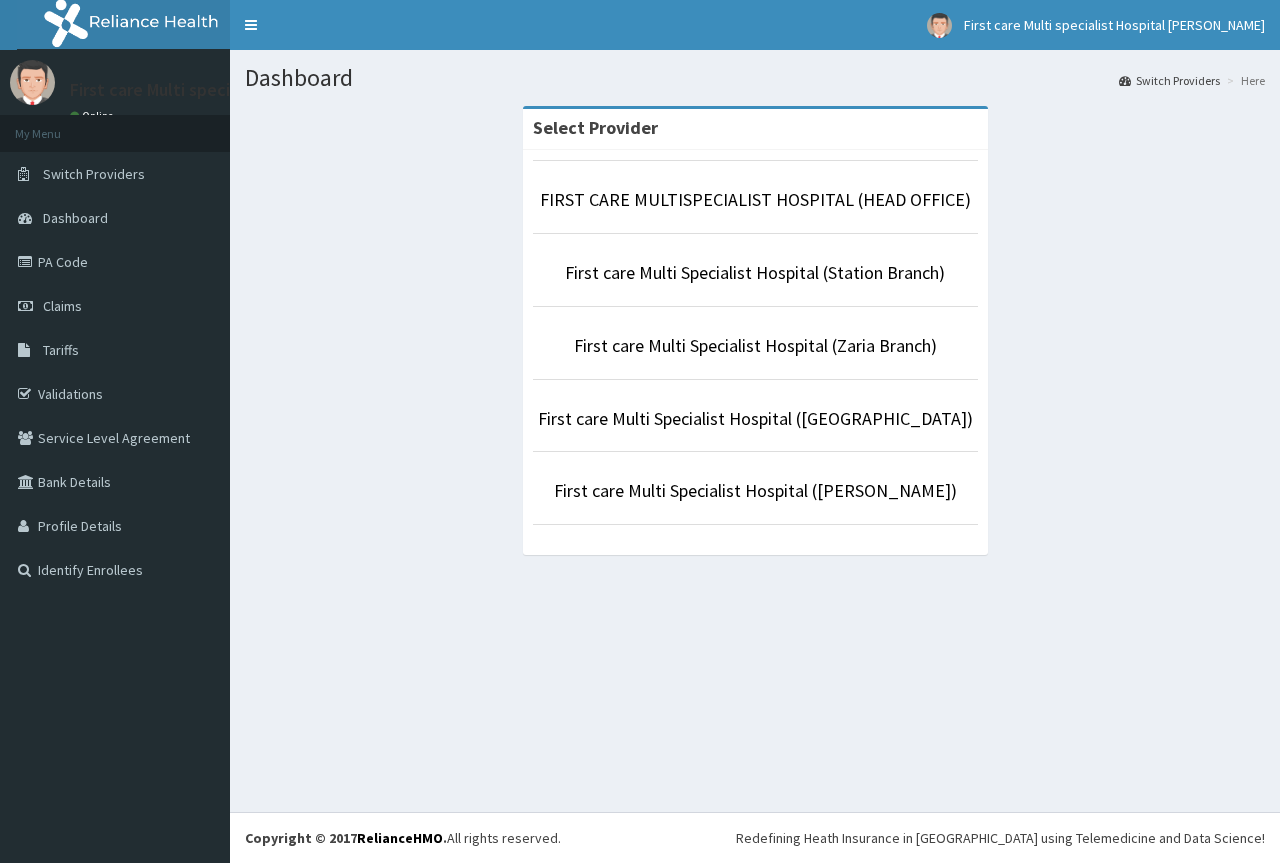 scroll, scrollTop: 0, scrollLeft: 0, axis: both 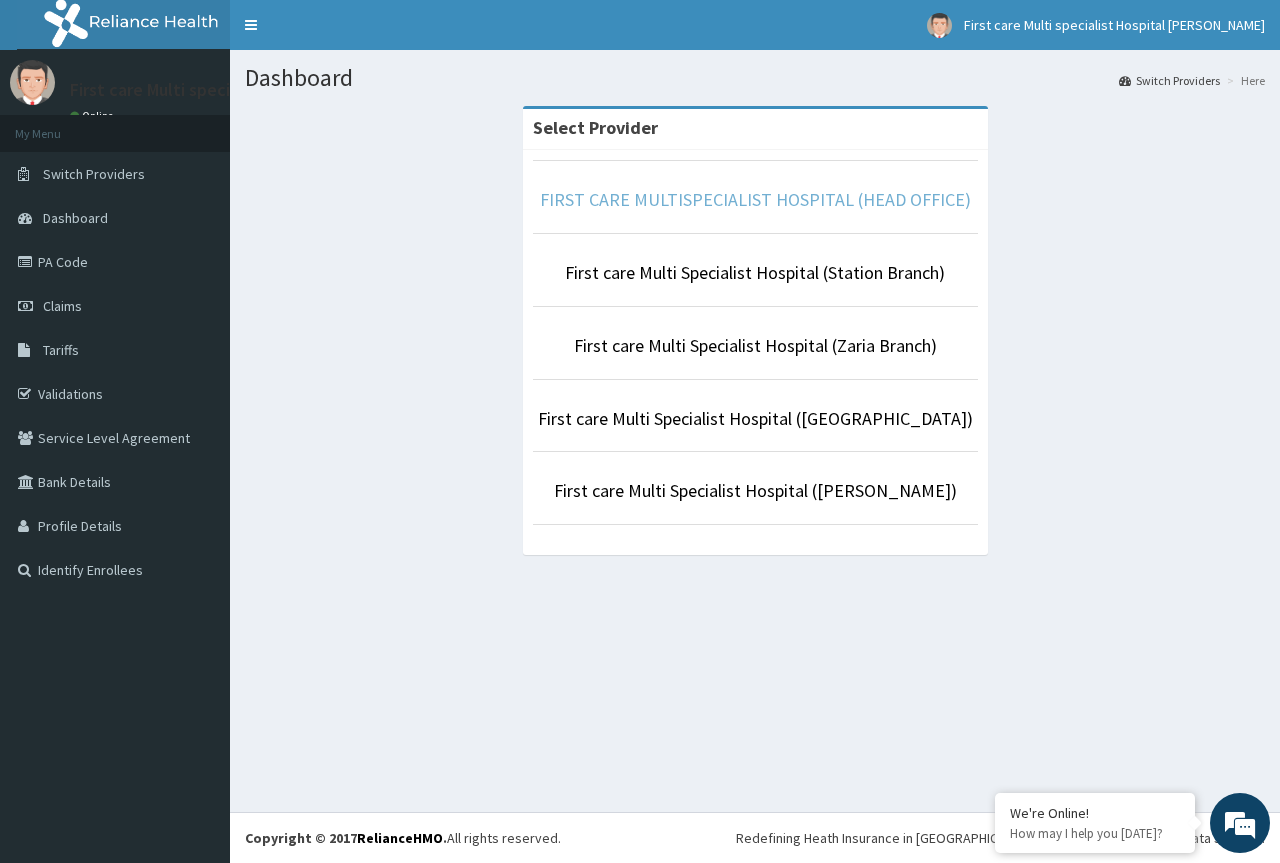 click on "FIRST CARE MULTISPECIALIST HOSPITAL (HEAD  OFFICE)" at bounding box center [755, 199] 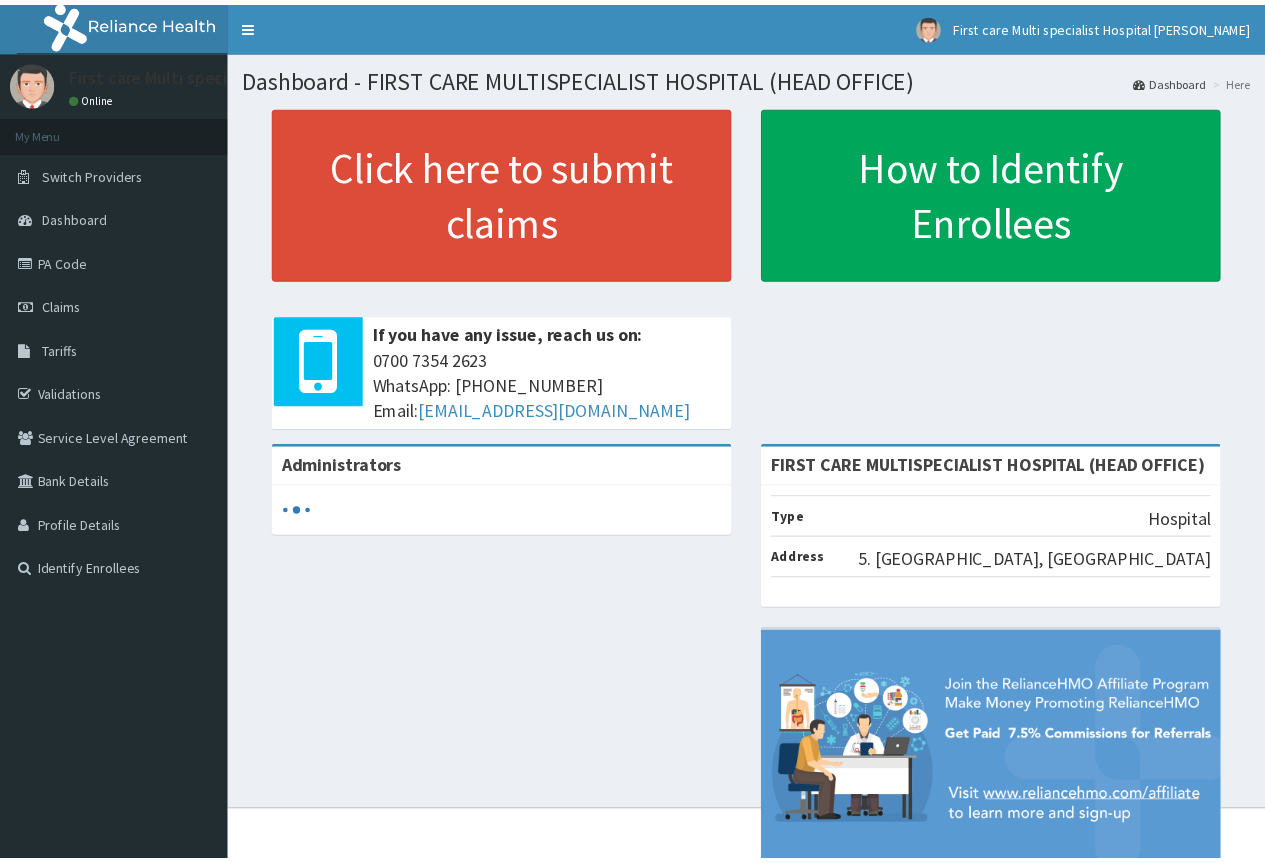 scroll, scrollTop: 0, scrollLeft: 0, axis: both 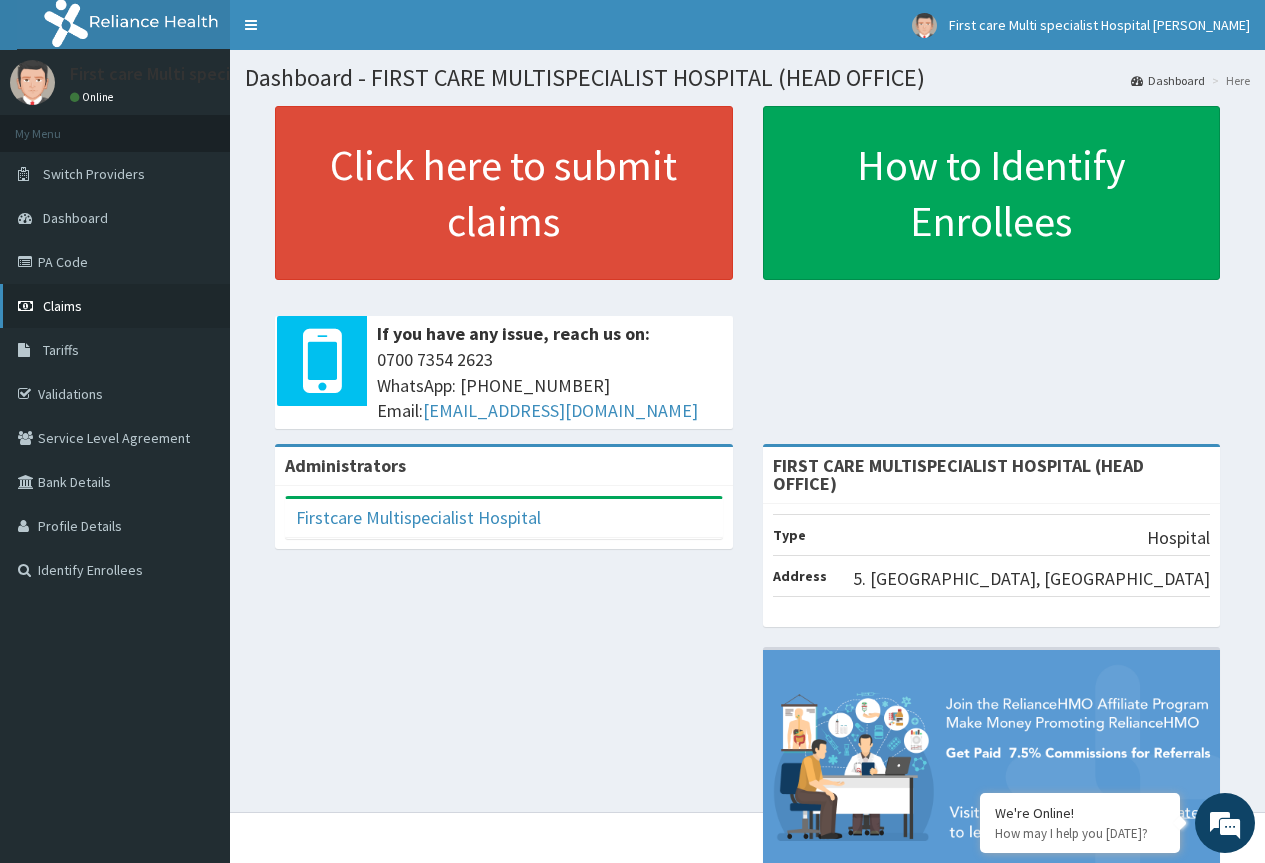 click on "Claims" at bounding box center [115, 306] 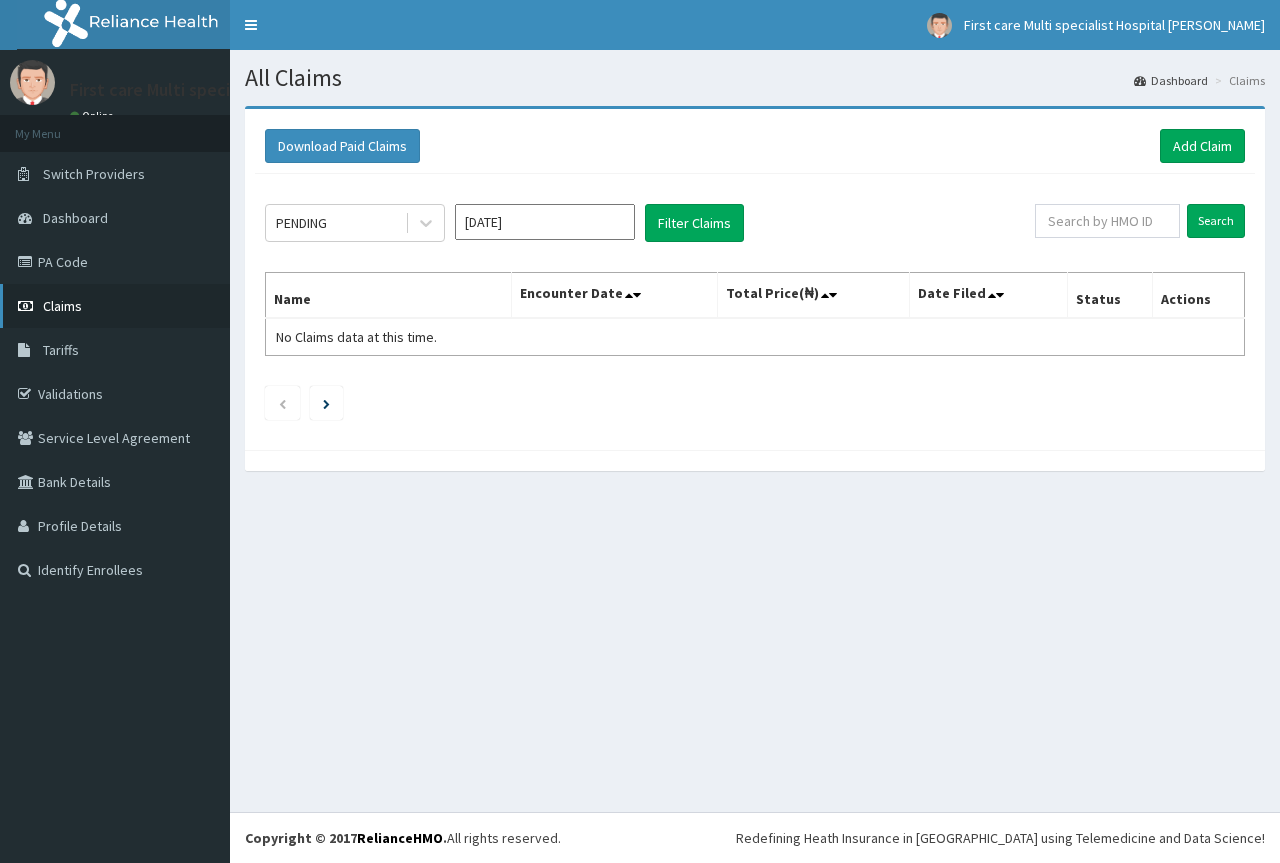 scroll, scrollTop: 0, scrollLeft: 0, axis: both 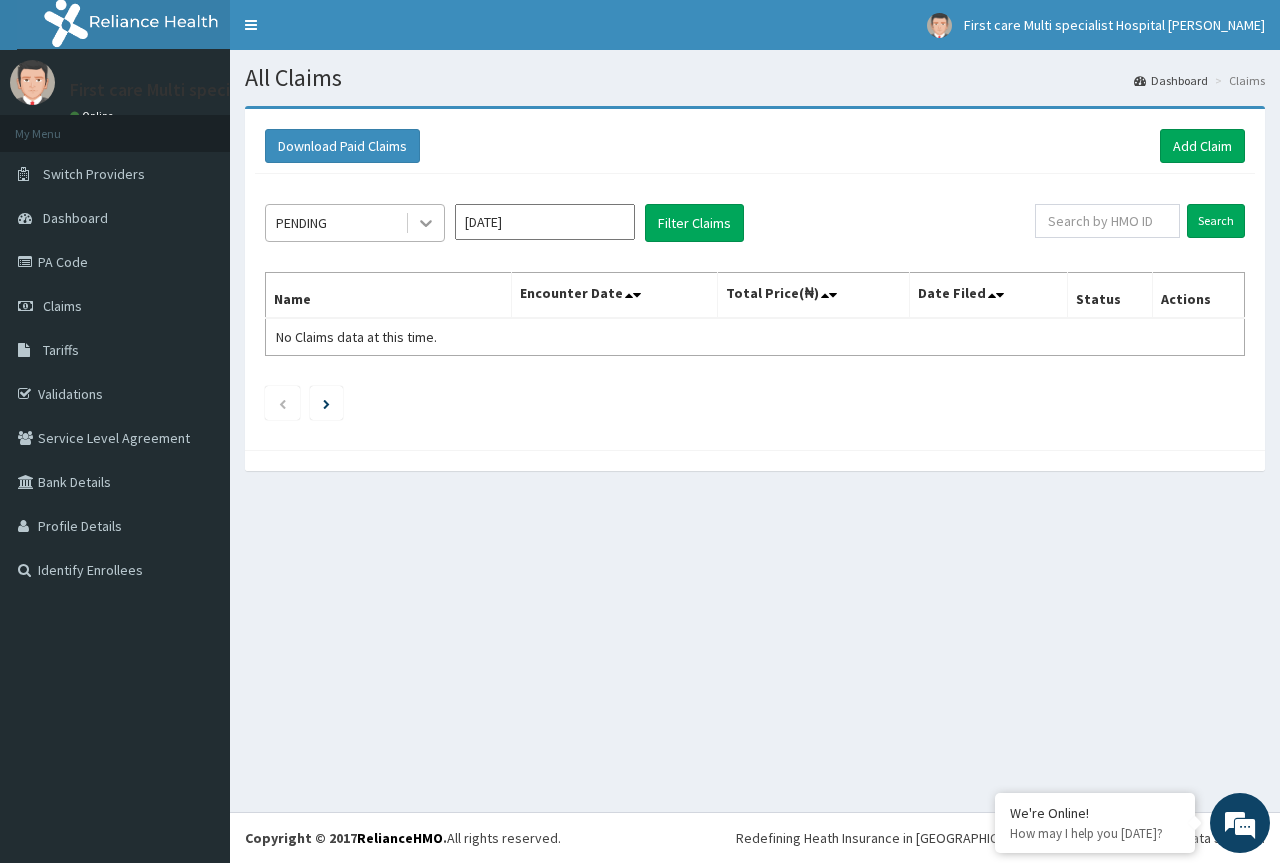 click 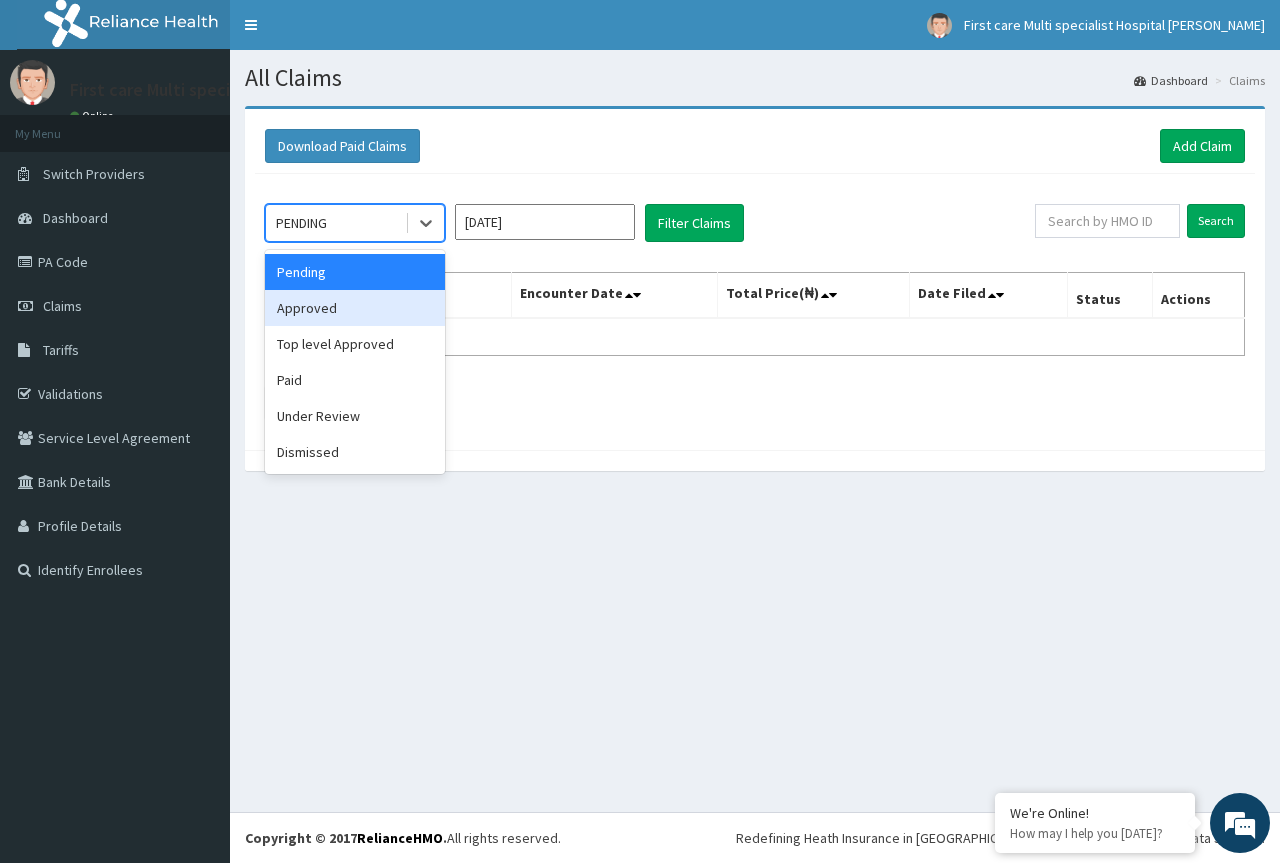 click on "Approved" at bounding box center (355, 308) 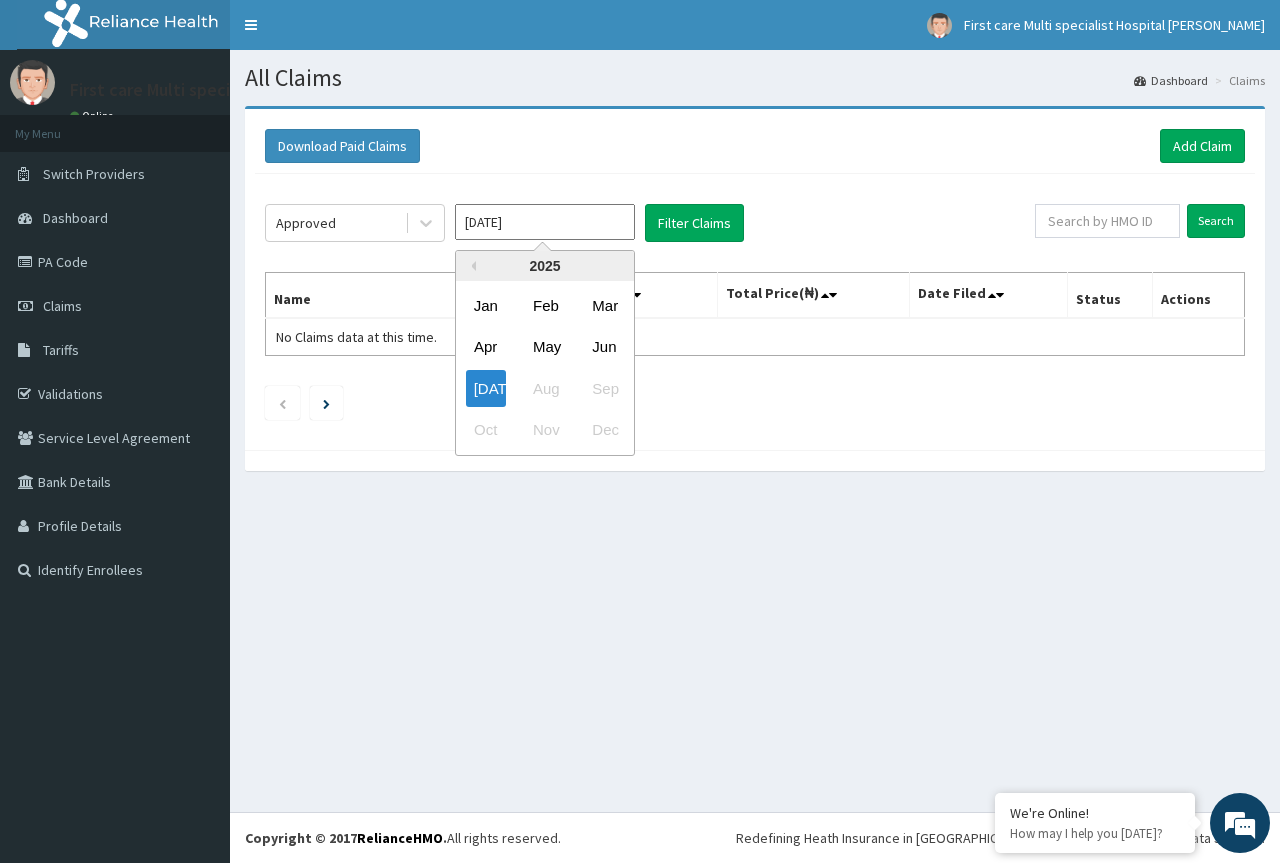 click on "Jul 2025" at bounding box center (545, 222) 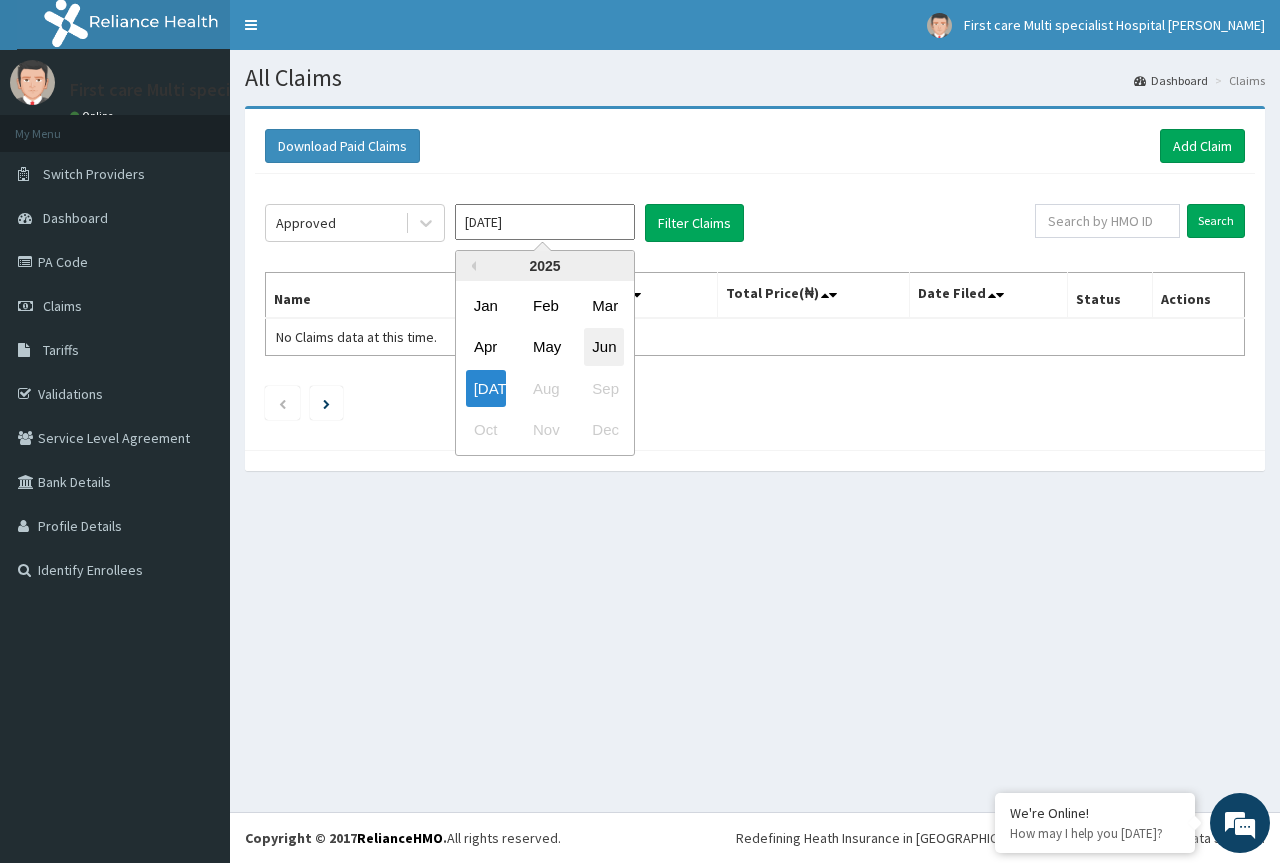 click on "Jun" at bounding box center [604, 347] 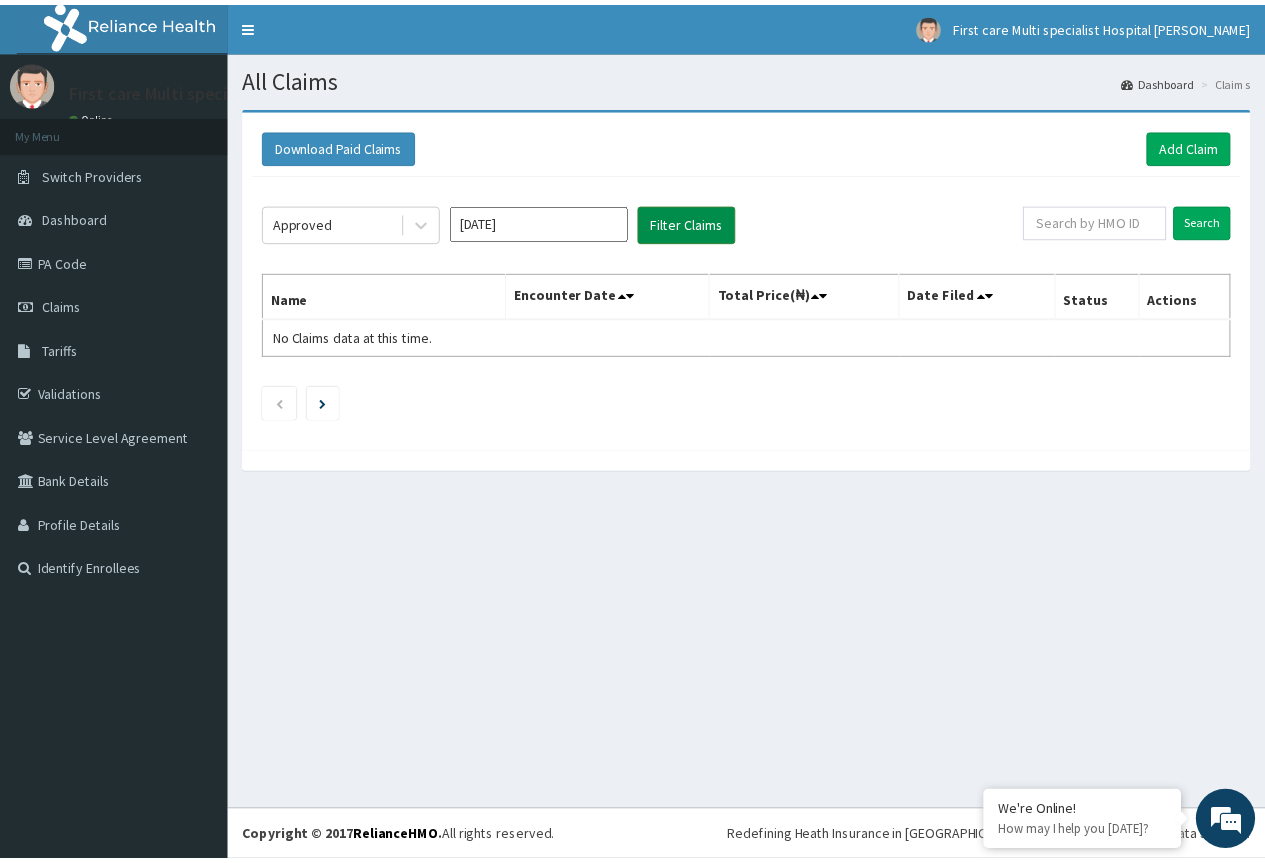 scroll, scrollTop: 0, scrollLeft: 0, axis: both 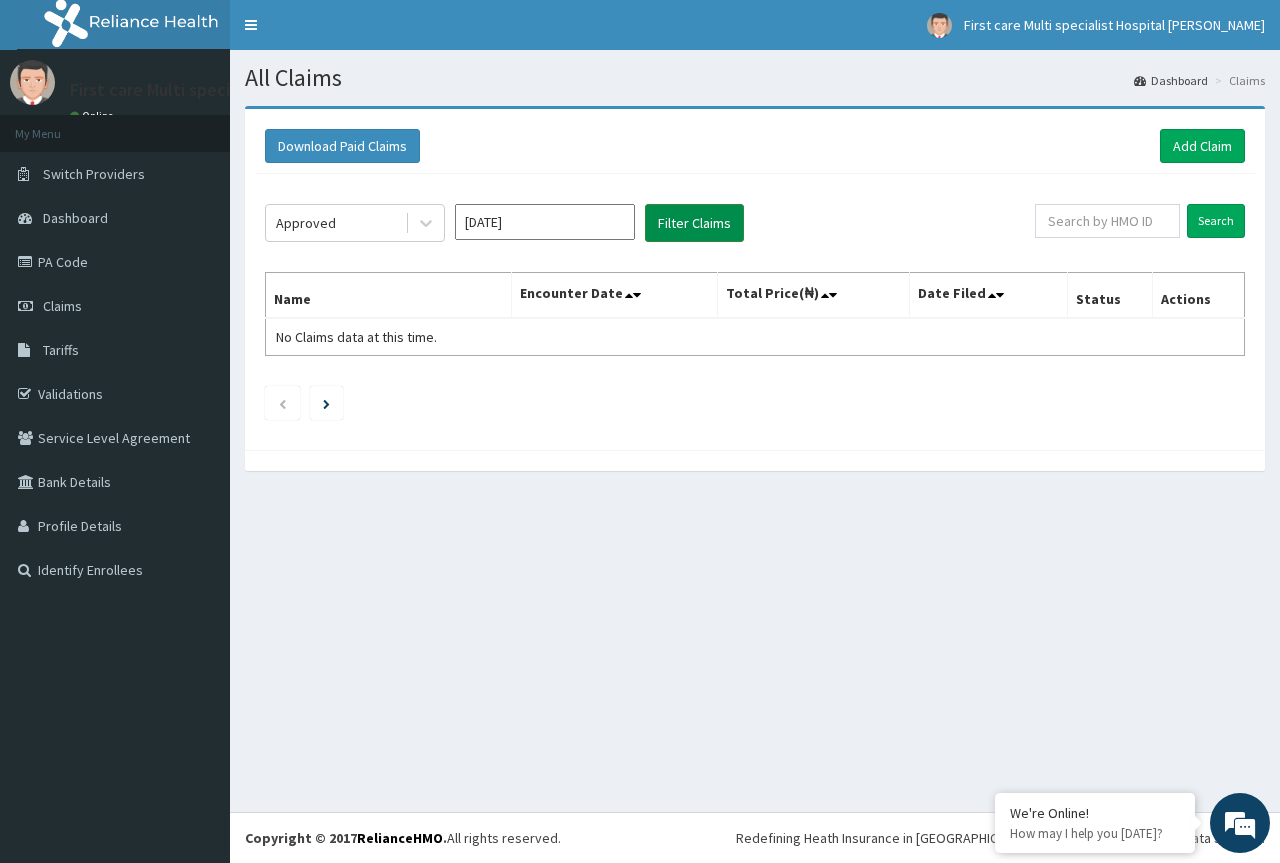 click on "Filter Claims" at bounding box center [694, 223] 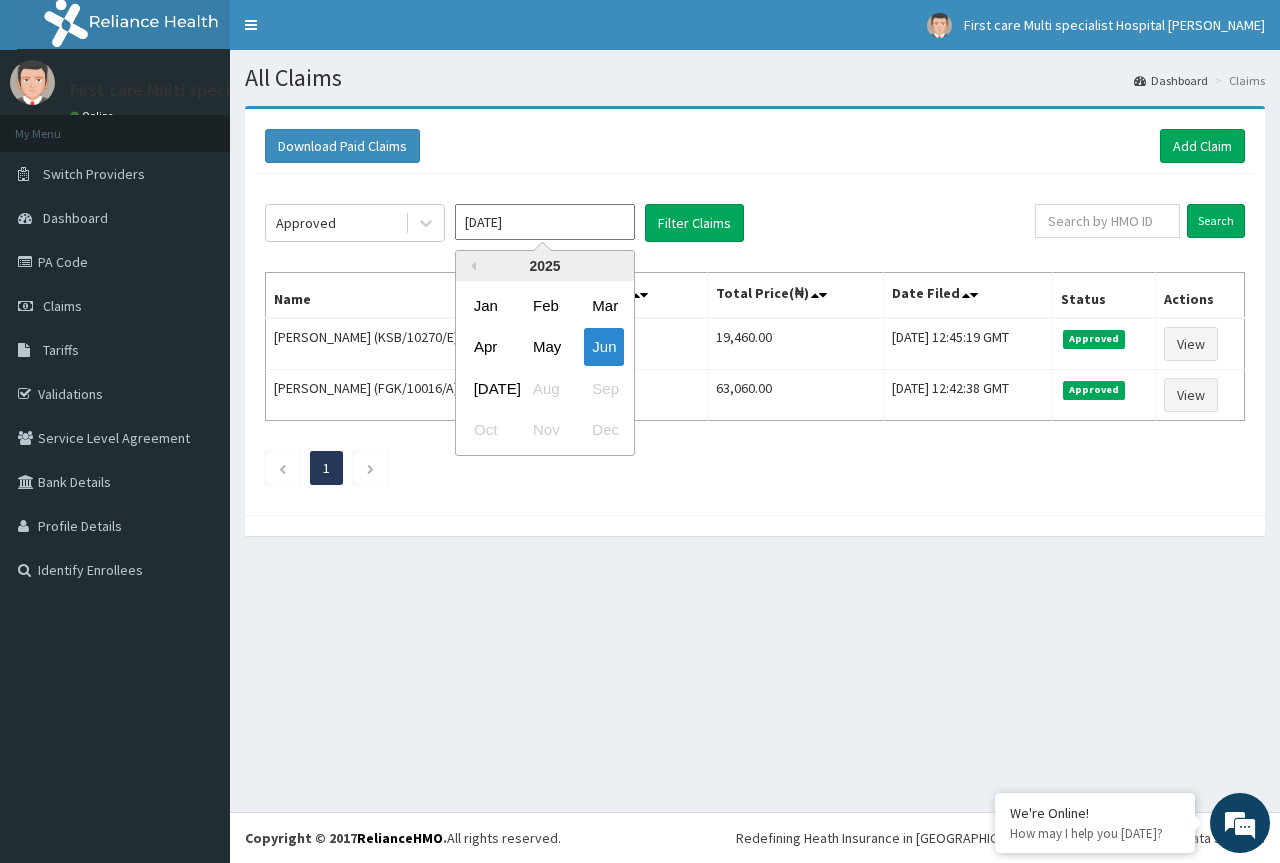 click on "Jun 2025" at bounding box center (545, 222) 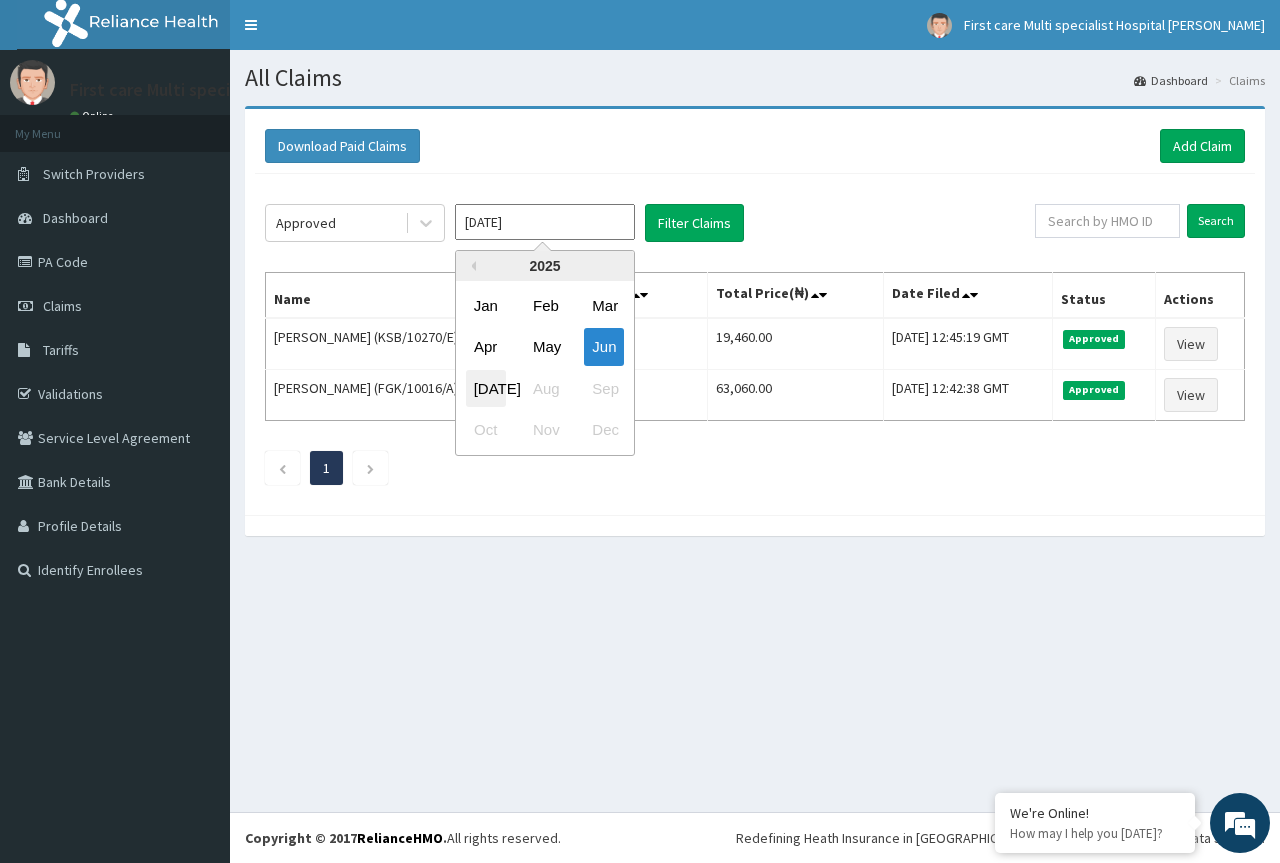 click on "Jul" at bounding box center [486, 388] 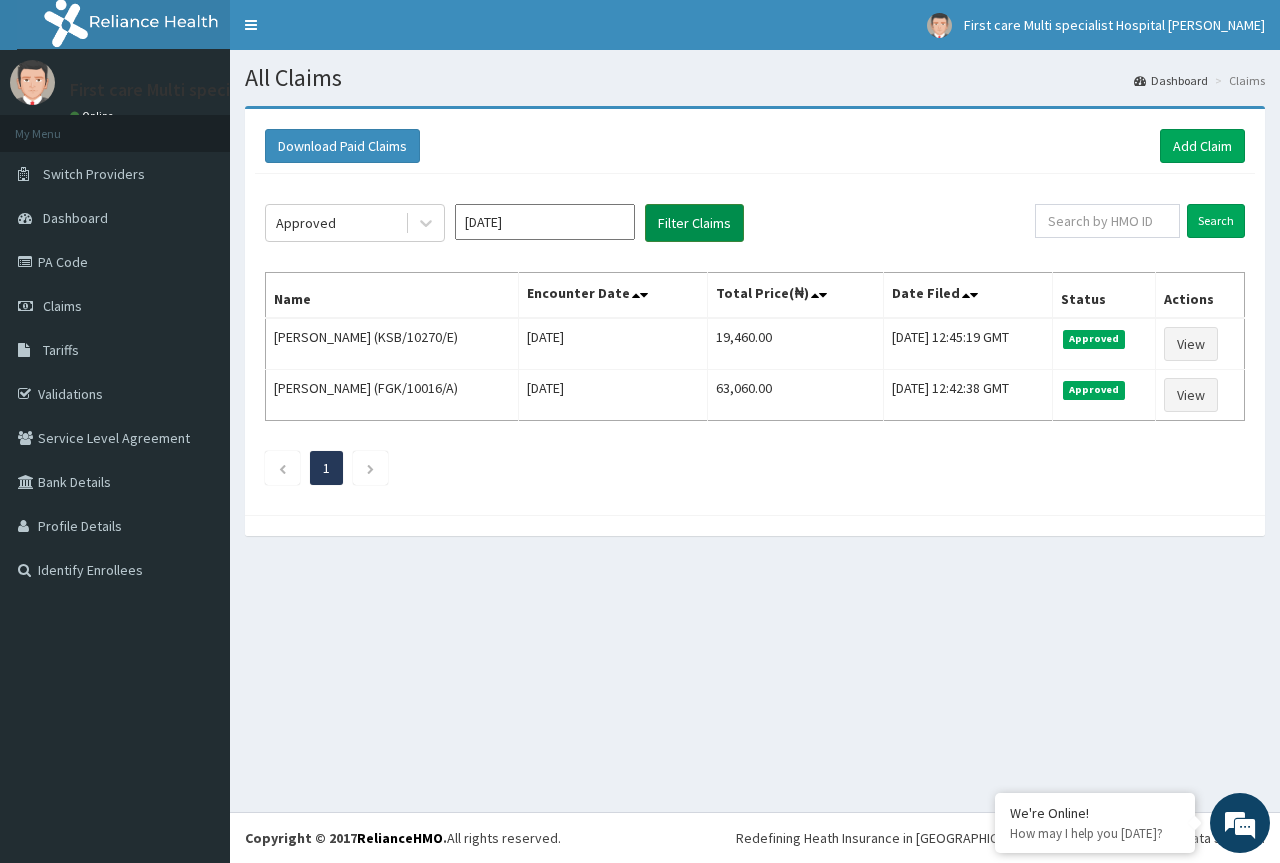 click on "Filter Claims" at bounding box center (694, 223) 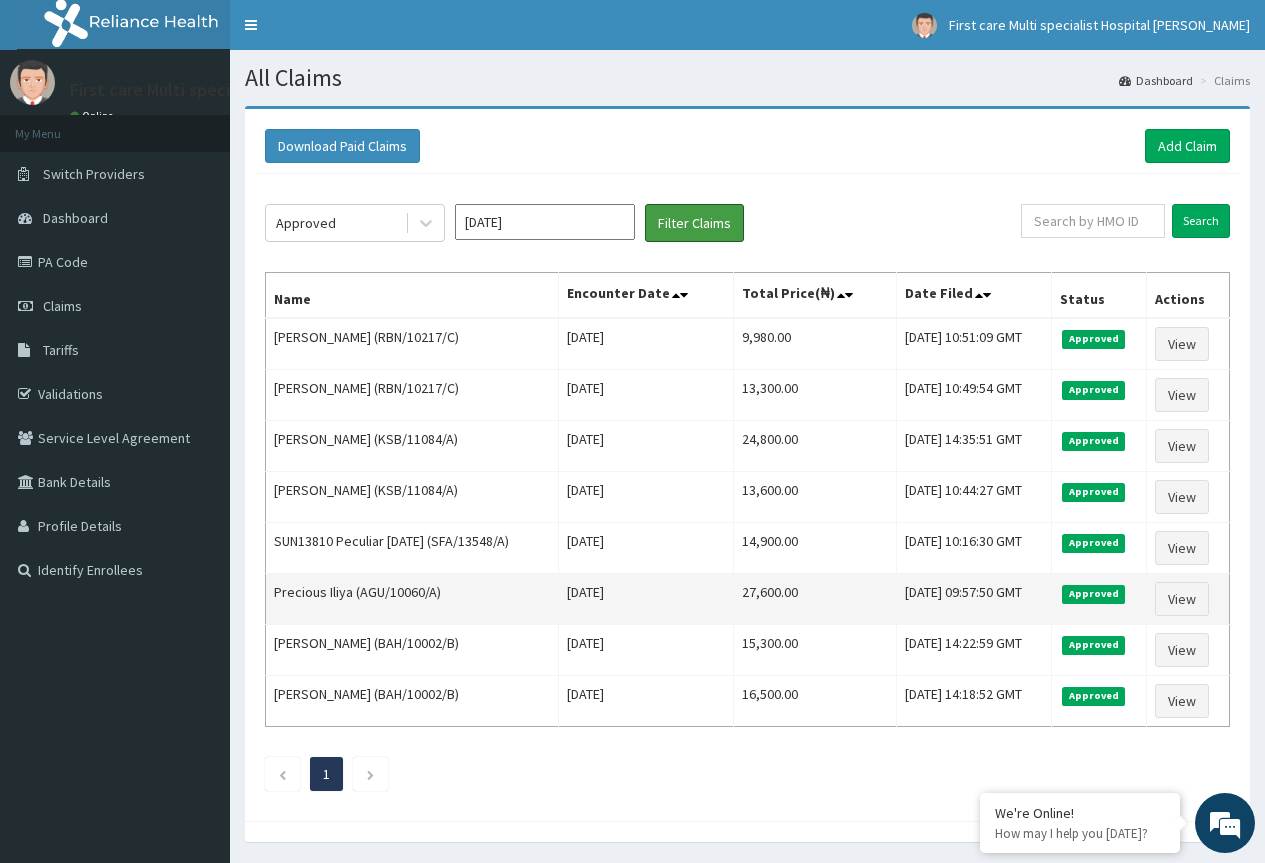 scroll, scrollTop: 65, scrollLeft: 0, axis: vertical 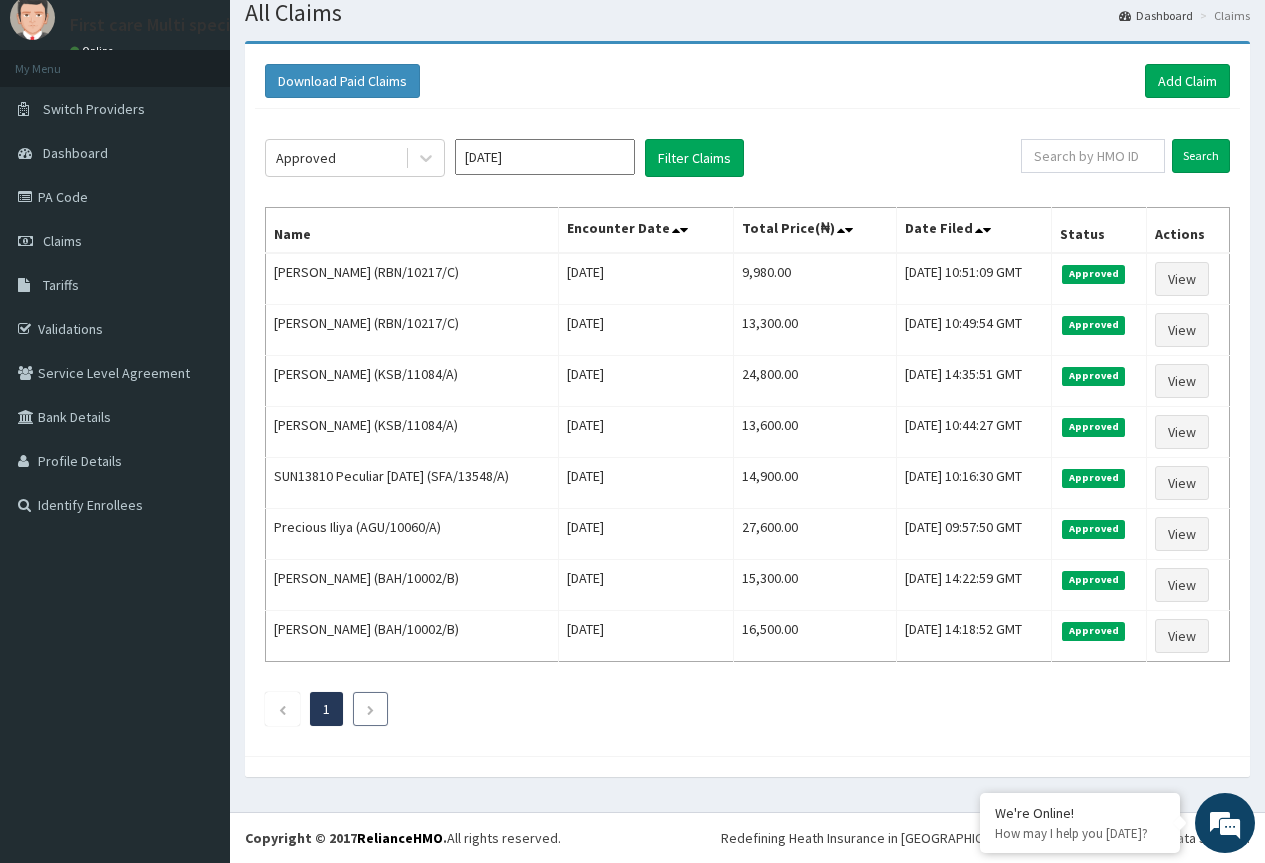 click at bounding box center (370, 709) 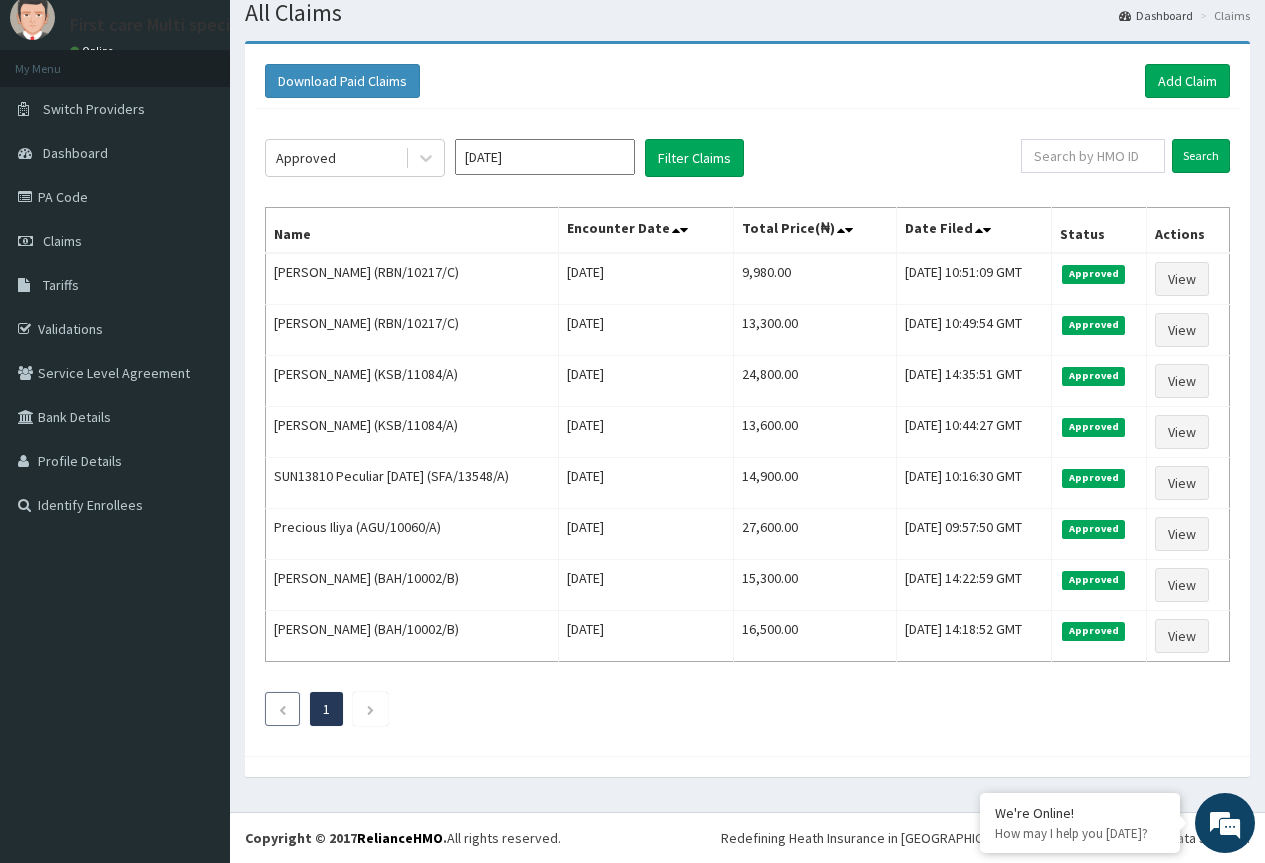 click at bounding box center [282, 709] 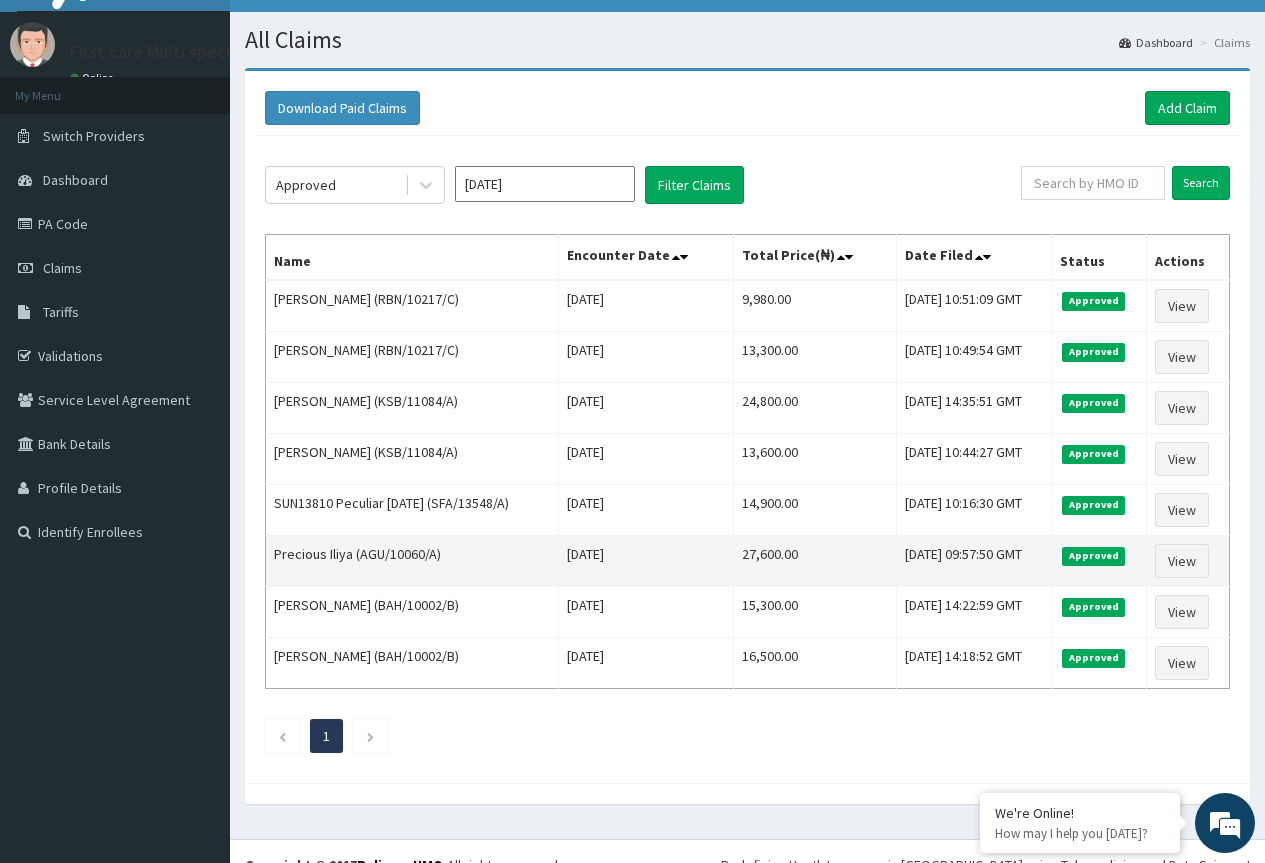 scroll, scrollTop: 65, scrollLeft: 0, axis: vertical 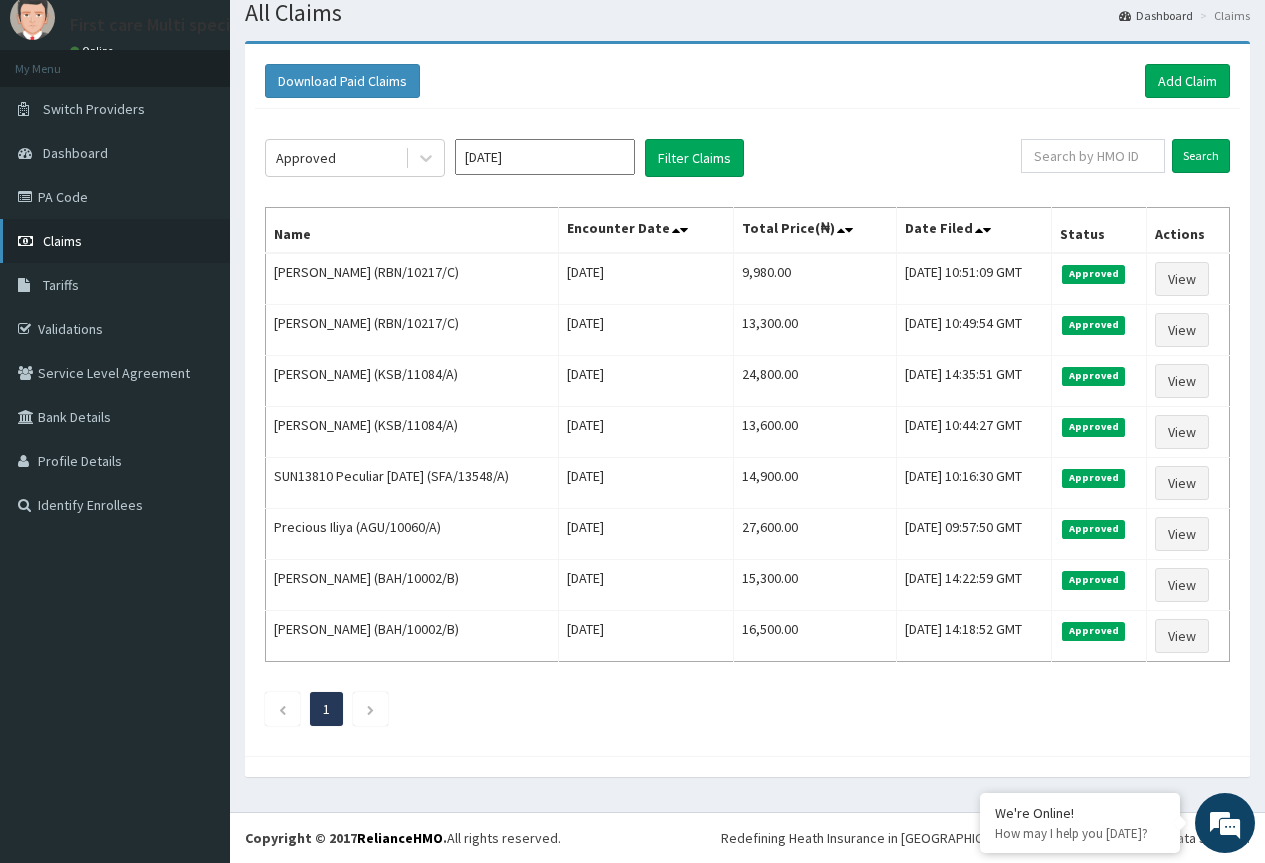 click on "Claims" at bounding box center [62, 241] 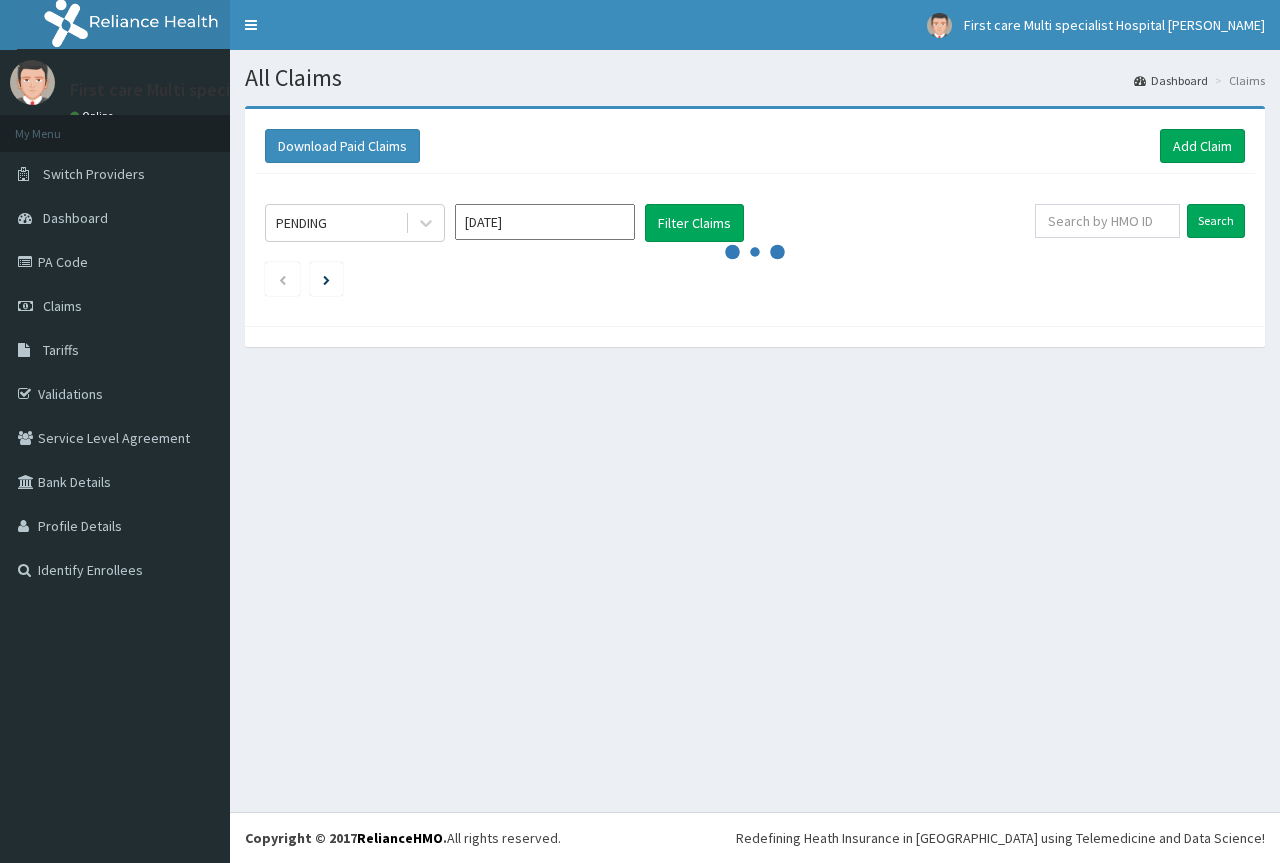 scroll, scrollTop: 0, scrollLeft: 0, axis: both 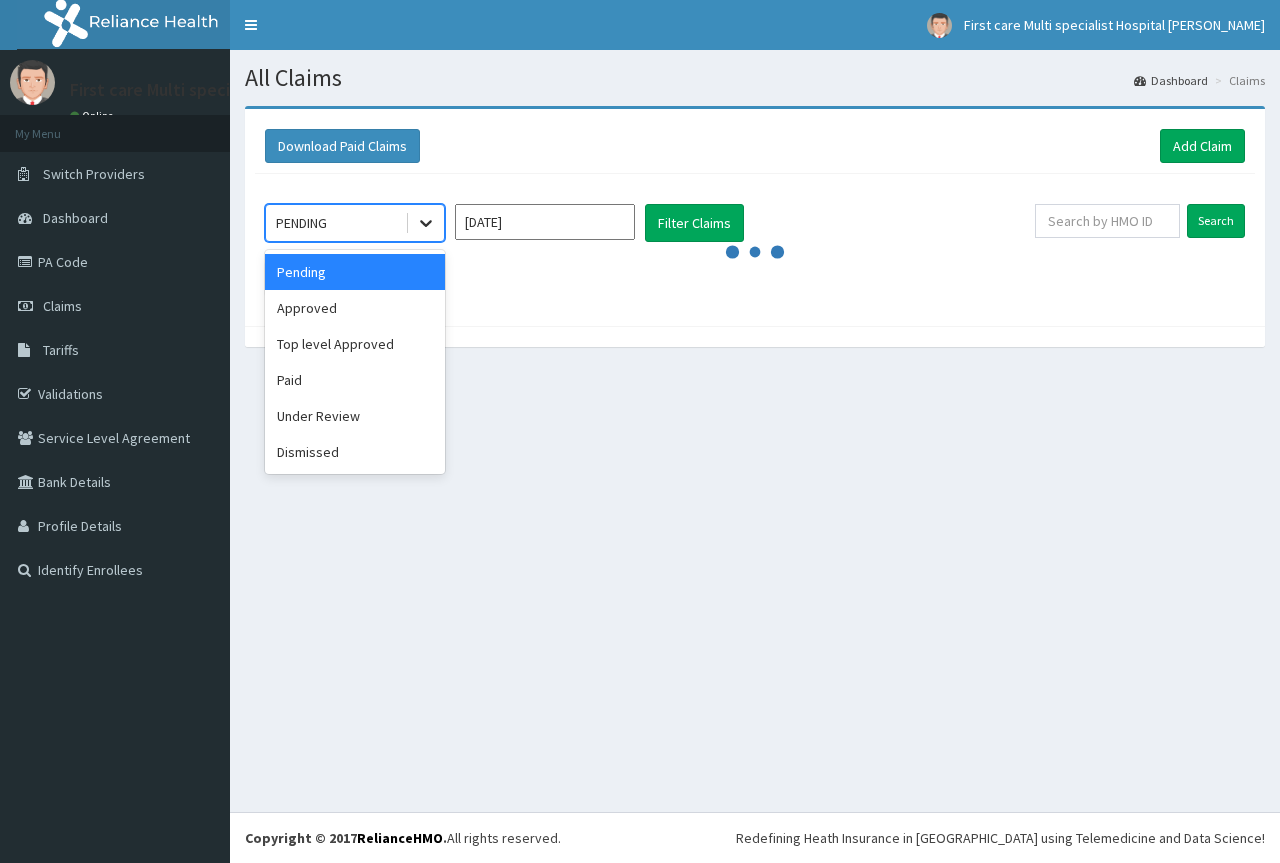 click 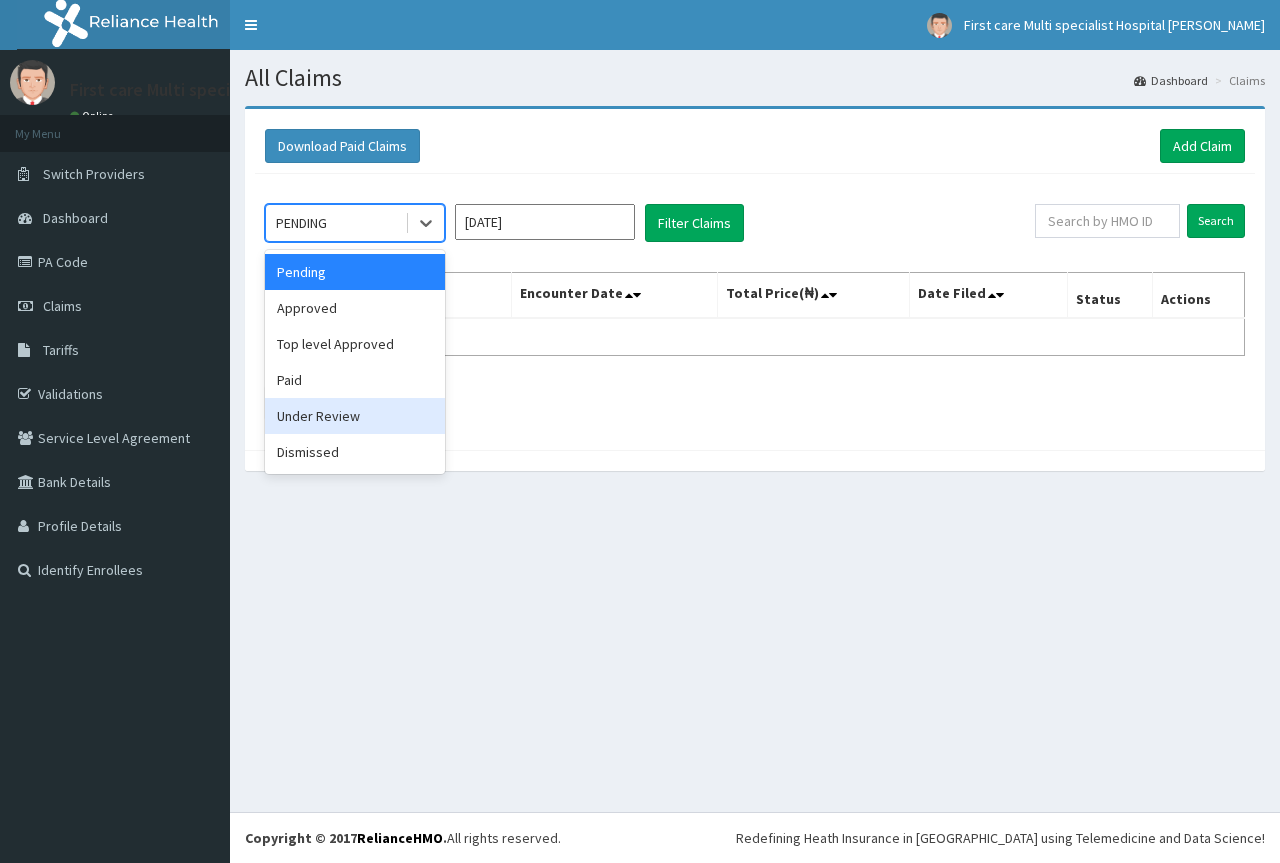 click on "Under Review" at bounding box center [355, 416] 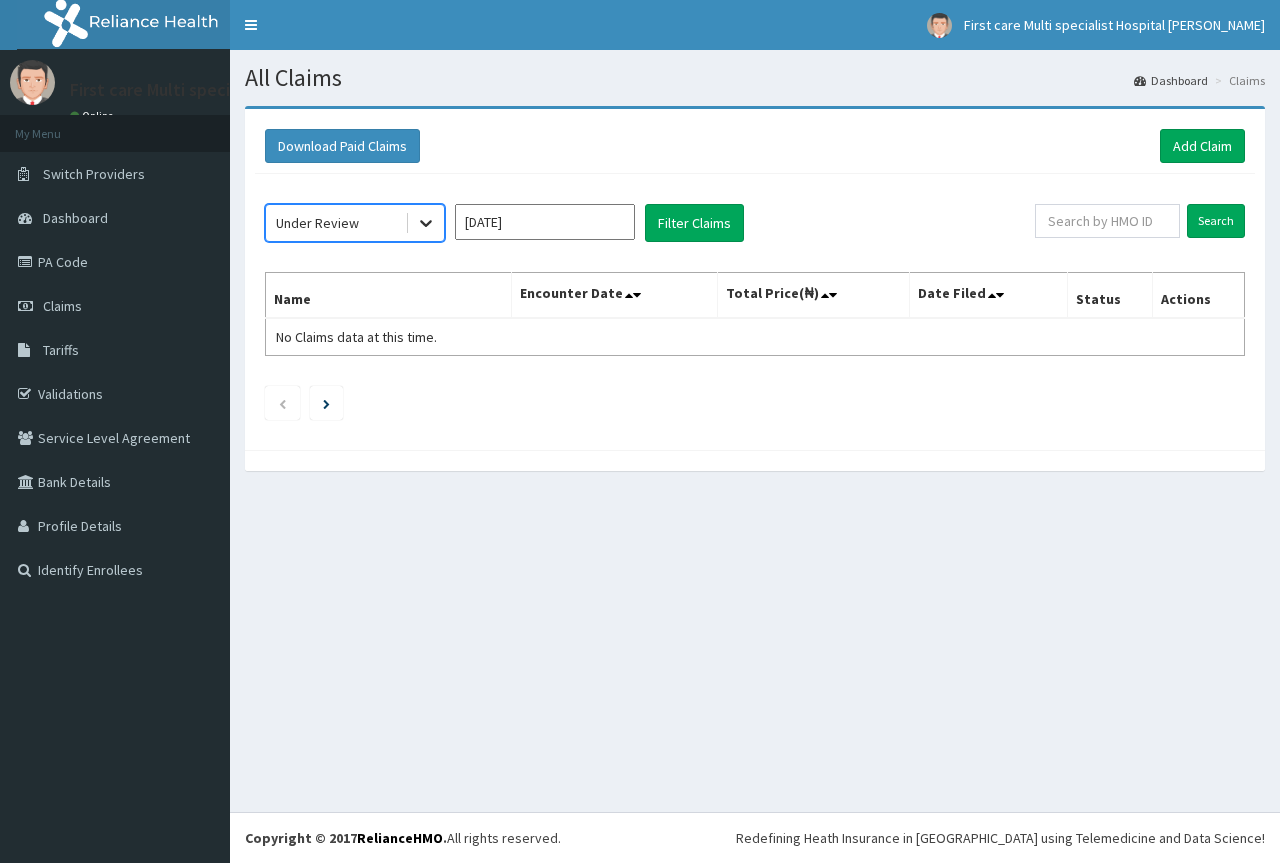 click 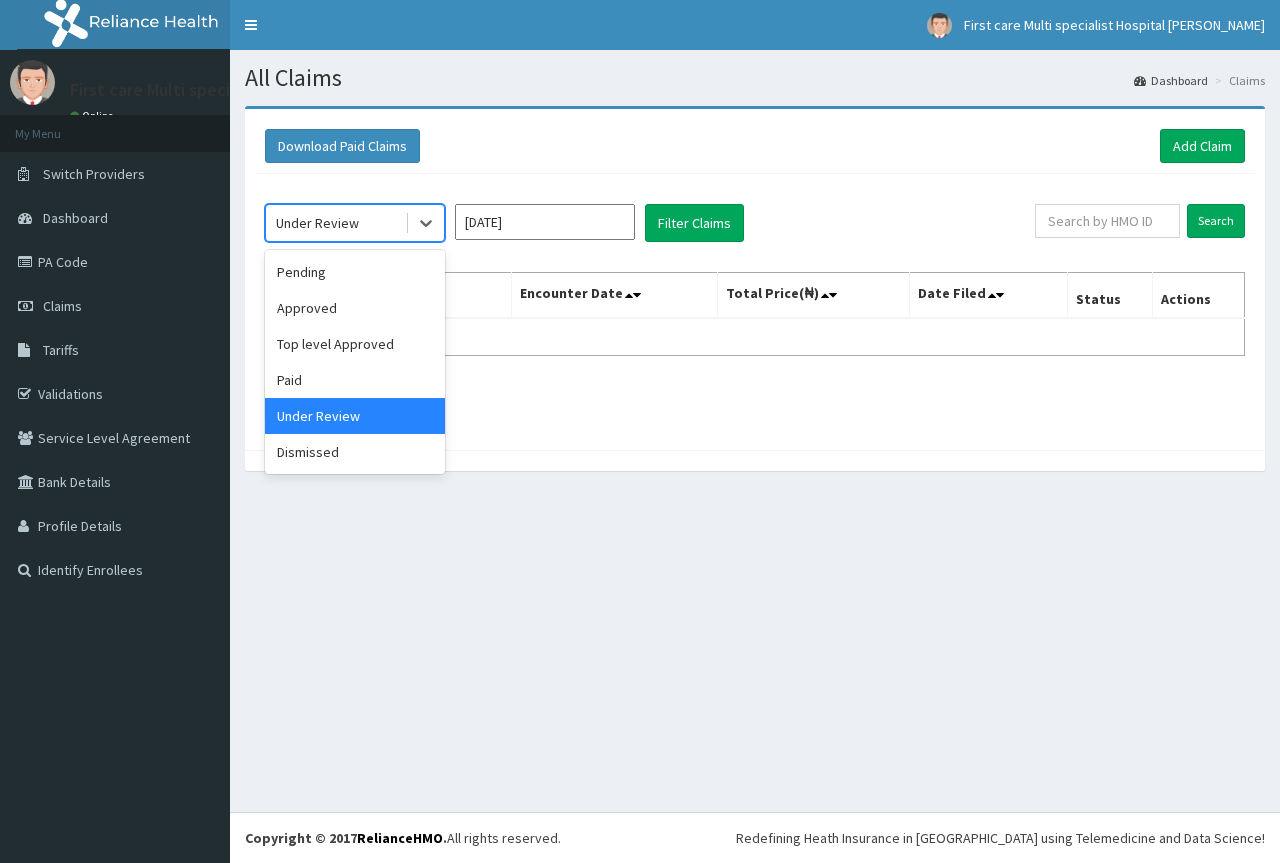 click on "Under Review" at bounding box center (355, 416) 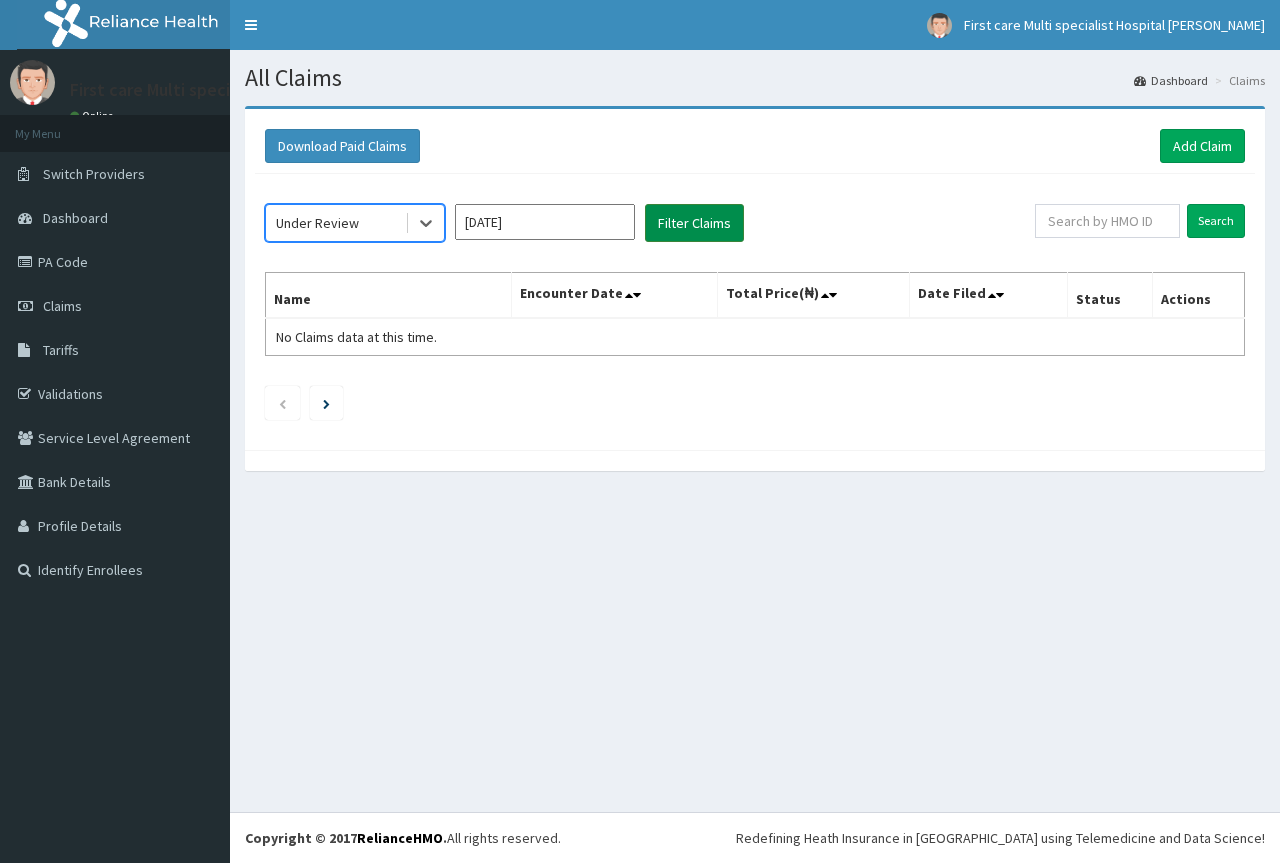 click on "Filter Claims" at bounding box center [694, 223] 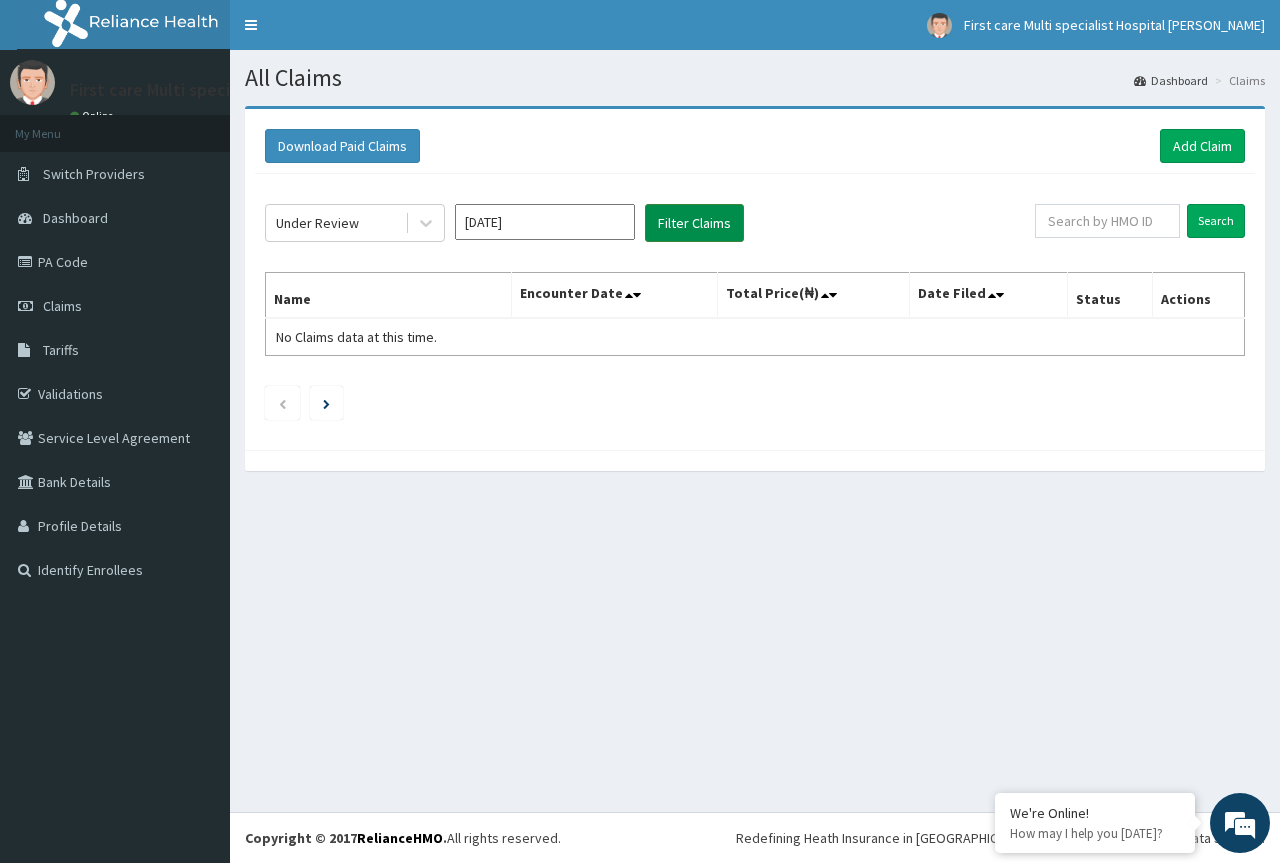 click on "Filter Claims" at bounding box center (694, 223) 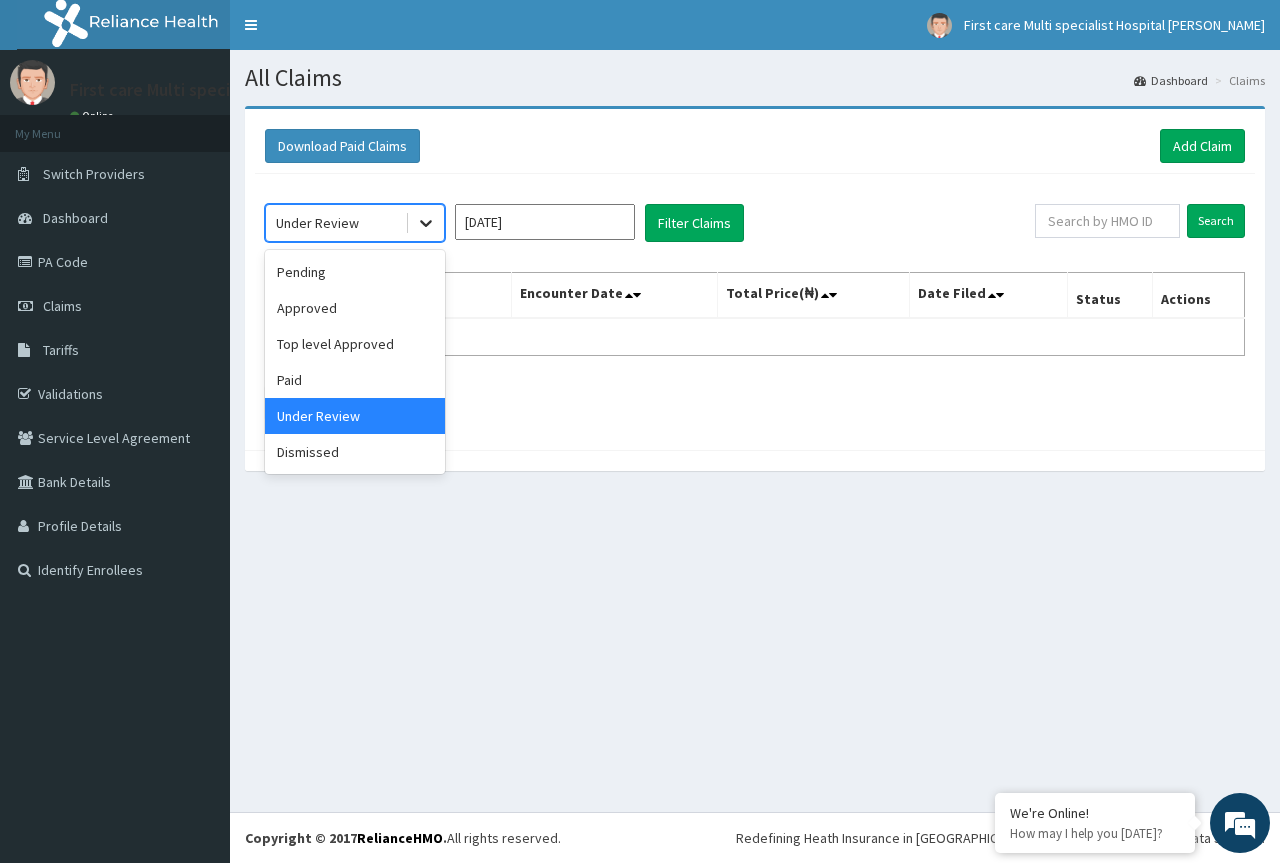 click 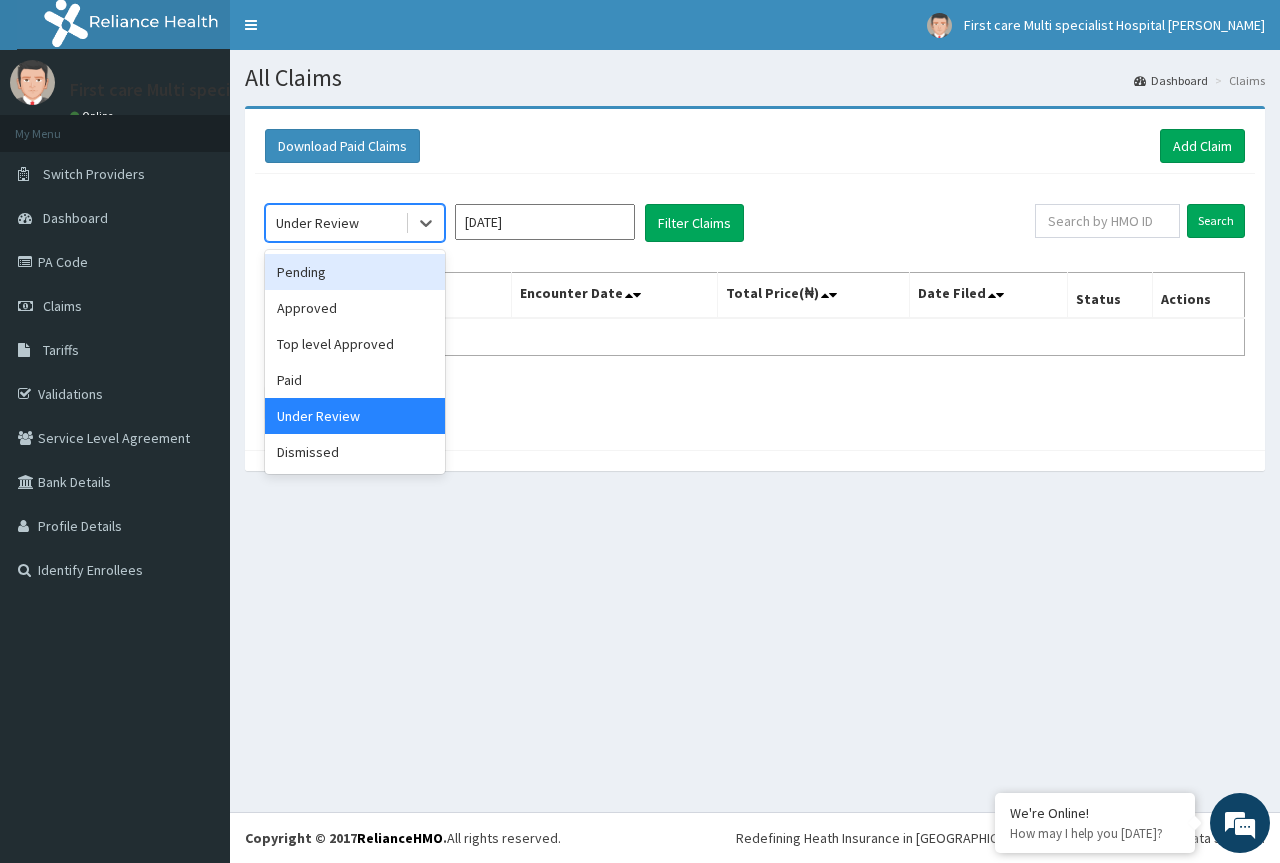 click on "Pending" at bounding box center [355, 272] 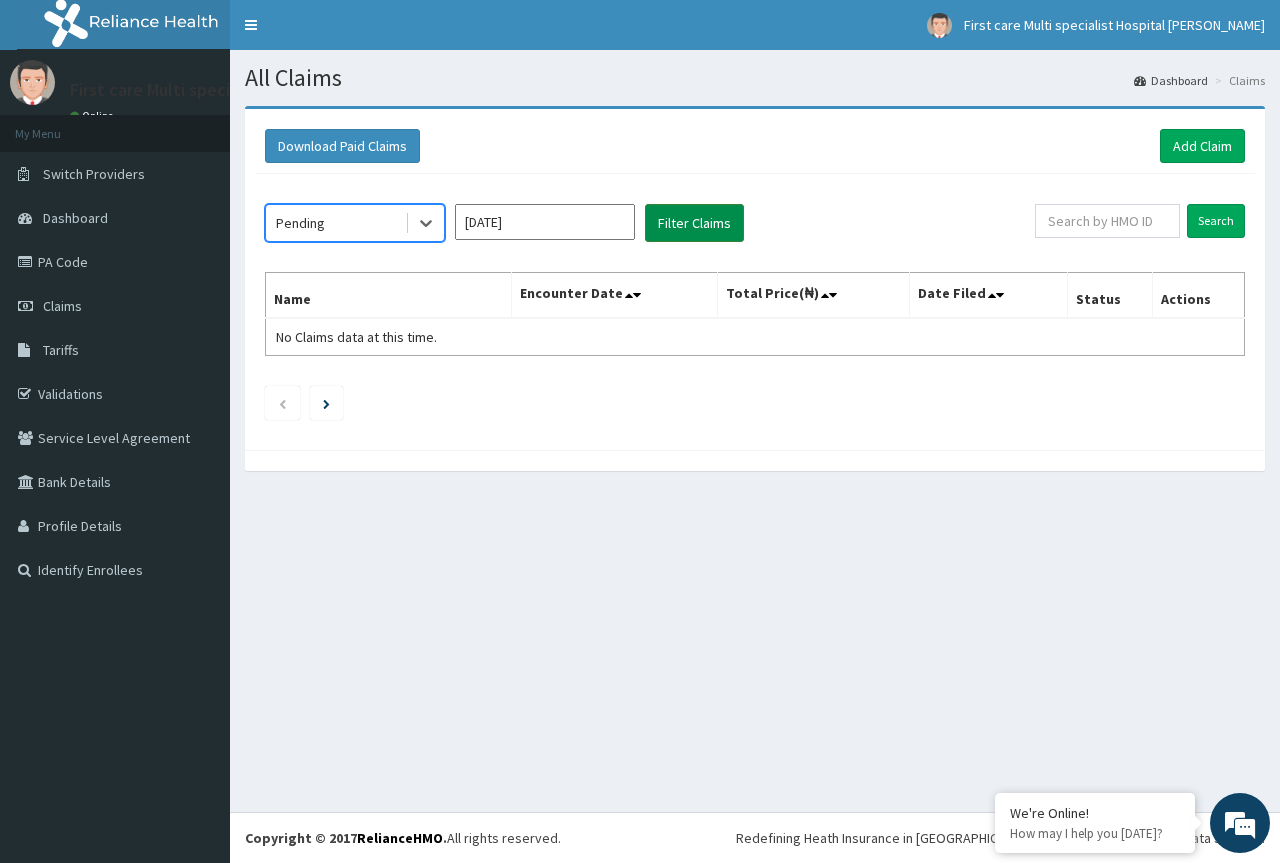 click on "Filter Claims" at bounding box center [694, 223] 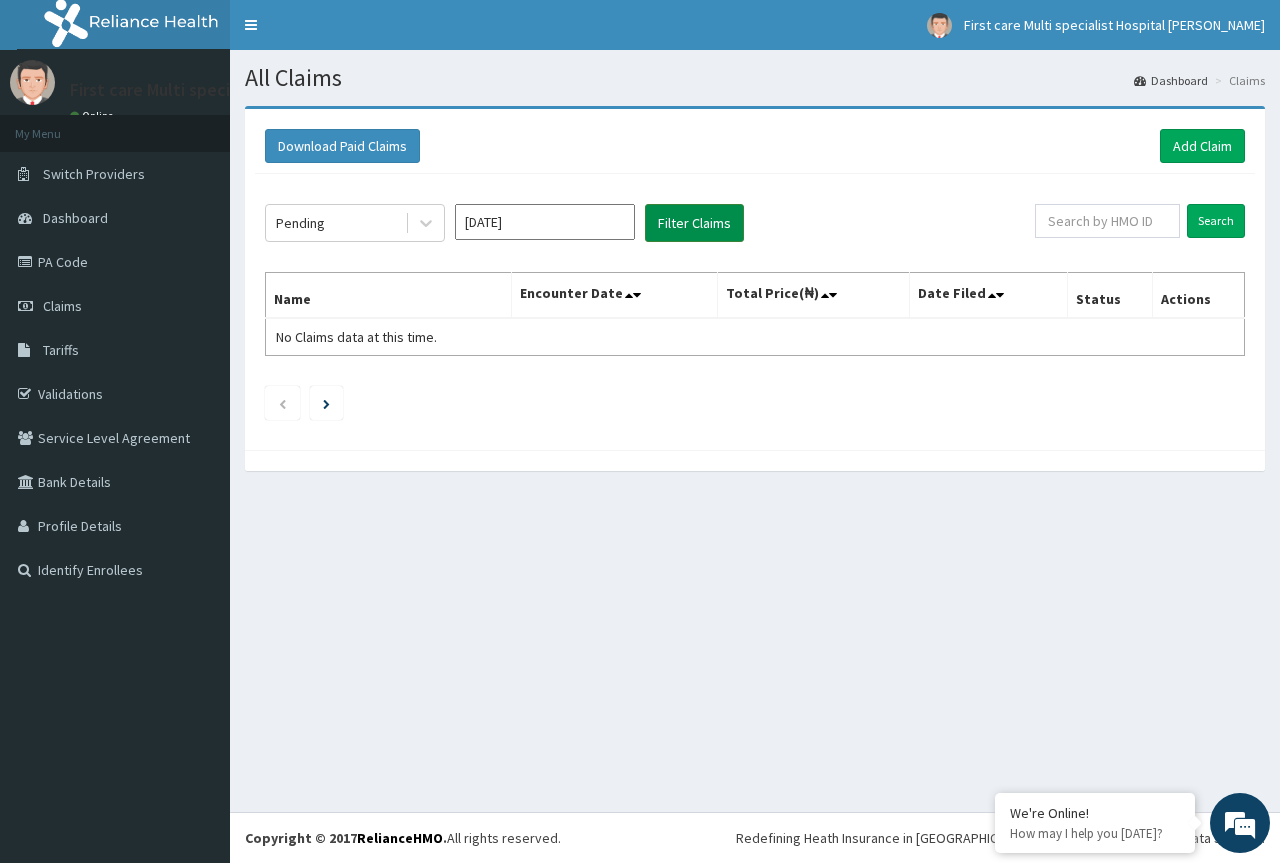 click on "Filter Claims" at bounding box center (694, 223) 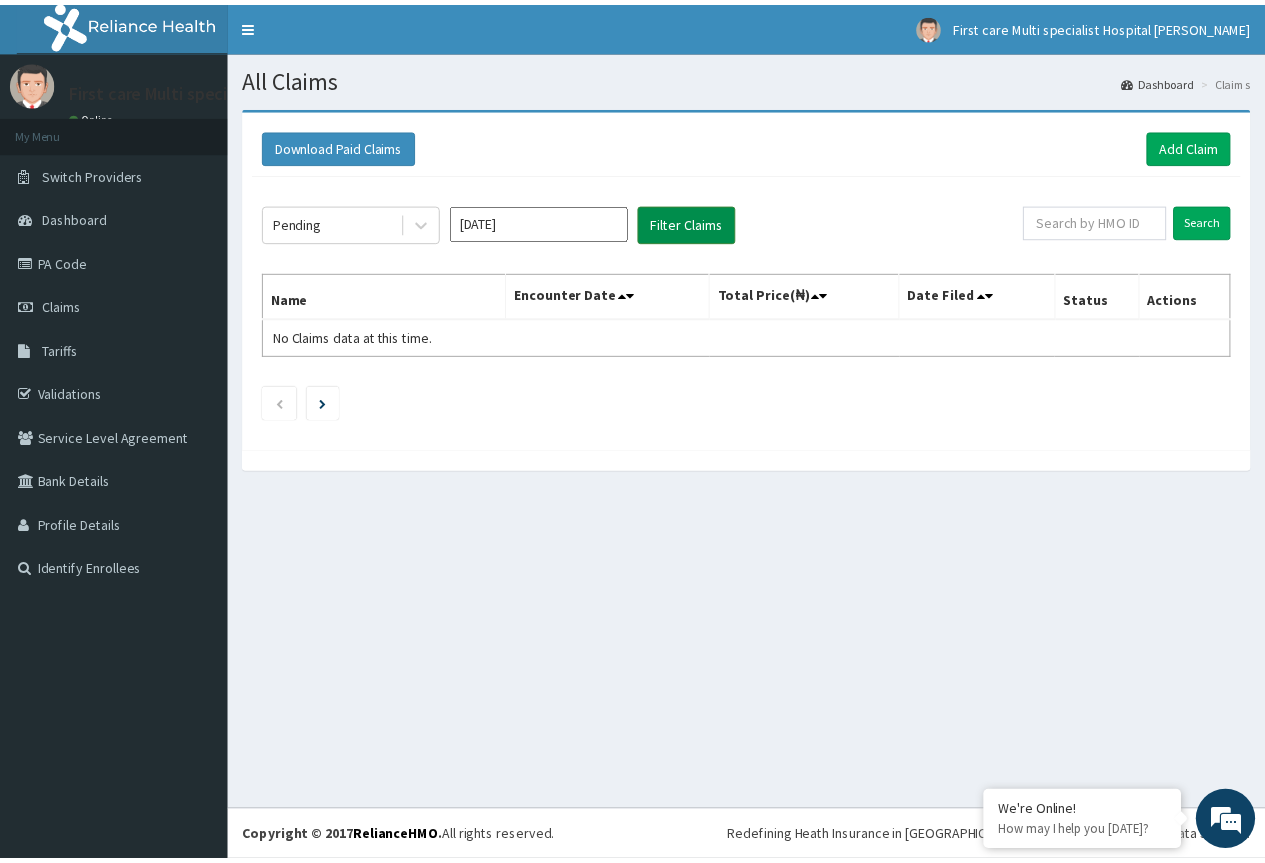 scroll, scrollTop: 0, scrollLeft: 0, axis: both 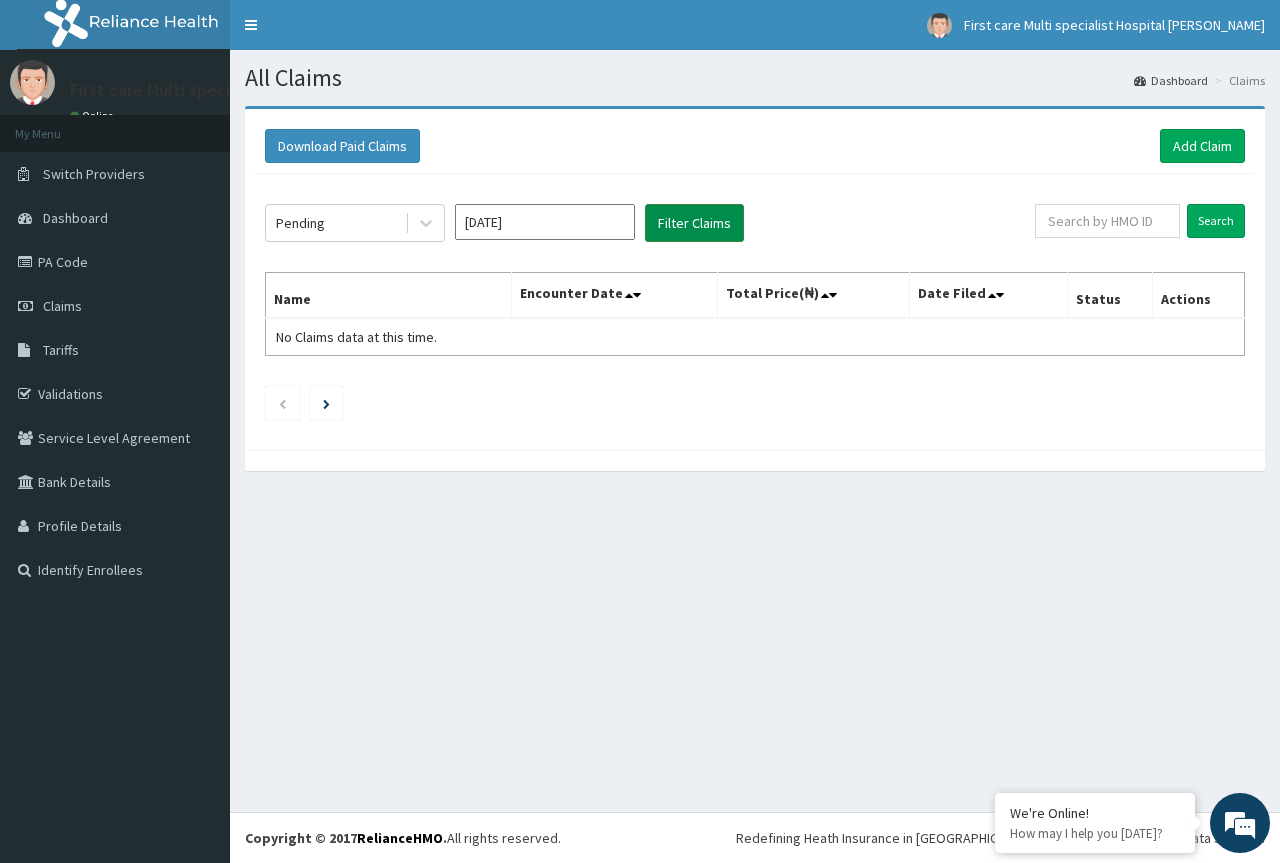 click on "Filter Claims" at bounding box center (694, 223) 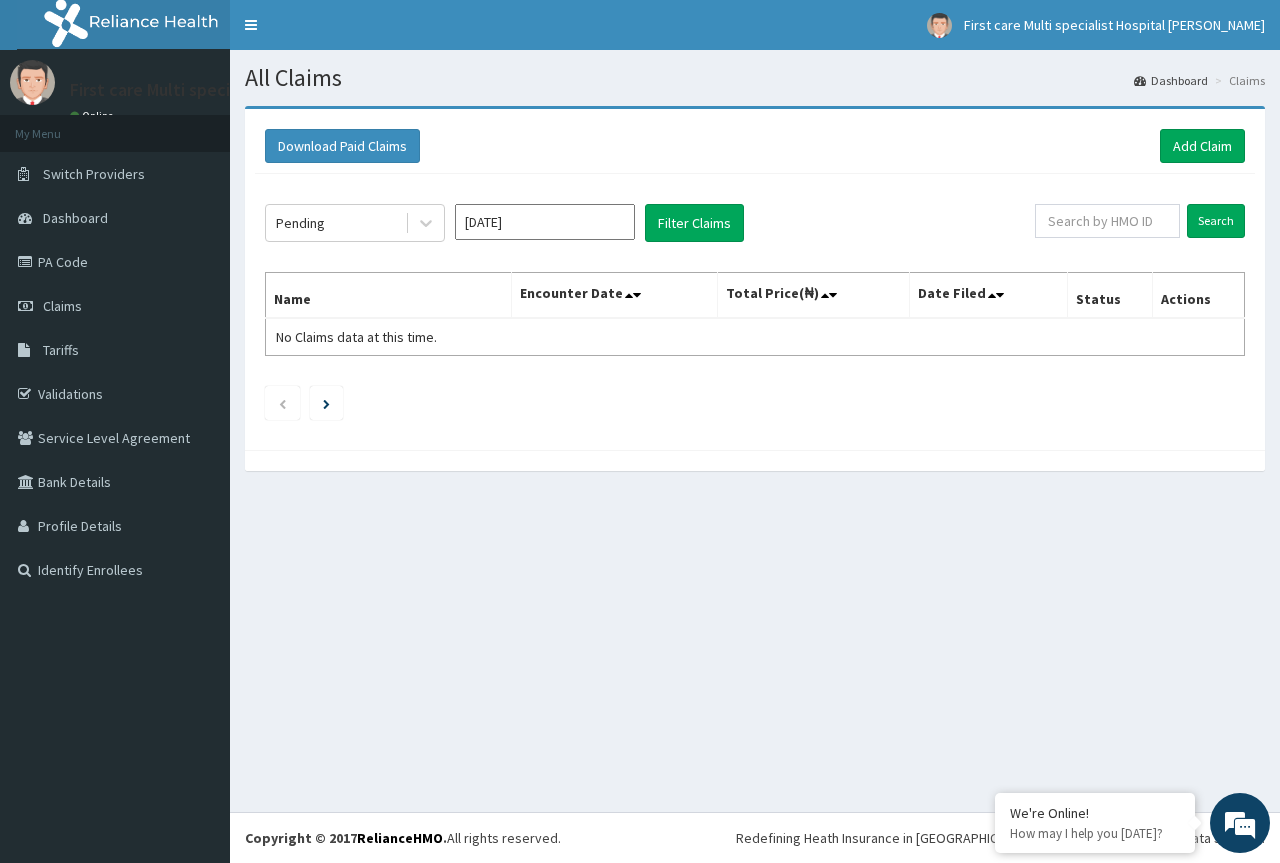 click on "Claims" at bounding box center [1237, 80] 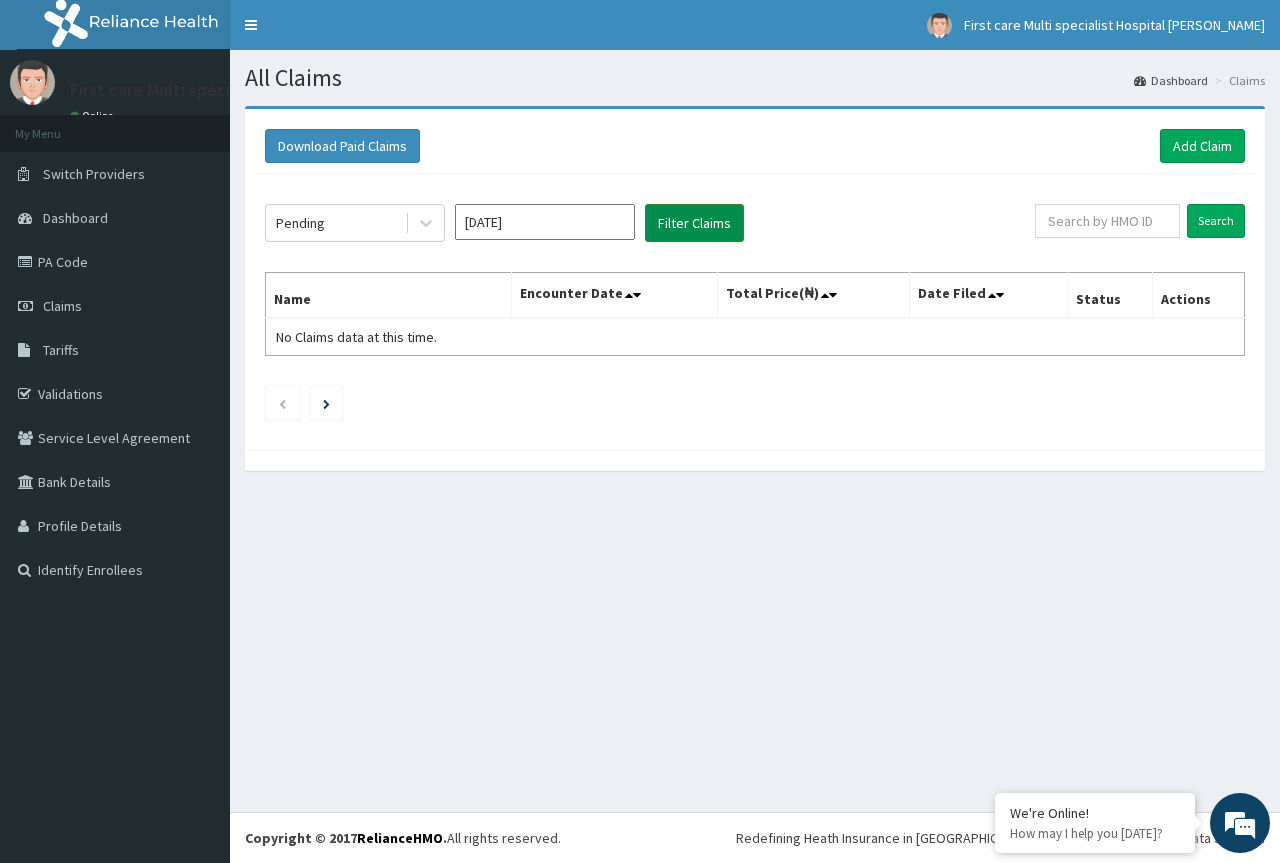 click on "Filter Claims" at bounding box center (694, 223) 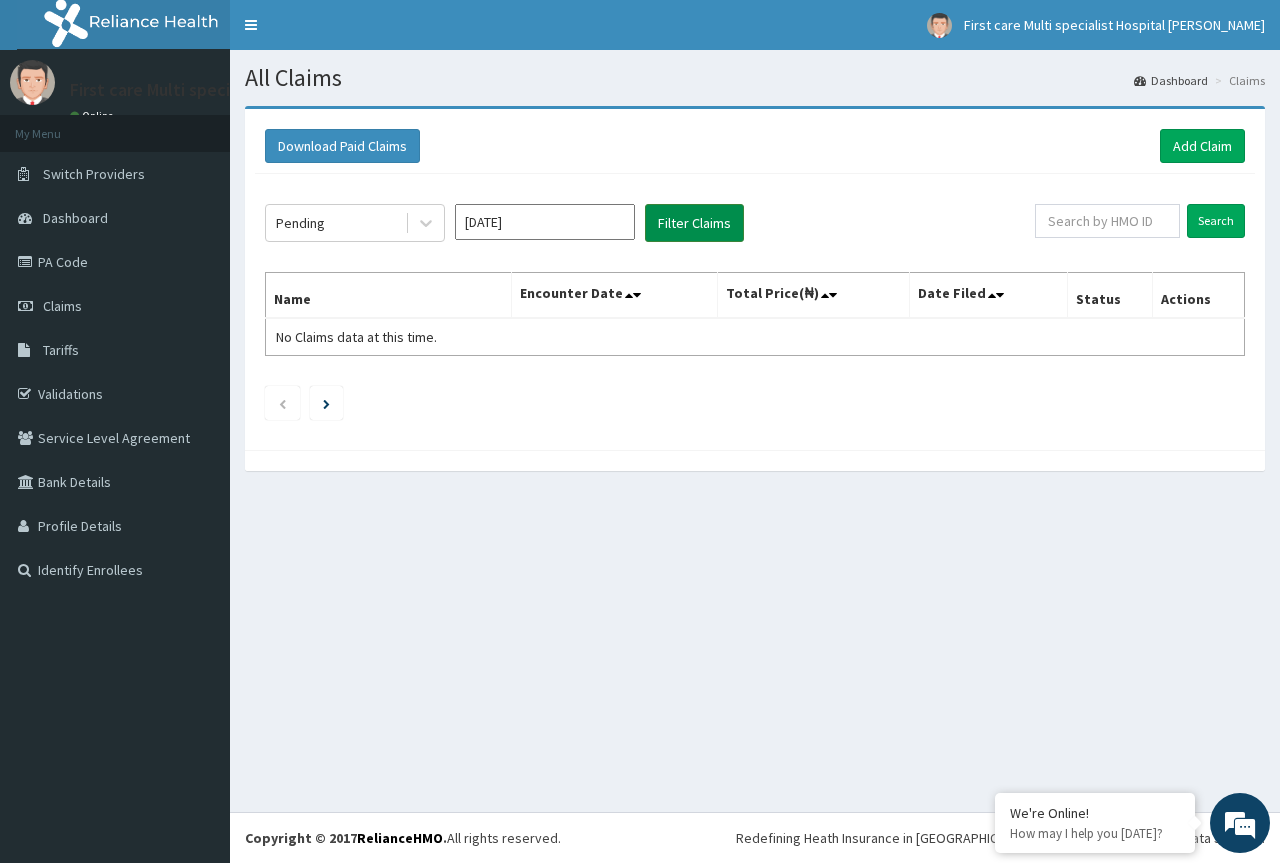 click on "Filter Claims" at bounding box center (694, 223) 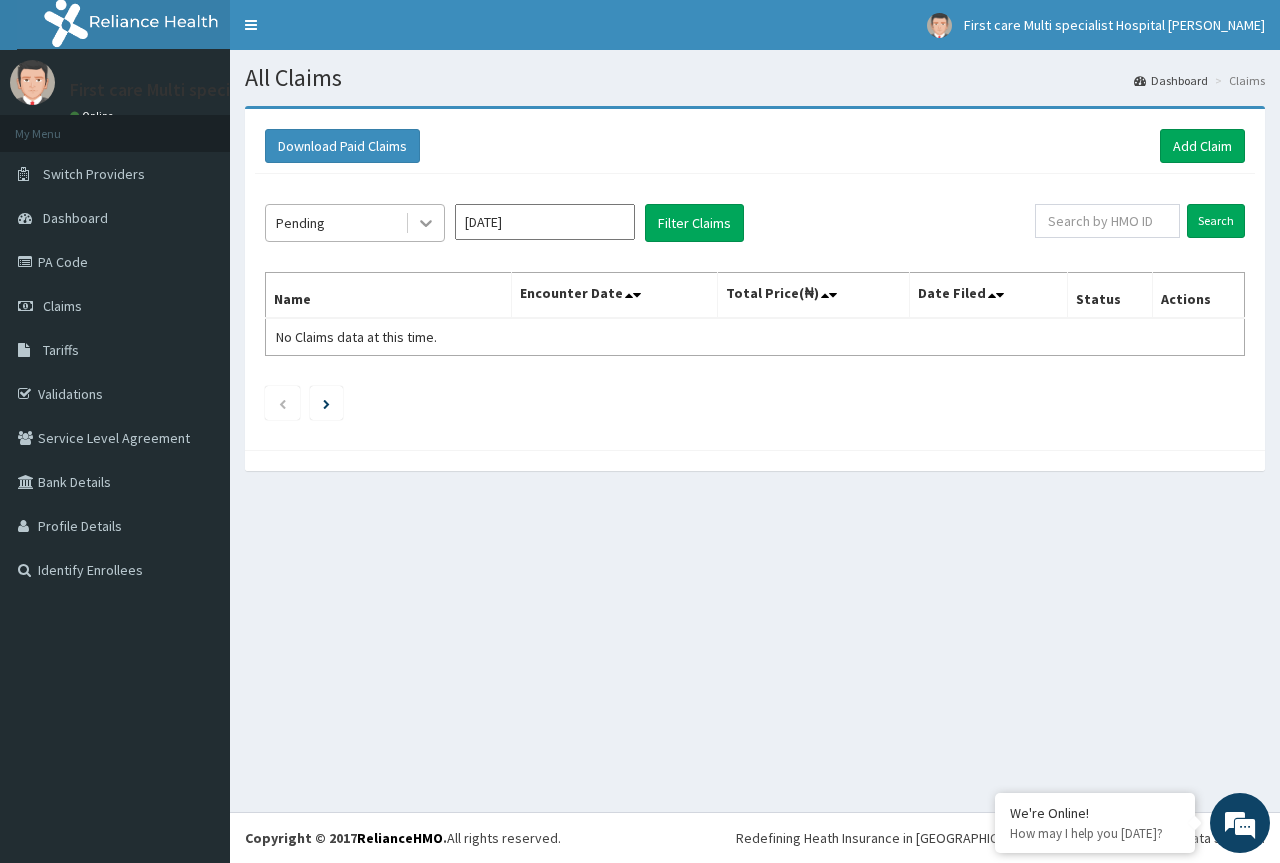click 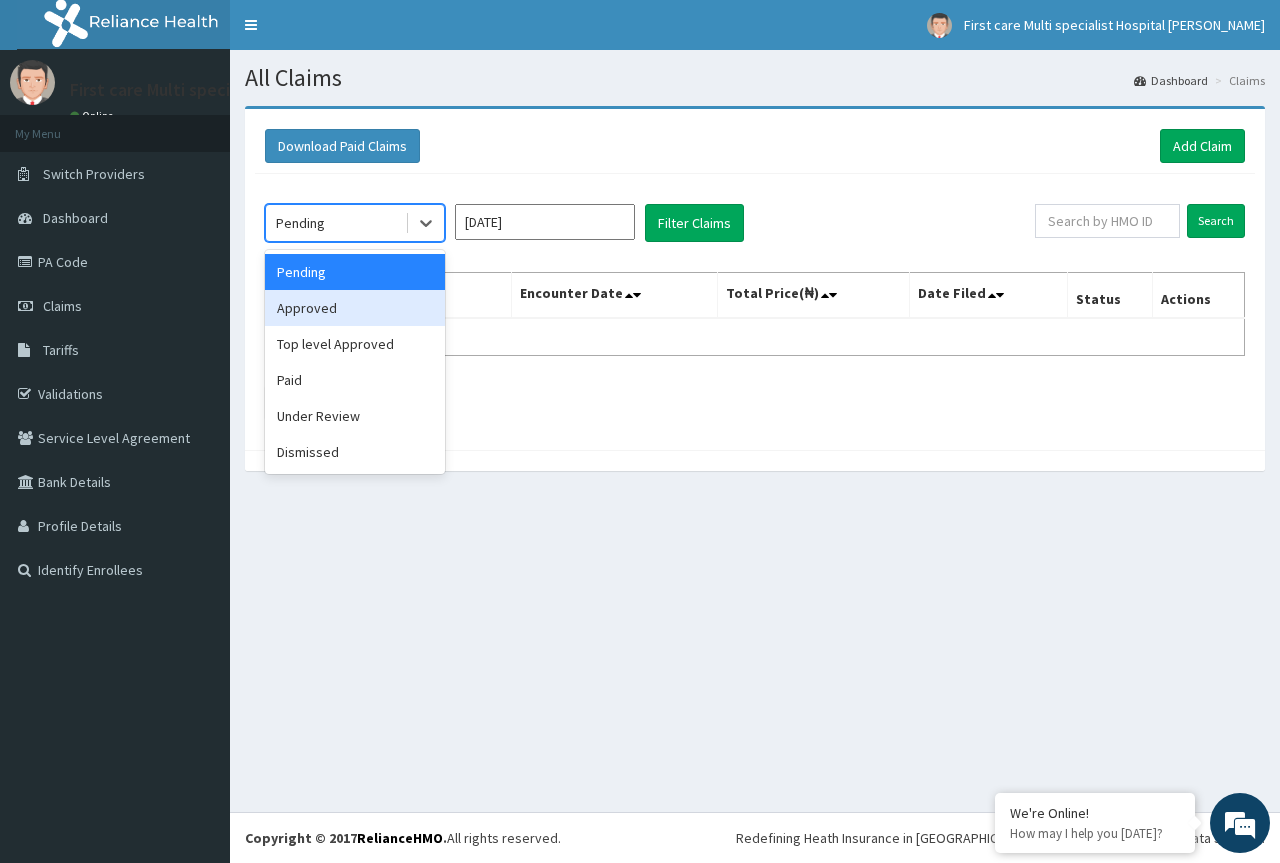 click on "Approved" at bounding box center [355, 308] 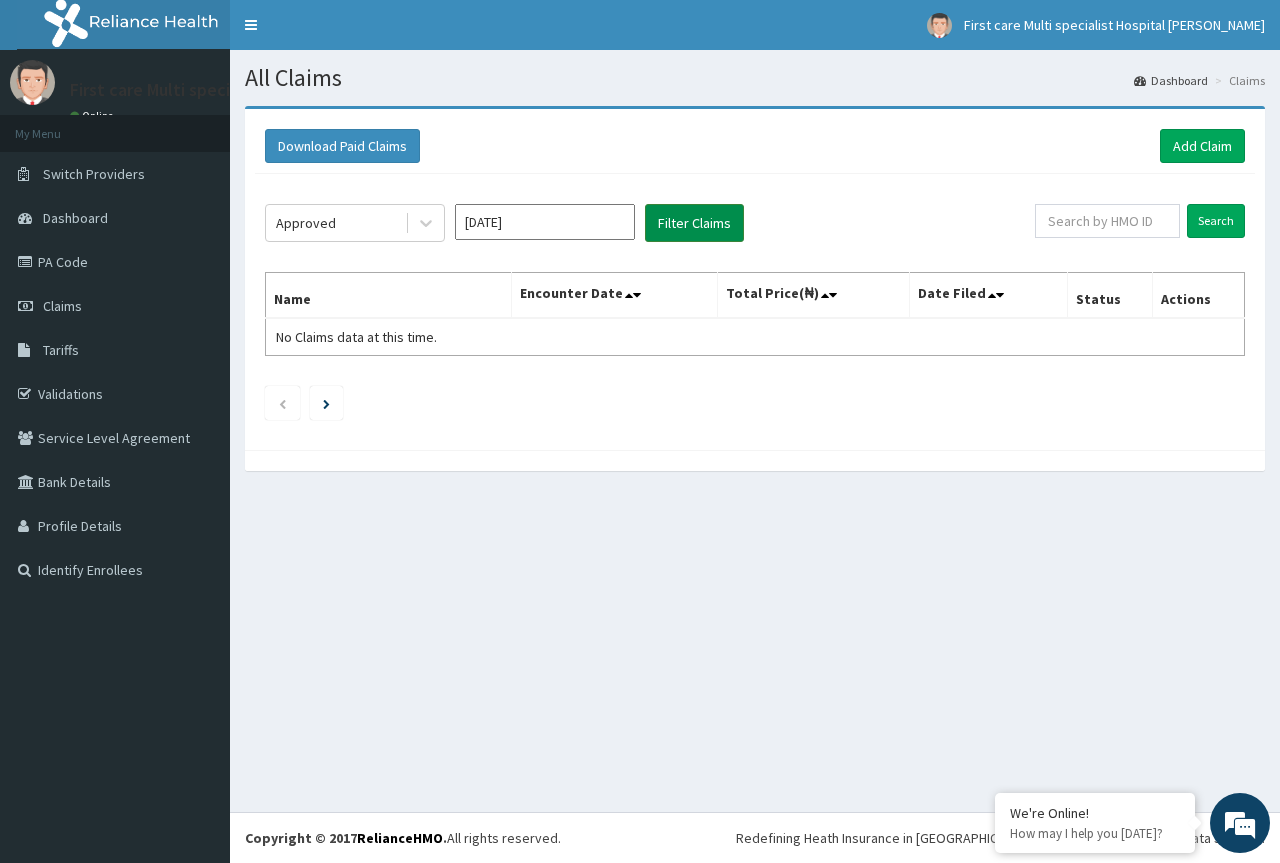 click on "Filter Claims" at bounding box center (694, 223) 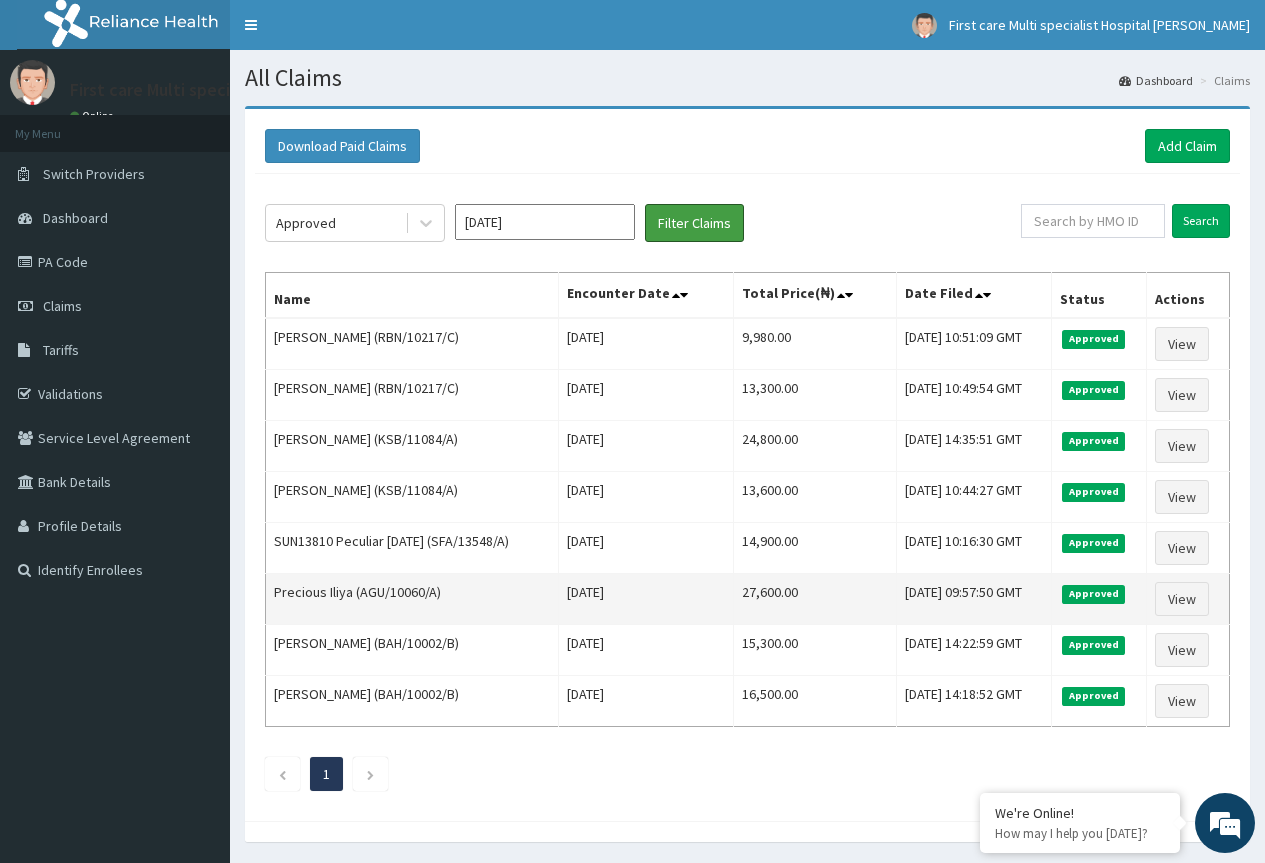 scroll, scrollTop: 65, scrollLeft: 0, axis: vertical 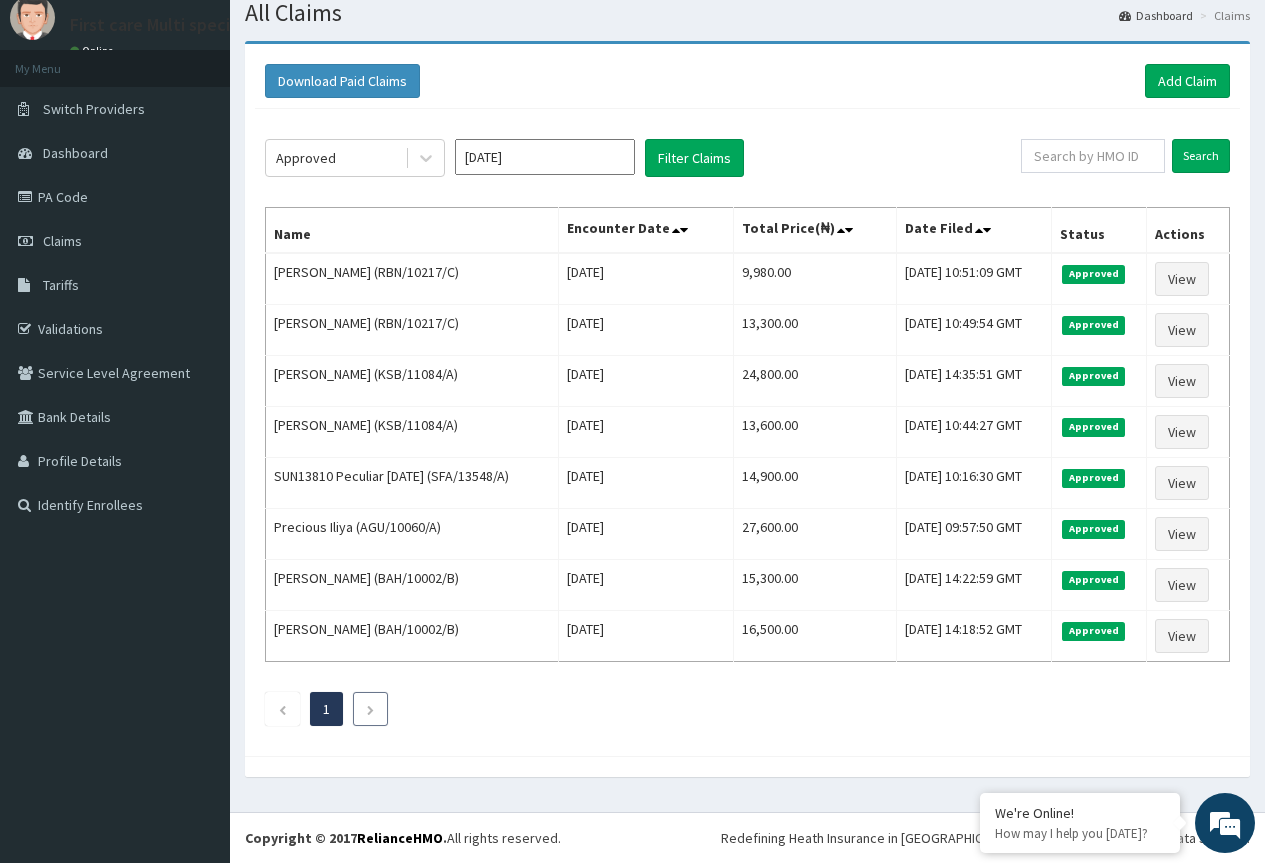 click at bounding box center [370, 709] 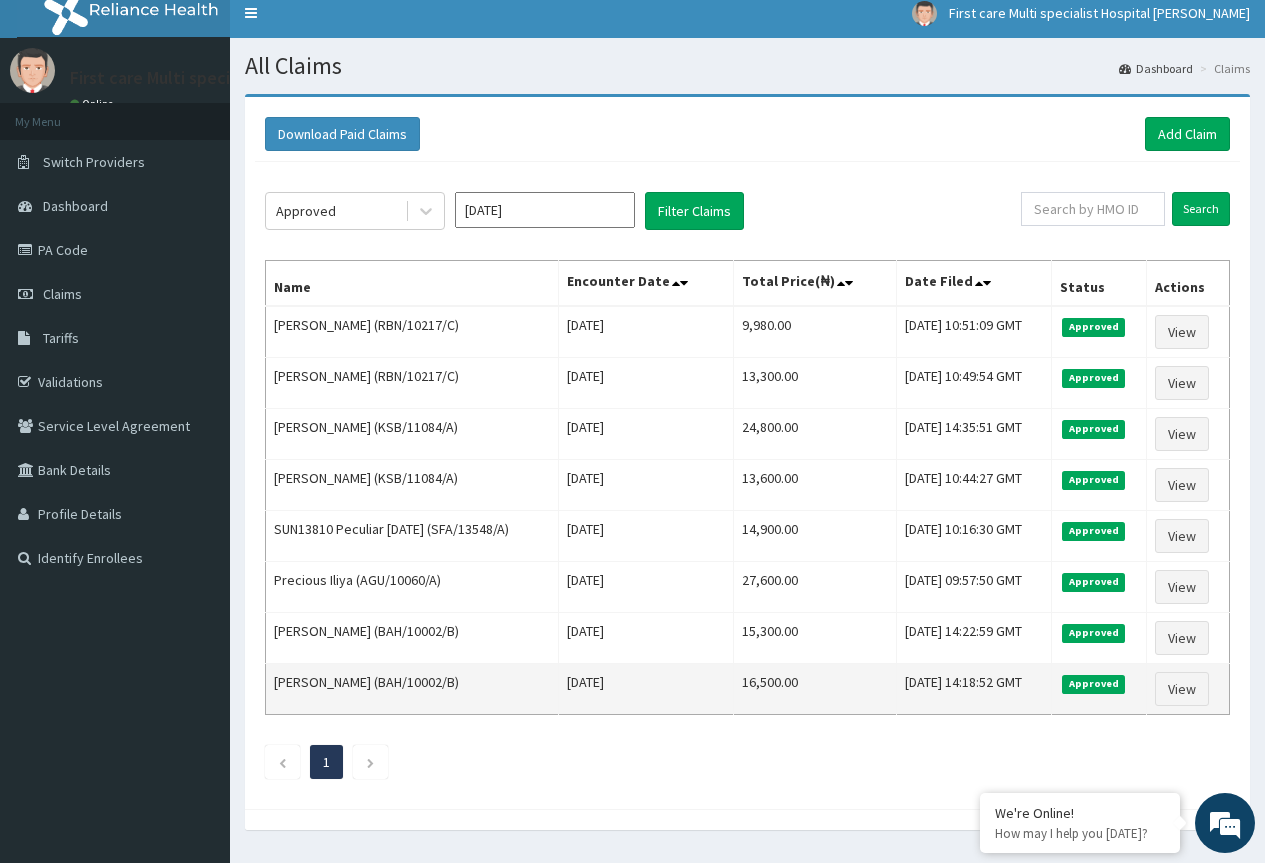 scroll, scrollTop: 0, scrollLeft: 0, axis: both 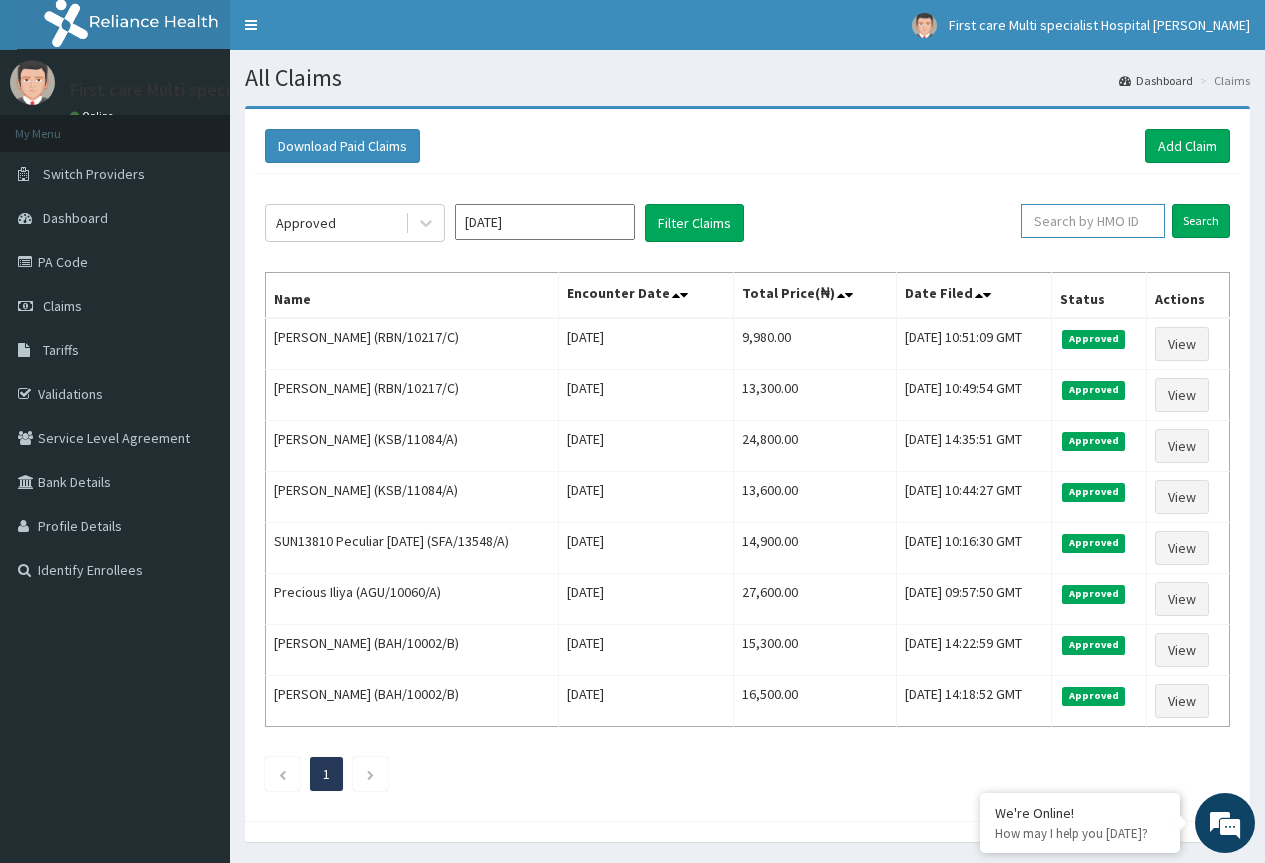 click at bounding box center (1093, 221) 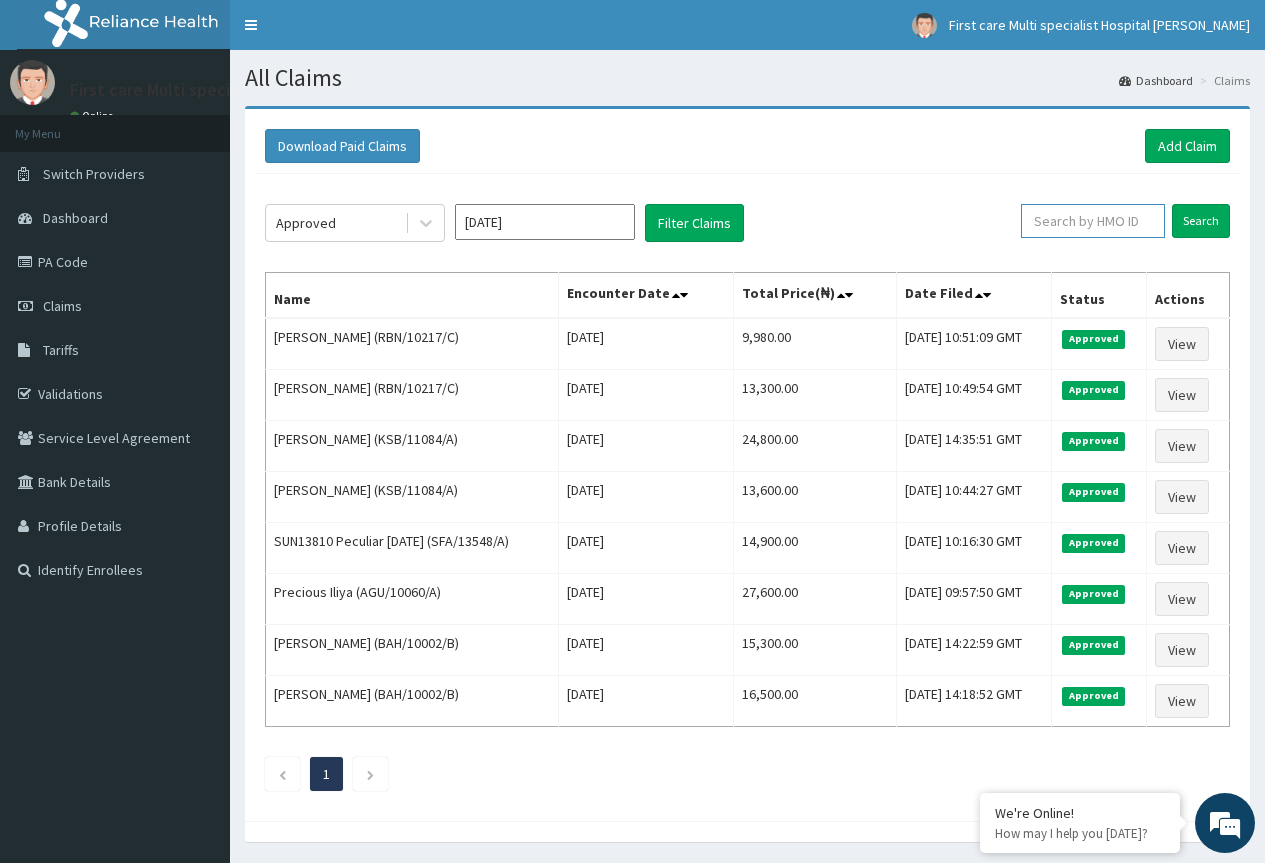 type on "f" 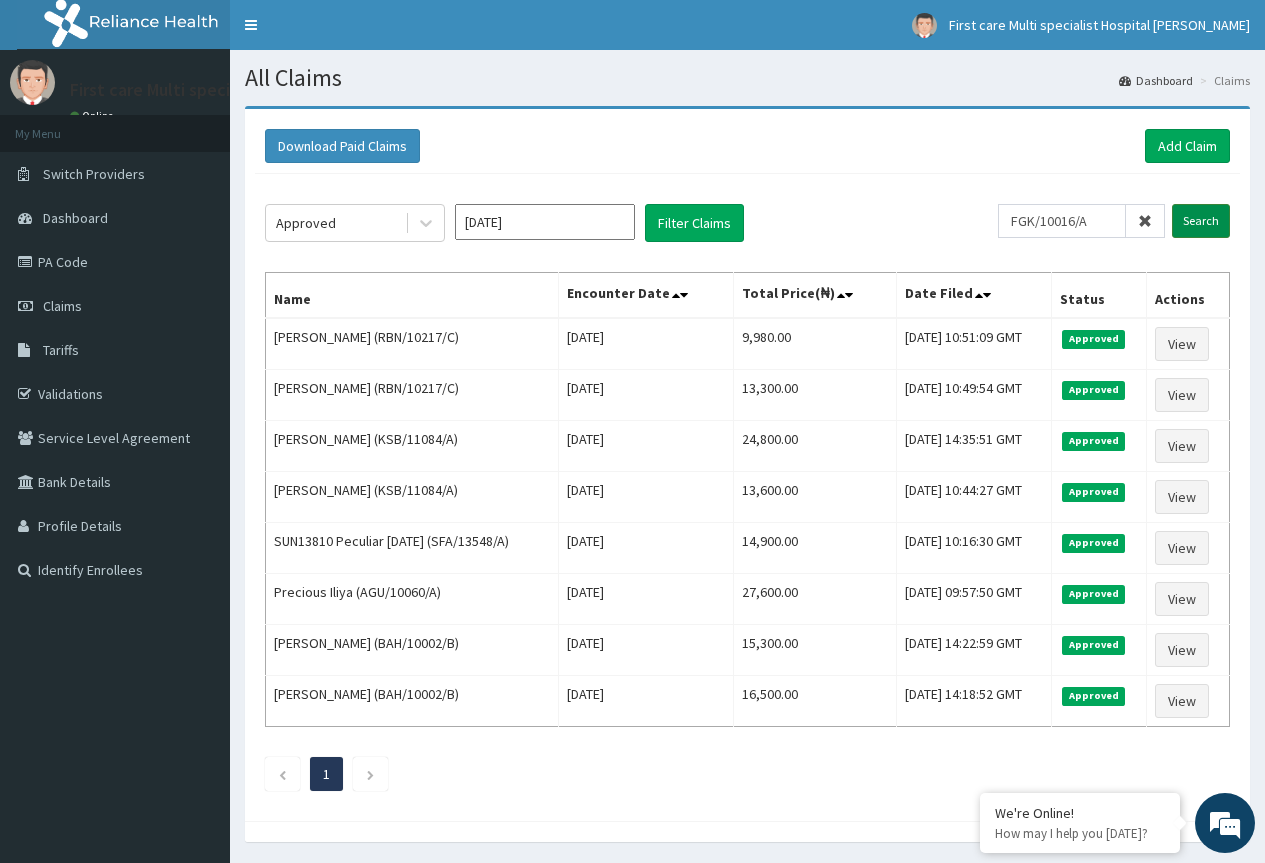 click on "Search" at bounding box center [1201, 221] 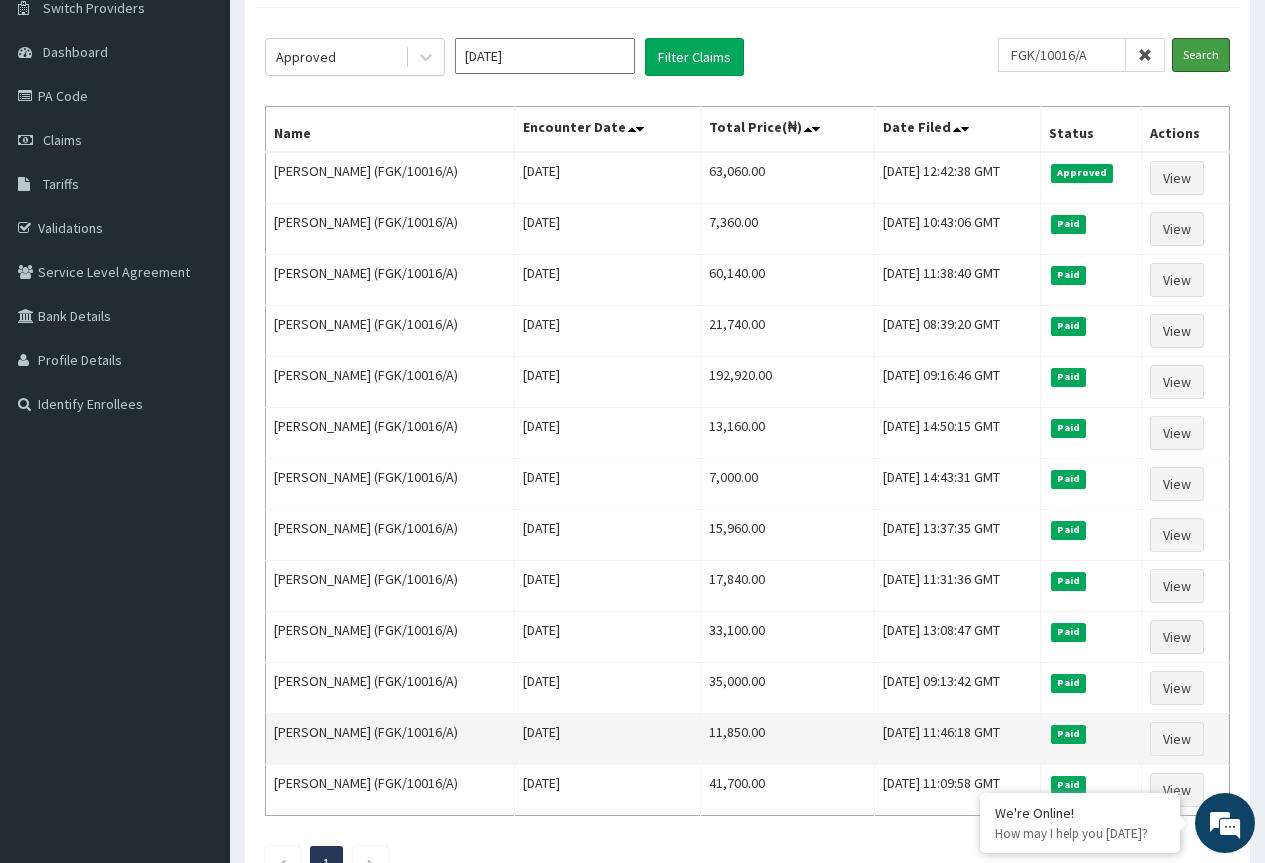 scroll, scrollTop: 120, scrollLeft: 0, axis: vertical 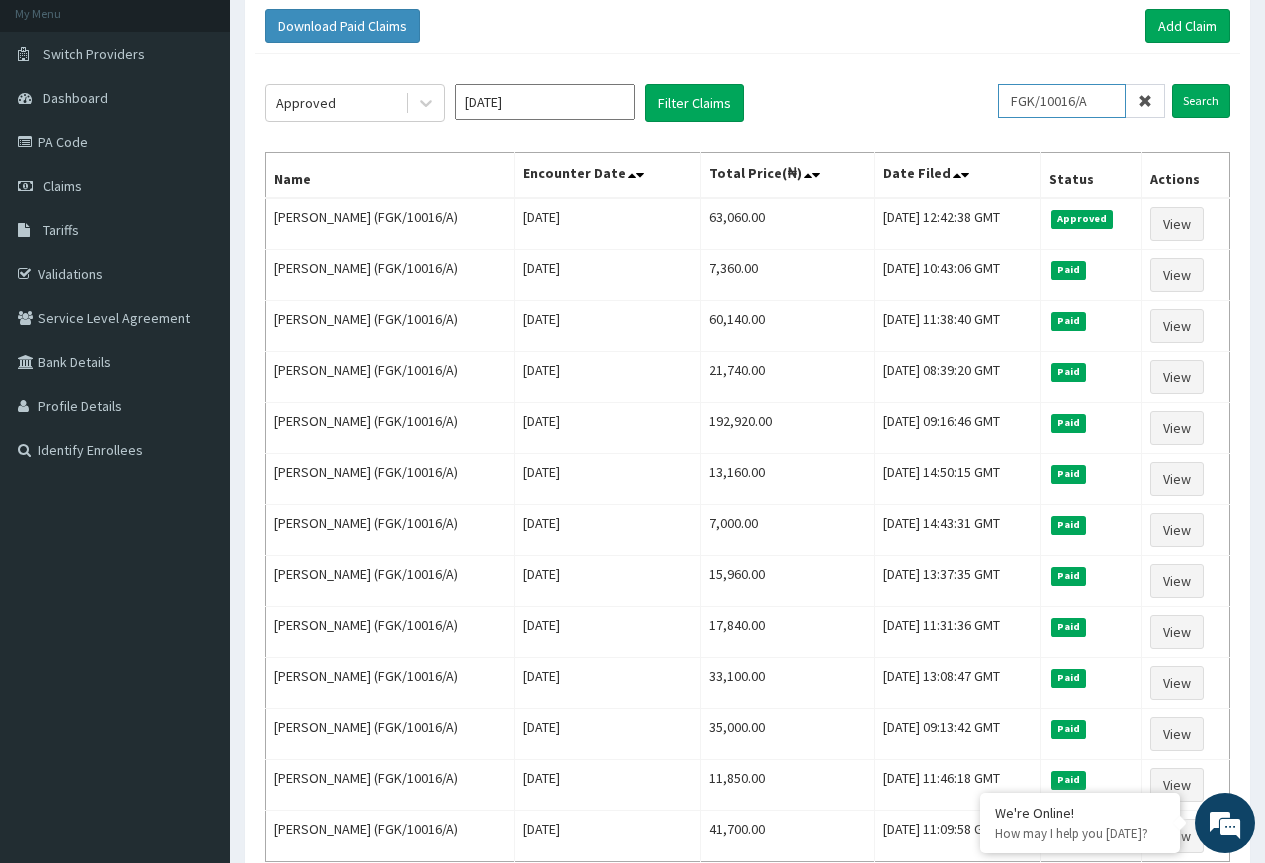 click on "FGK/10016/A" at bounding box center [1062, 101] 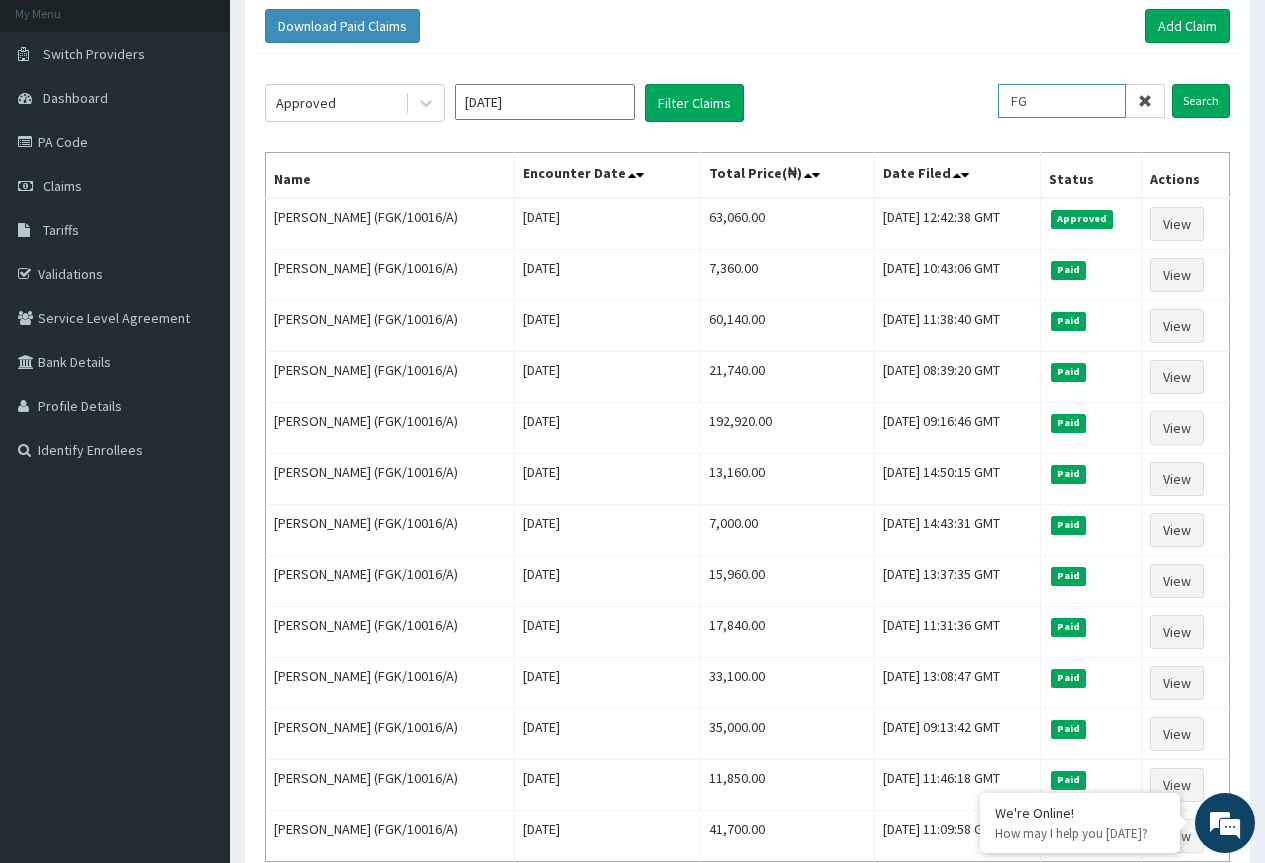 type on "F" 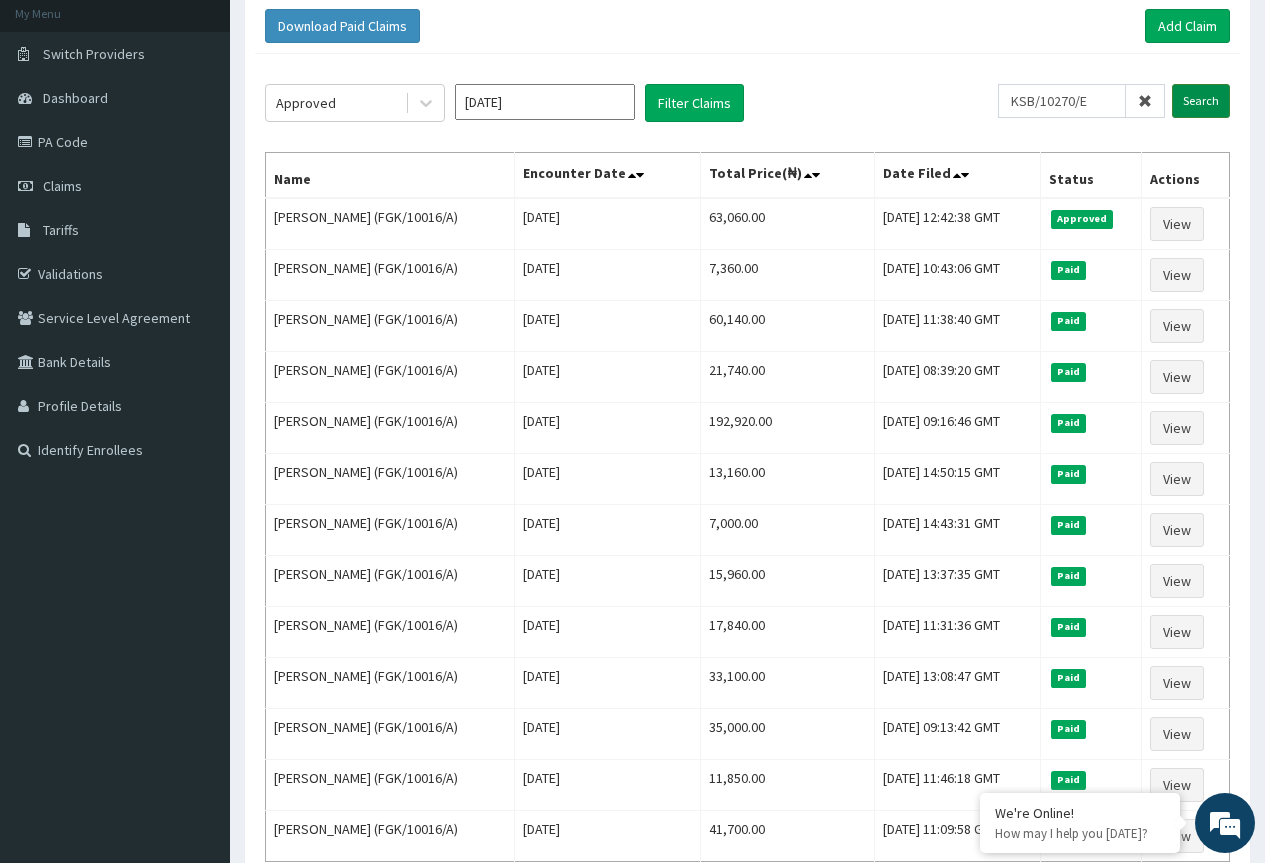 click on "Search" at bounding box center (1201, 101) 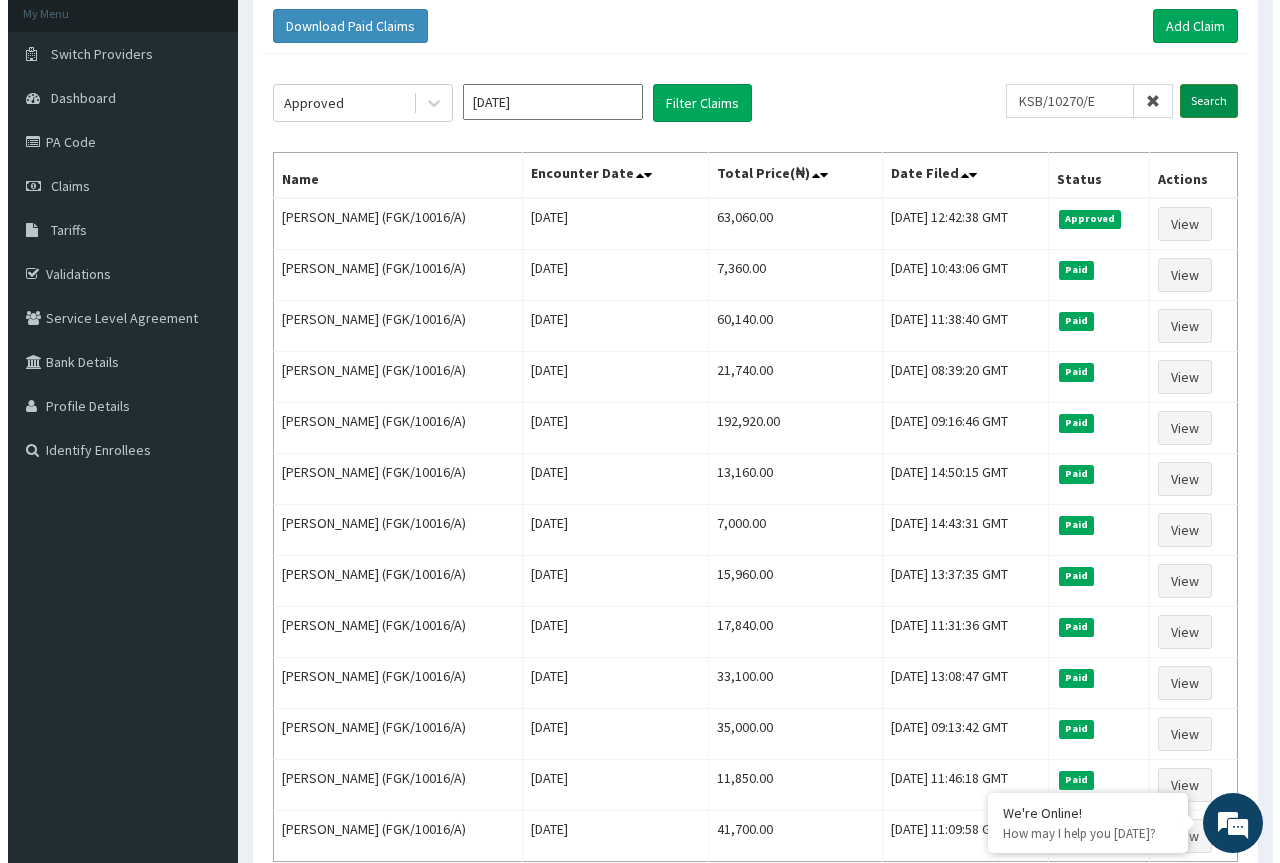 scroll, scrollTop: 0, scrollLeft: 0, axis: both 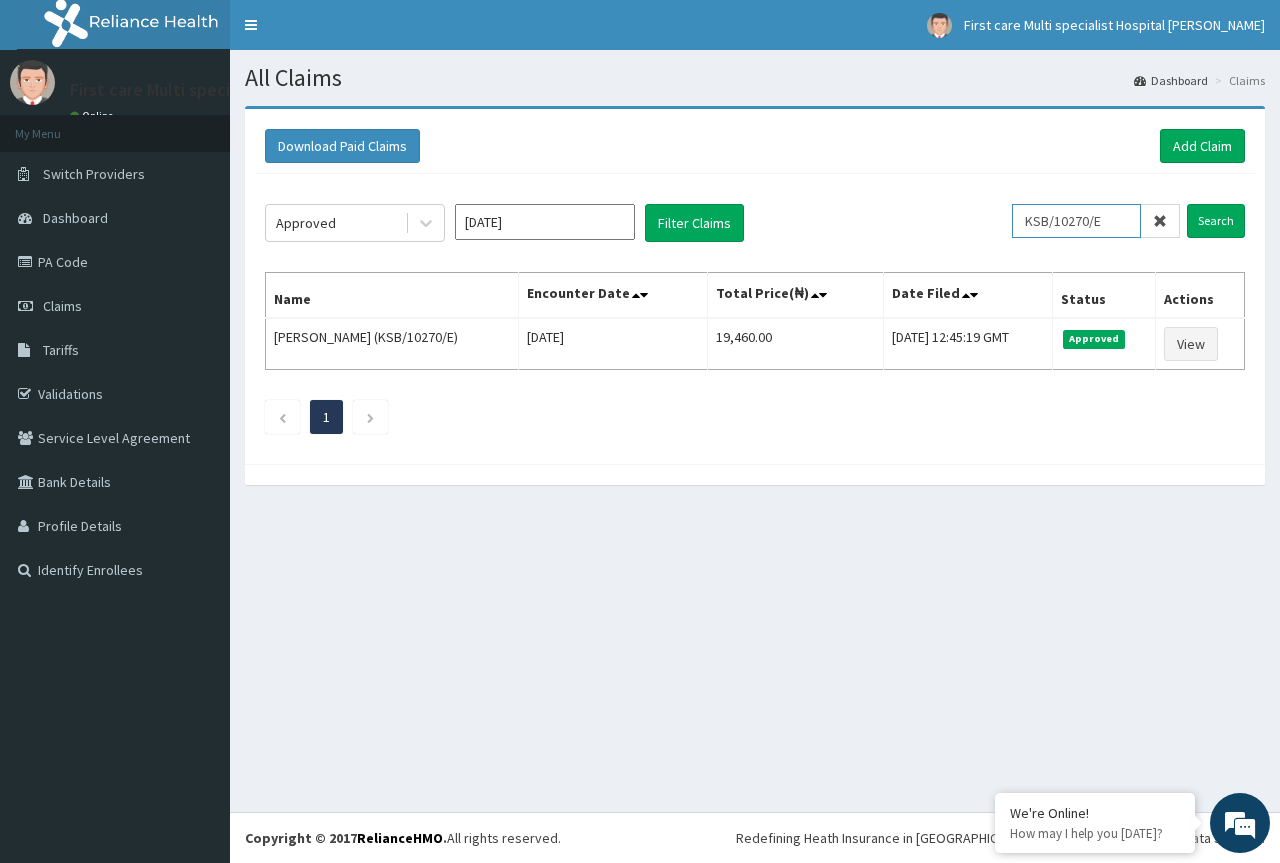 click on "KSB/10270/E" at bounding box center (1076, 221) 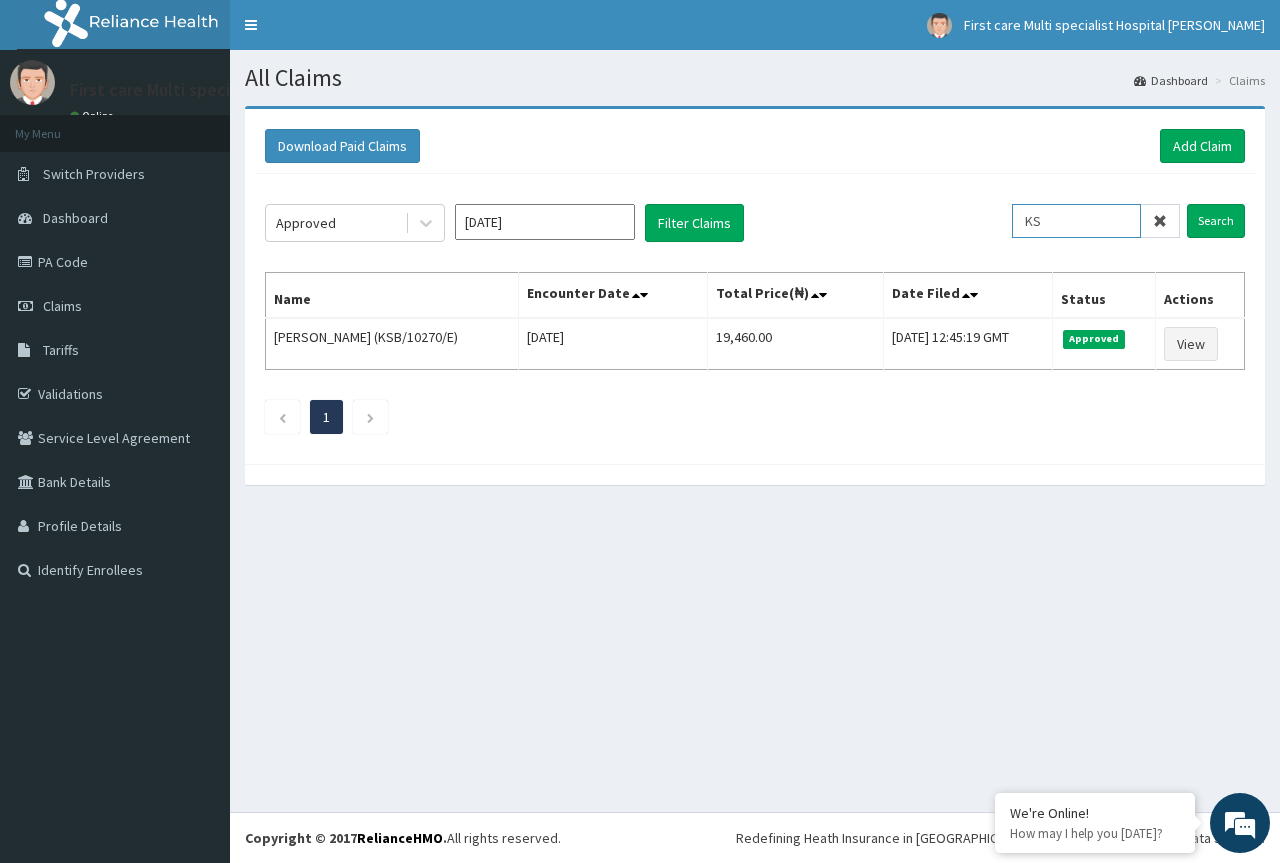 type on "K" 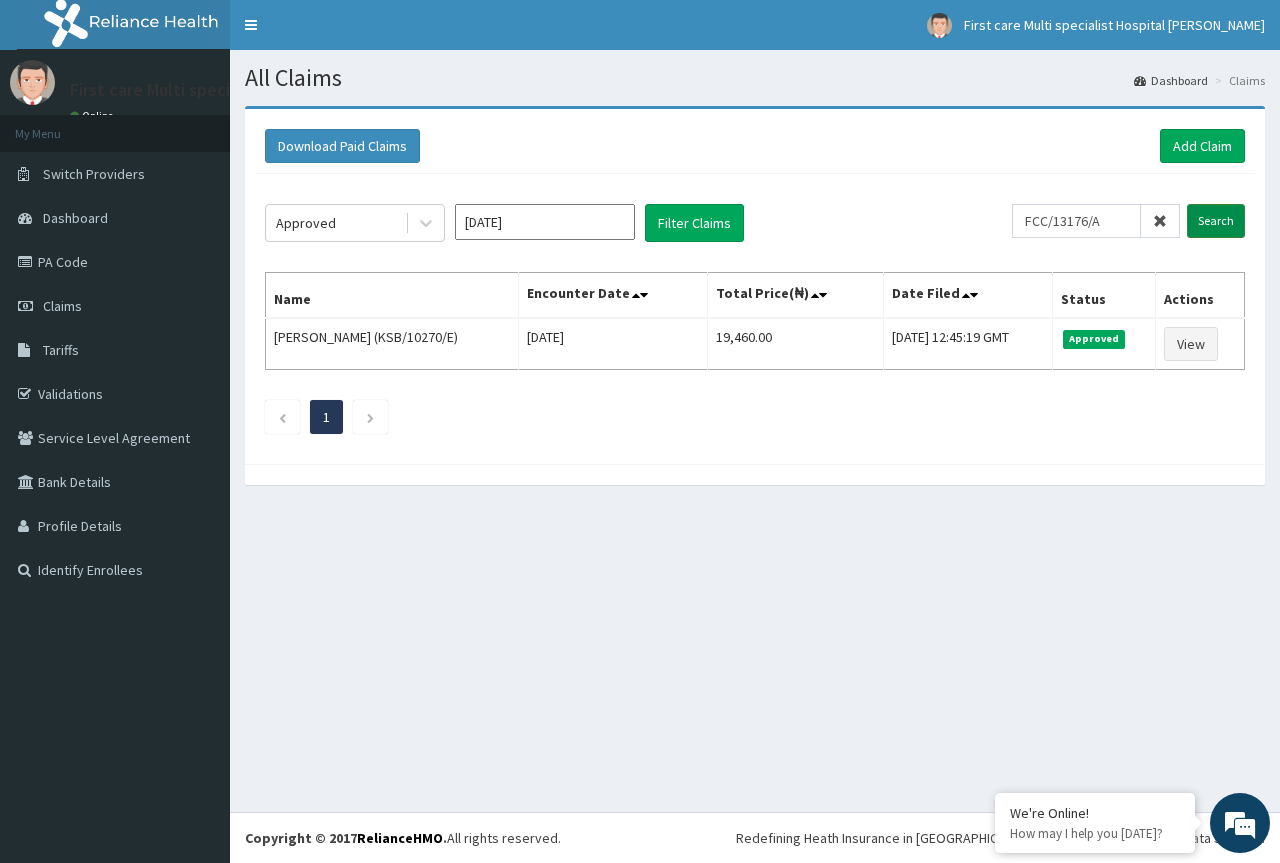 click on "Search" at bounding box center [1216, 221] 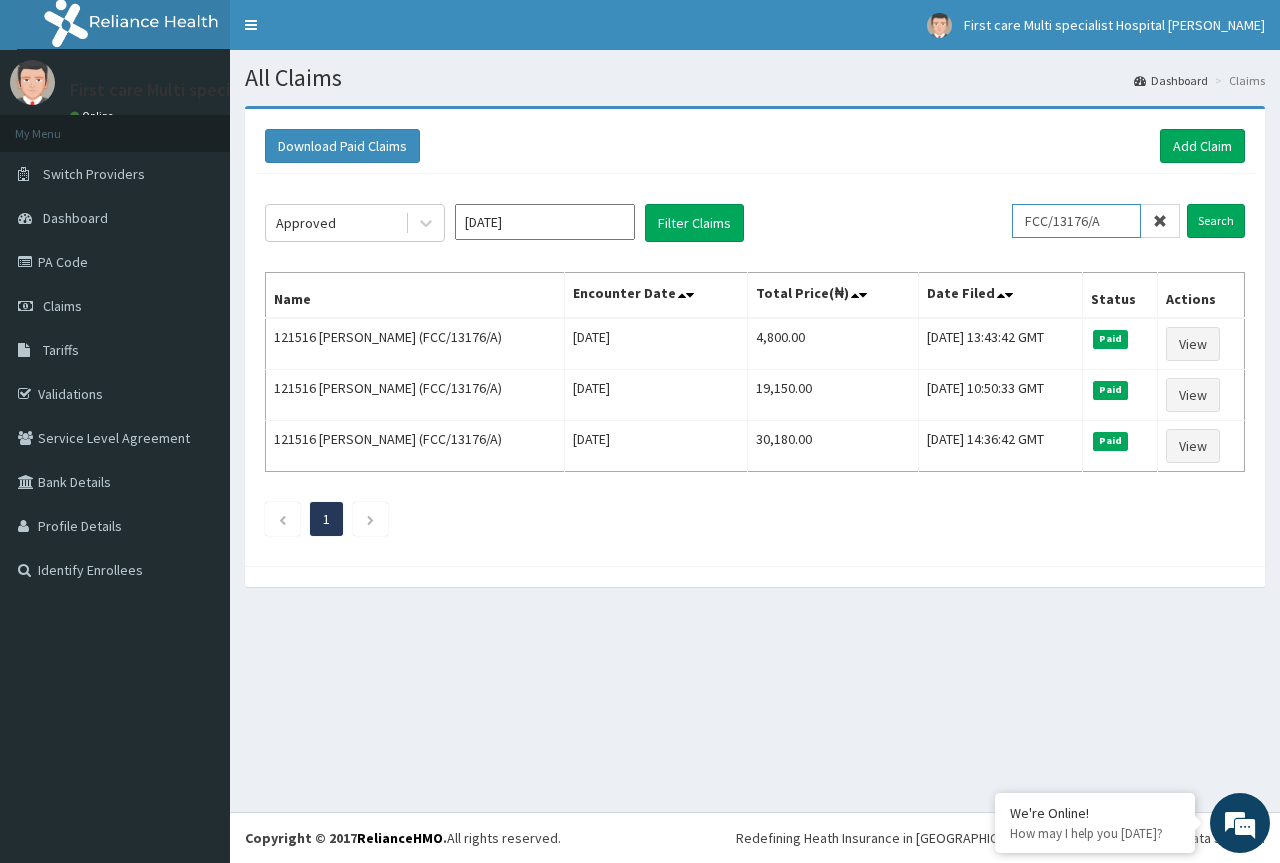 click on "FCC/13176/A" at bounding box center (1076, 221) 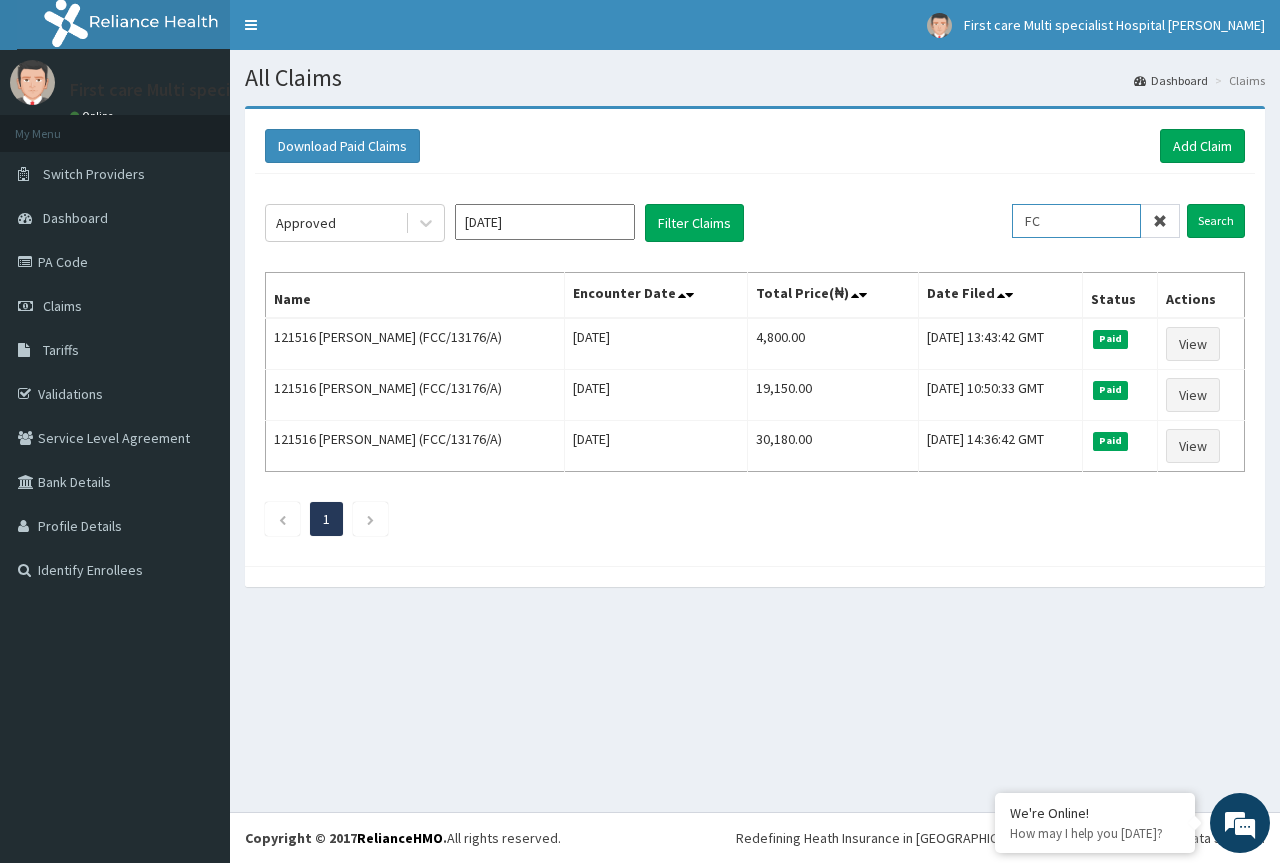 type on "F" 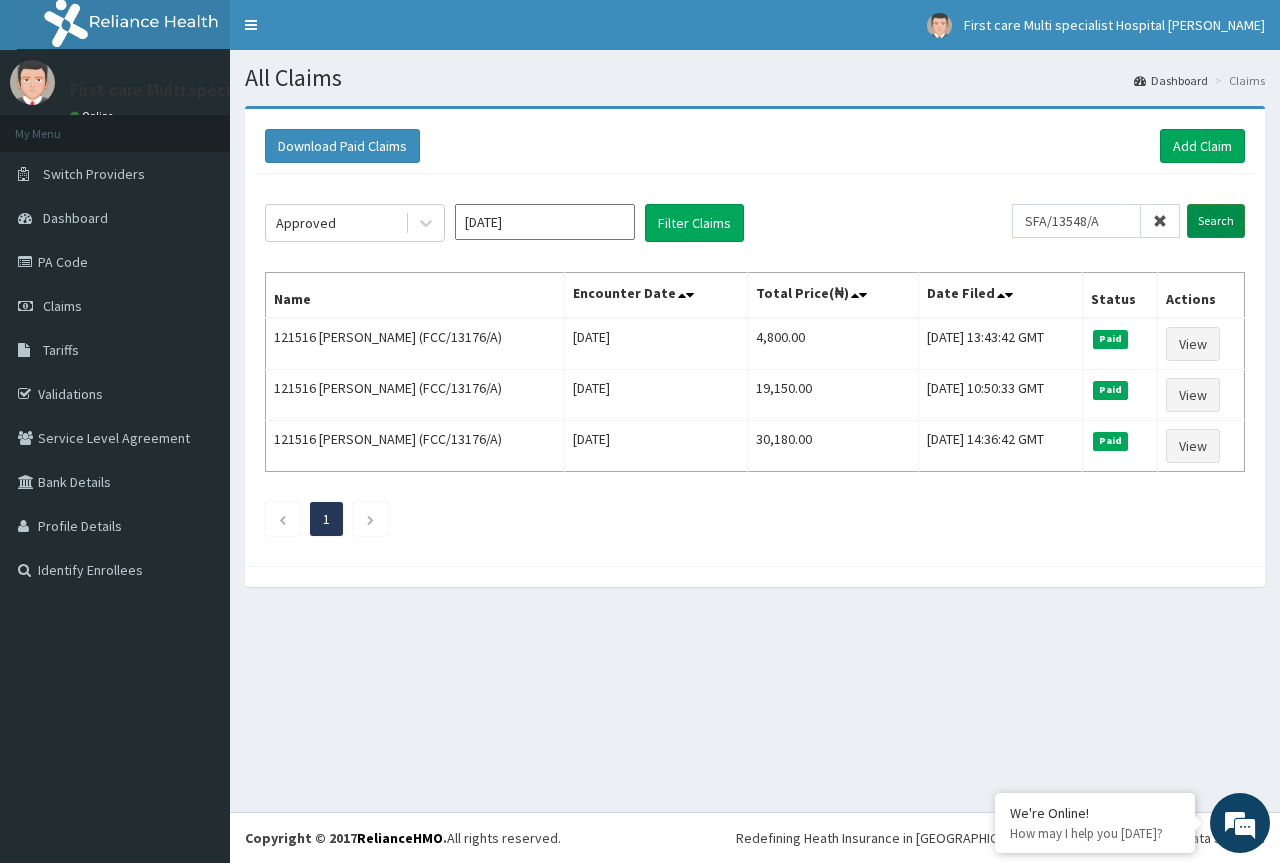 click on "Search" at bounding box center [1216, 221] 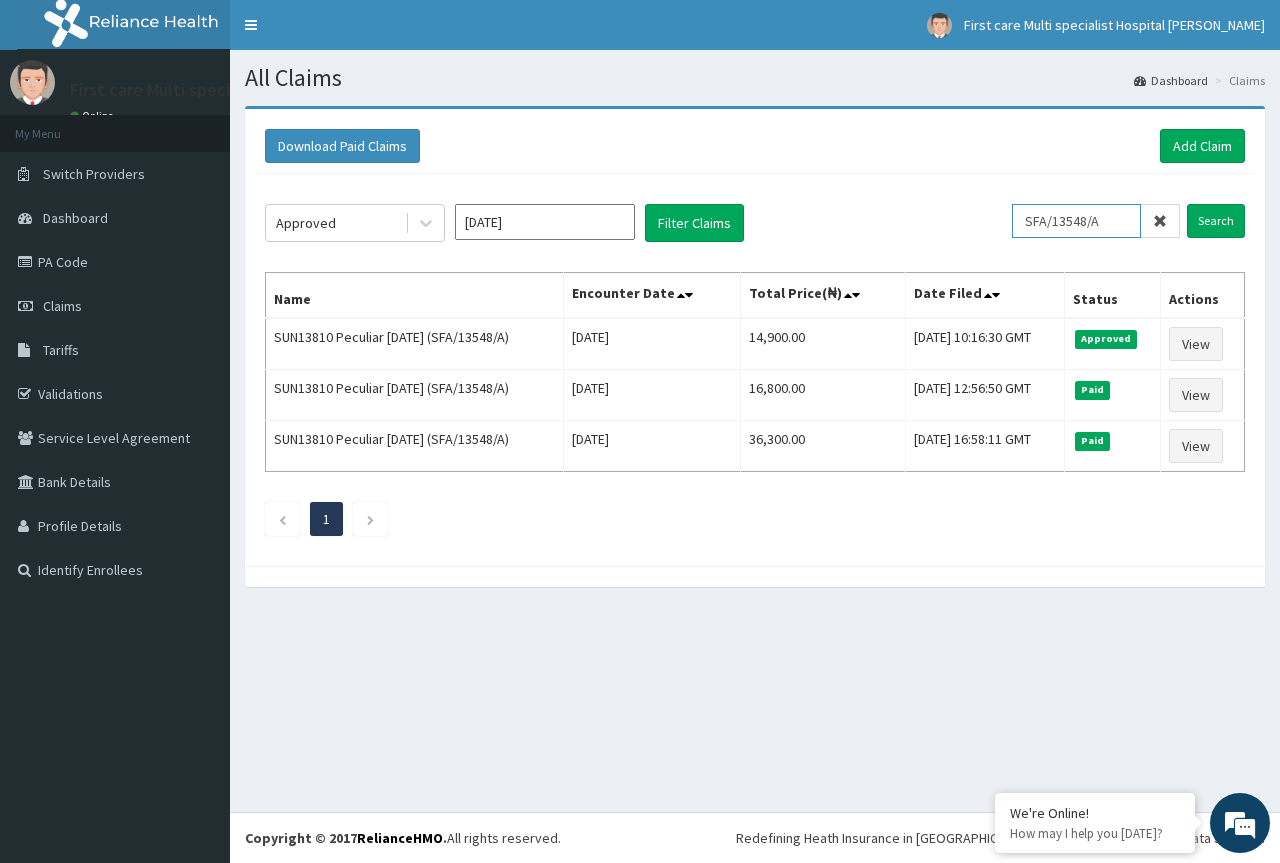click on "SFA/13548/A" at bounding box center (1076, 221) 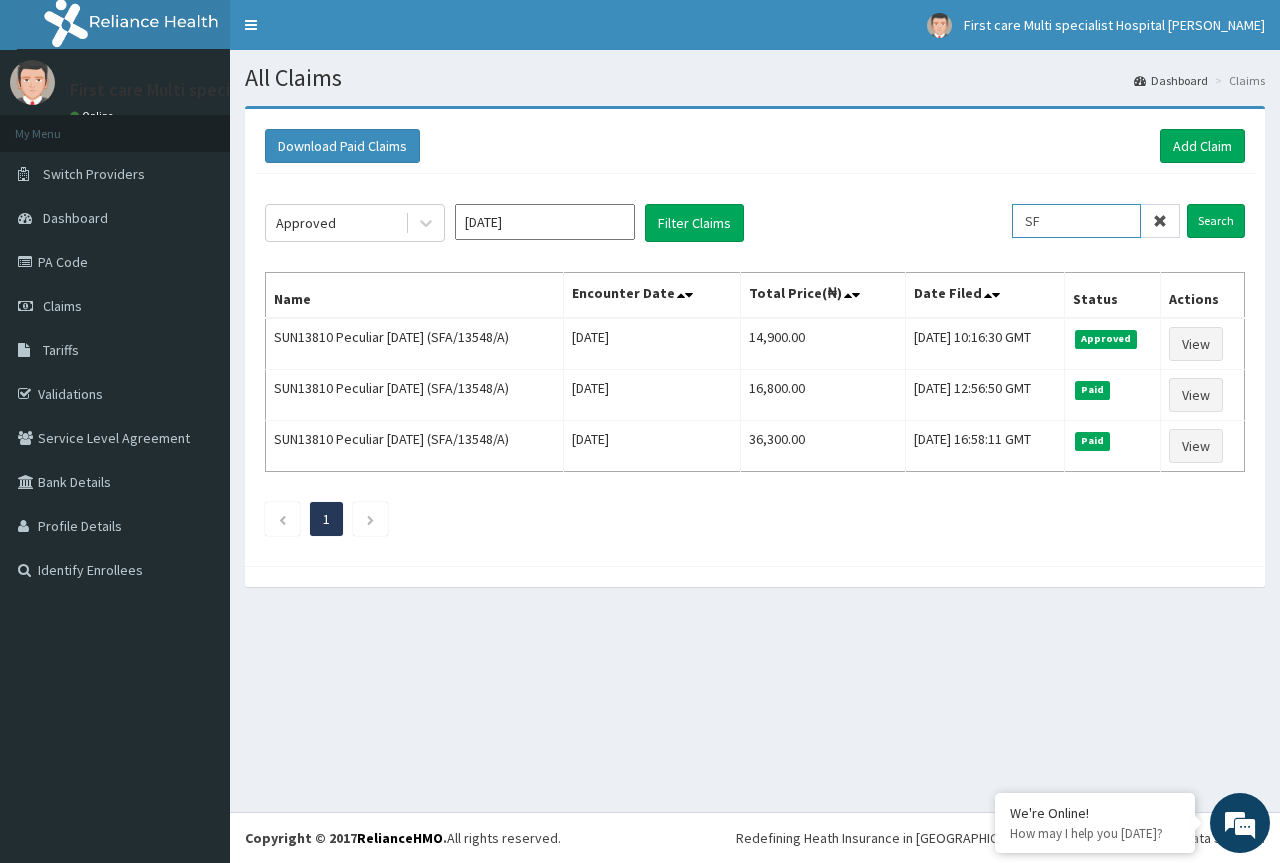 type on "S" 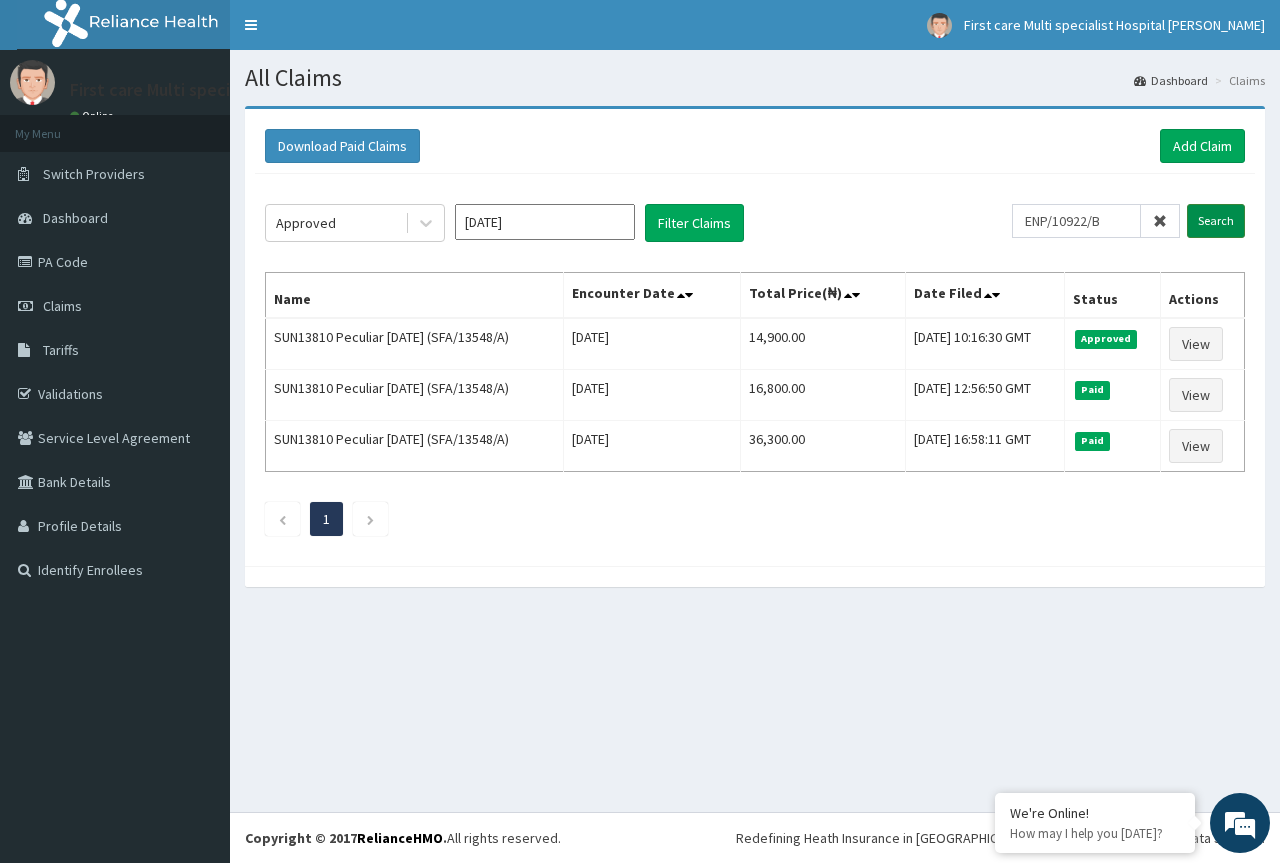 click on "Search" at bounding box center [1216, 221] 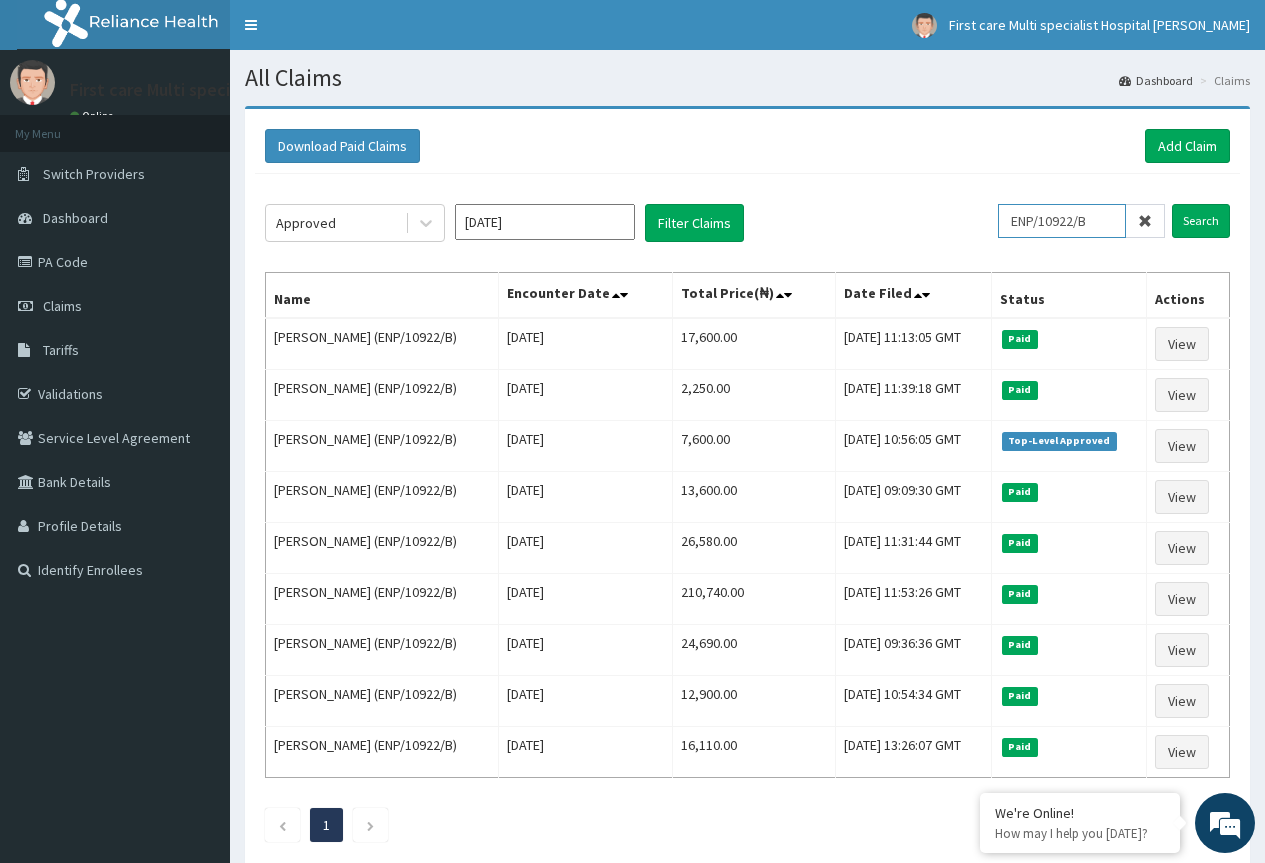 click on "ENP/10922/B" at bounding box center (1062, 221) 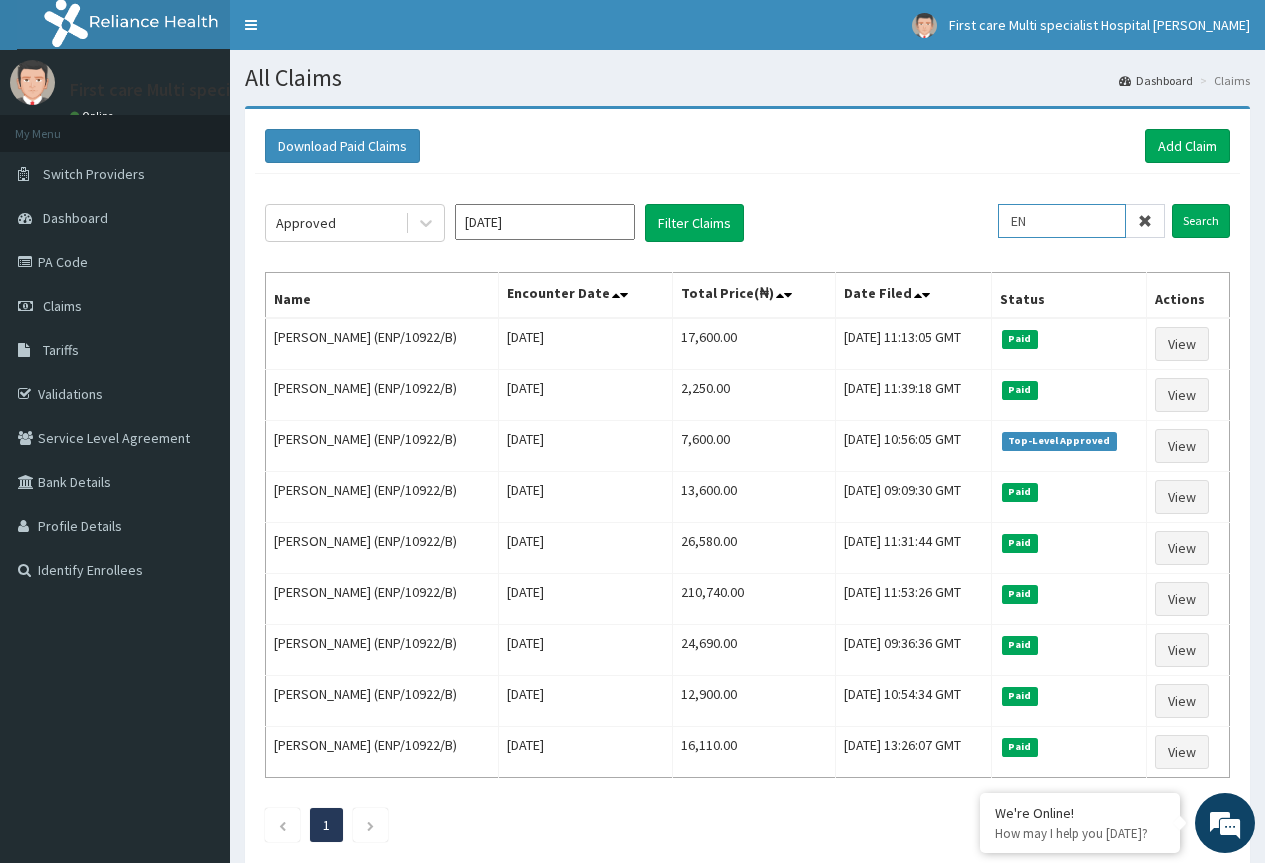 type on "E" 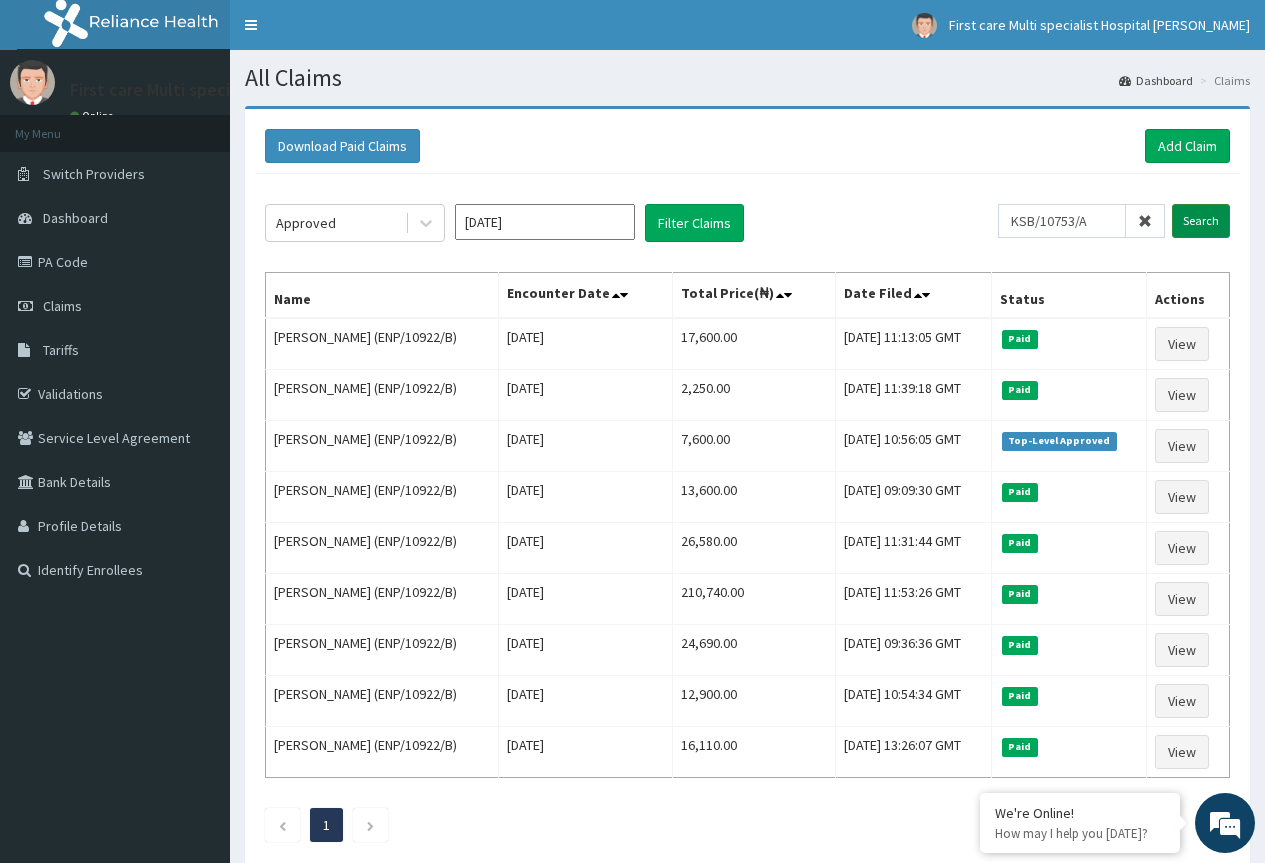 click on "Search" at bounding box center (1201, 221) 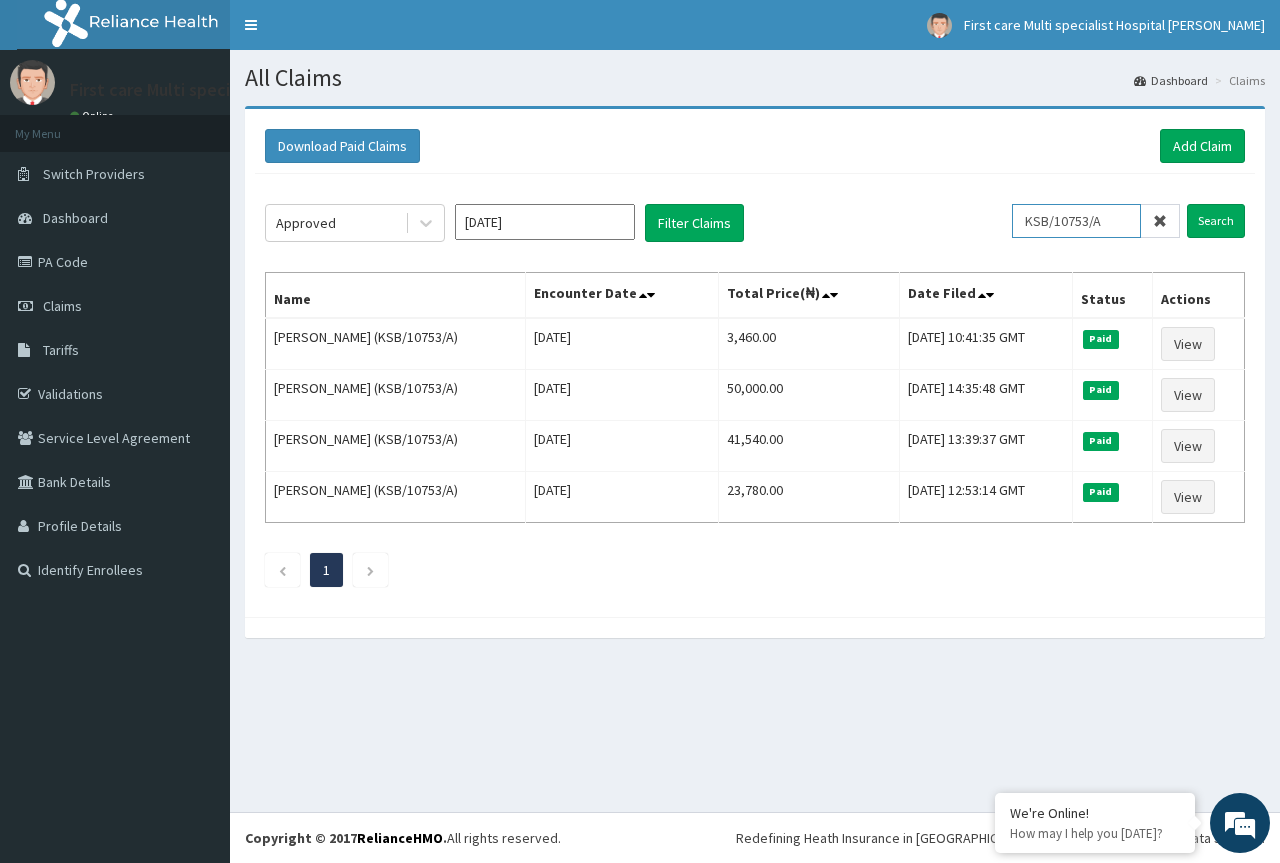 click on "KSB/10753/A" at bounding box center (1076, 221) 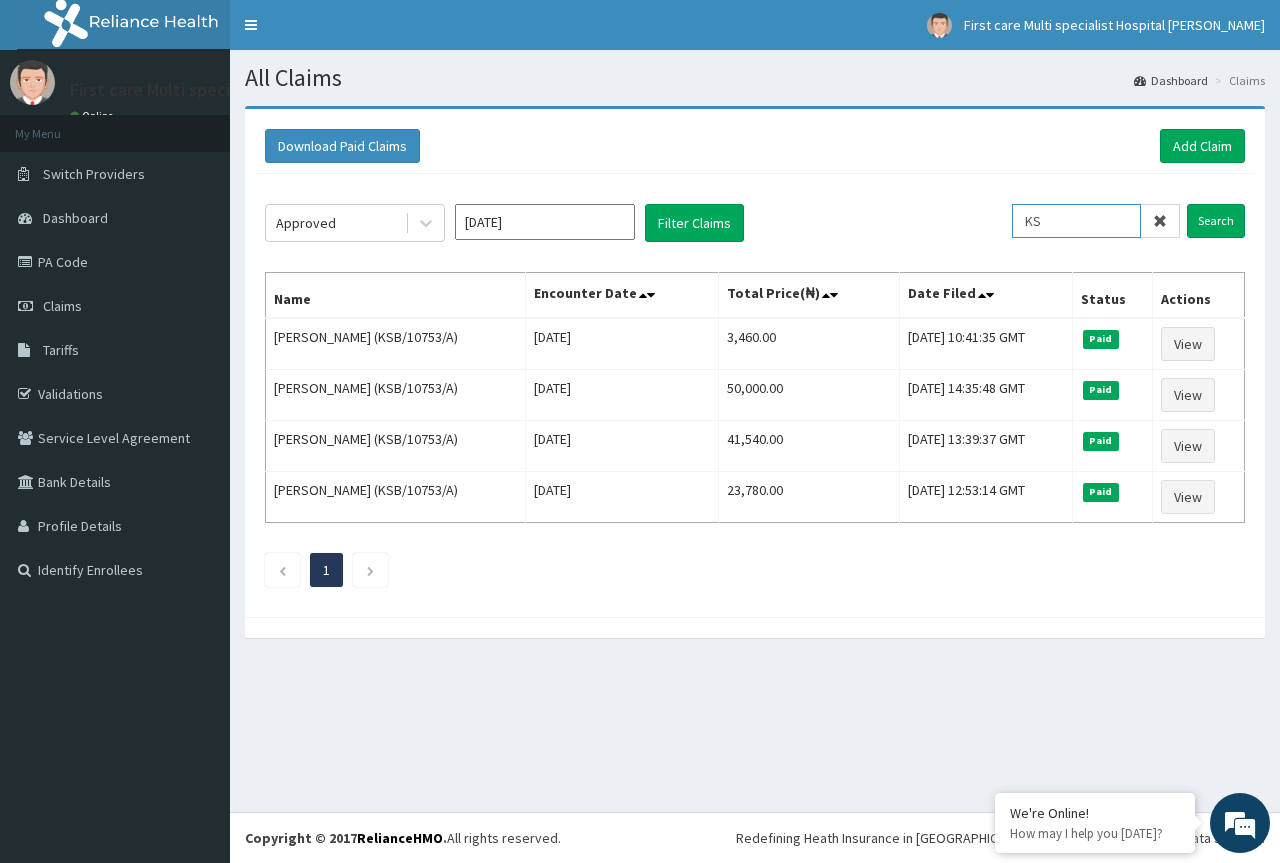 type on "K" 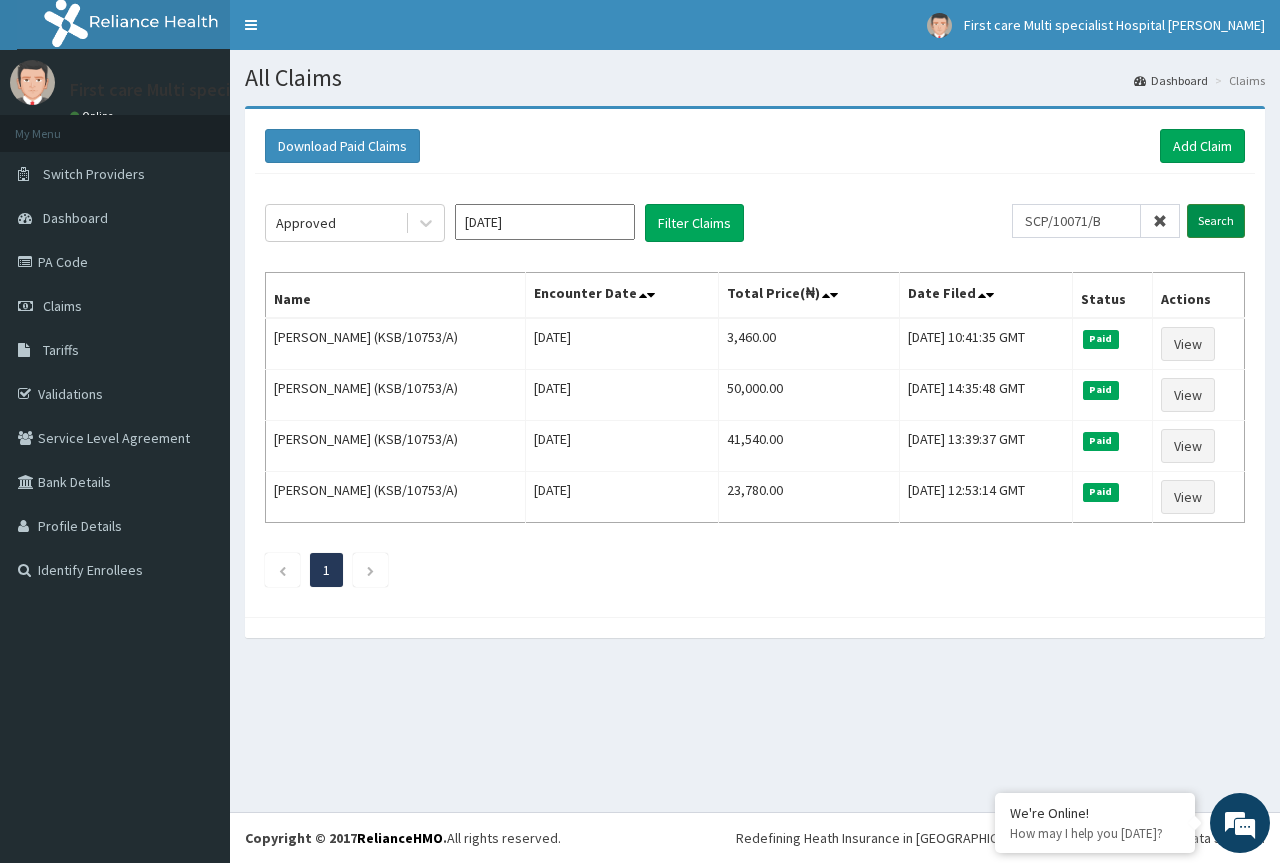 click on "Search" at bounding box center (1216, 221) 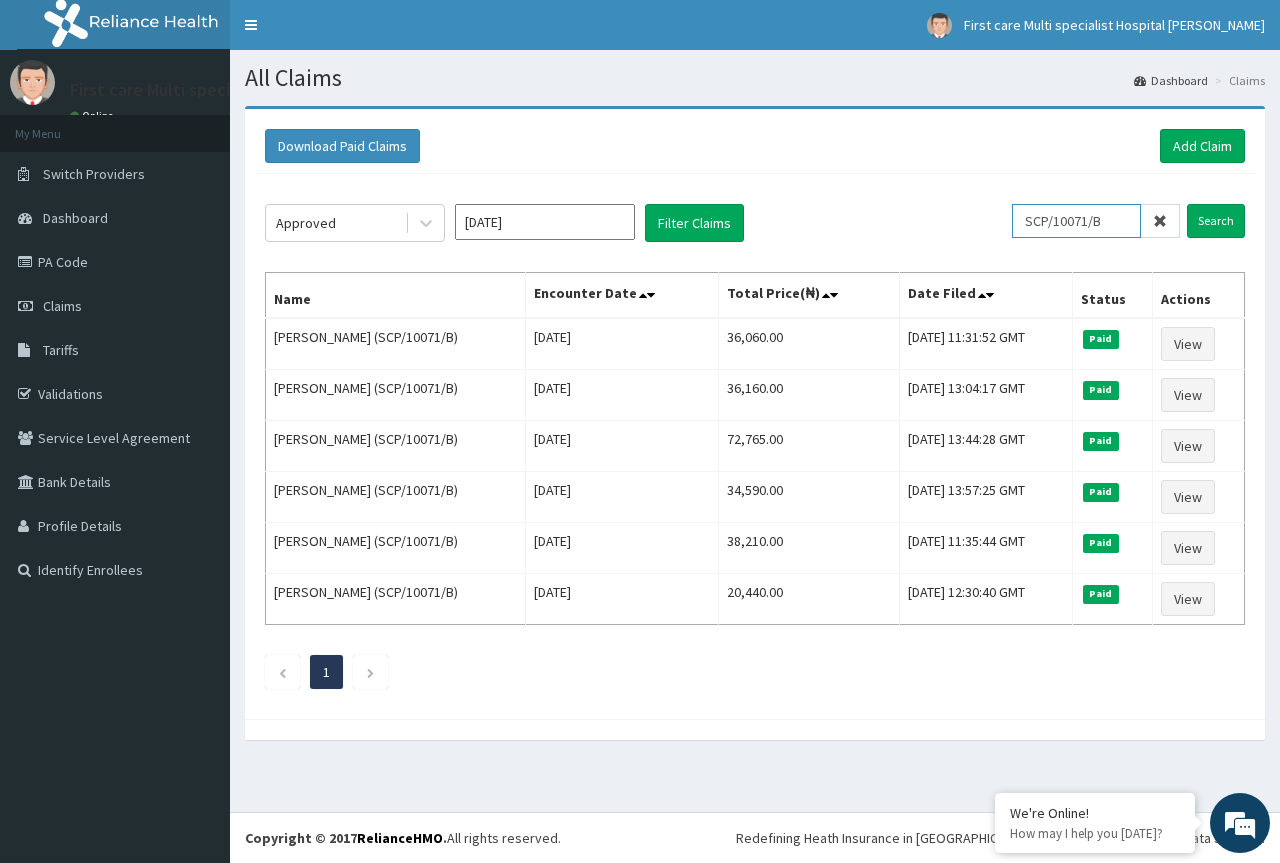 click on "SCP/10071/B" at bounding box center [1076, 221] 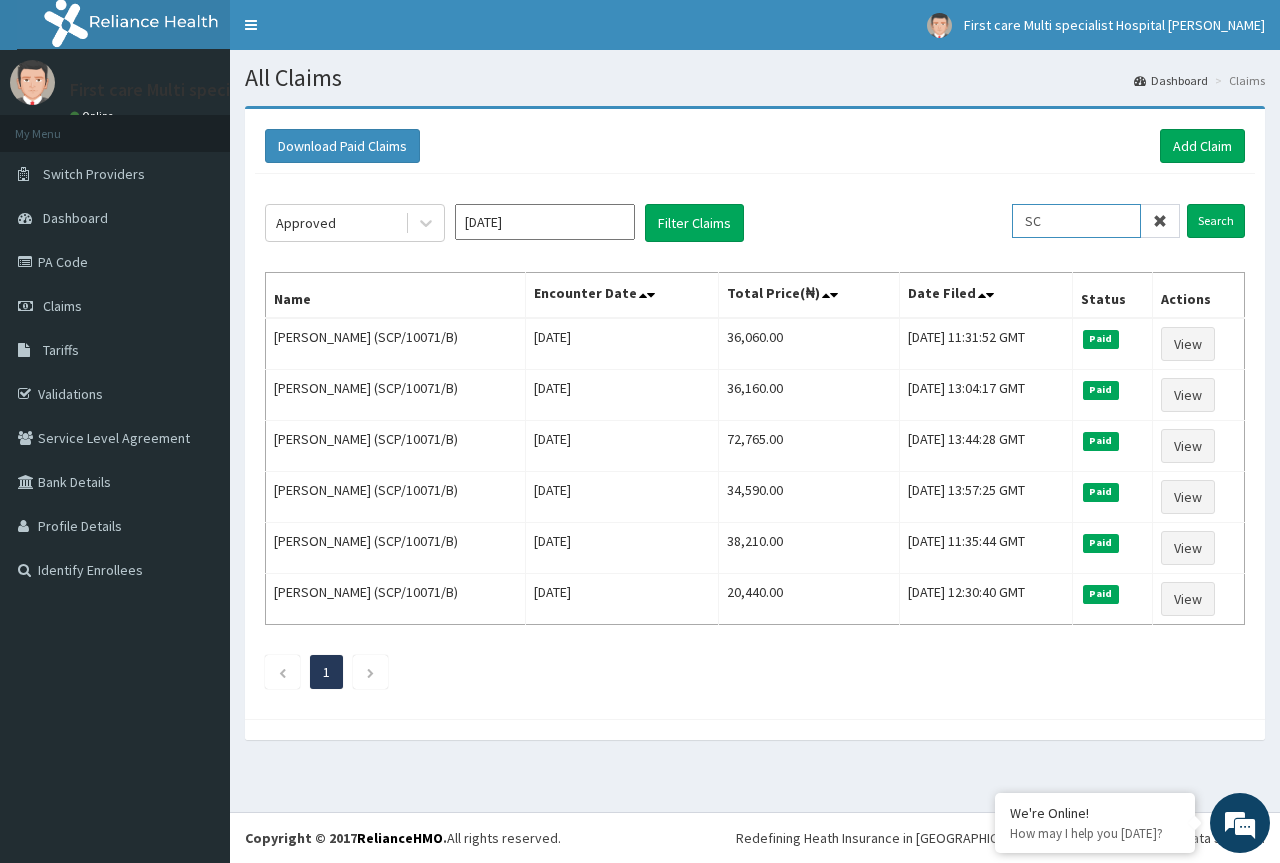 type on "S" 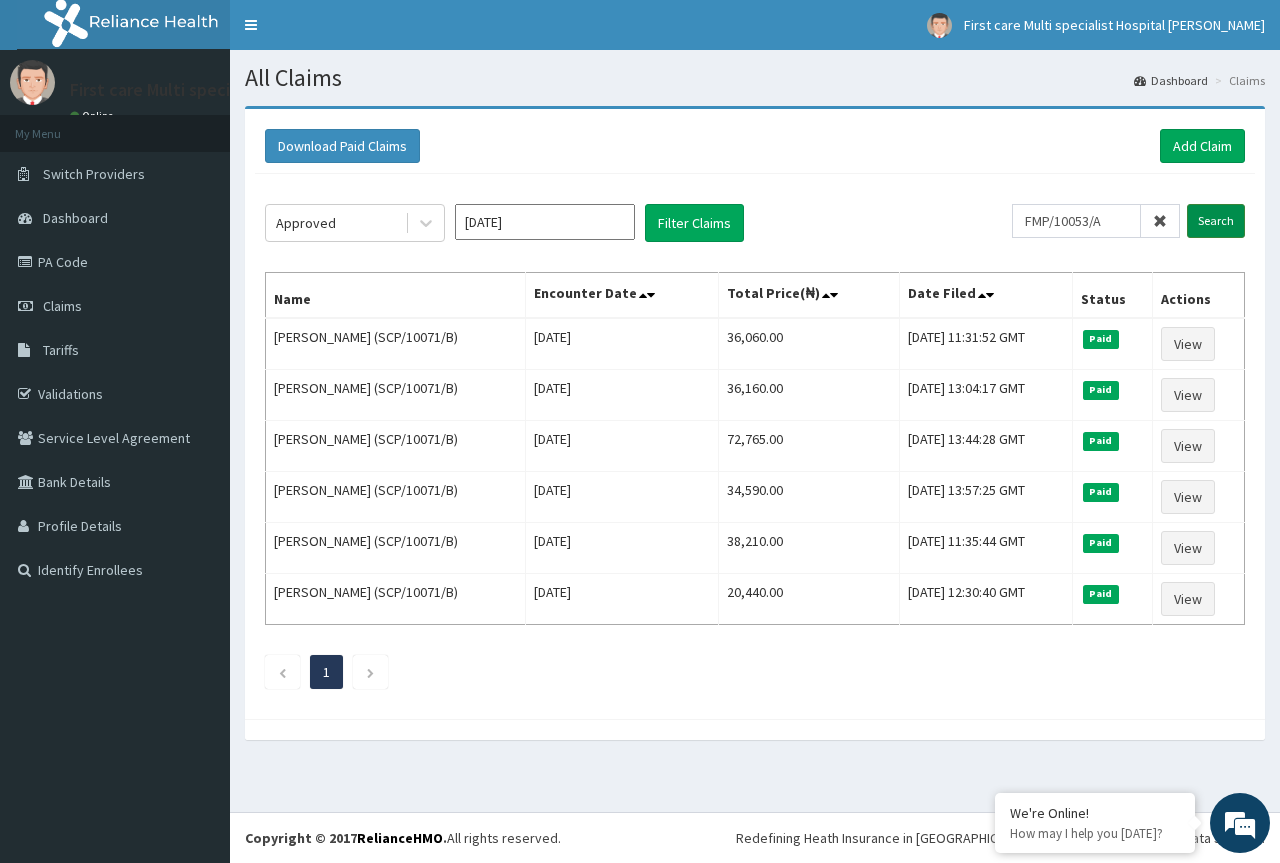 click on "Search" at bounding box center [1216, 221] 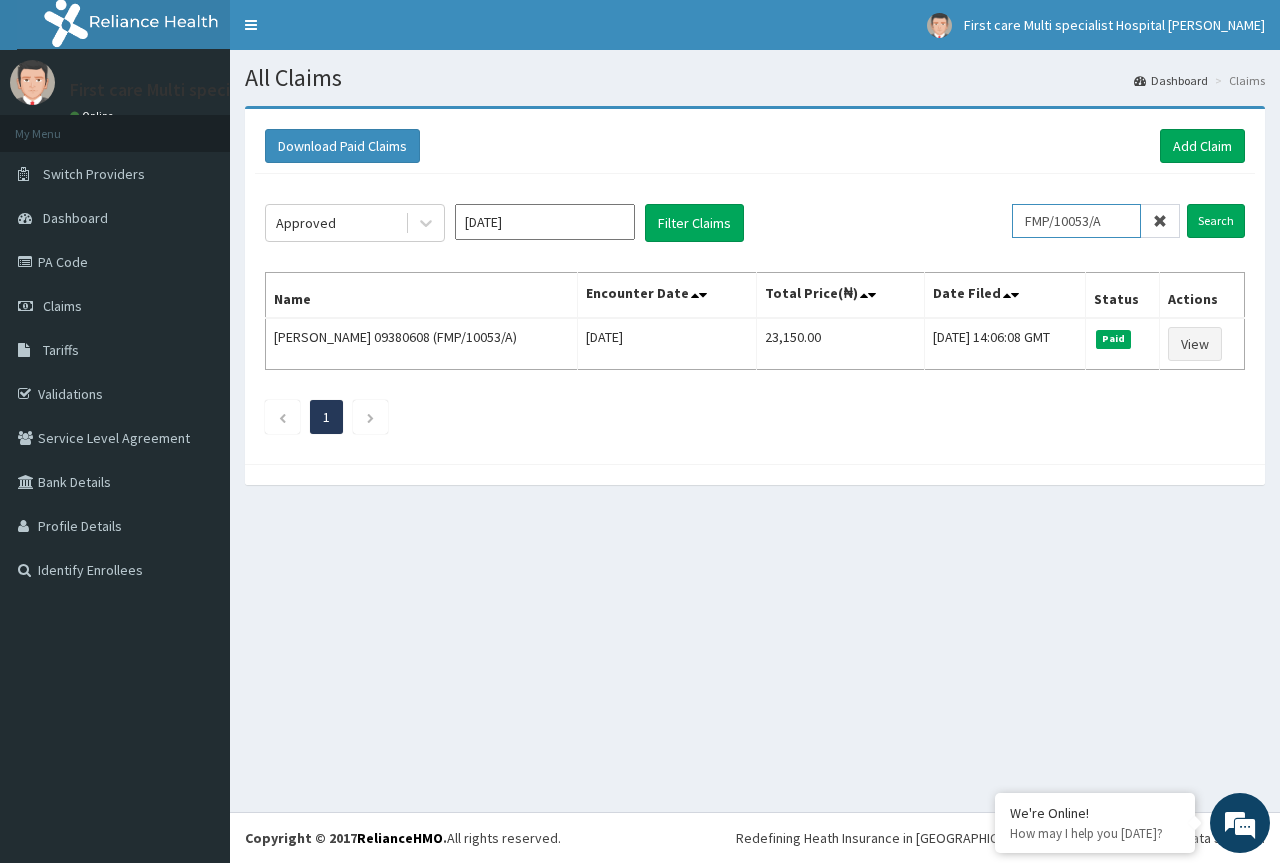 click on "FMP/10053/A" at bounding box center (1076, 221) 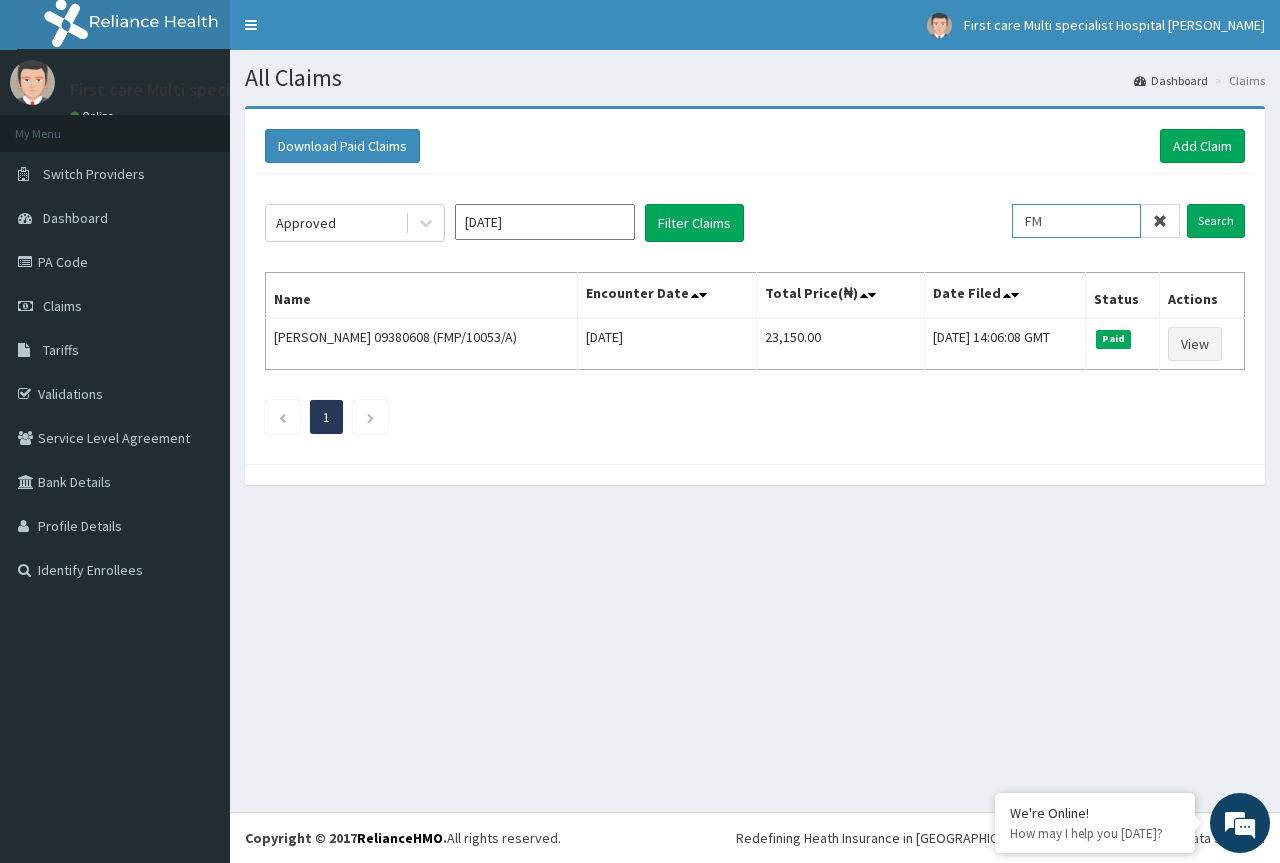 type on "F" 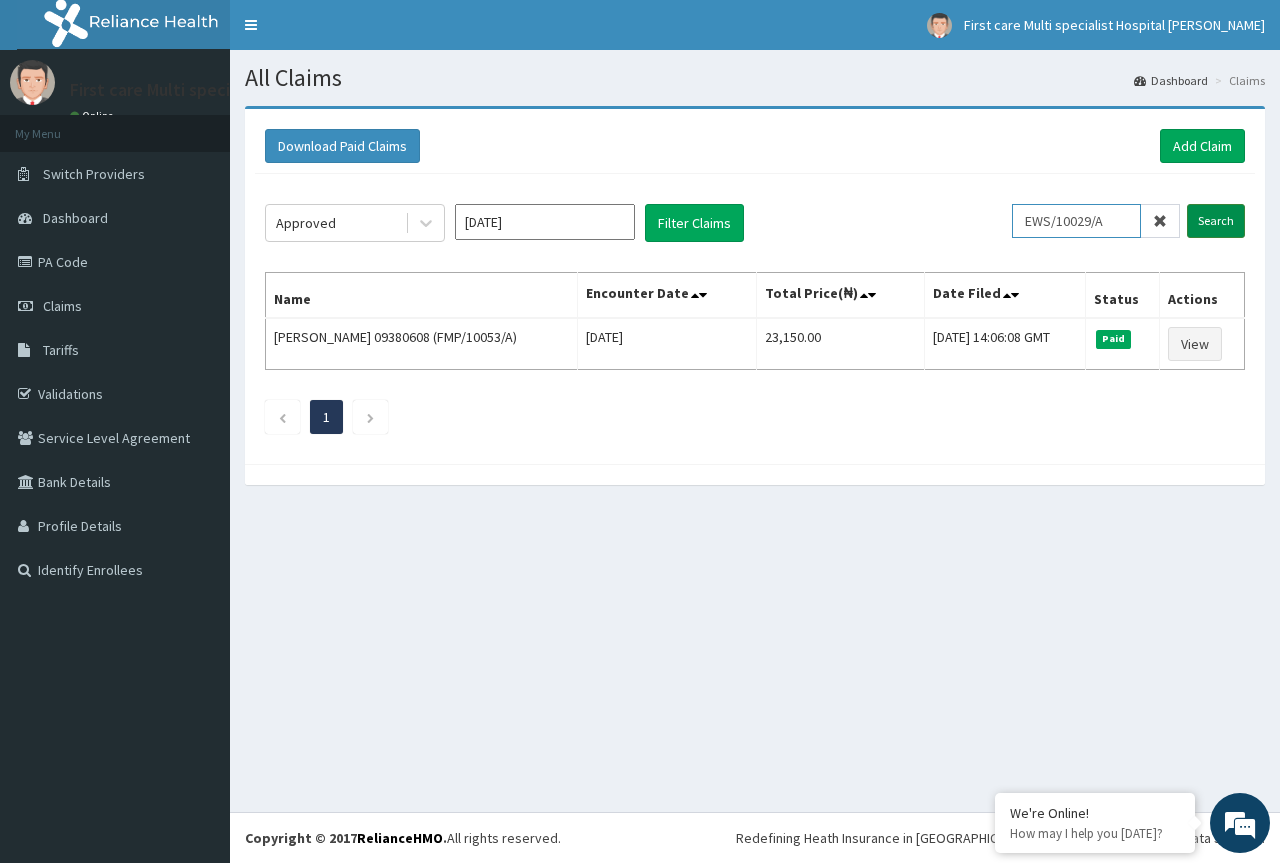 type on "EWS/10029/A" 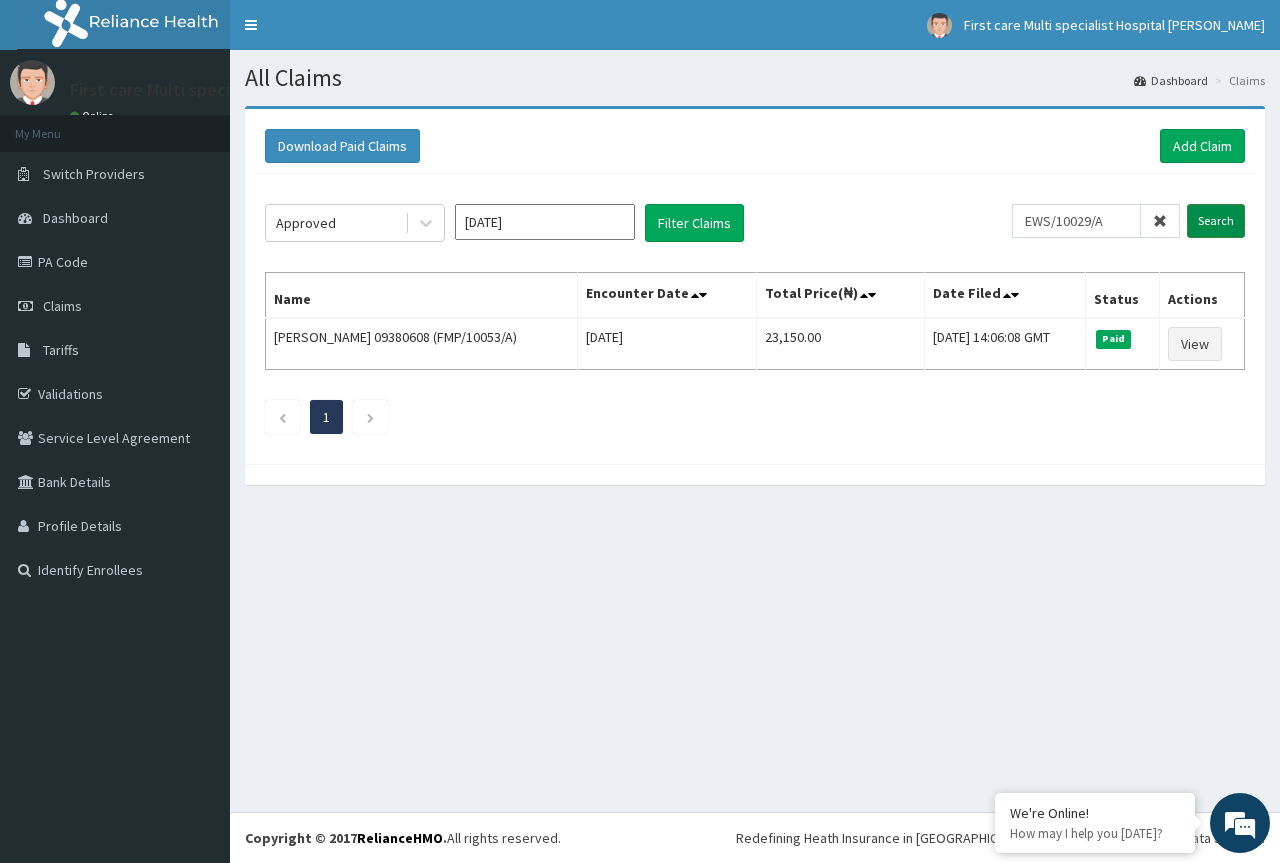 click on "Search" at bounding box center (1216, 221) 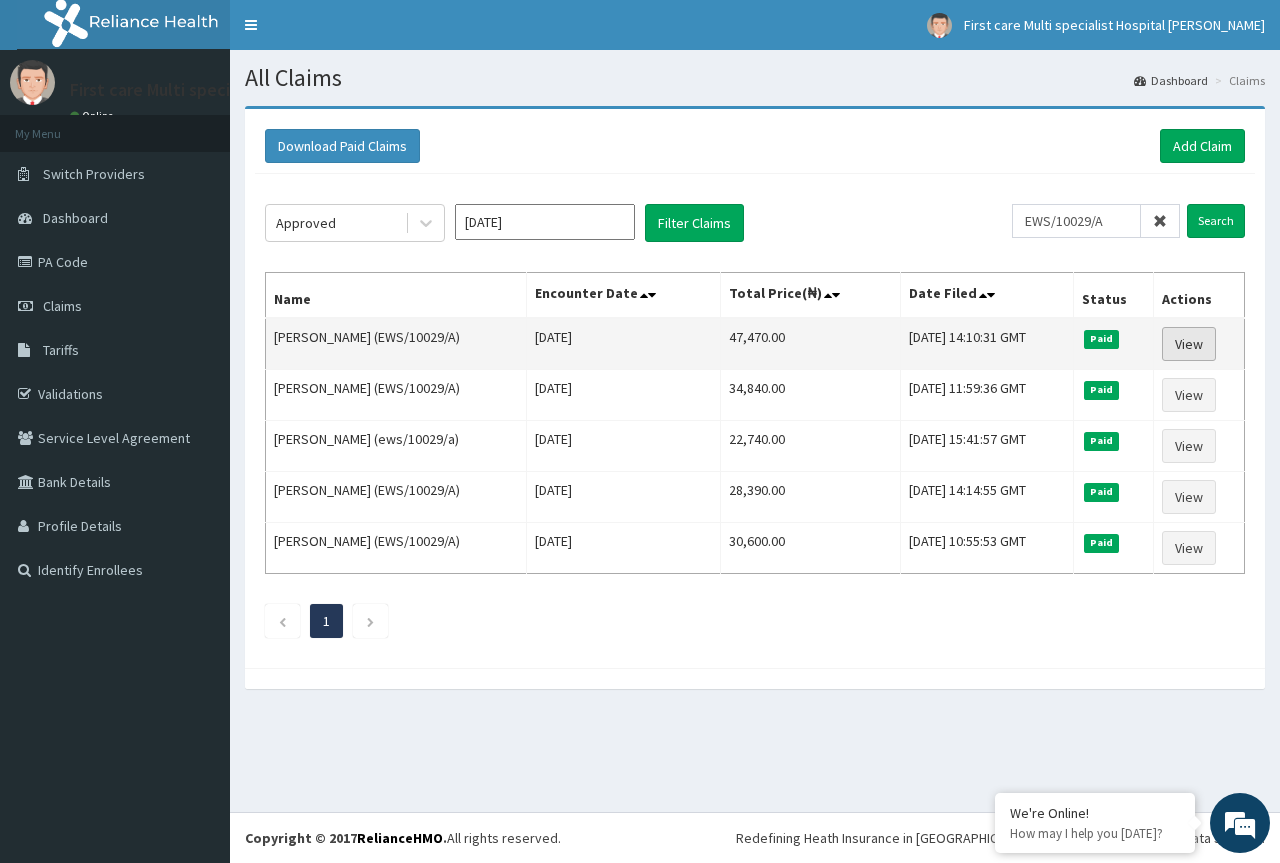 click on "View" at bounding box center [1189, 344] 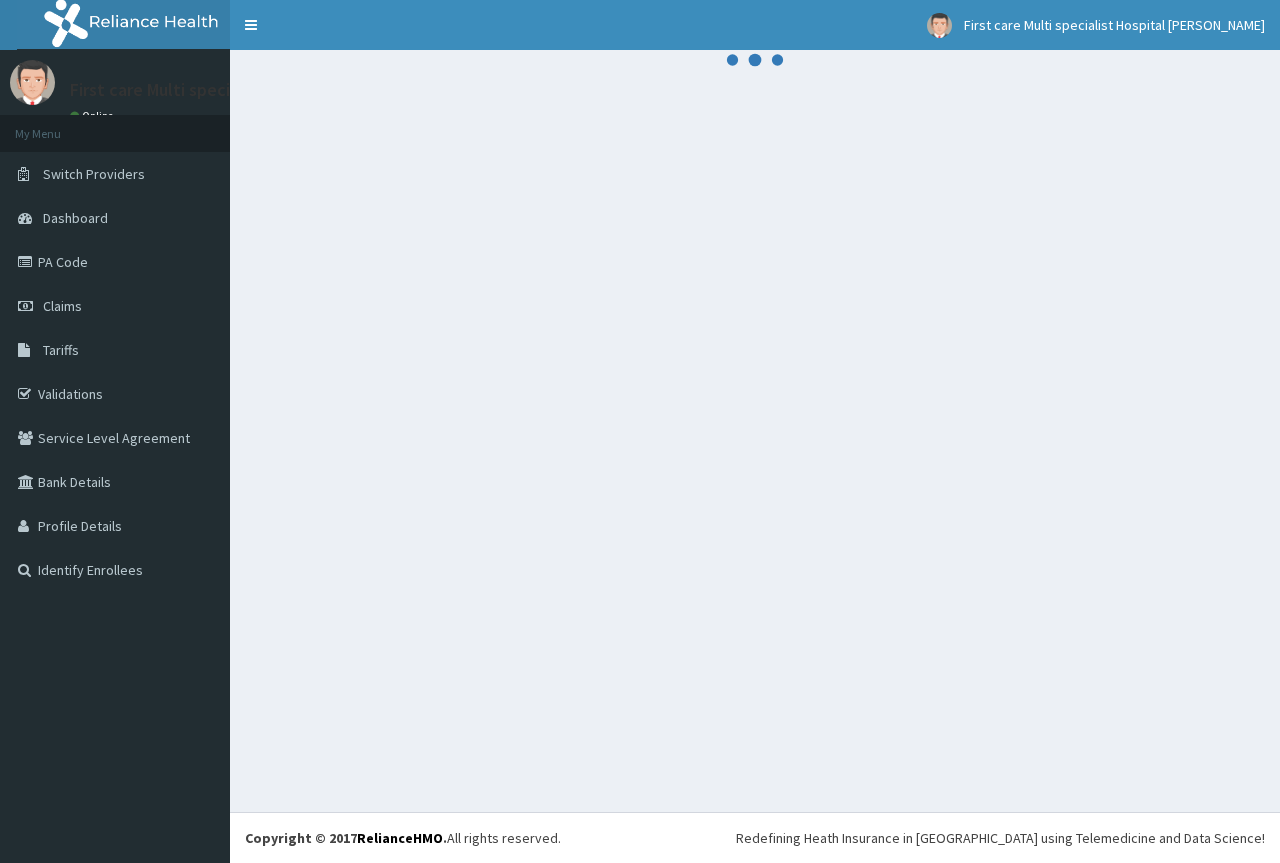 scroll, scrollTop: 0, scrollLeft: 0, axis: both 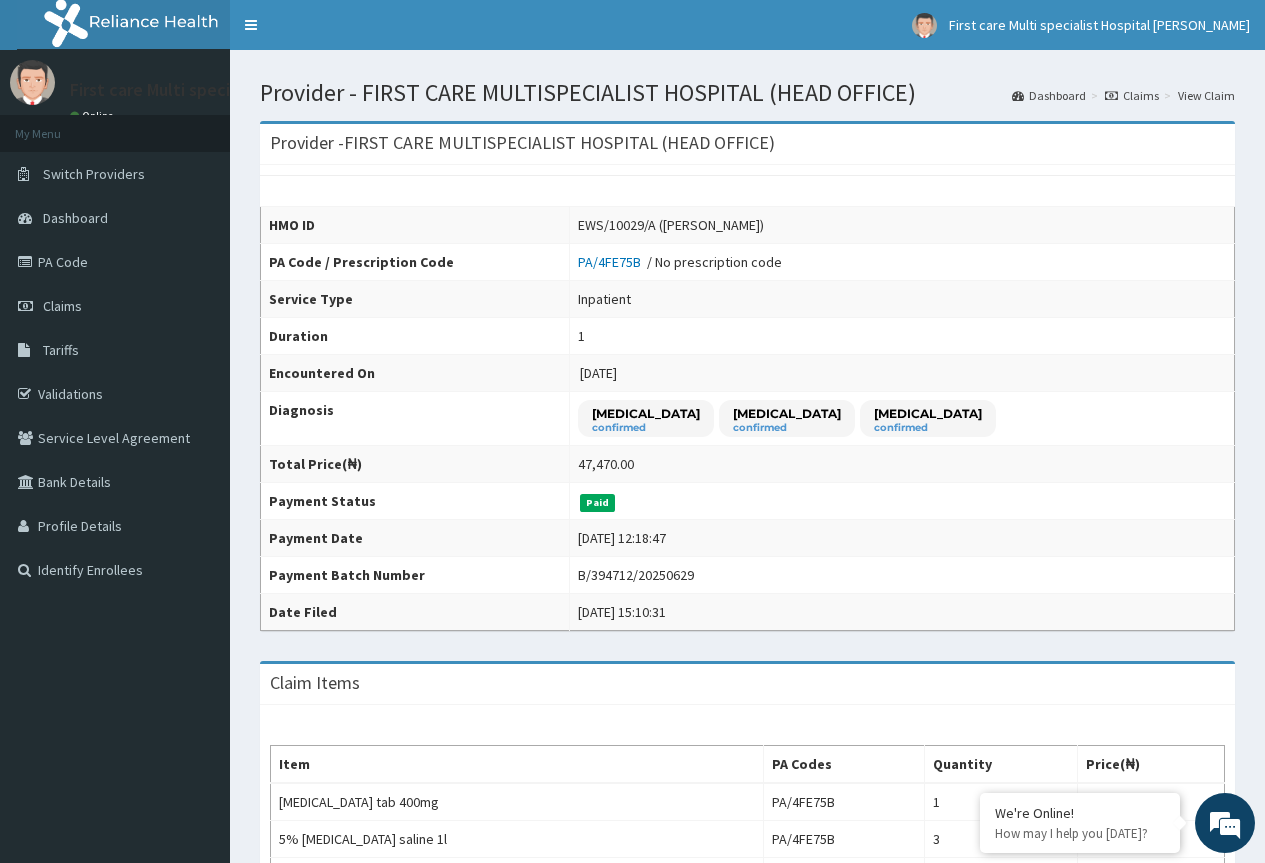 click on "View Claim" at bounding box center (1206, 95) 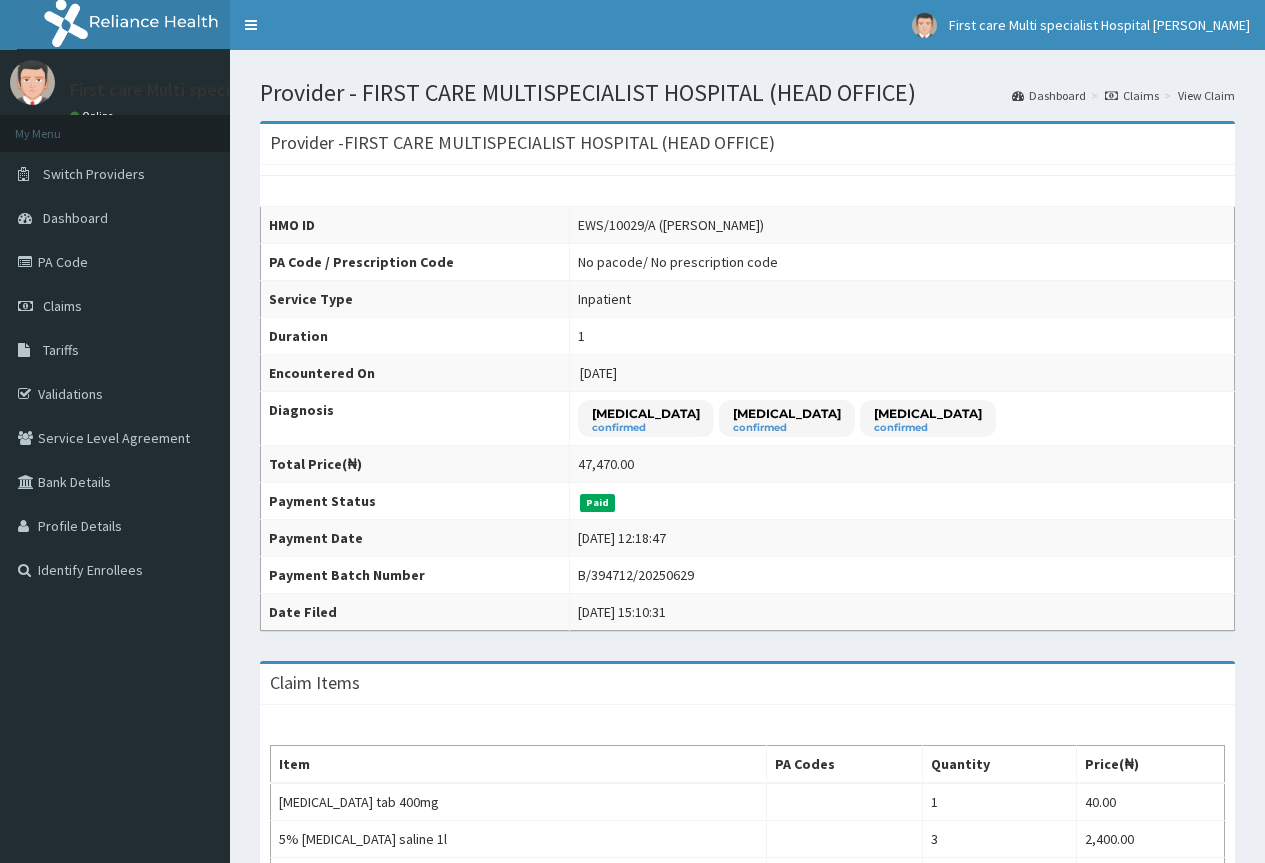 scroll, scrollTop: 0, scrollLeft: 0, axis: both 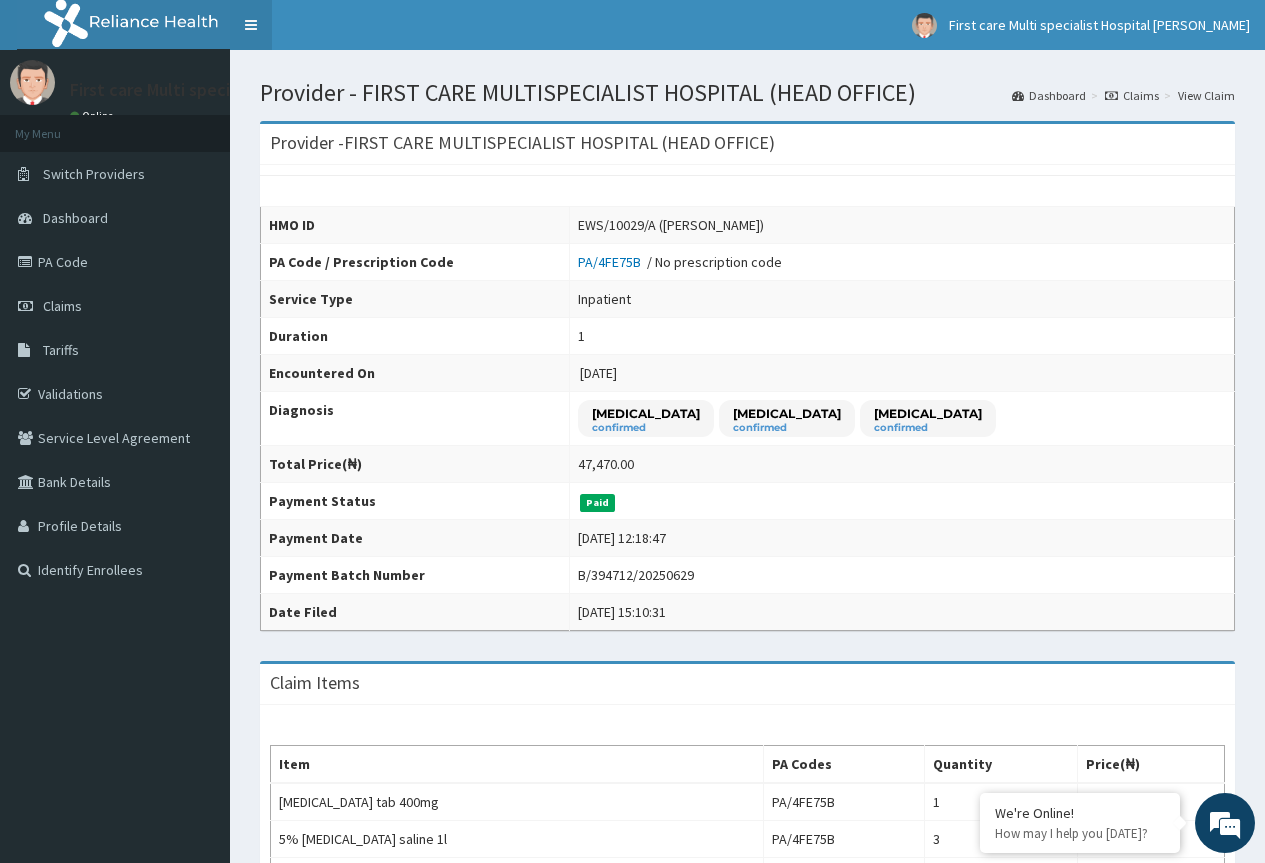 click on "Toggle navigation" at bounding box center [251, 25] 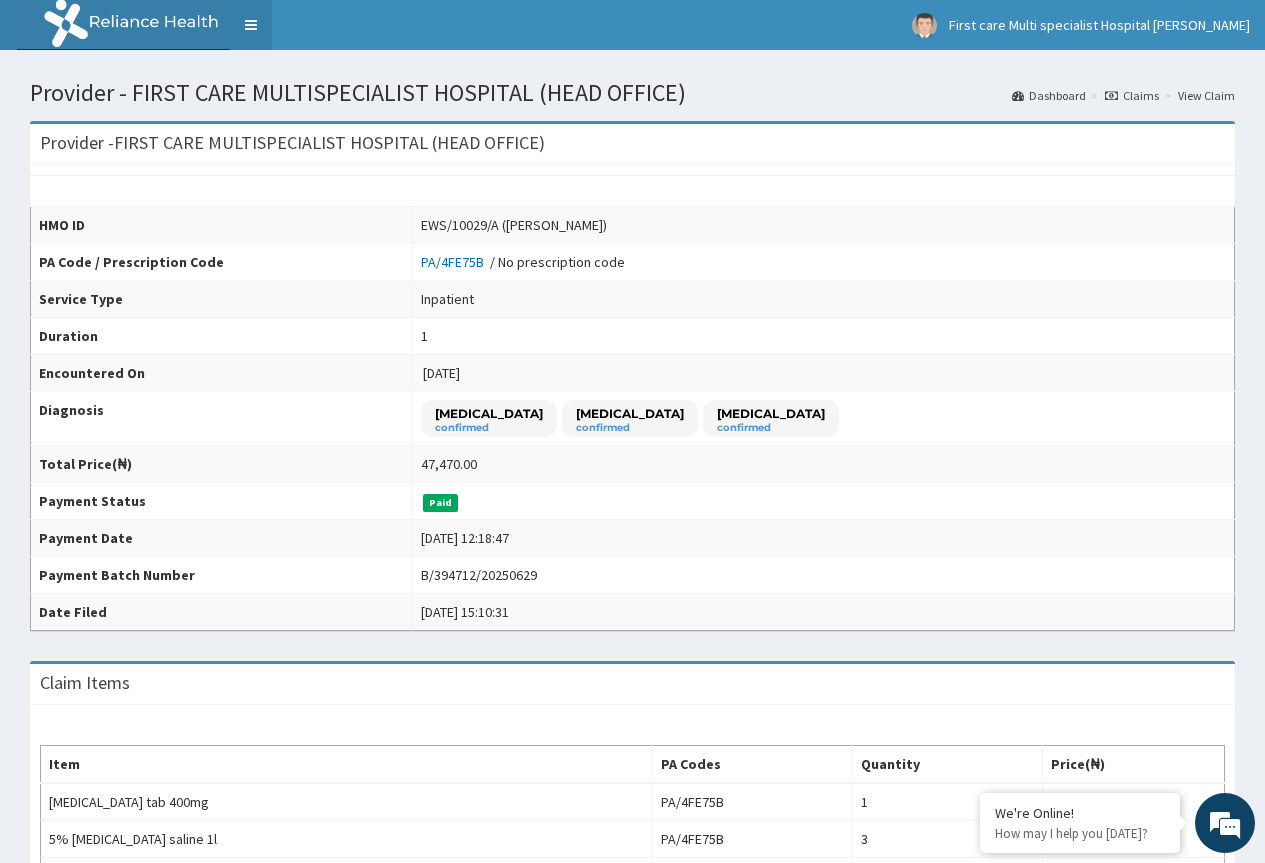 click on "Toggle navigation" at bounding box center [251, 25] 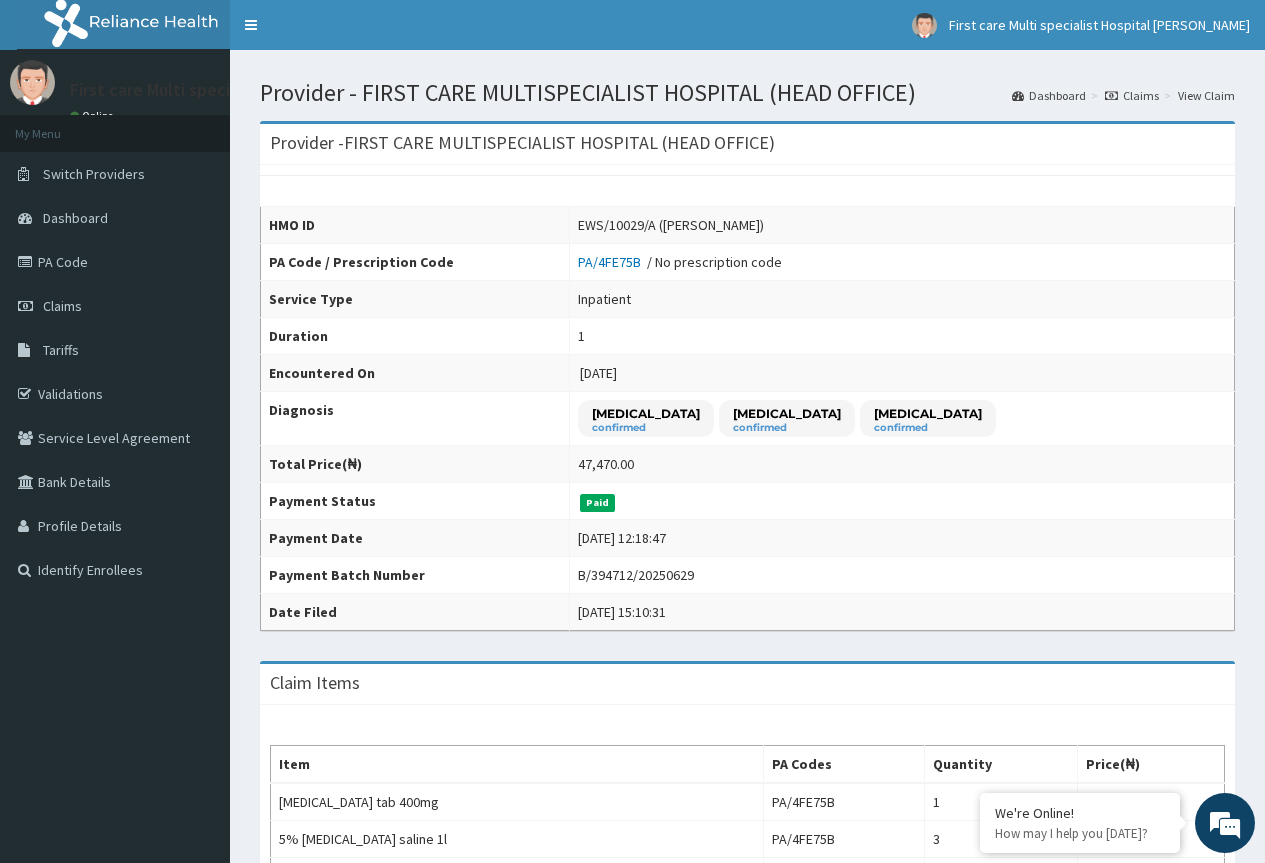 scroll, scrollTop: 0, scrollLeft: 0, axis: both 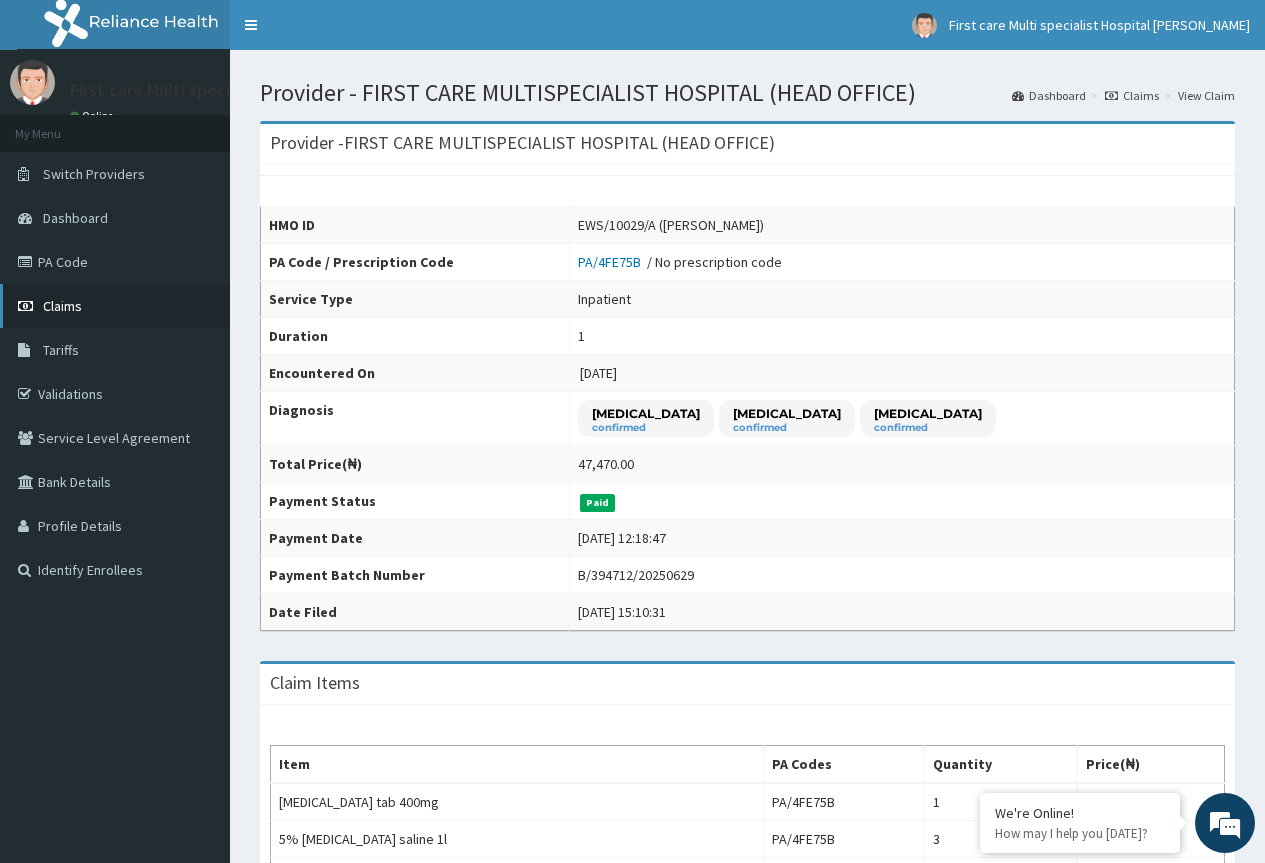 click on "Claims" at bounding box center (62, 306) 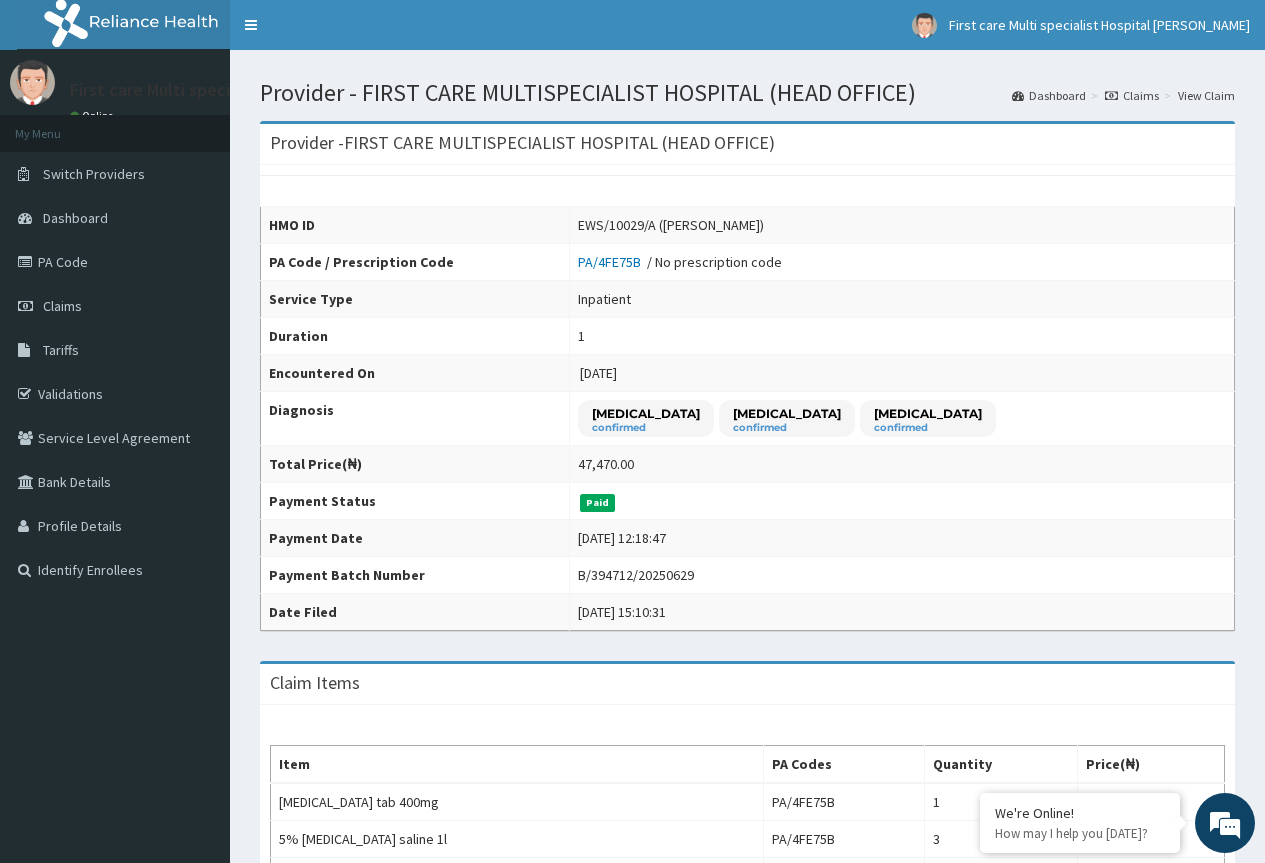 scroll, scrollTop: 92, scrollLeft: 0, axis: vertical 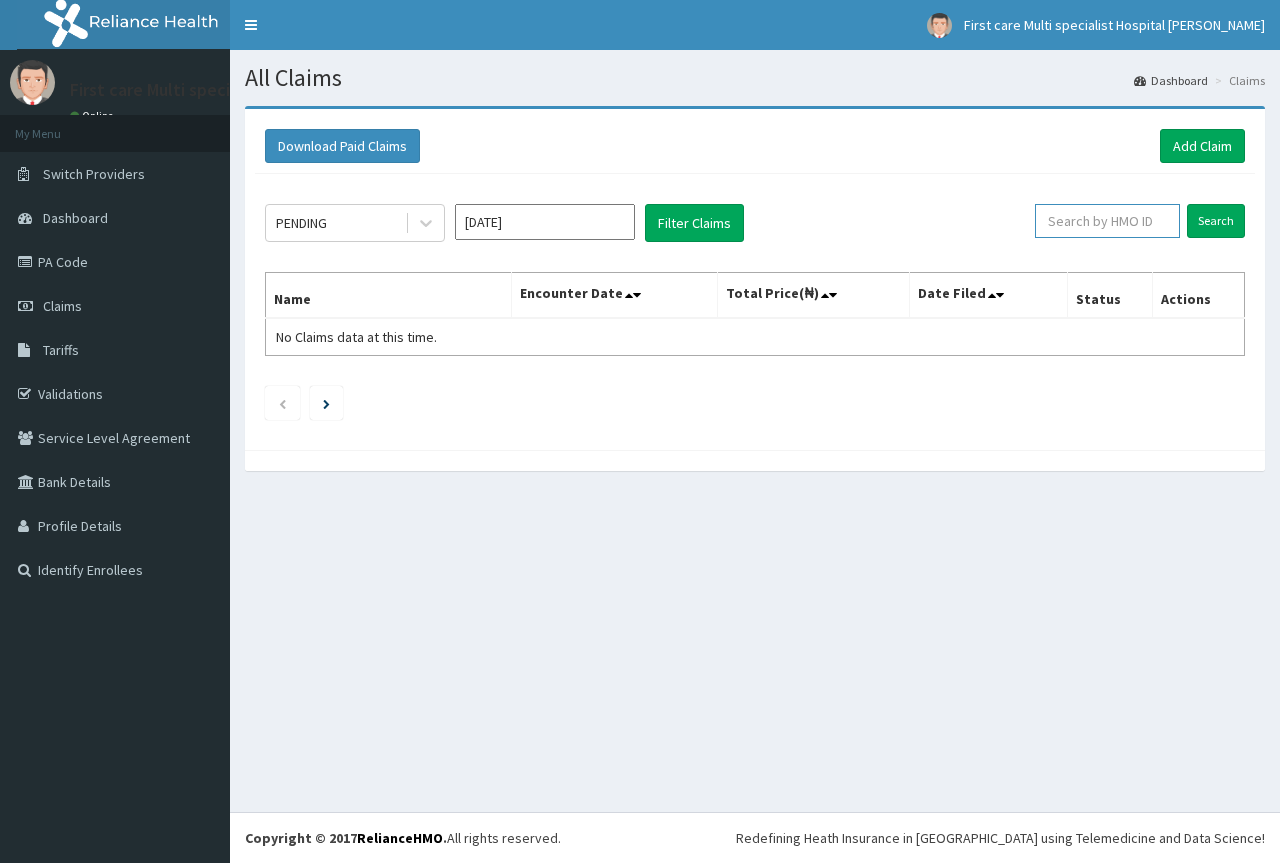 click at bounding box center [1107, 221] 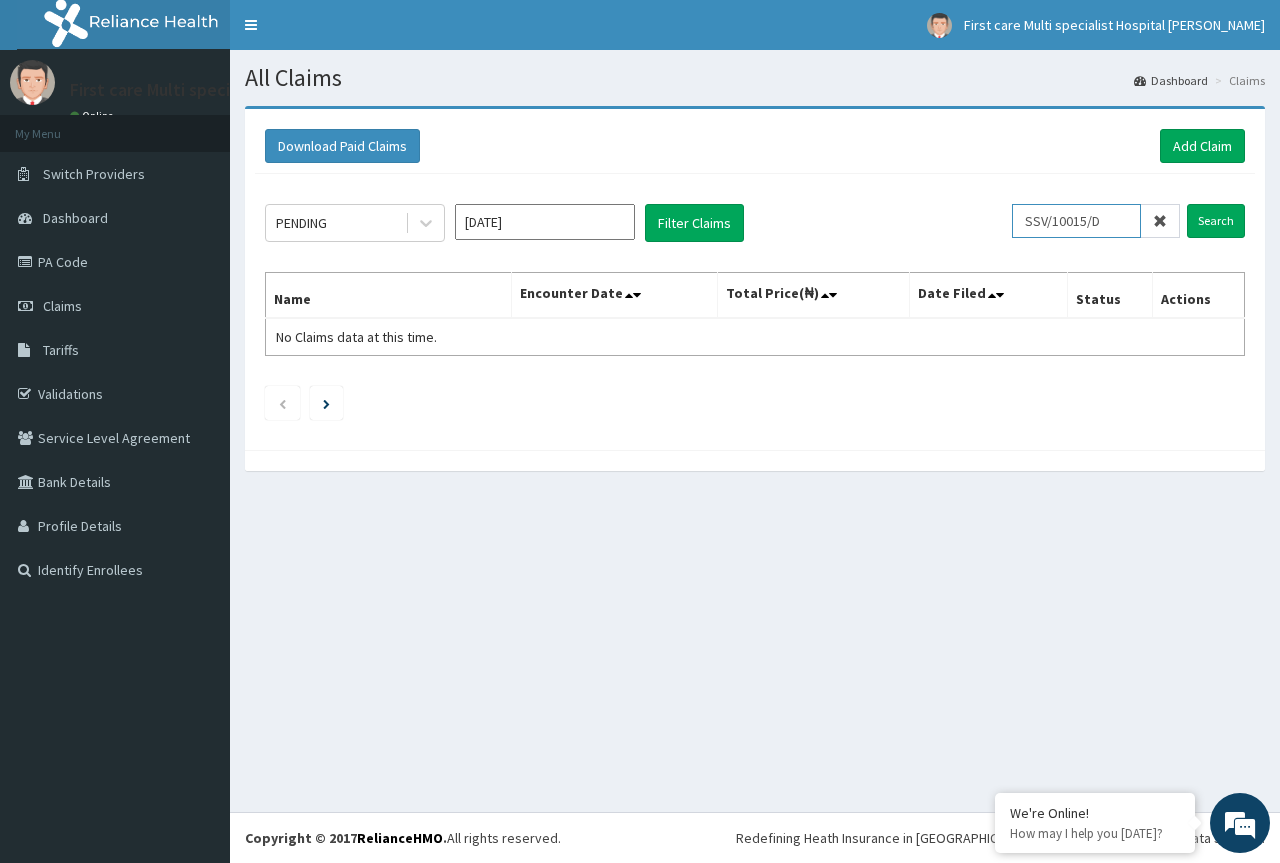 scroll, scrollTop: 0, scrollLeft: 0, axis: both 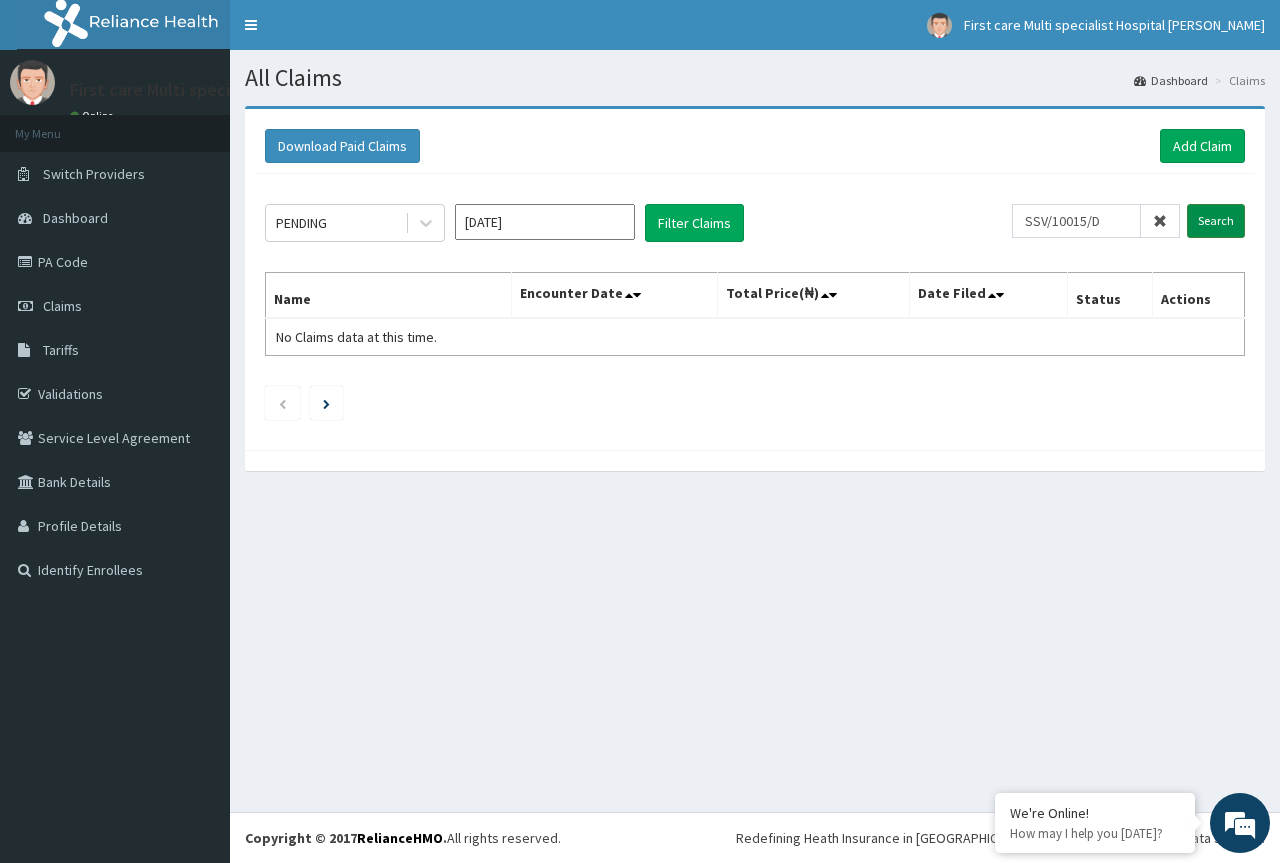 click on "Search" at bounding box center (1216, 221) 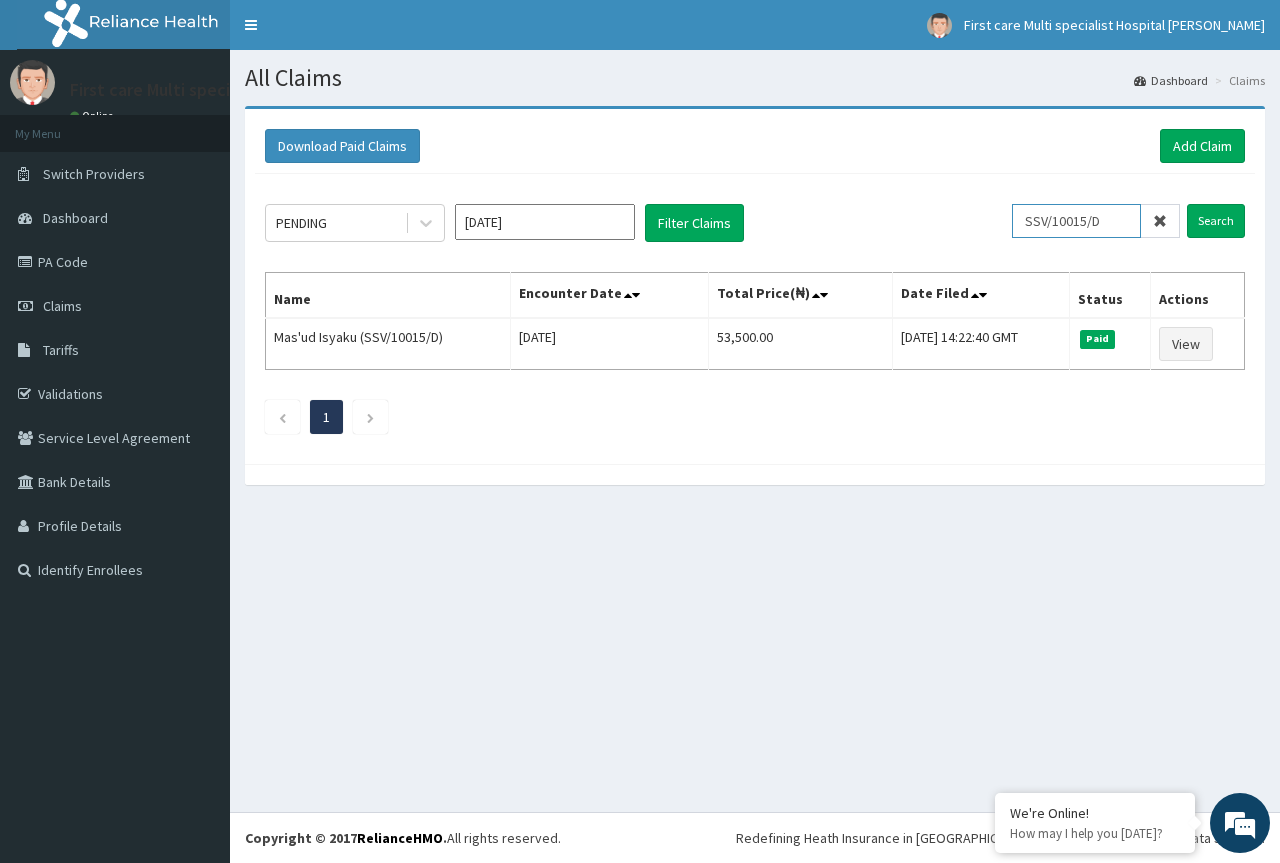 click on "SSV/10015/D" at bounding box center (1076, 221) 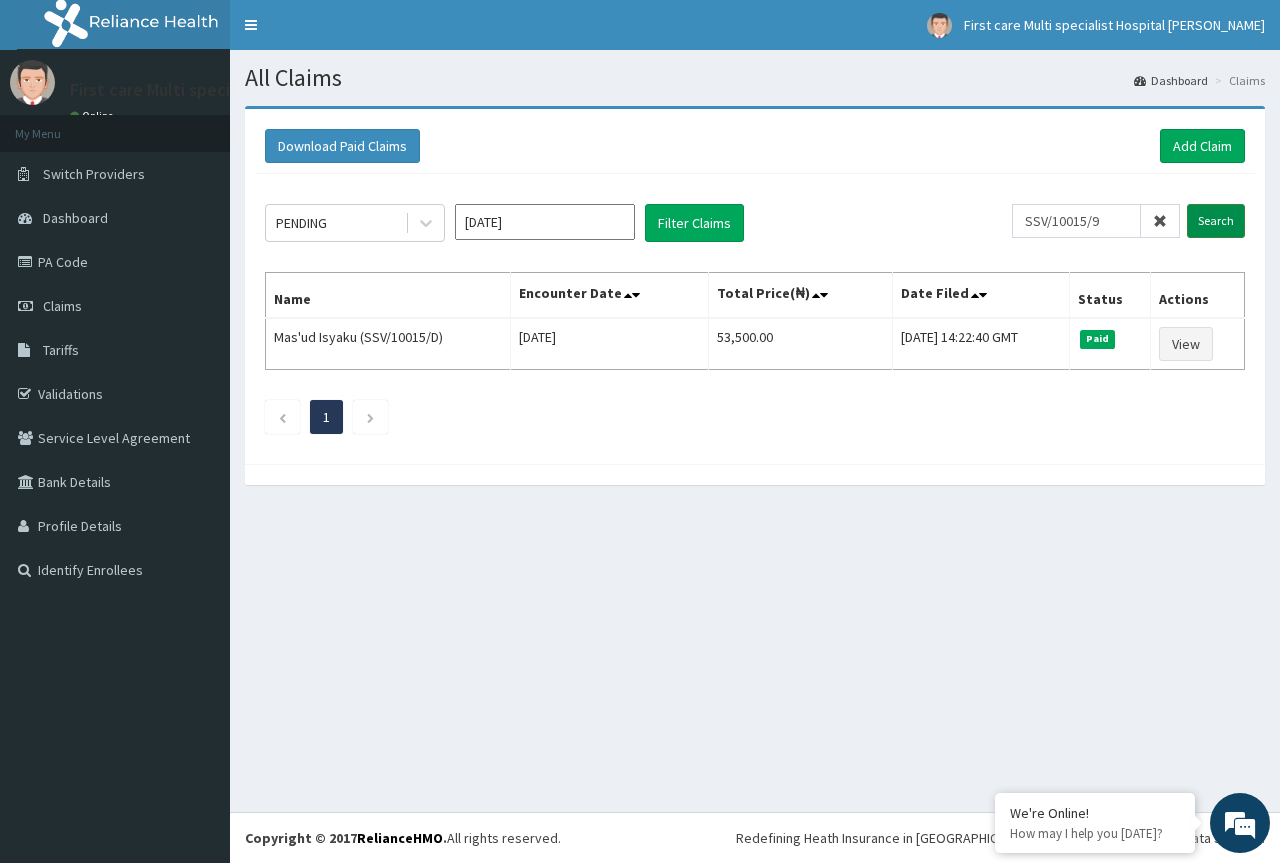click on "Search" at bounding box center (1216, 221) 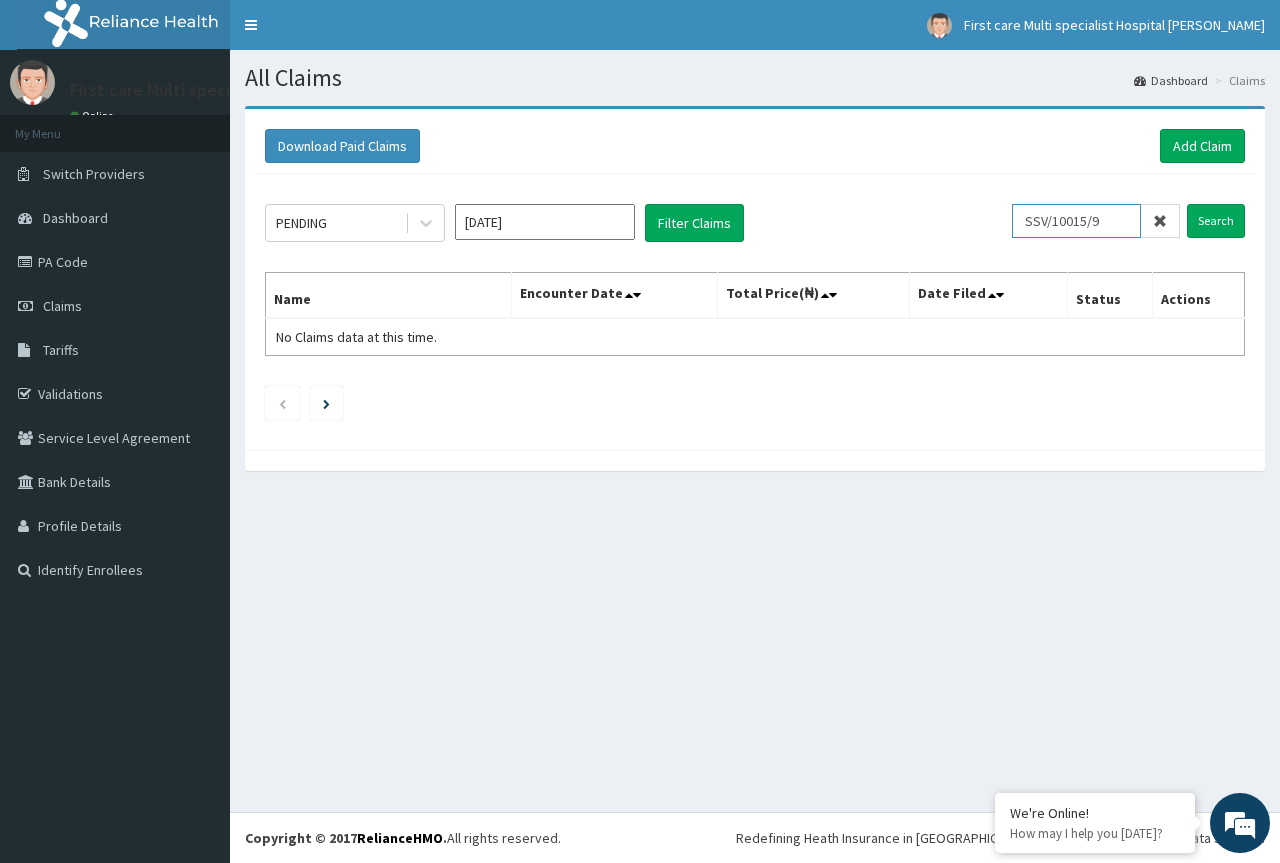 click on "SSV/10015/9" at bounding box center [1076, 221] 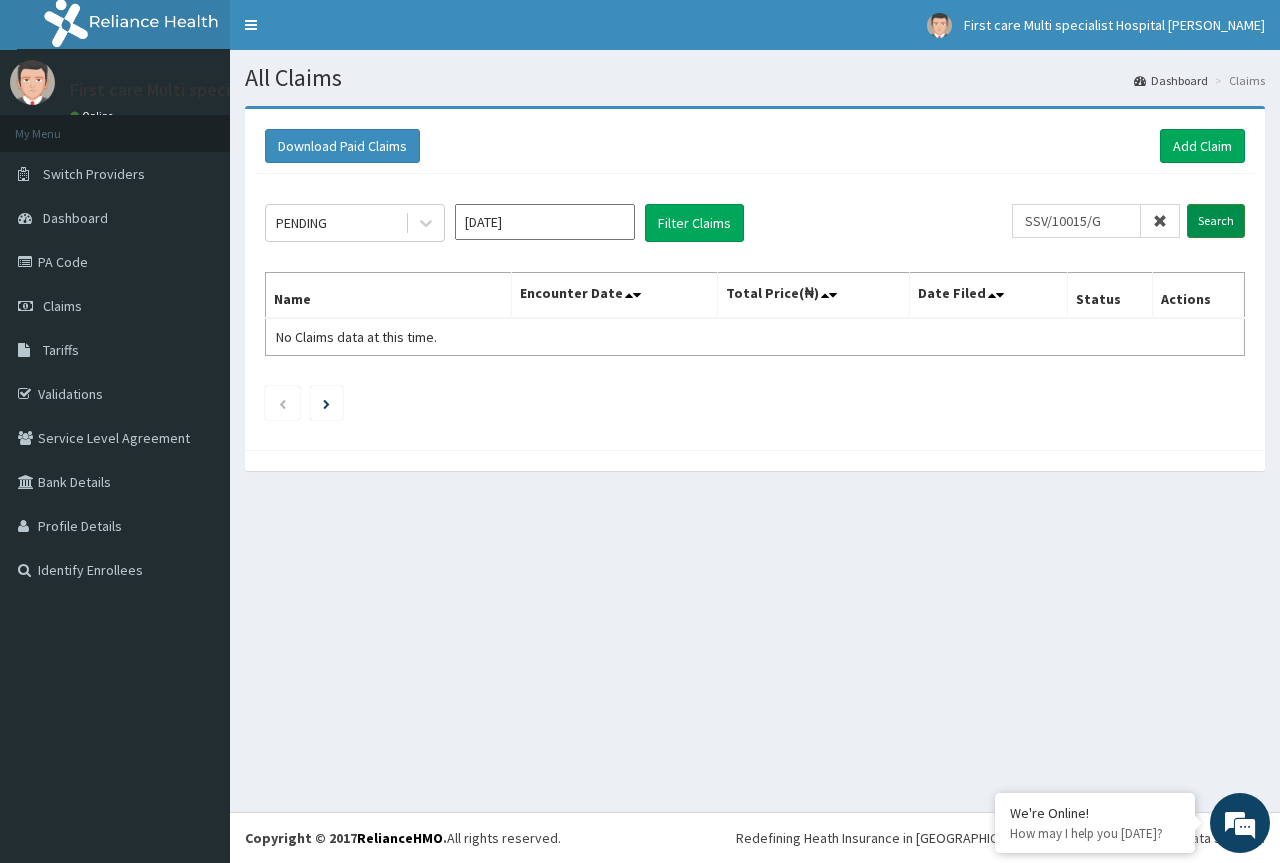 click on "Search" at bounding box center (1216, 221) 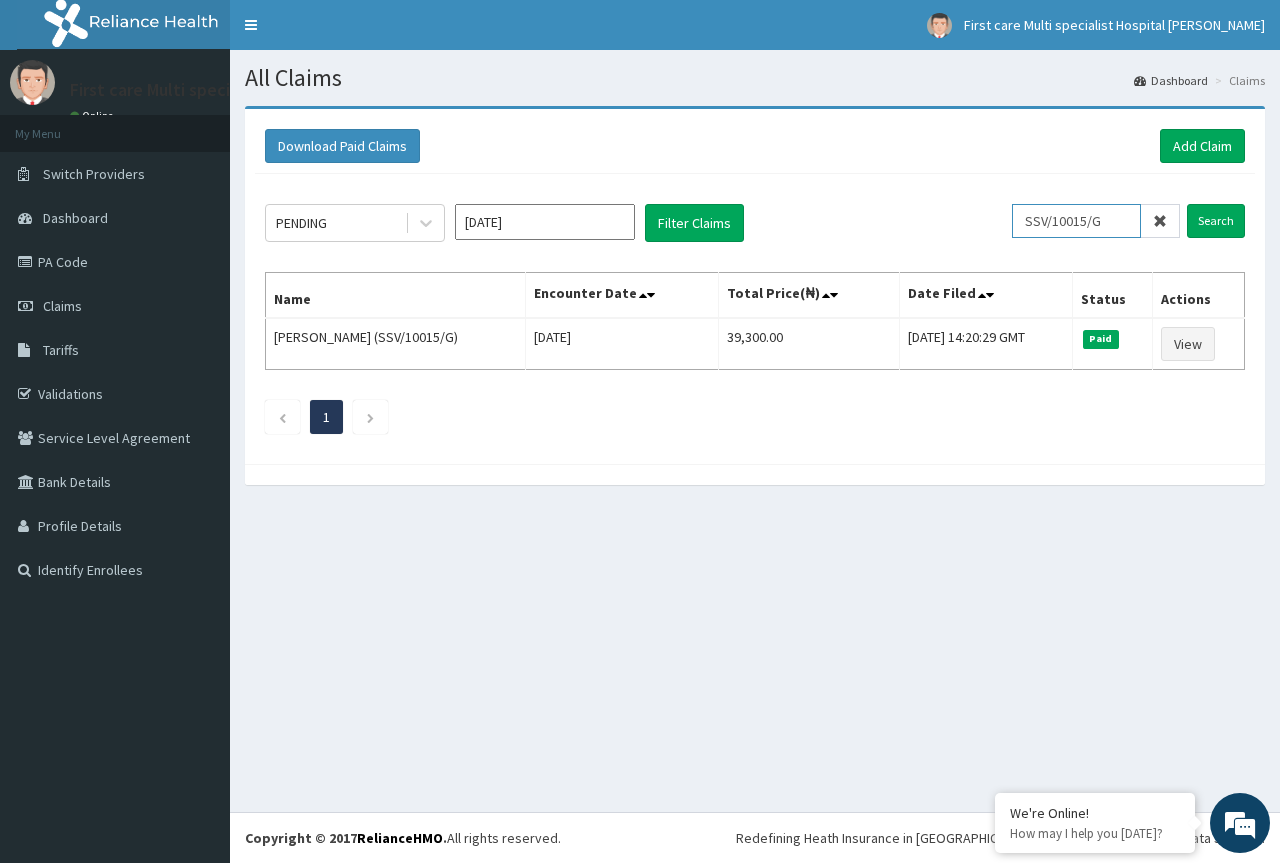 click on "SSV/10015/G" at bounding box center [1076, 221] 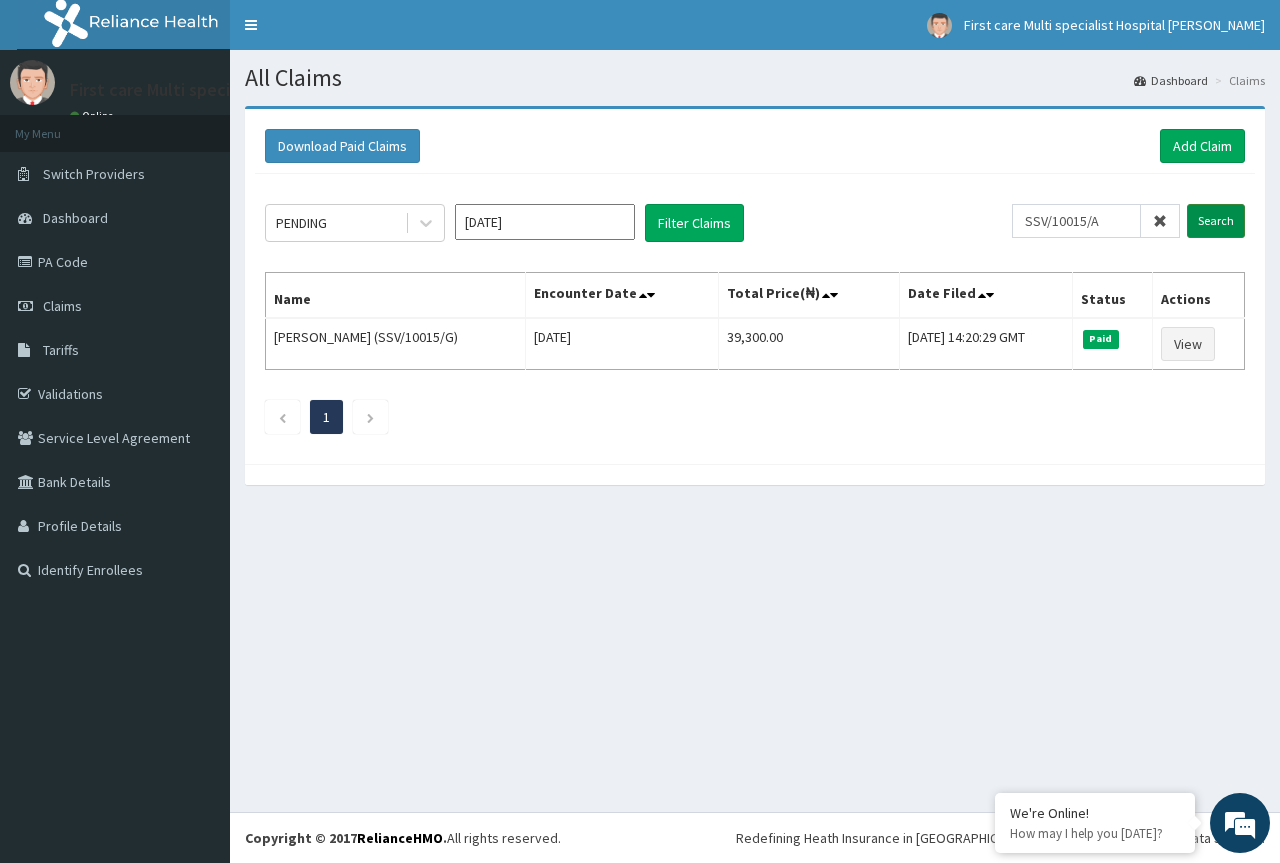 click on "Search" at bounding box center [1216, 221] 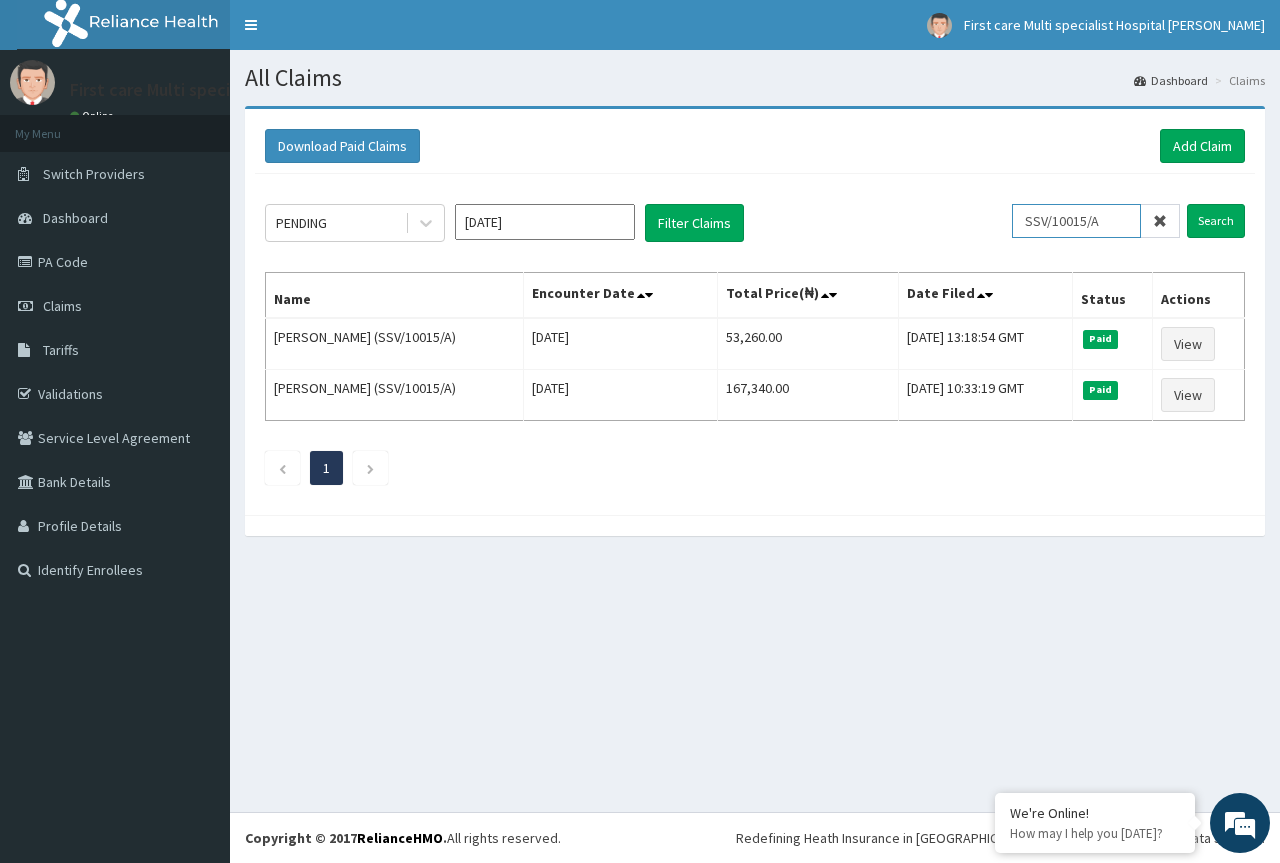 click on "SSV/10015/A" at bounding box center [1076, 221] 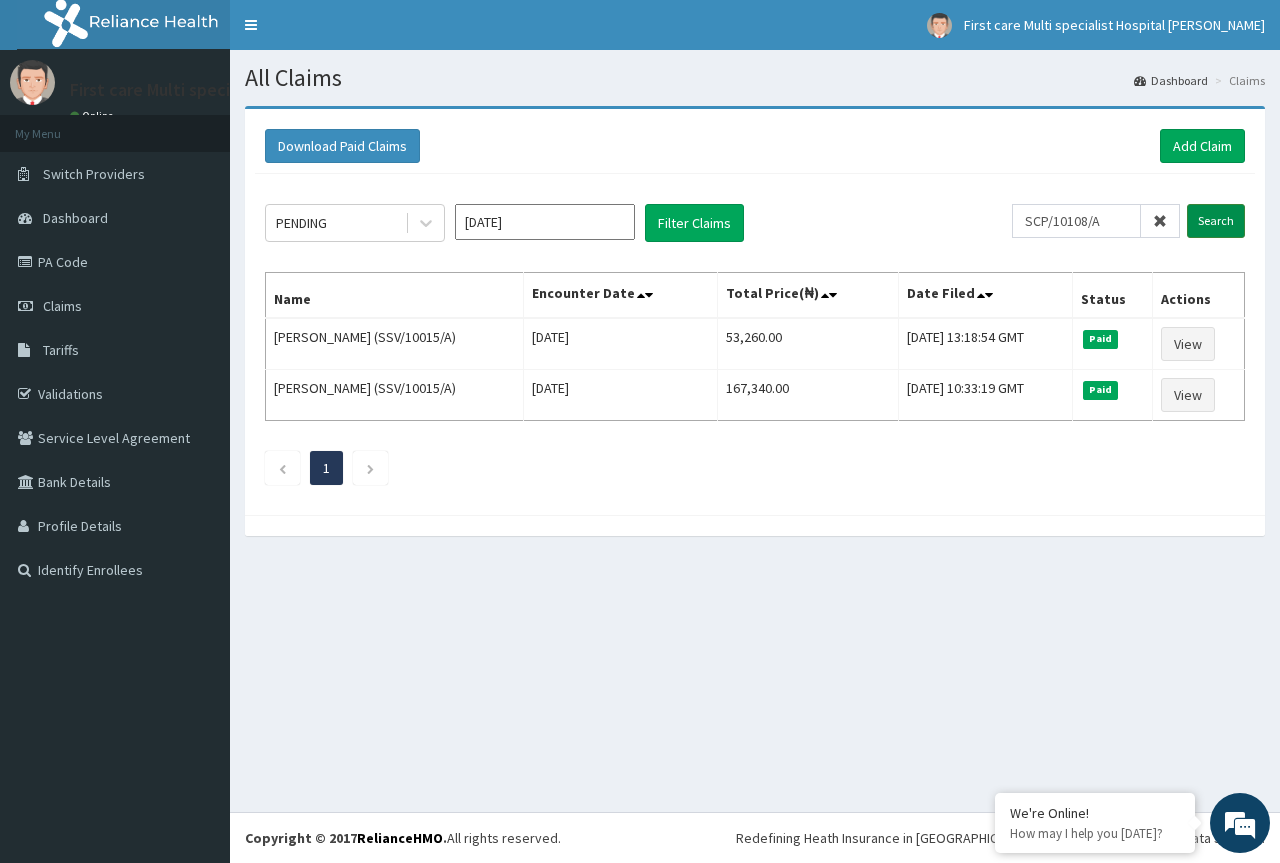 click on "Search" at bounding box center (1216, 221) 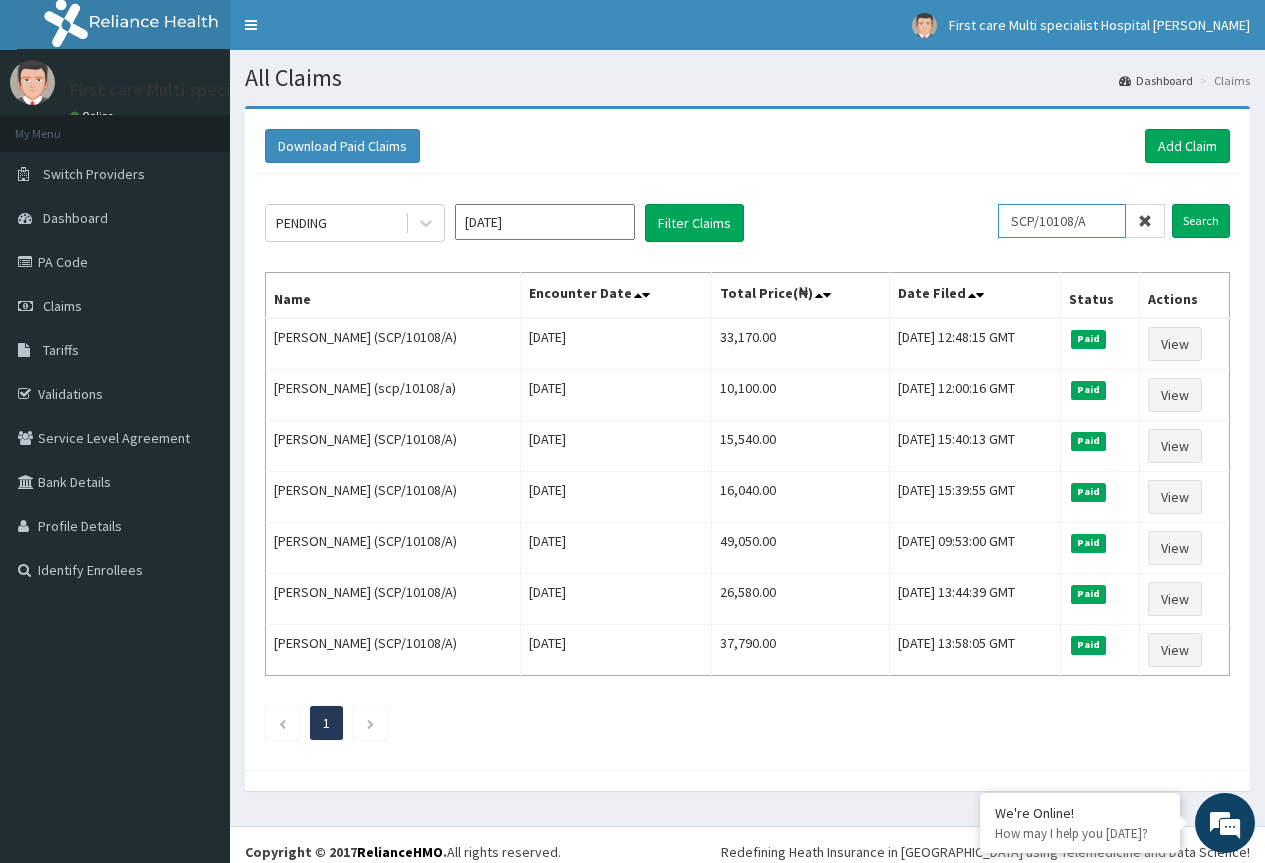click on "SCP/10108/A" at bounding box center (1062, 221) 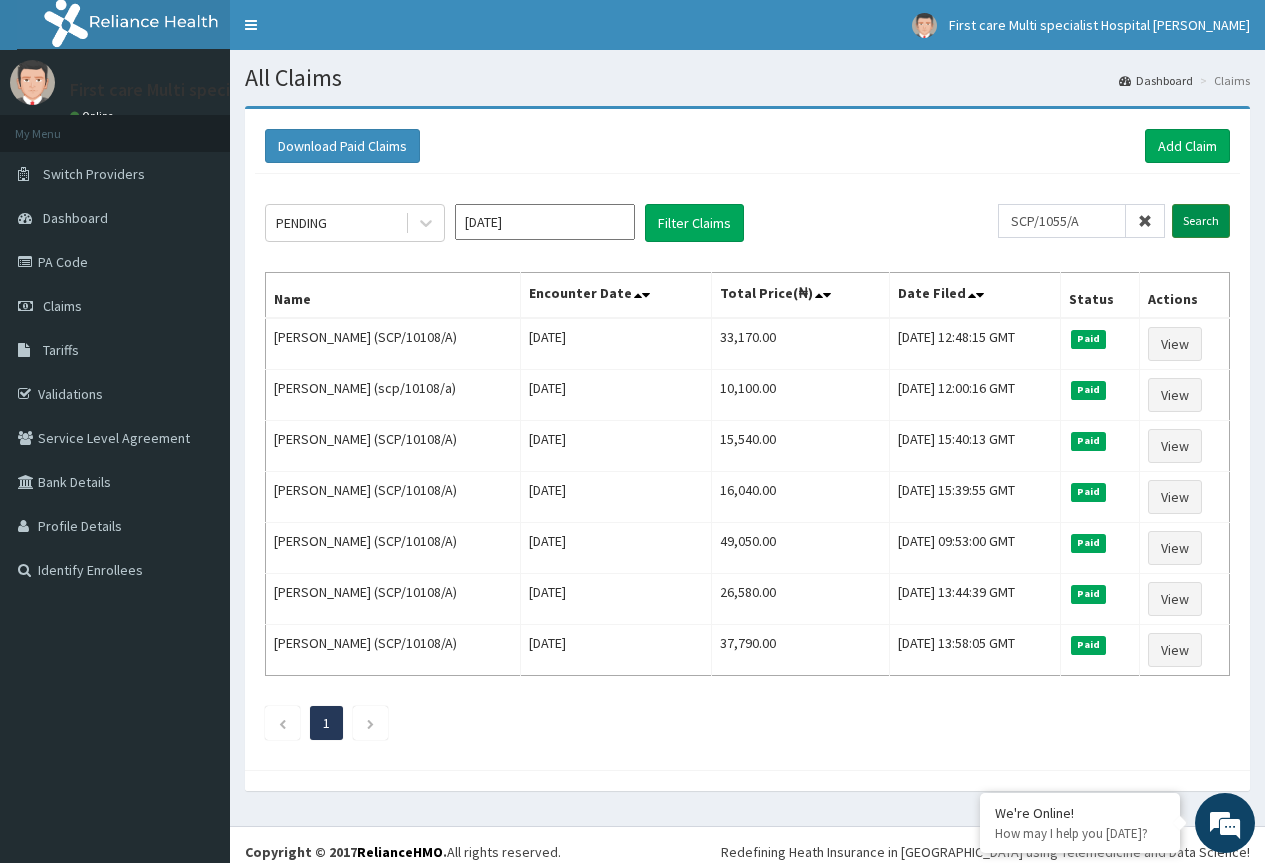 click on "Search" at bounding box center [1201, 221] 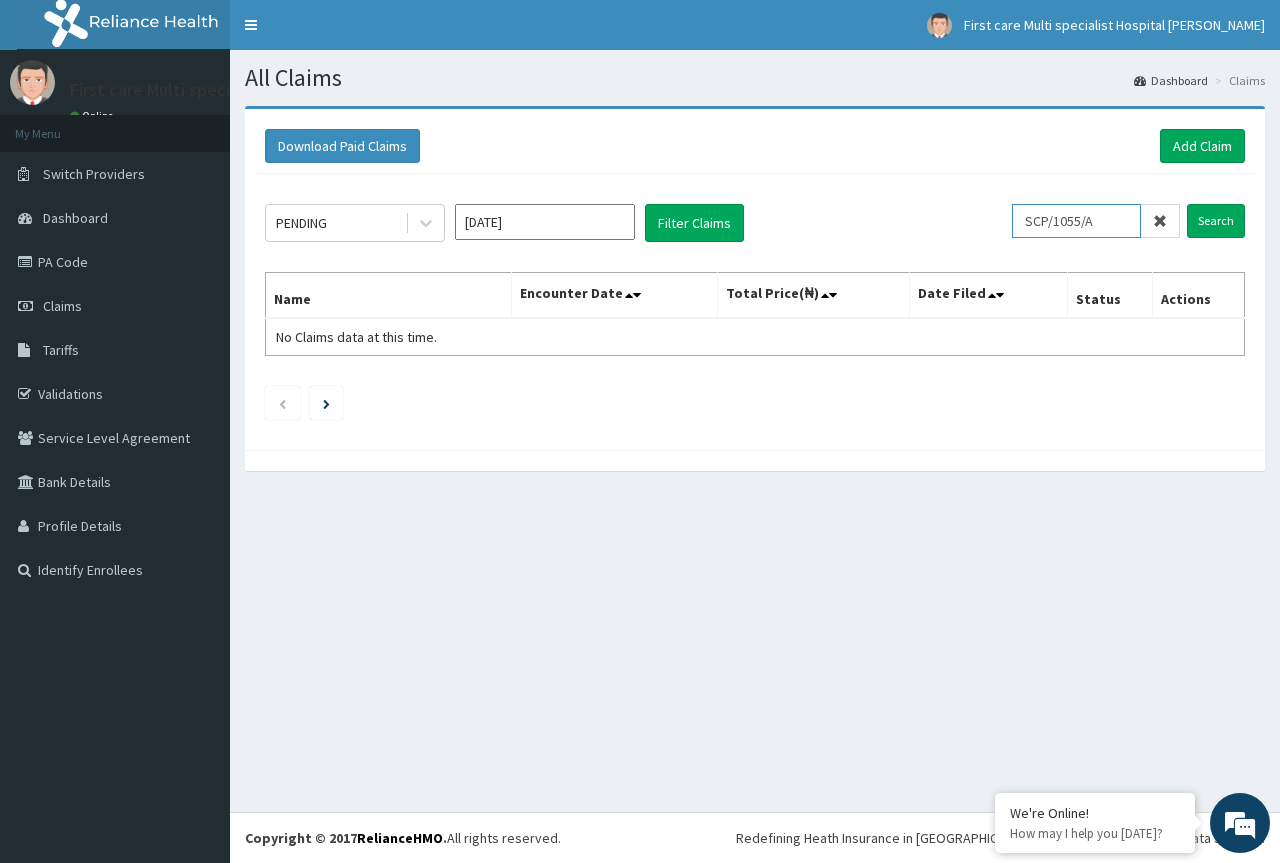 click on "SCP/1055/A" at bounding box center (1076, 221) 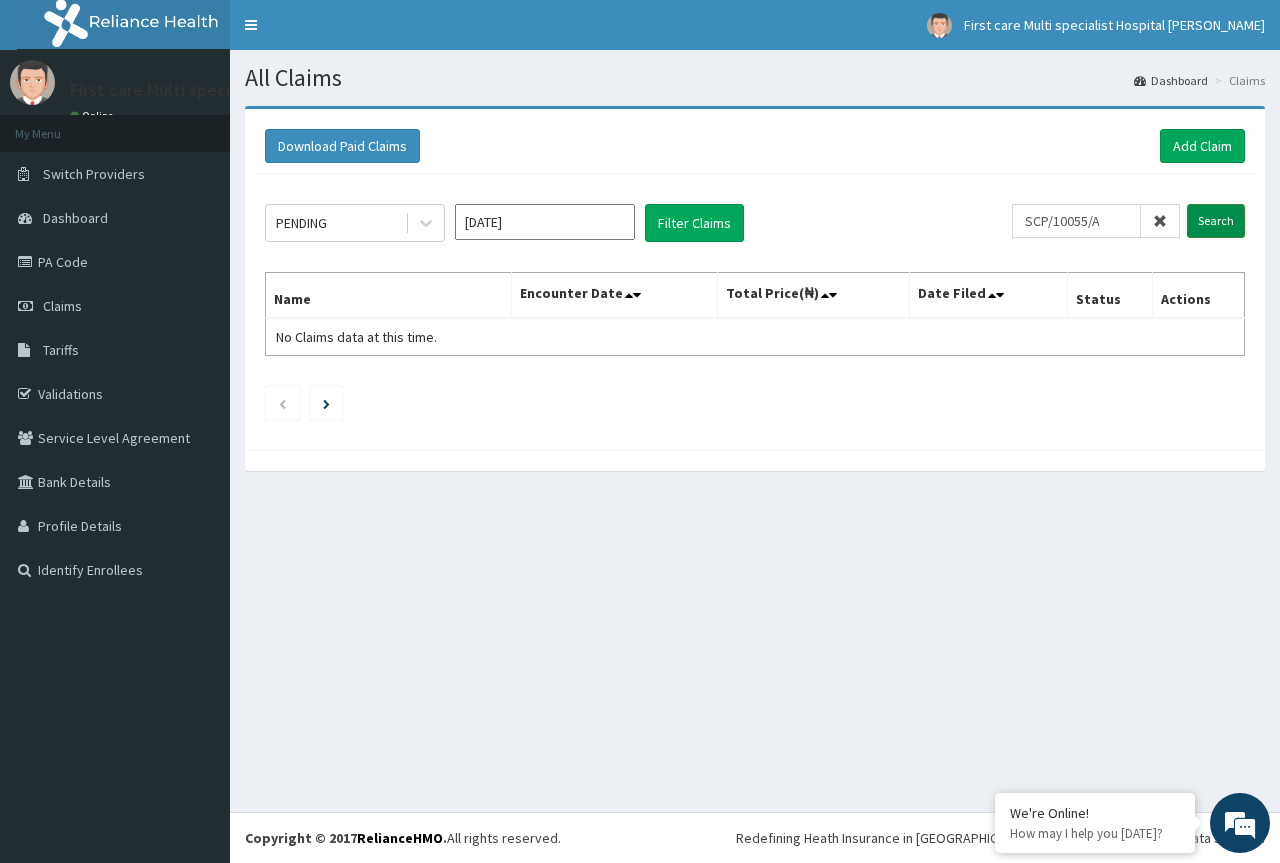 click on "Search" at bounding box center (1216, 221) 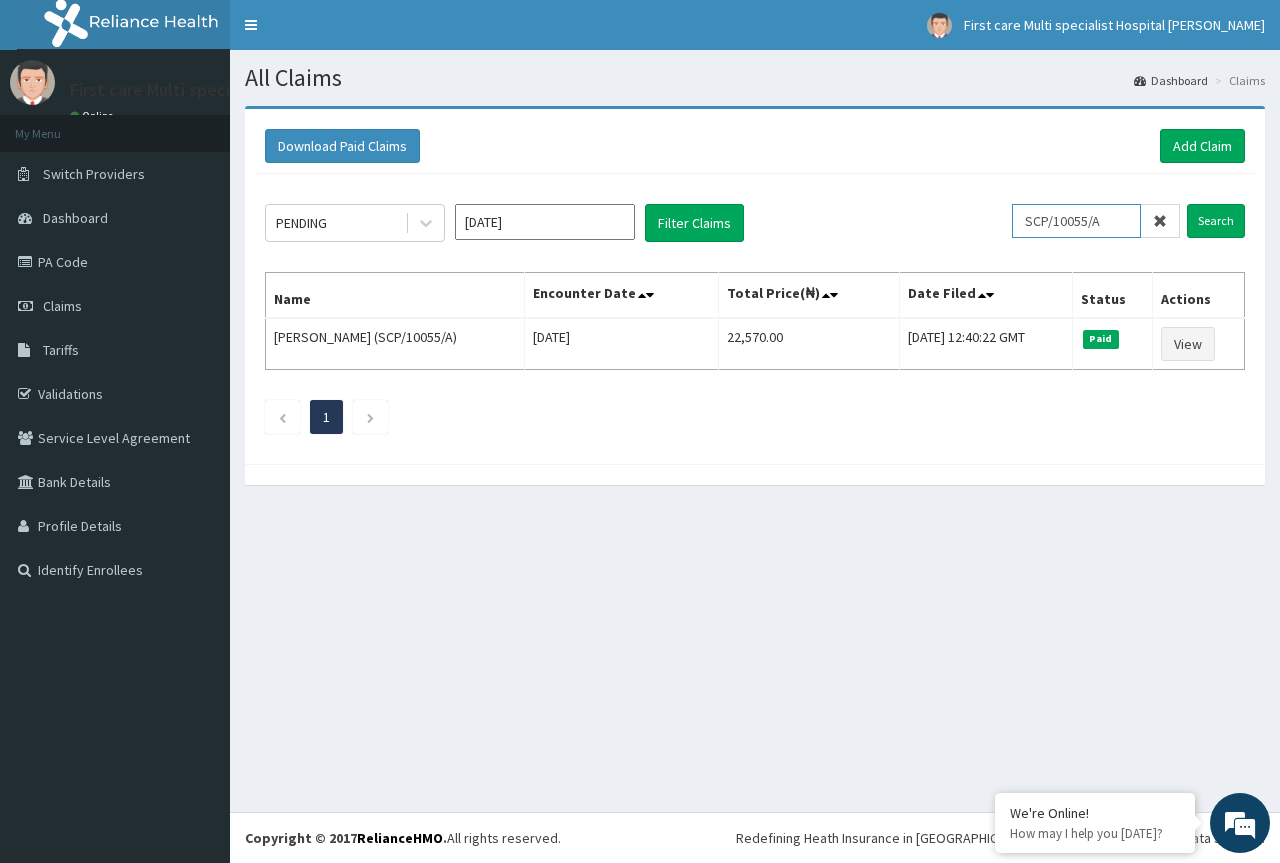 click on "SCP/10055/A" at bounding box center (1076, 221) 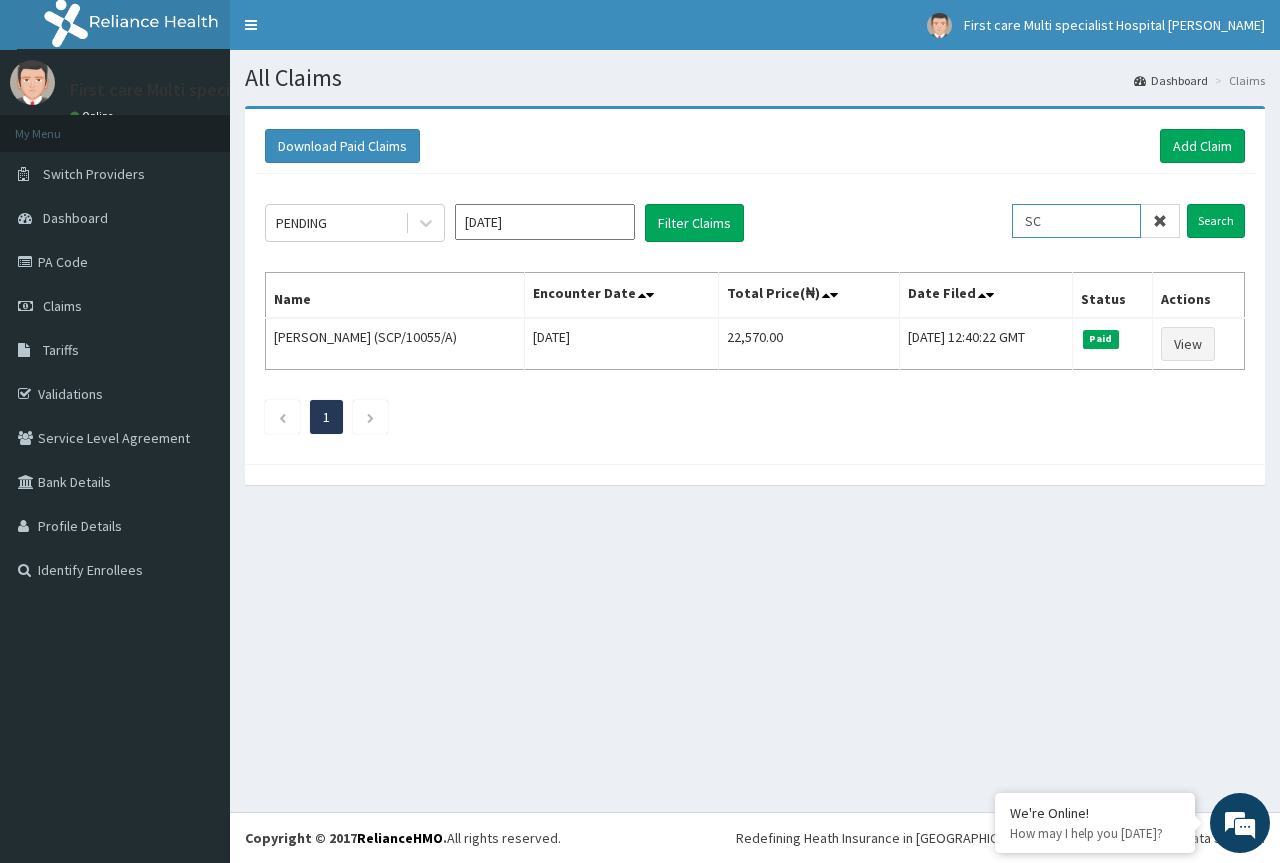 type on "S" 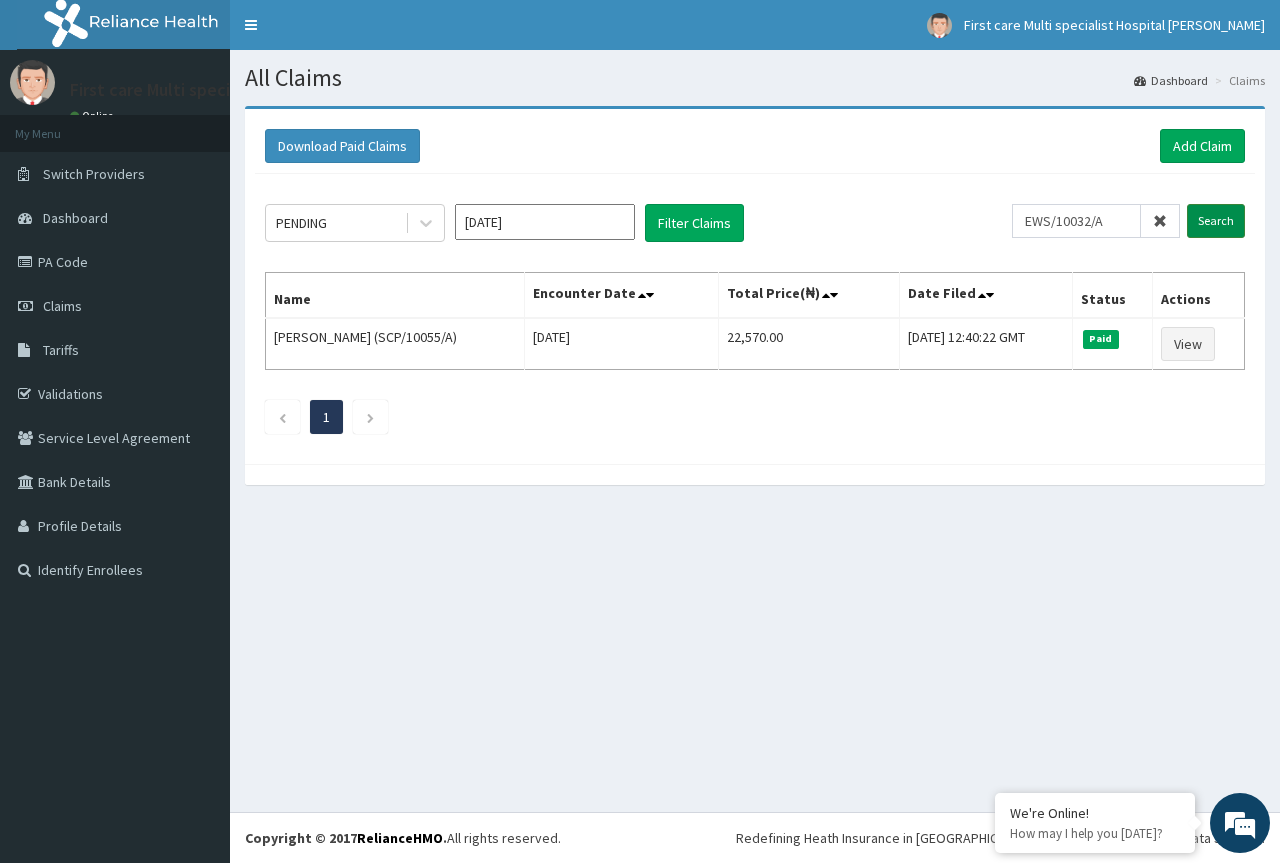click on "Search" at bounding box center [1216, 221] 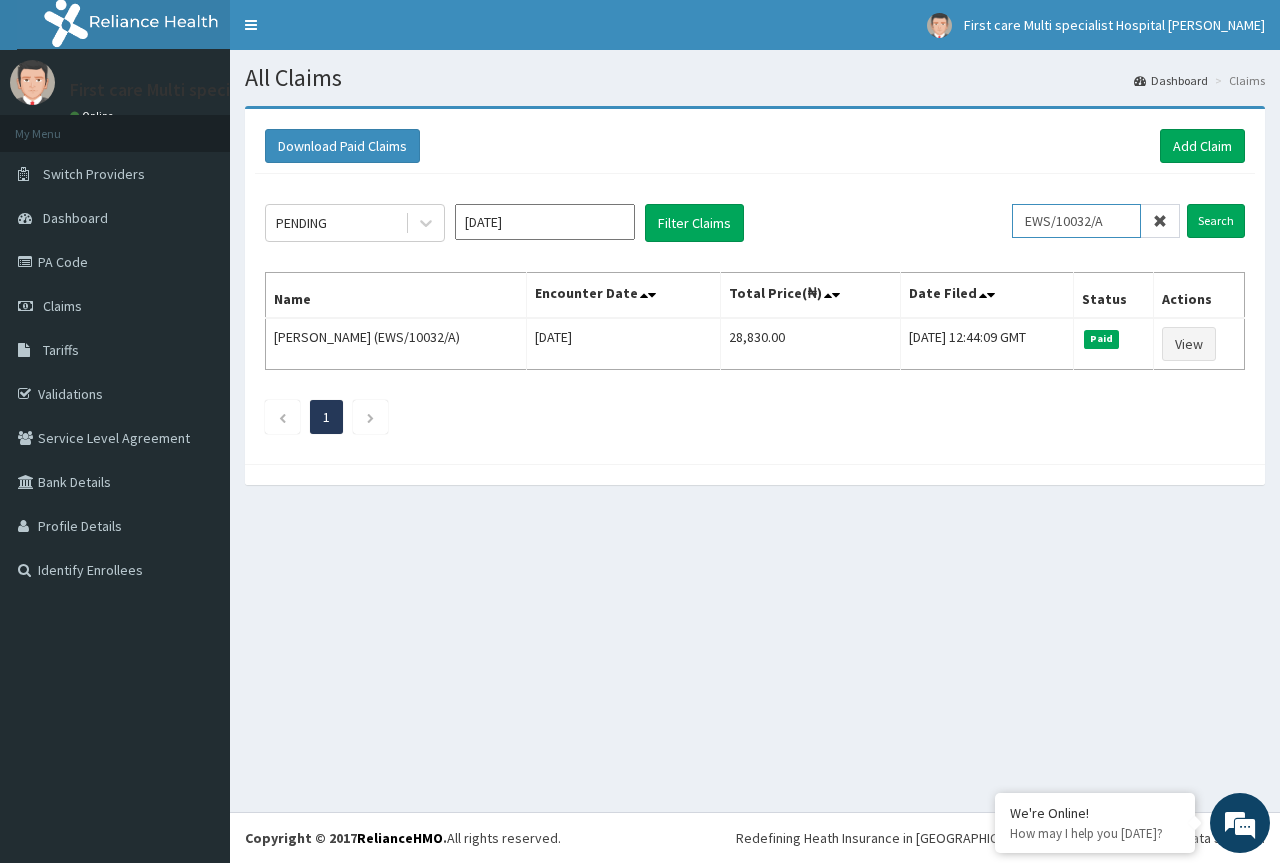 click on "EWS/10032/A" at bounding box center (1076, 221) 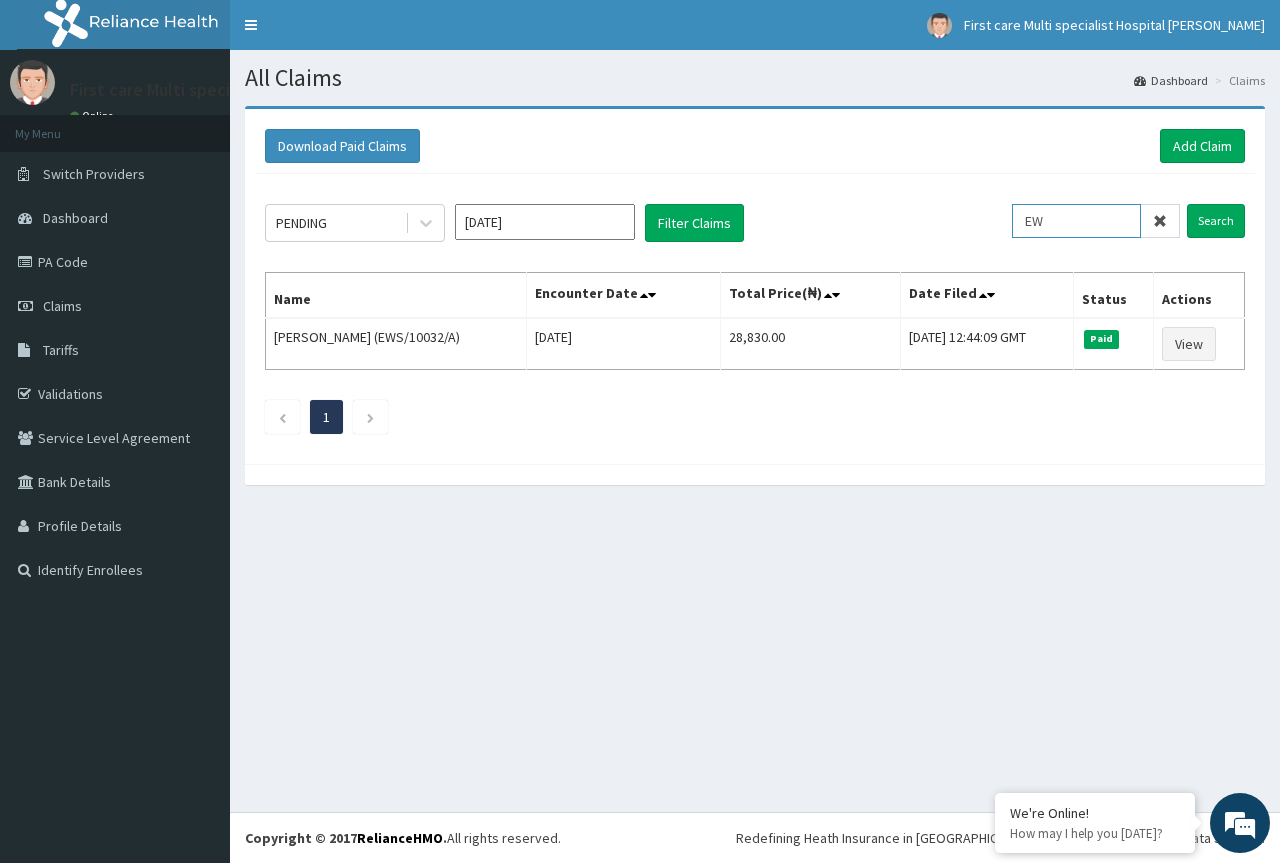type on "E" 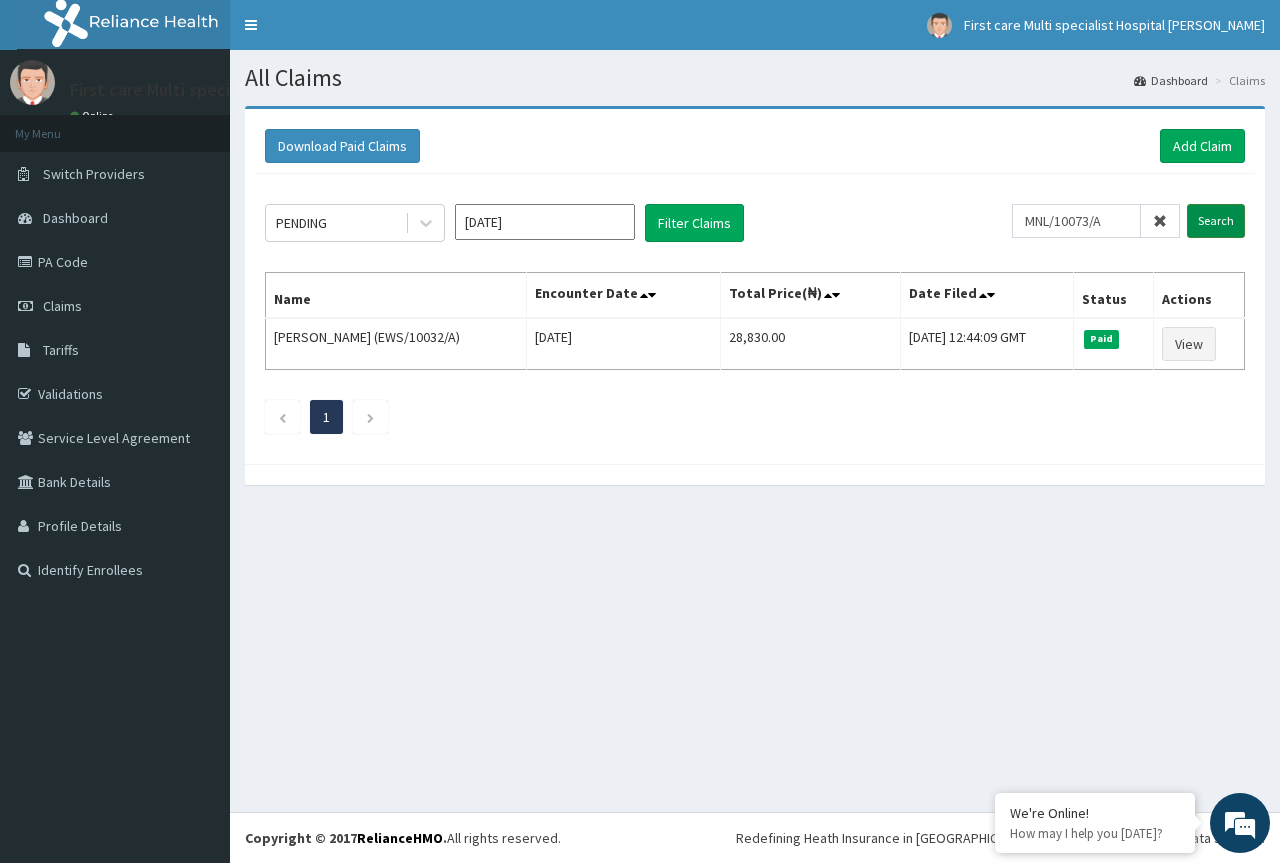 click on "Search" at bounding box center (1216, 221) 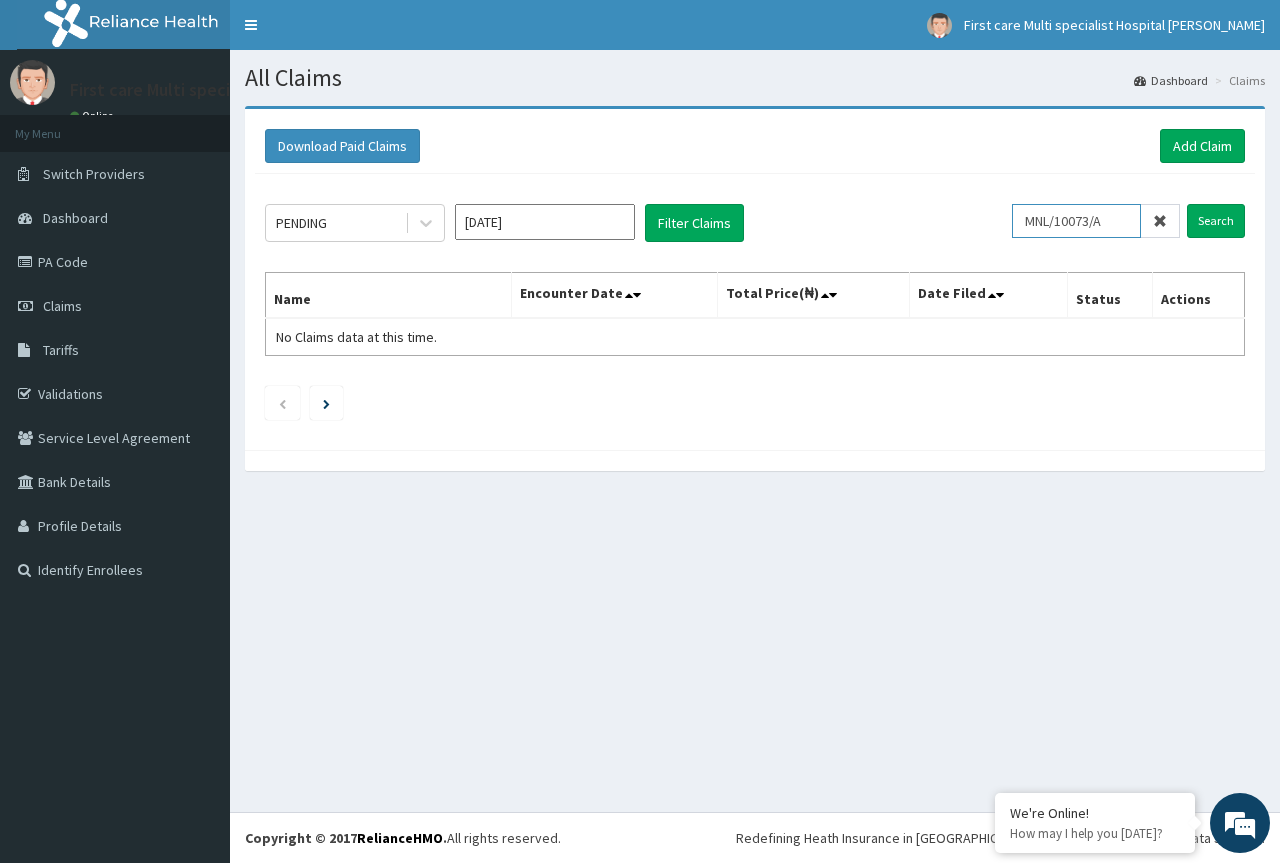 click on "MNL/10073/A" at bounding box center [1076, 221] 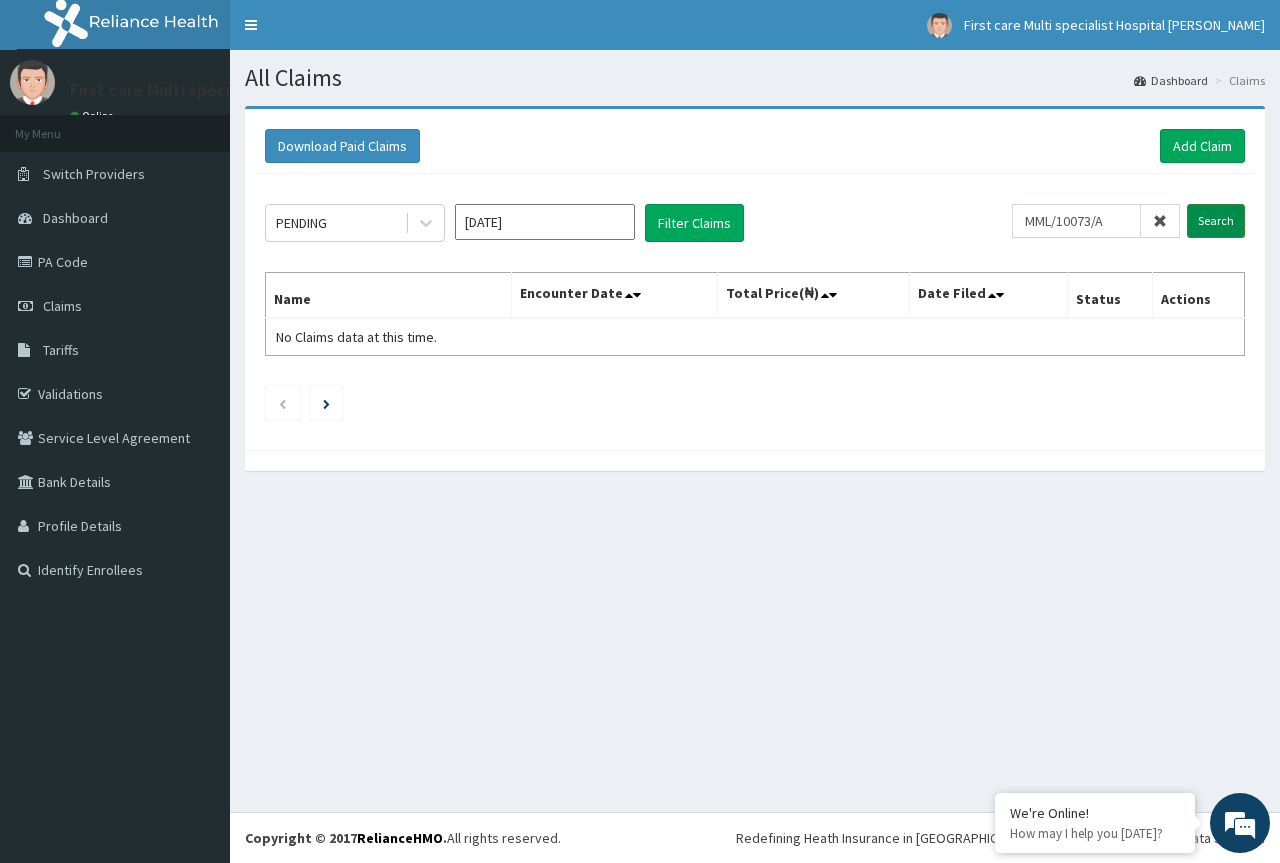 click on "Search" at bounding box center [1216, 221] 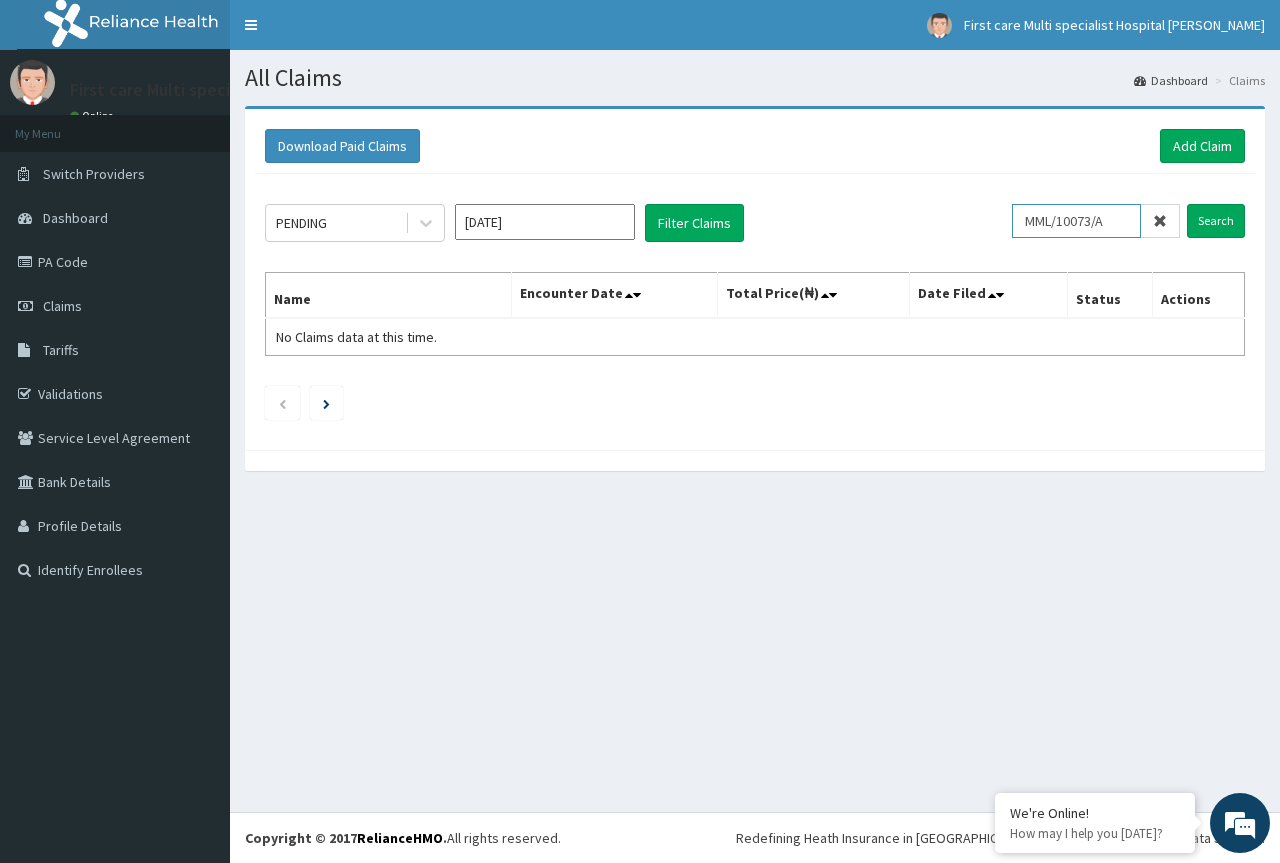 click on "MML/10073/A" at bounding box center (1076, 221) 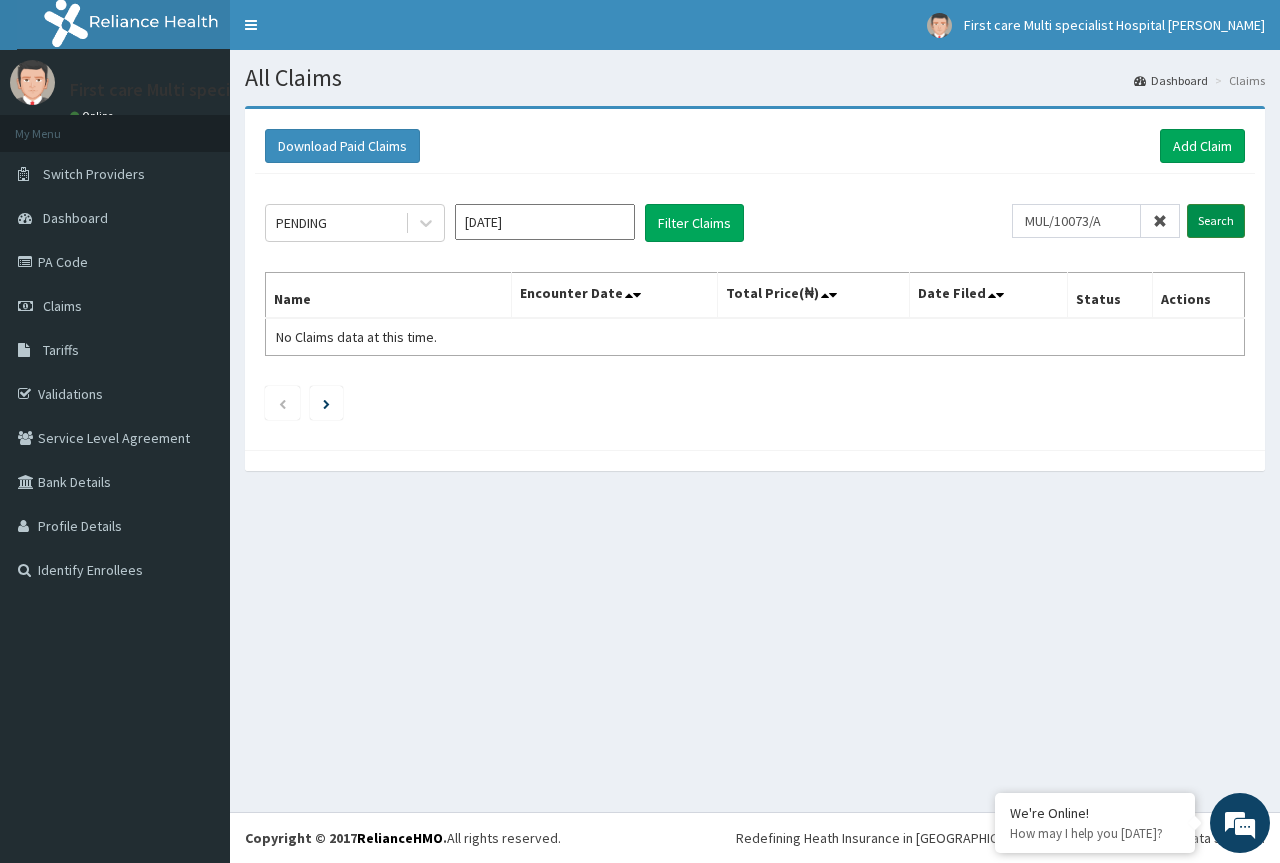 click on "Search" at bounding box center [1216, 221] 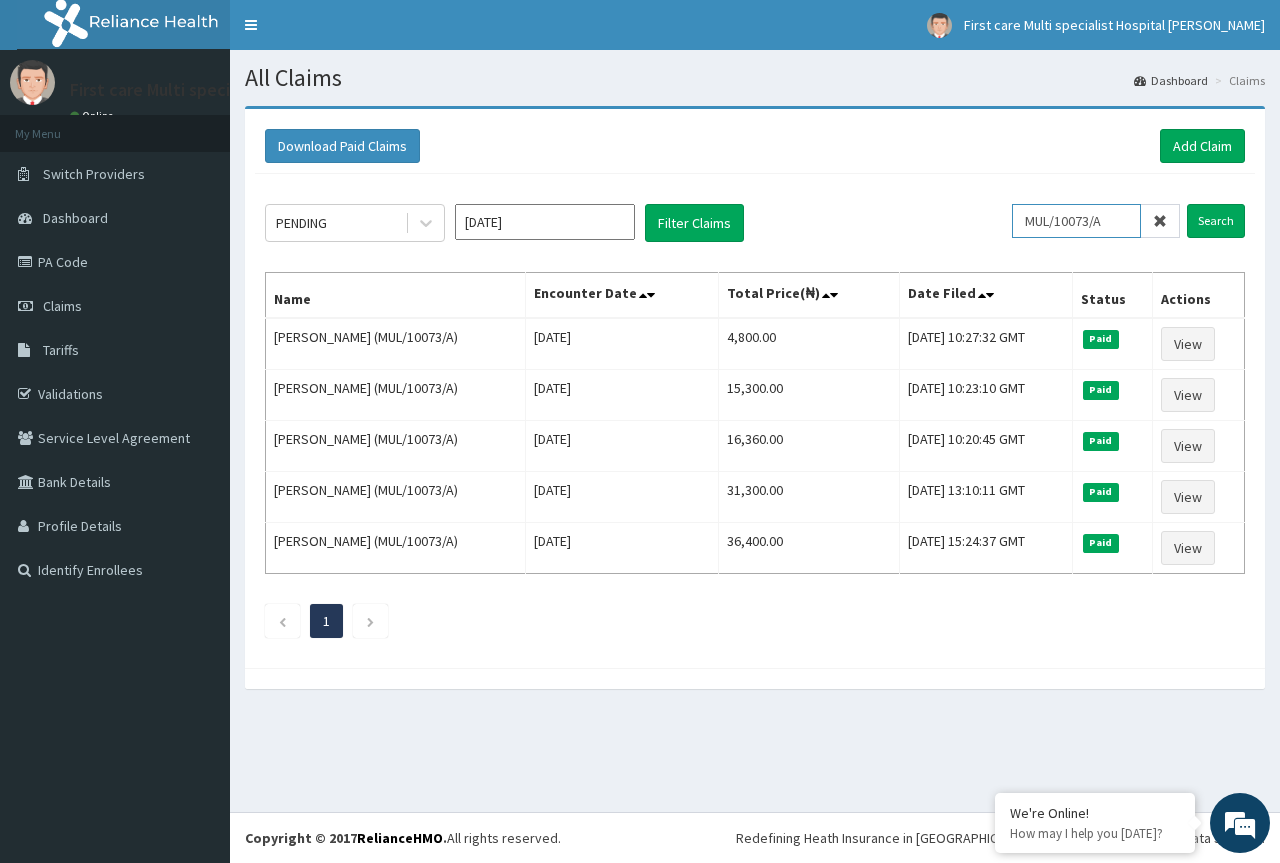 click on "MUL/10073/A" at bounding box center (1076, 221) 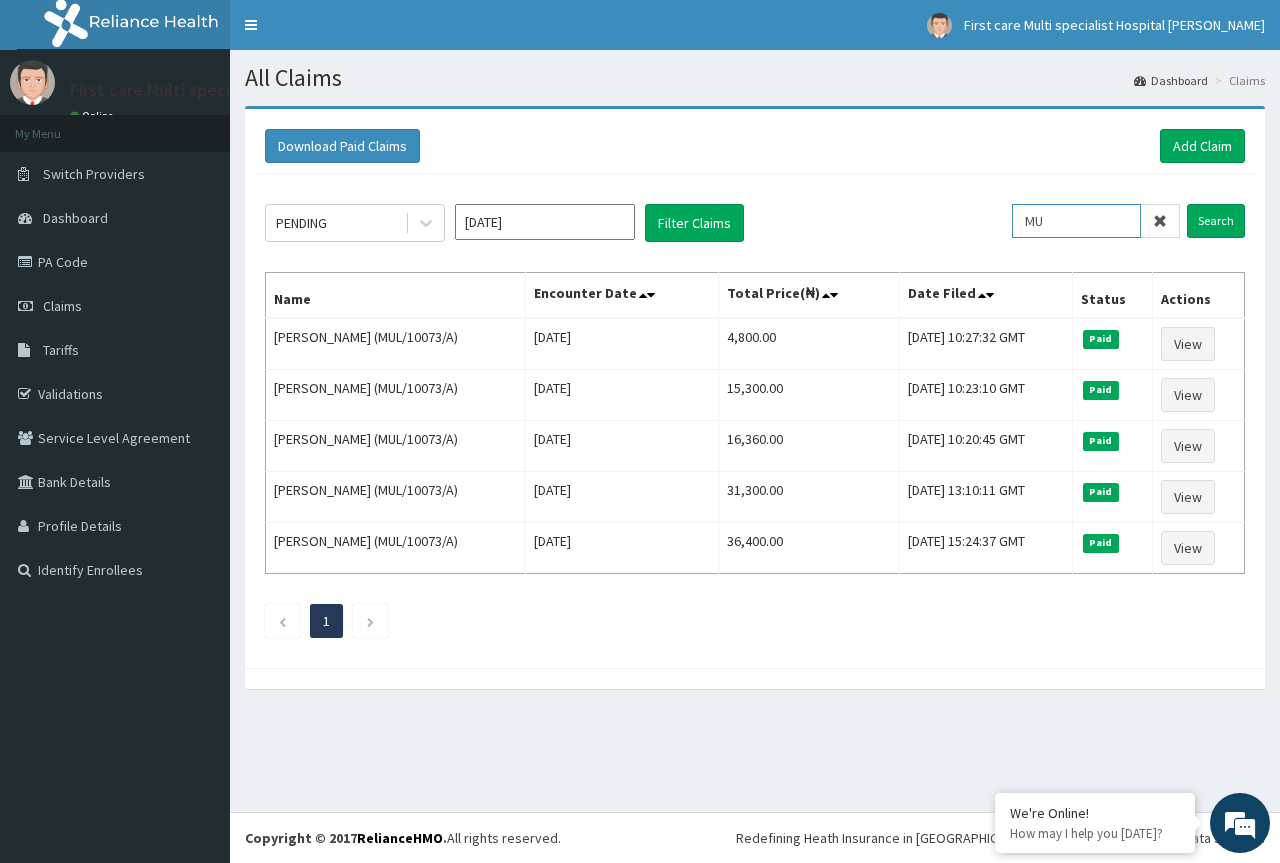 type on "M" 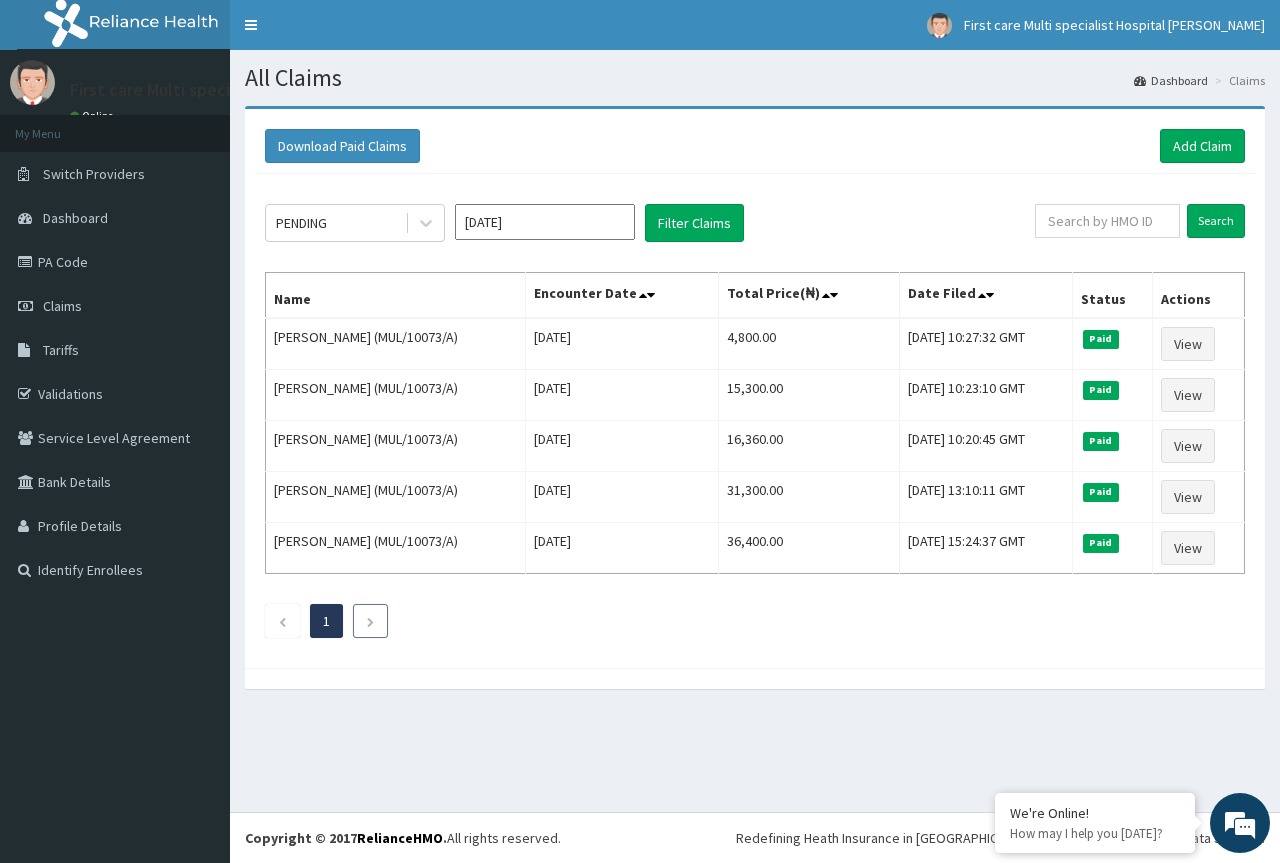 click at bounding box center (370, 622) 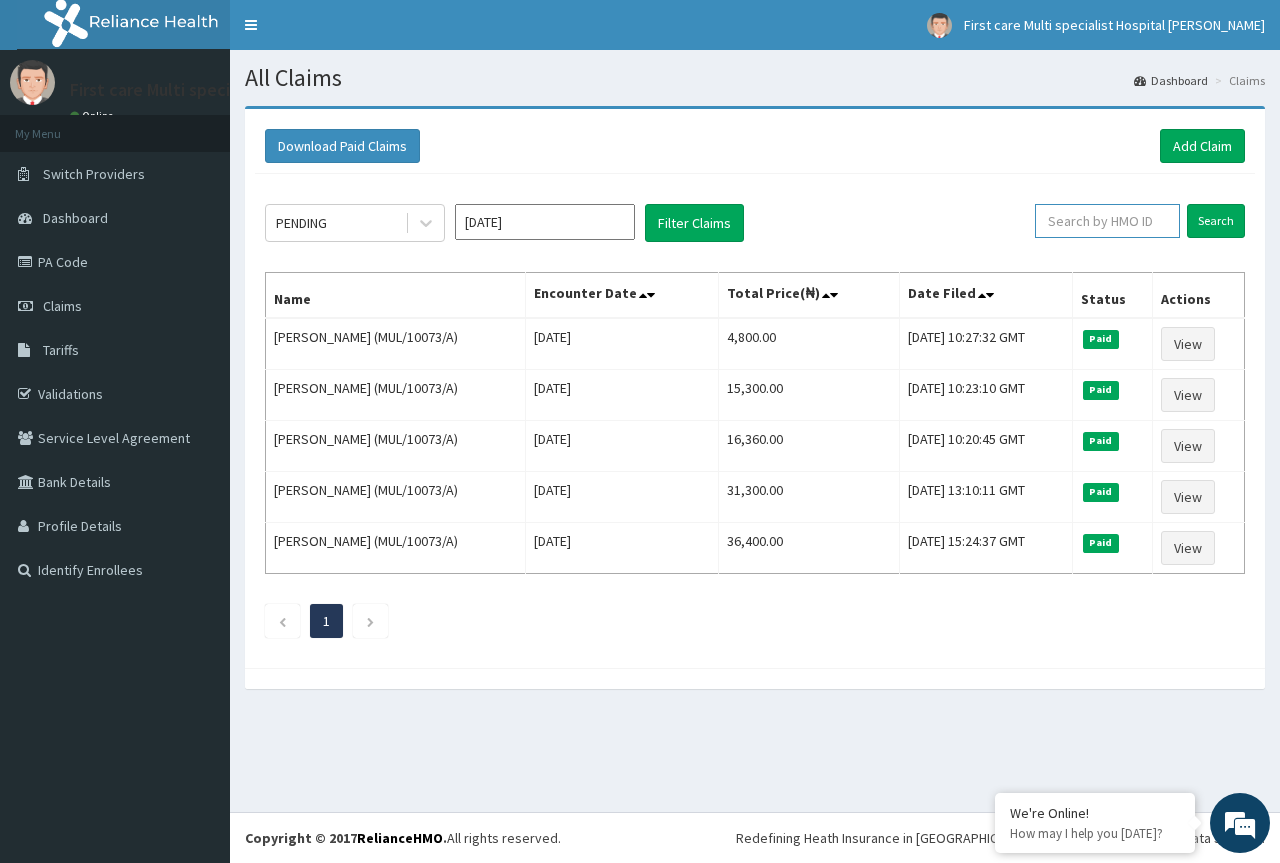 click at bounding box center (1107, 221) 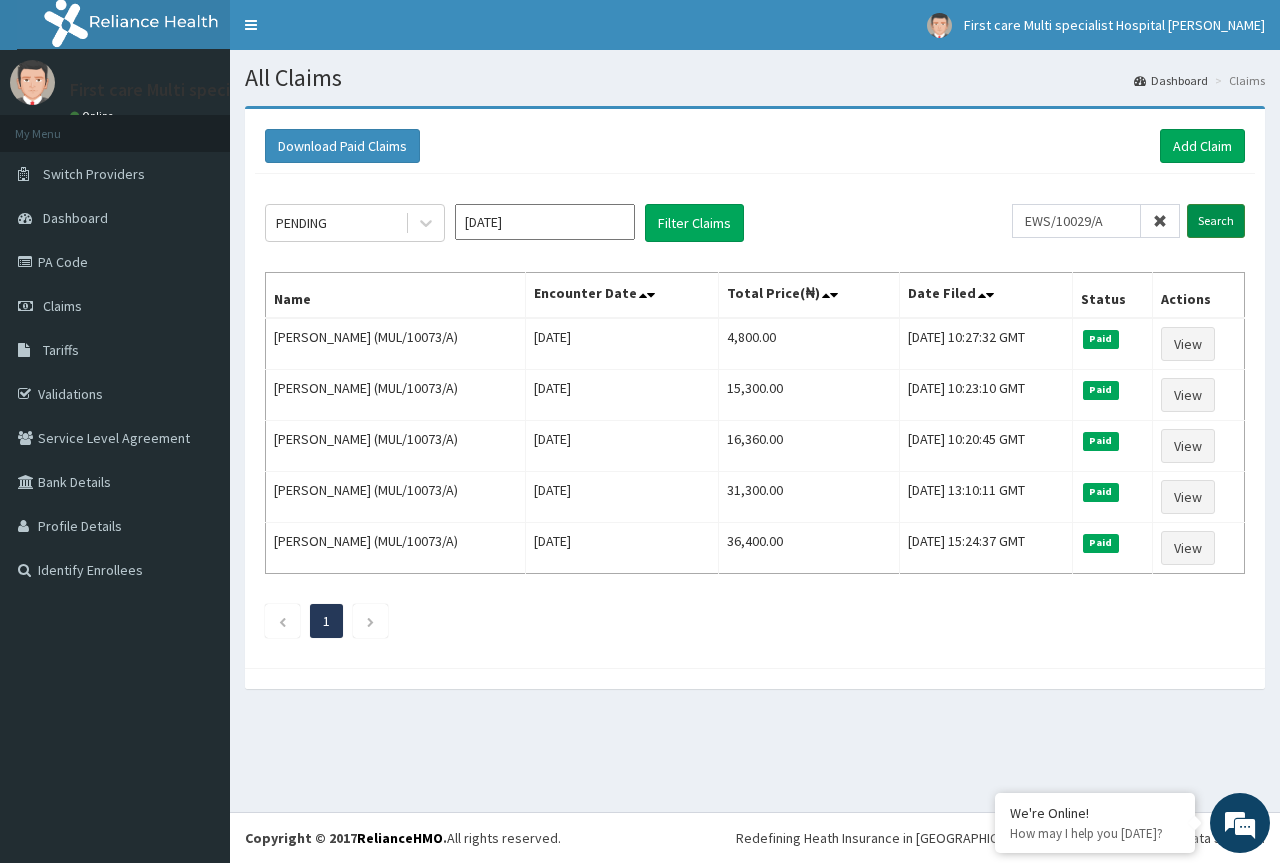 click on "Search" at bounding box center [1216, 221] 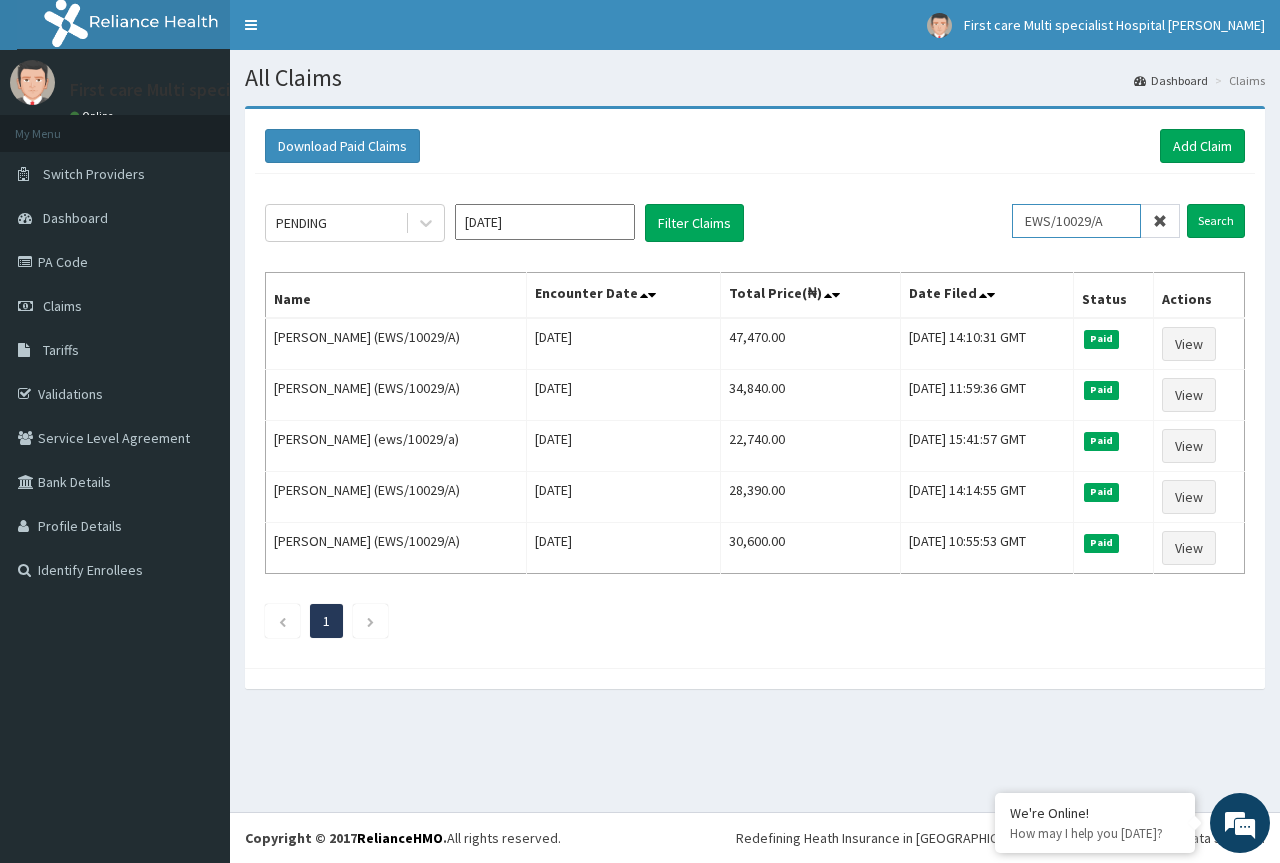 click on "EWS/10029/A" at bounding box center [1076, 221] 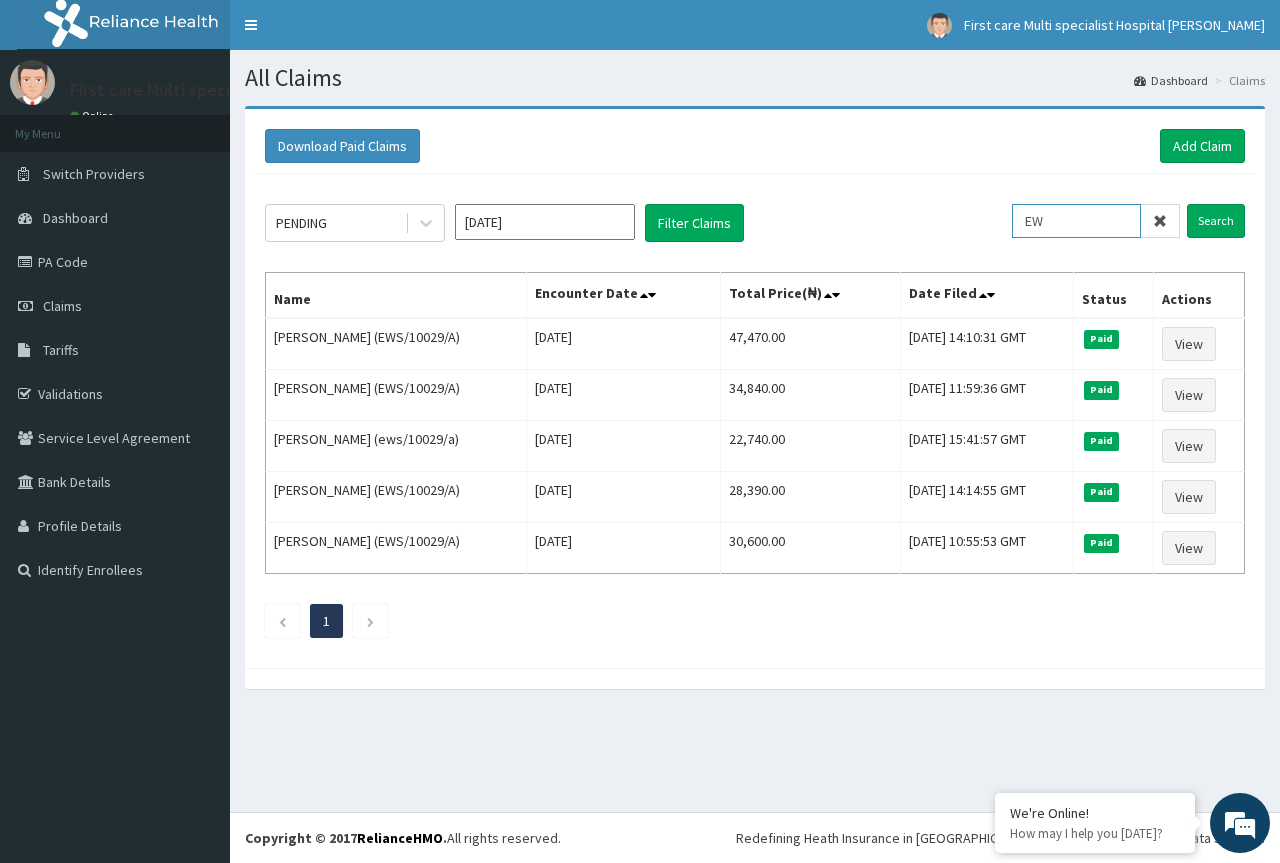type on "E" 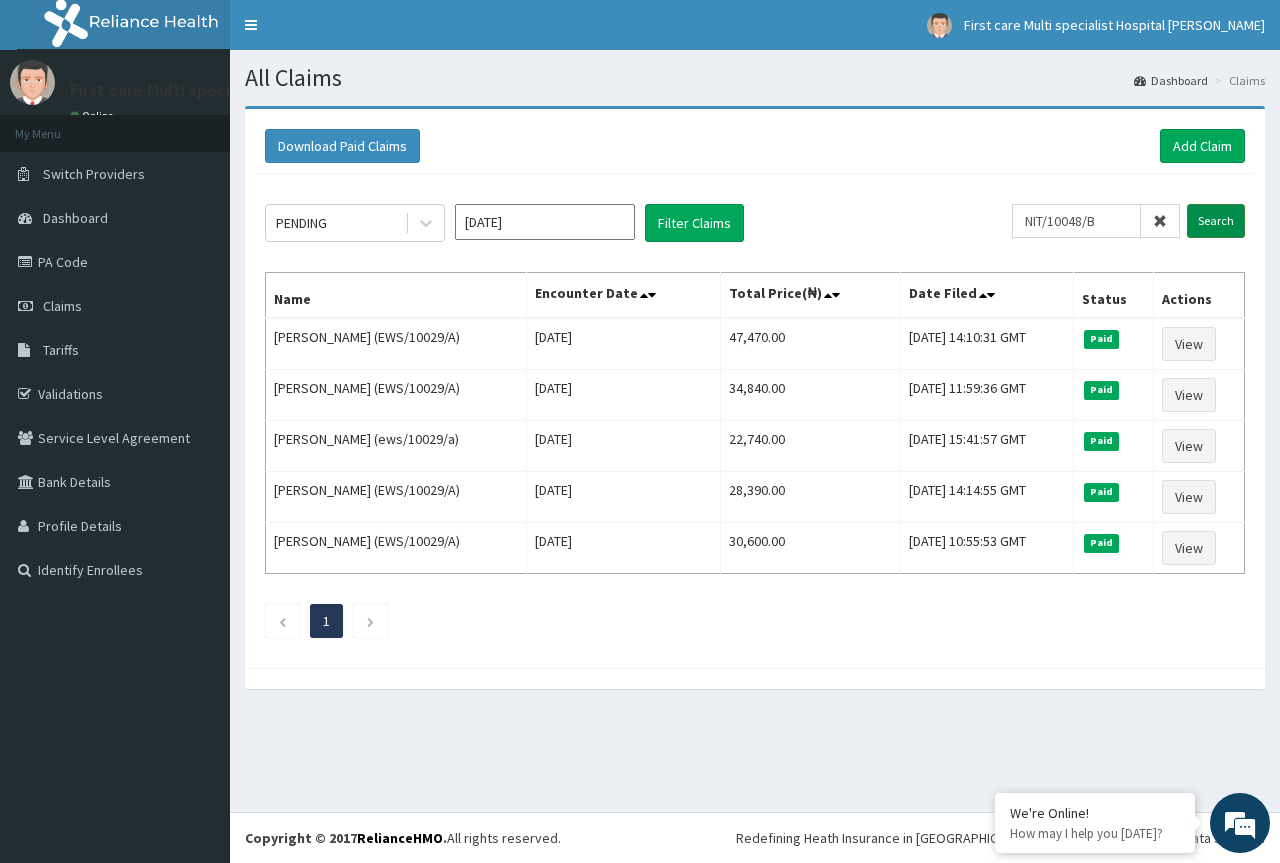 click on "Search" at bounding box center (1216, 221) 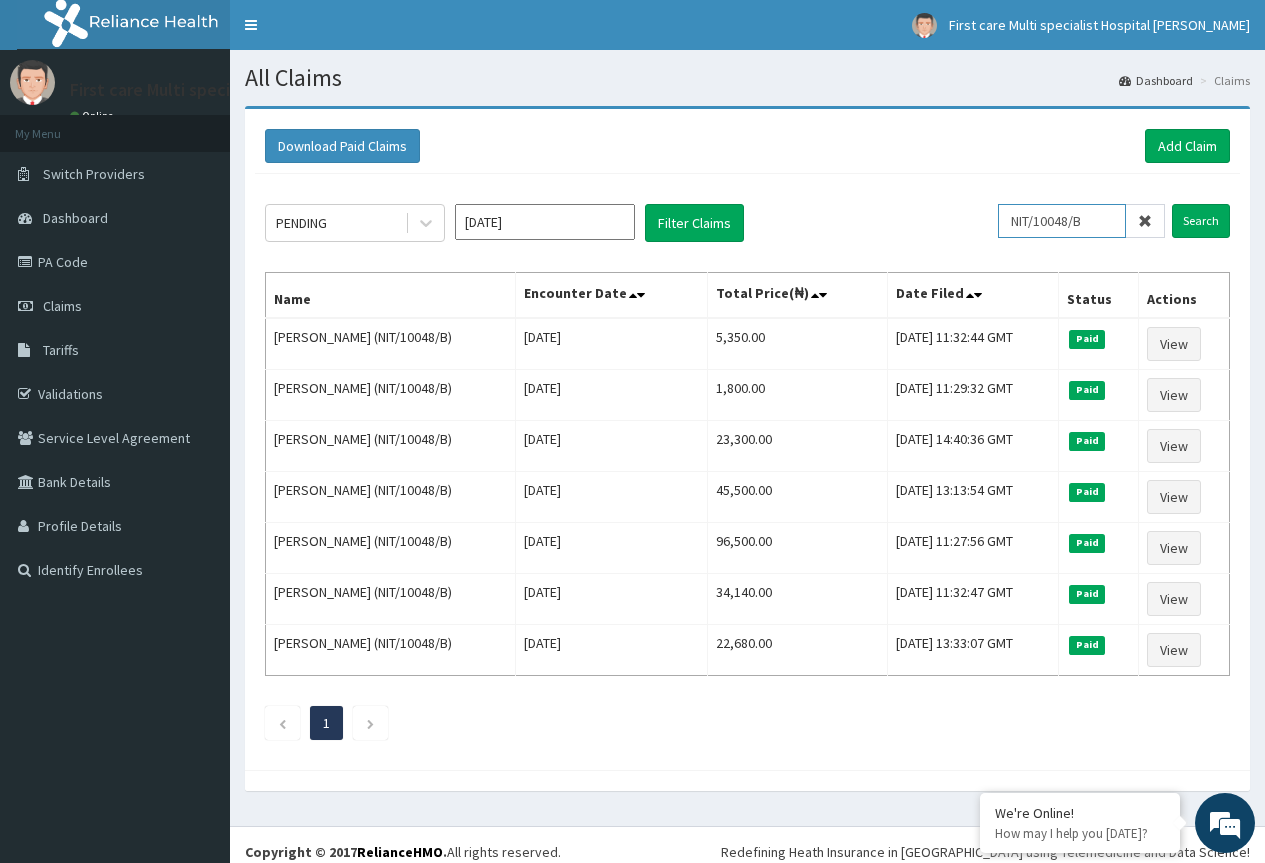 click on "NIT/10048/B" at bounding box center [1062, 221] 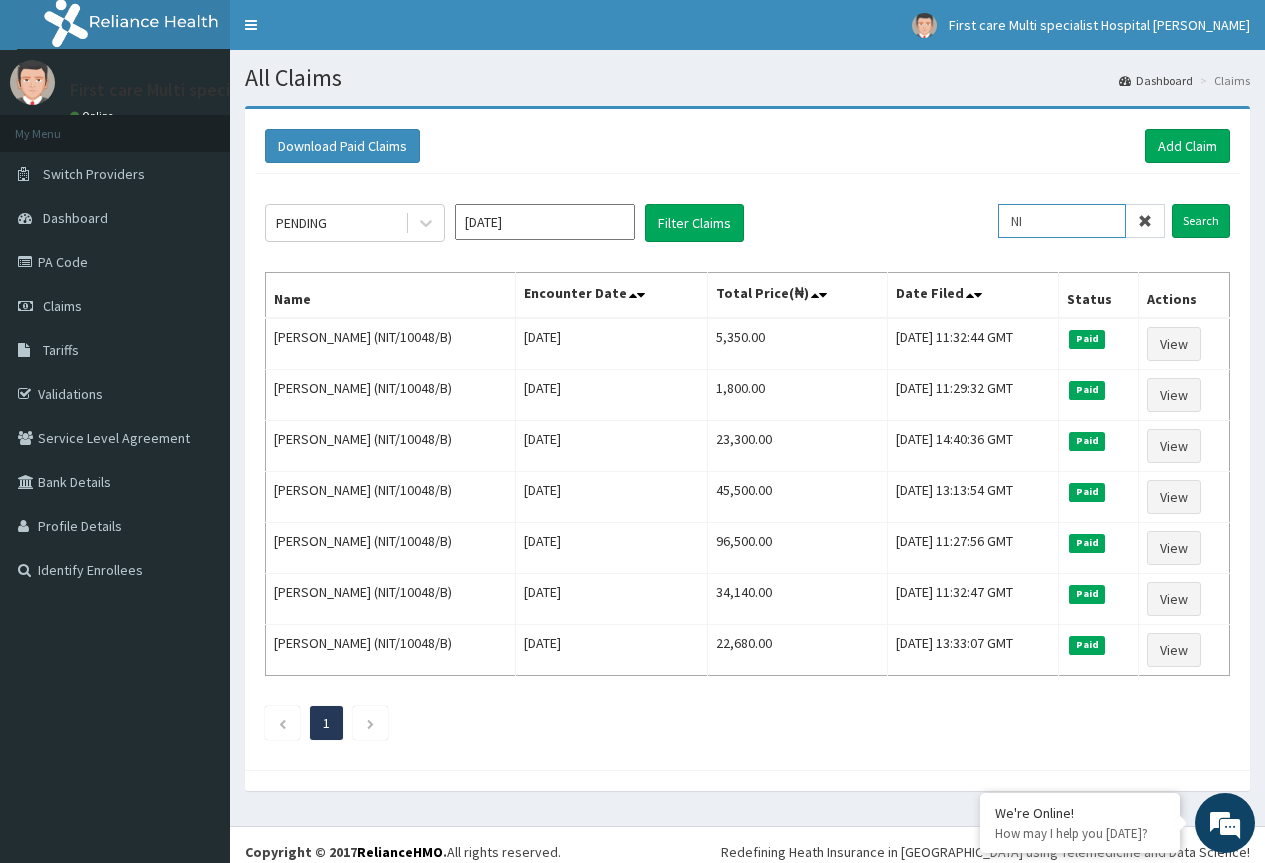 type on "N" 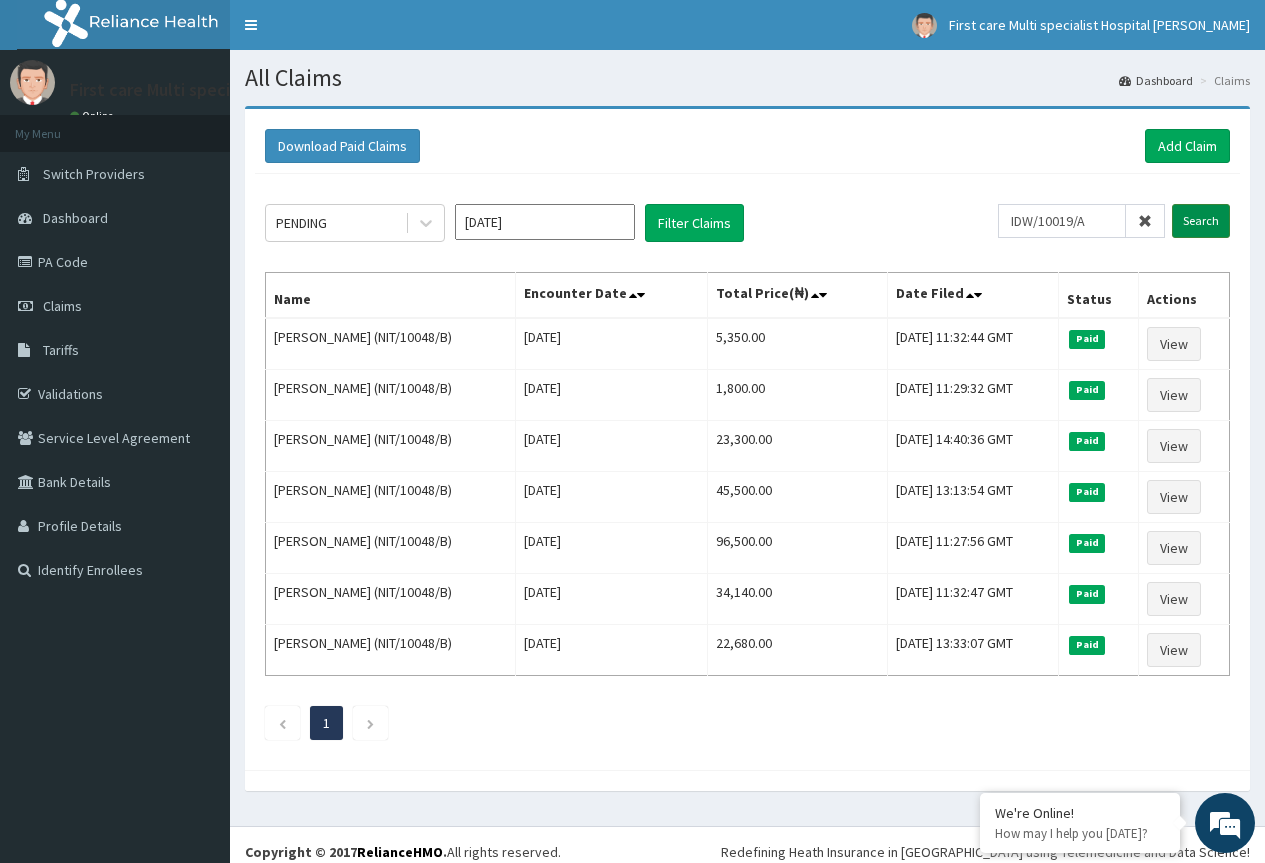 click on "Search" at bounding box center [1201, 221] 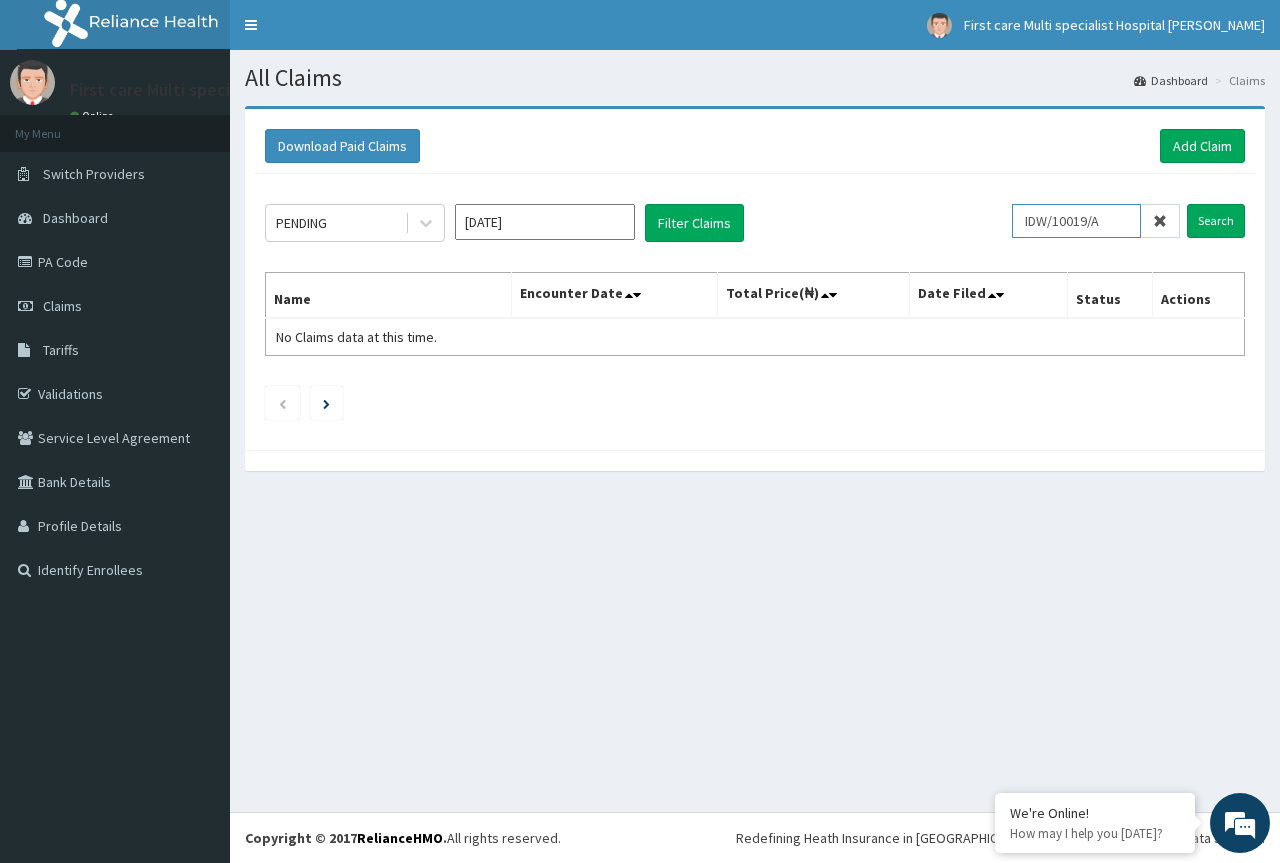 click on "IDW/10019/A" at bounding box center [1076, 221] 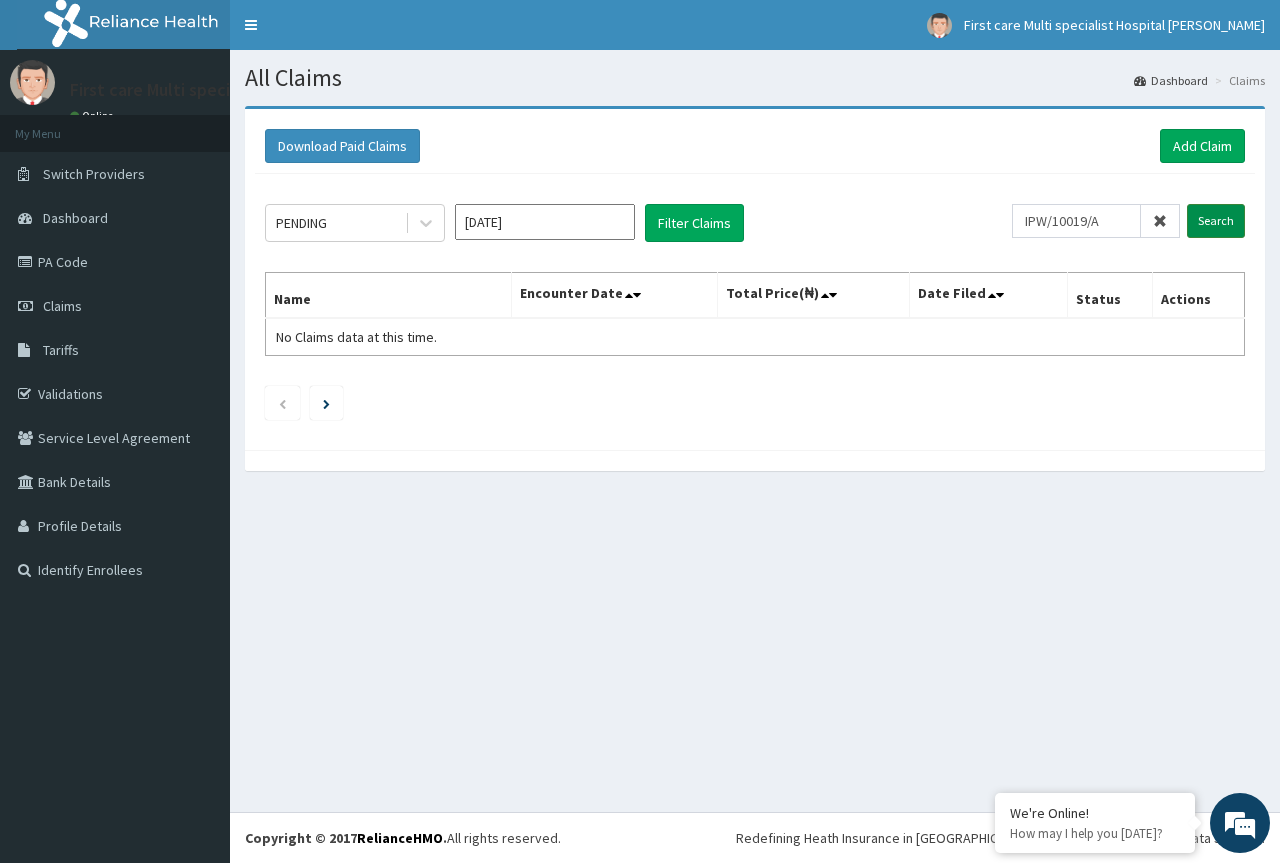 click on "Search" at bounding box center [1216, 221] 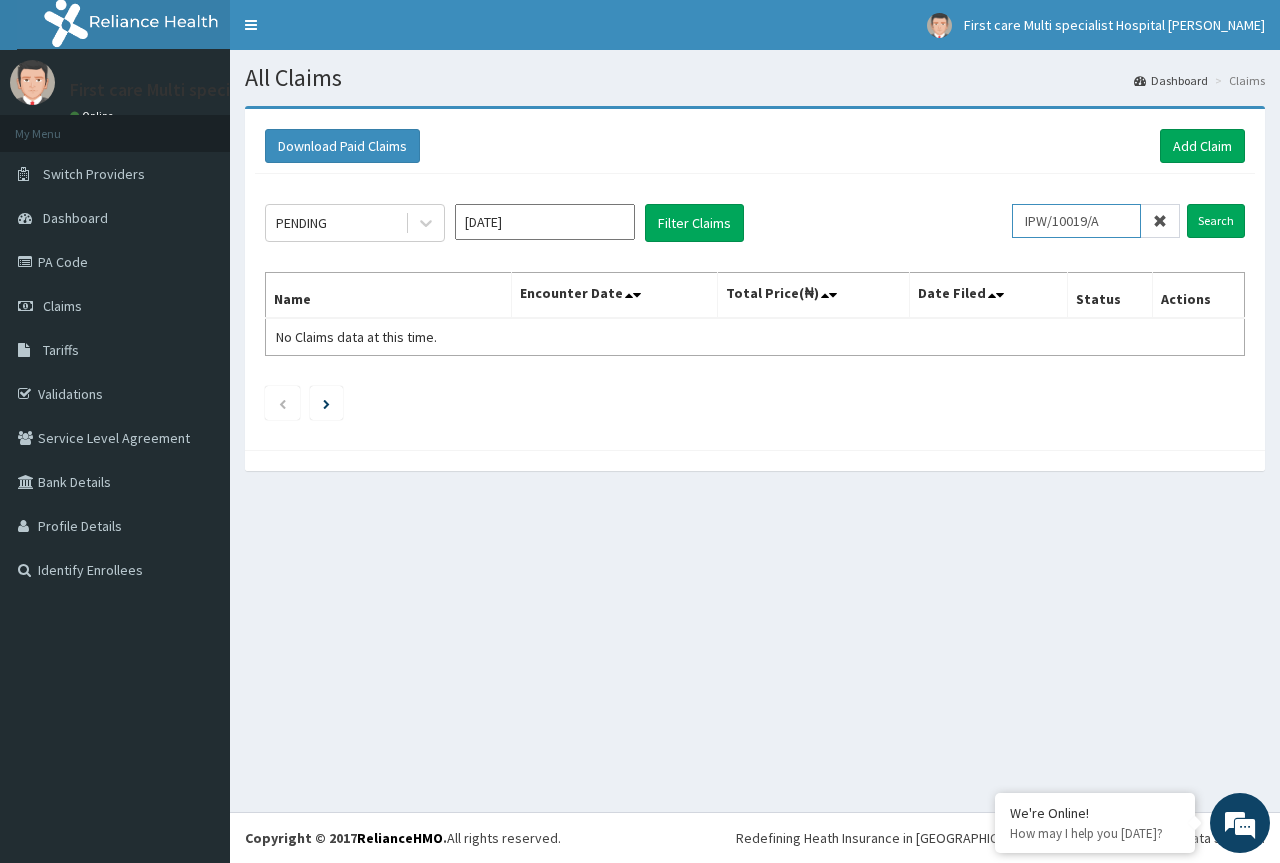 click on "IPW/10019/A" at bounding box center (1076, 221) 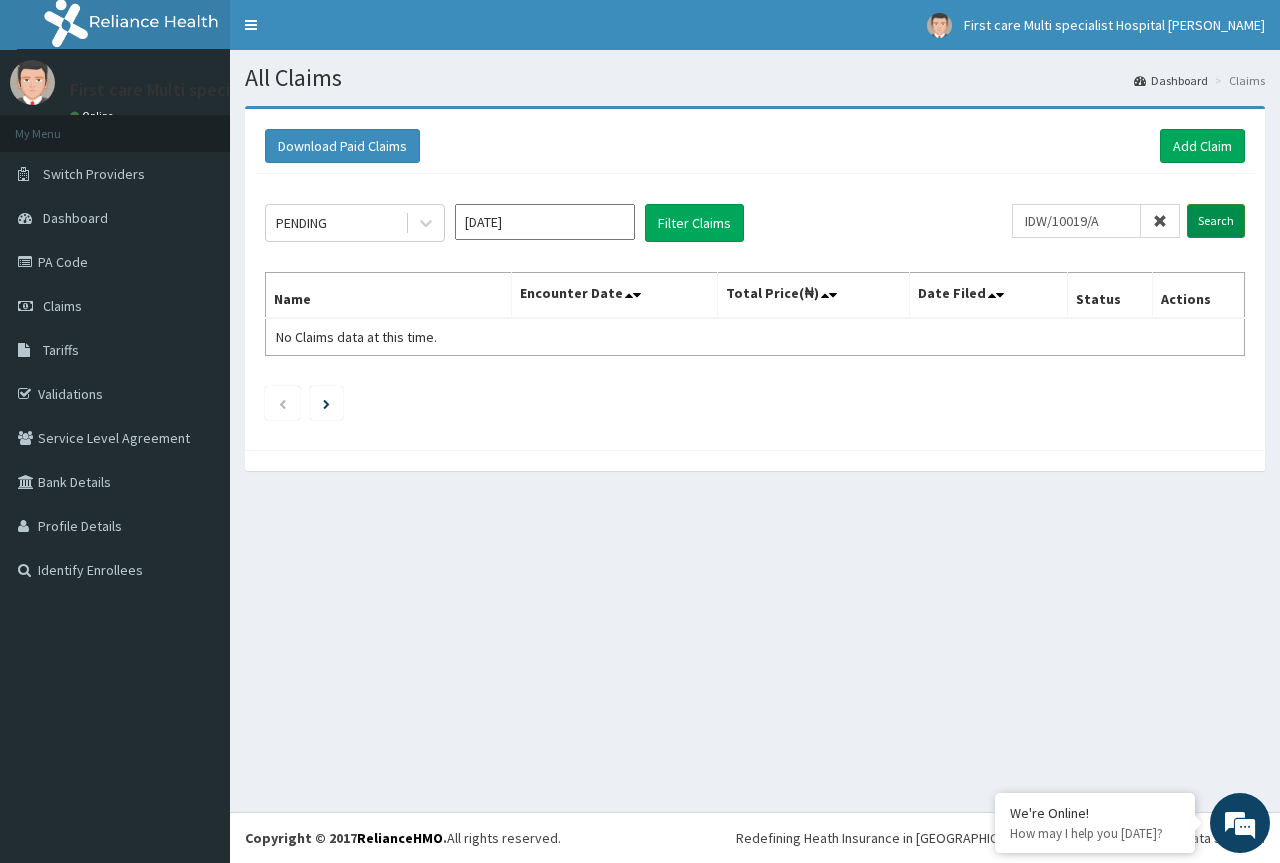 click on "Search" at bounding box center (1216, 221) 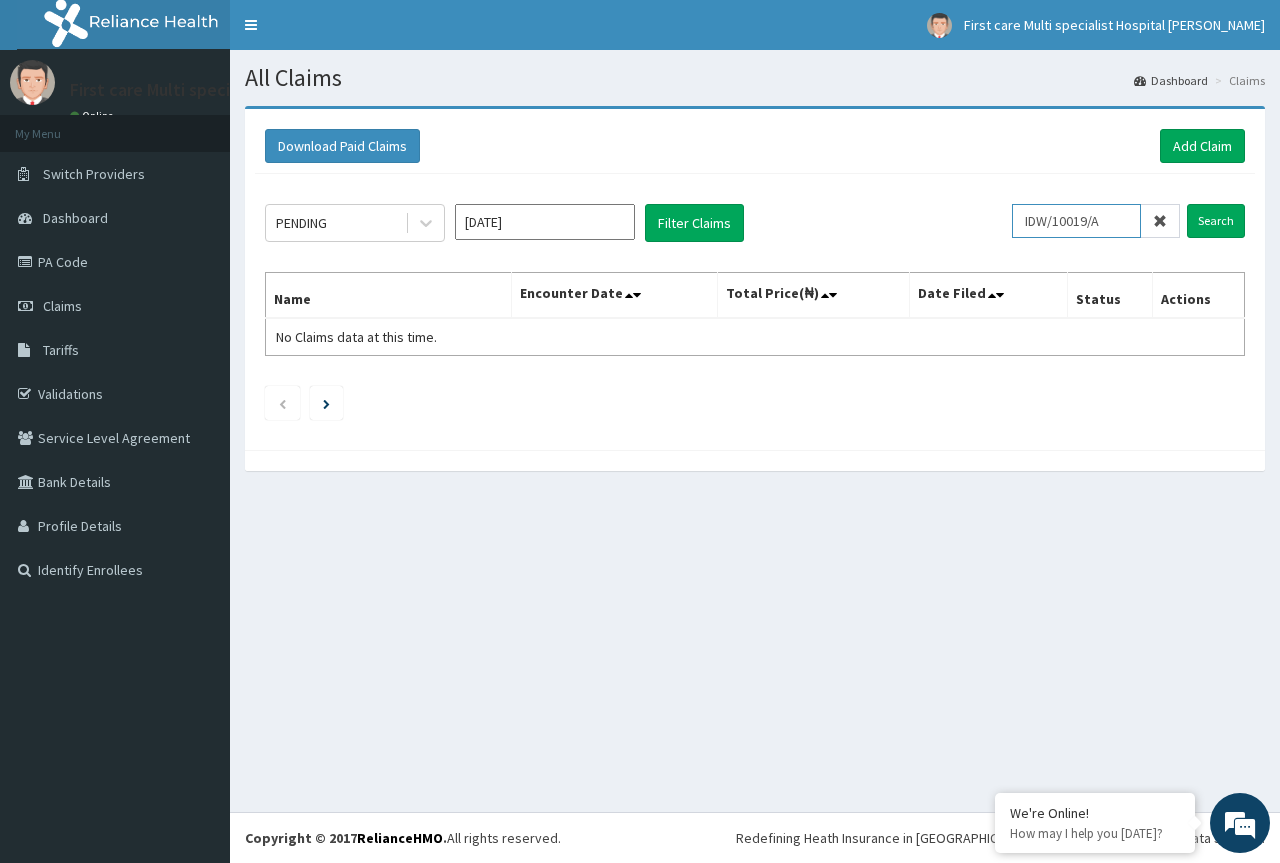 click on "IDW/10019/A" at bounding box center (1076, 221) 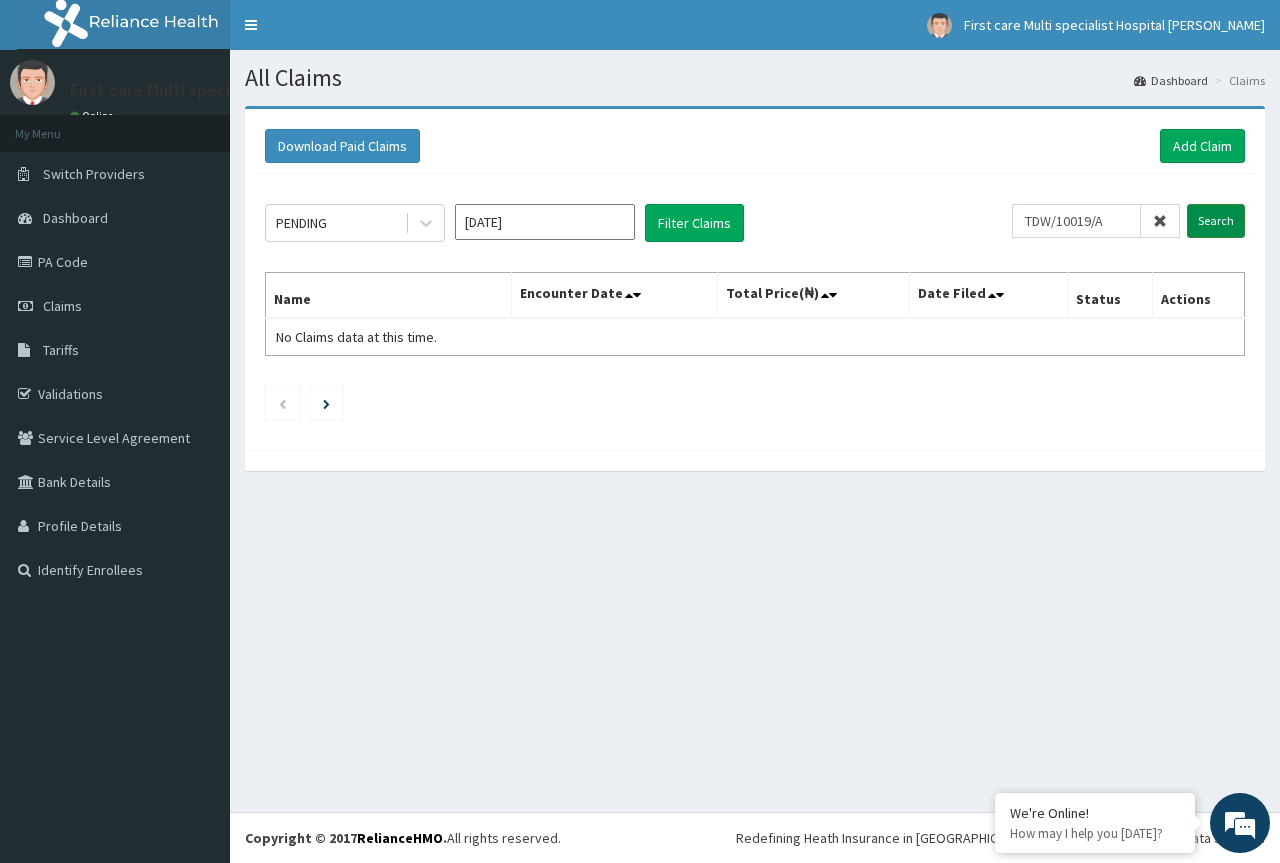 click on "Search" at bounding box center (1216, 221) 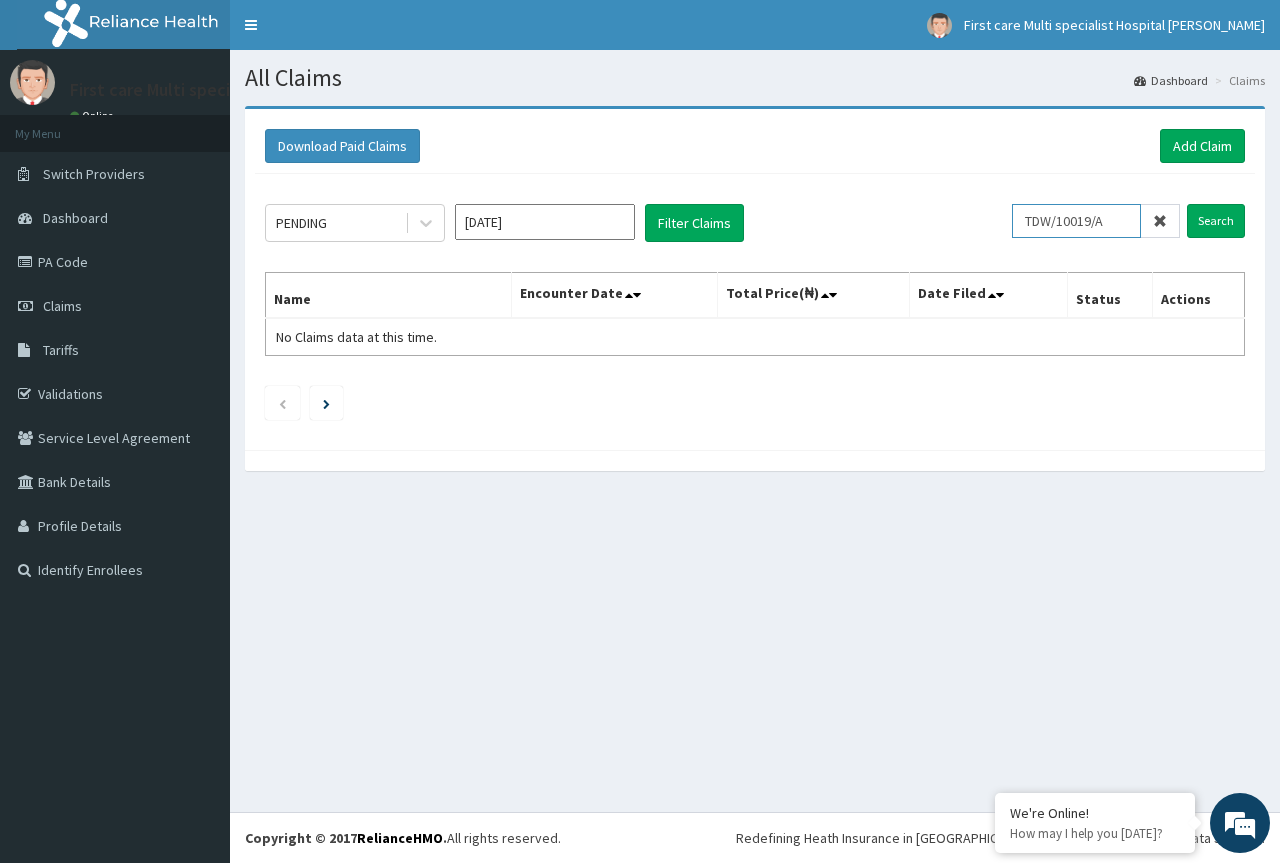 click on "TDW/10019/A" at bounding box center (1076, 221) 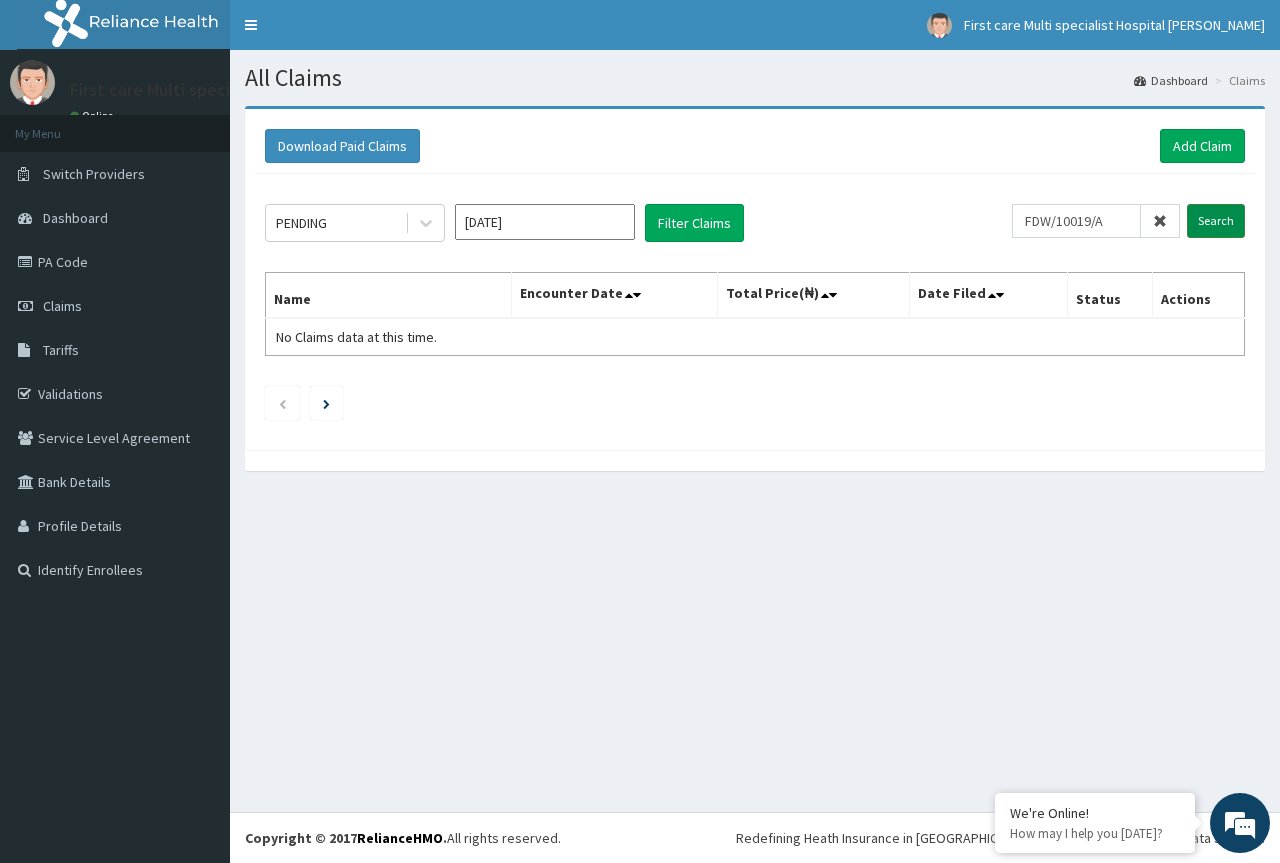 click on "Search" at bounding box center (1216, 221) 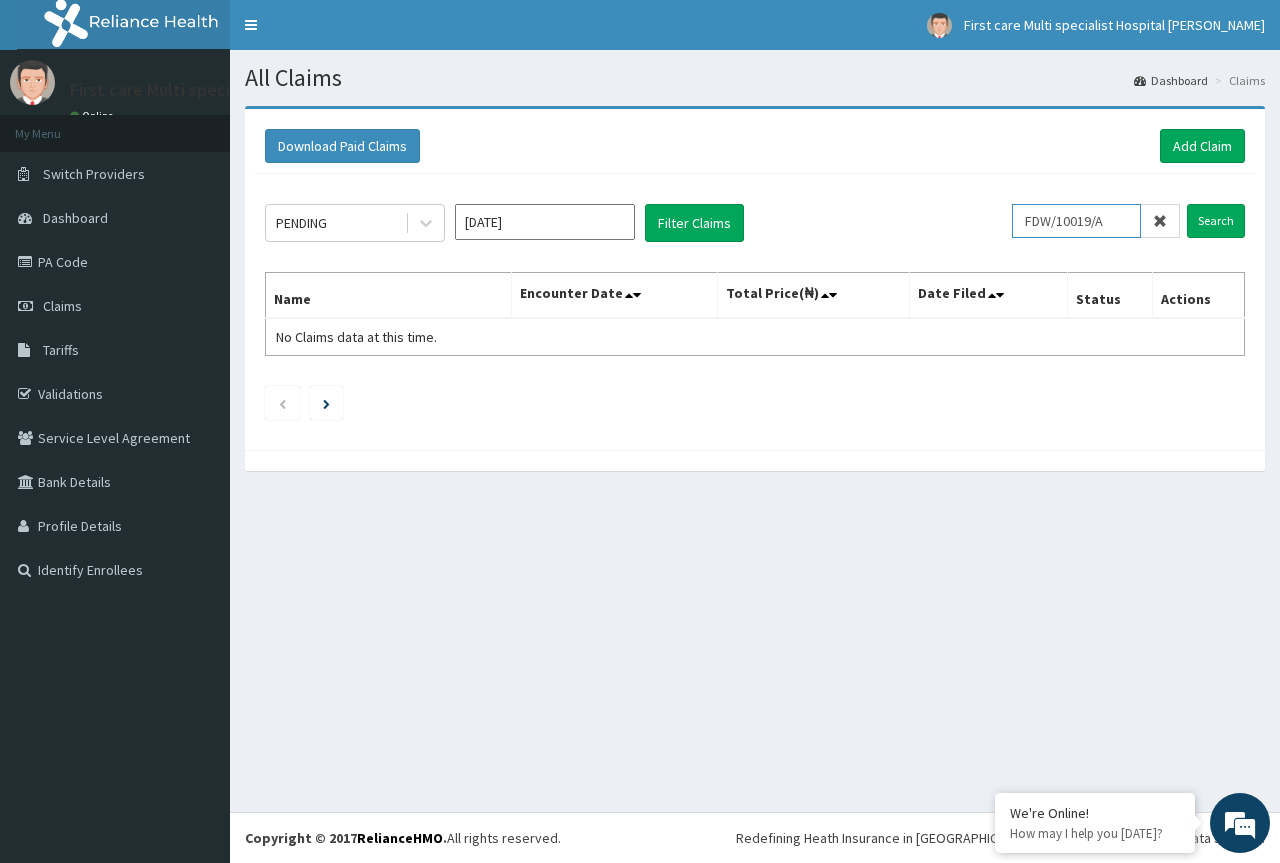 click on "FDW/10019/A" at bounding box center [1076, 221] 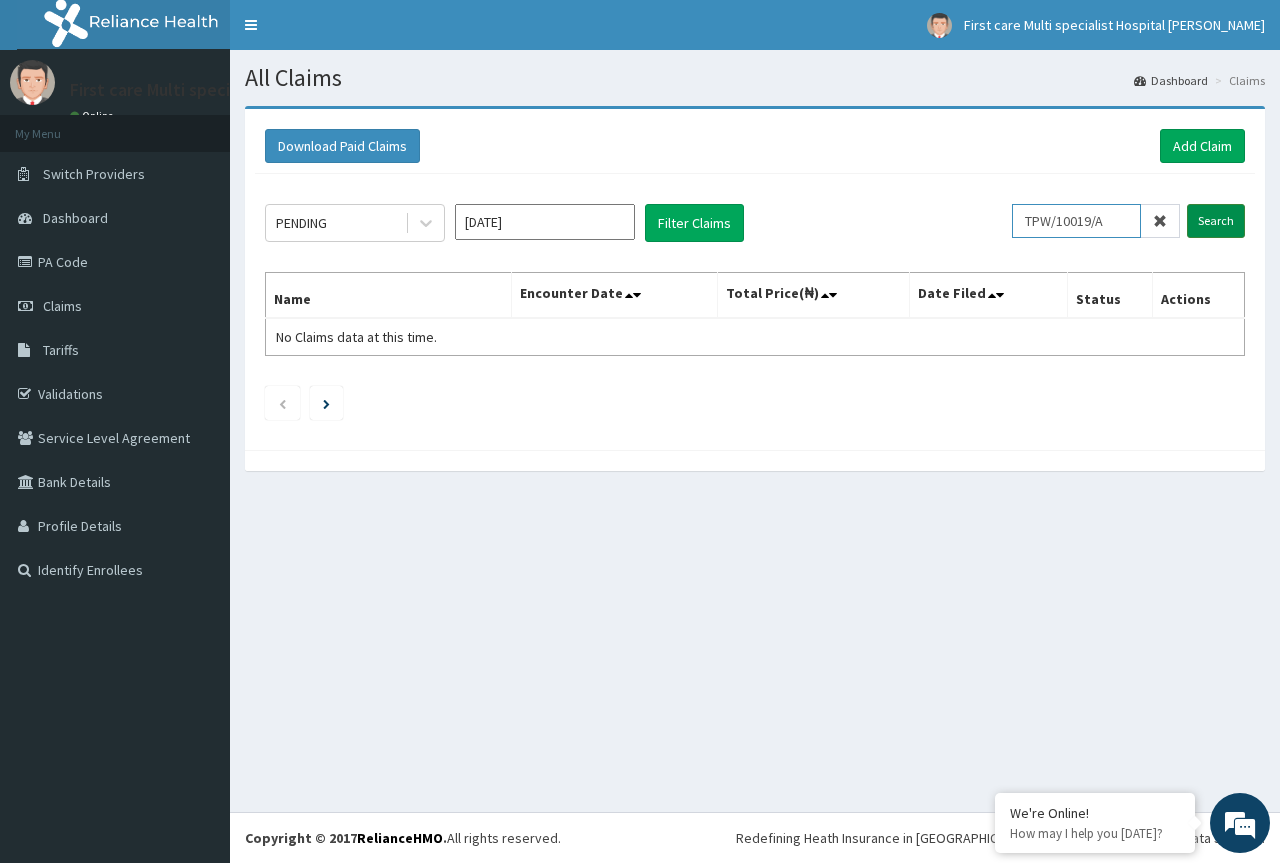 type on "TPW/10019/A" 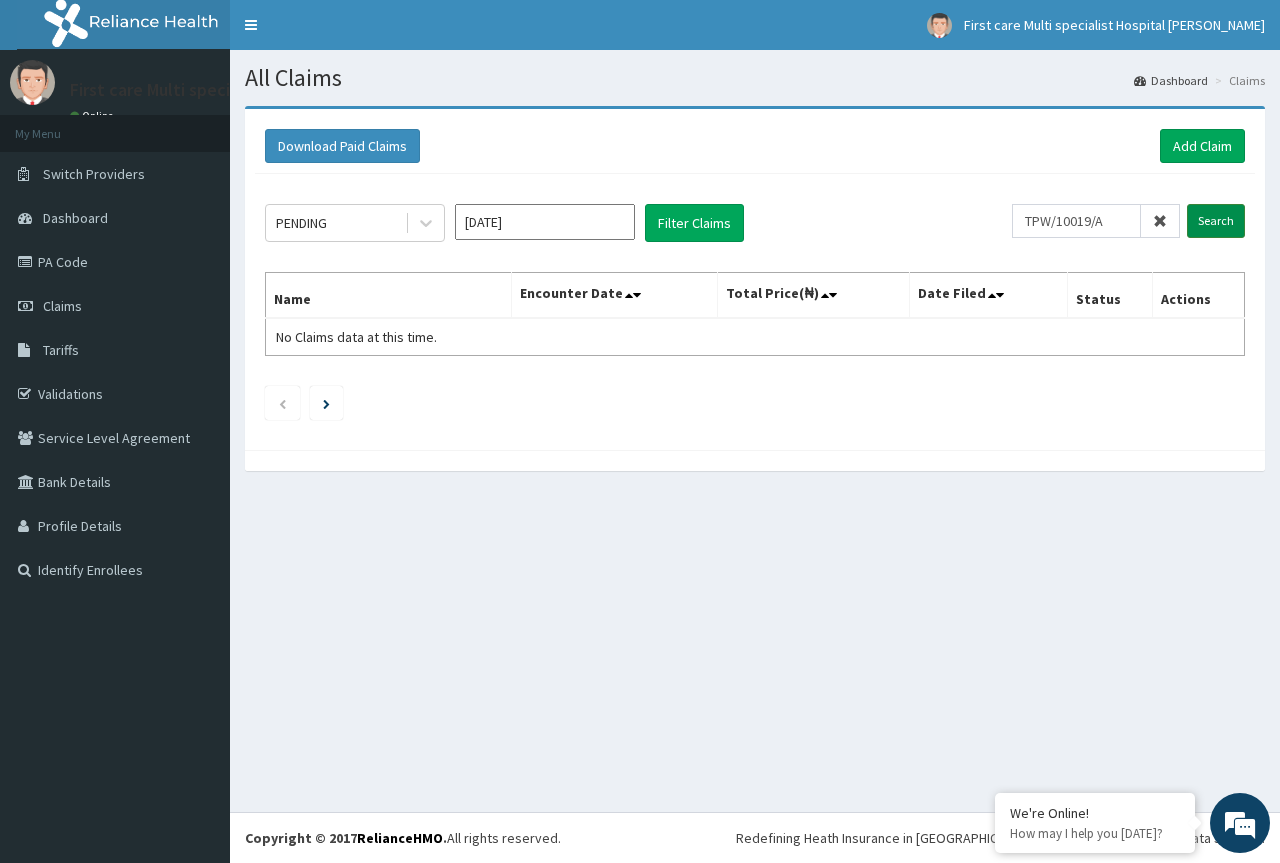 click on "Search" at bounding box center (1216, 221) 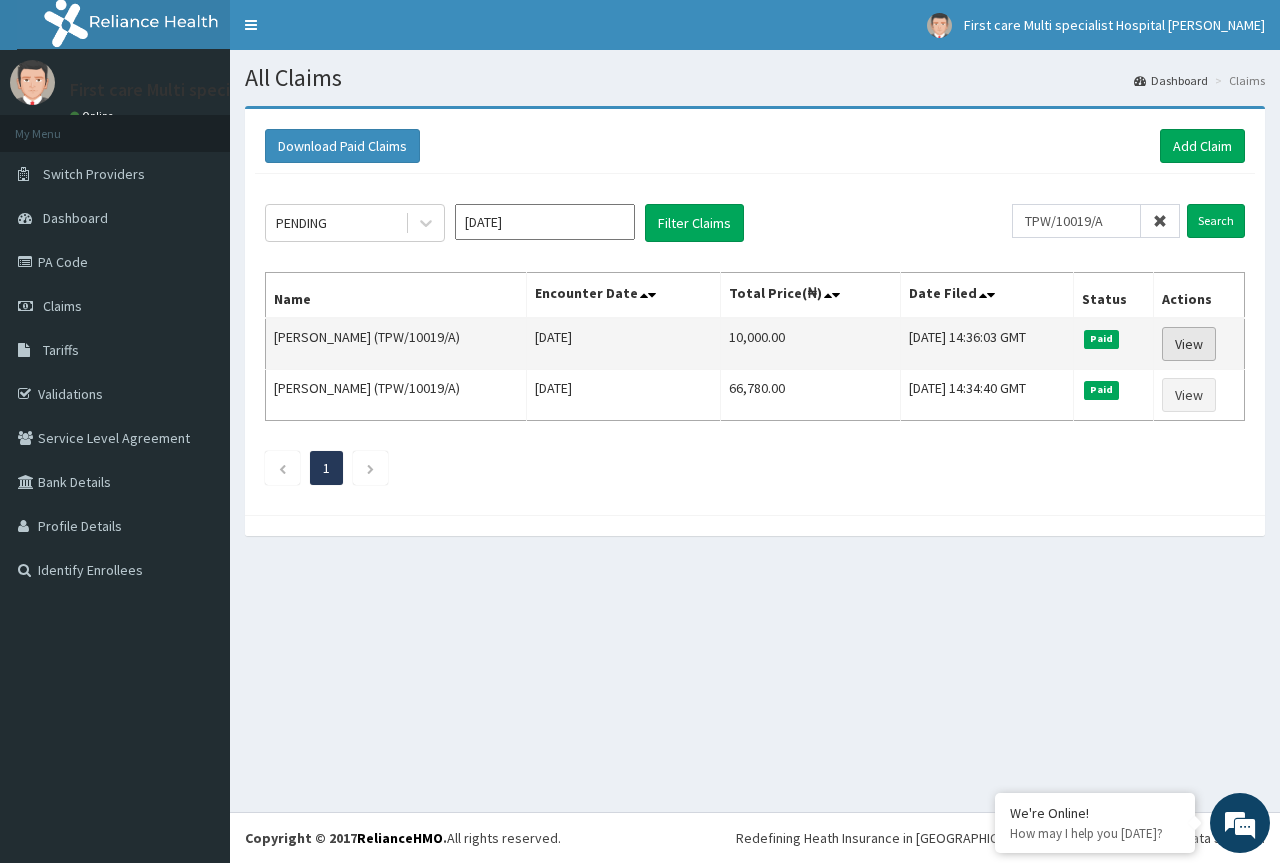 click on "View" at bounding box center [1189, 344] 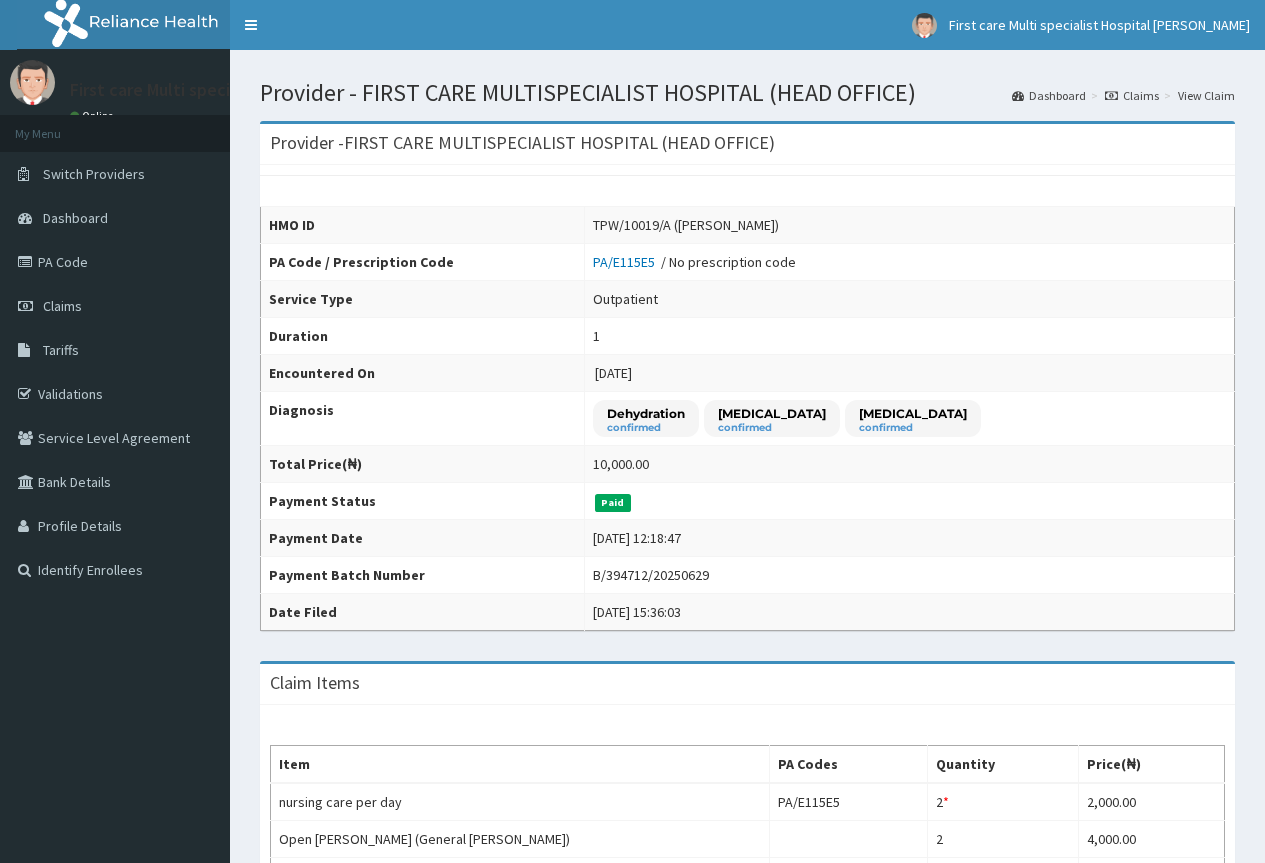 scroll, scrollTop: 0, scrollLeft: 0, axis: both 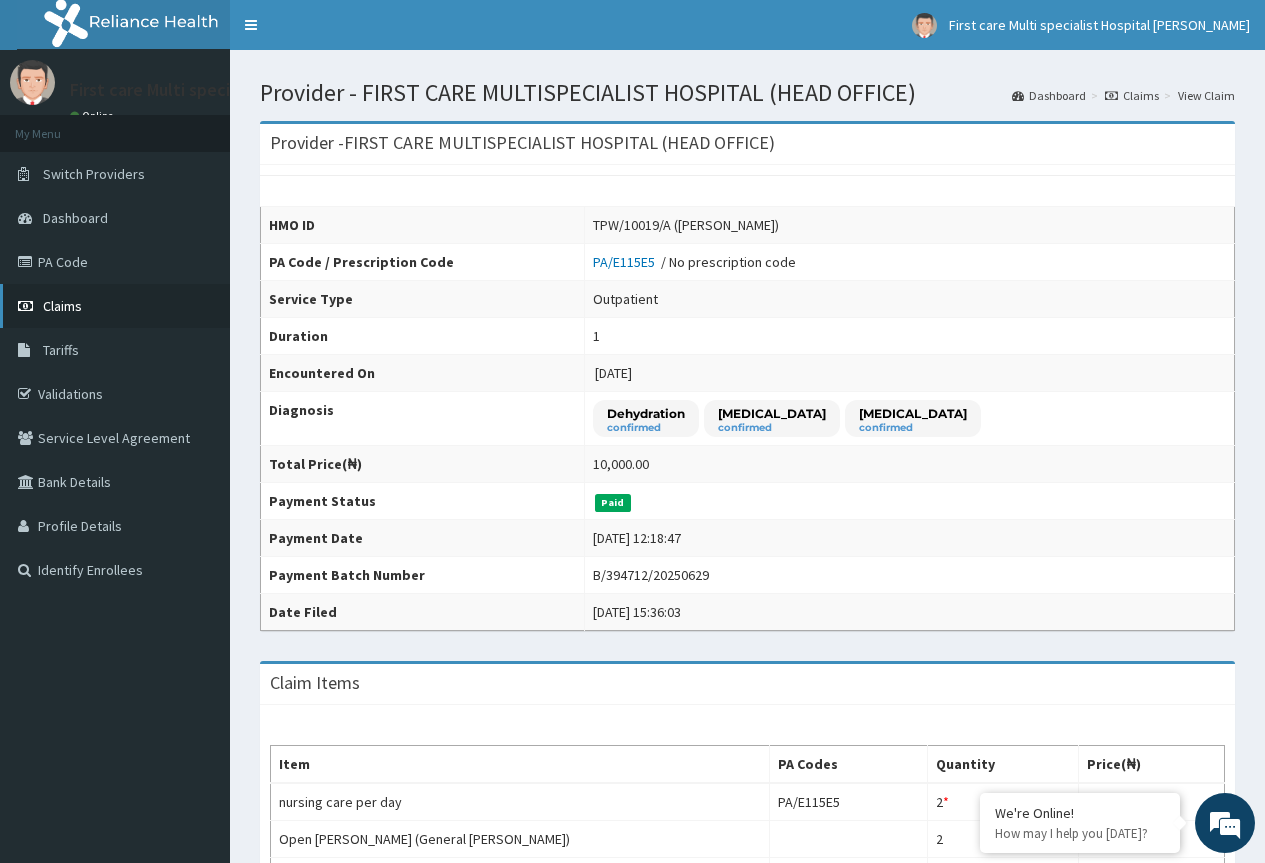 click on "Claims" at bounding box center [115, 306] 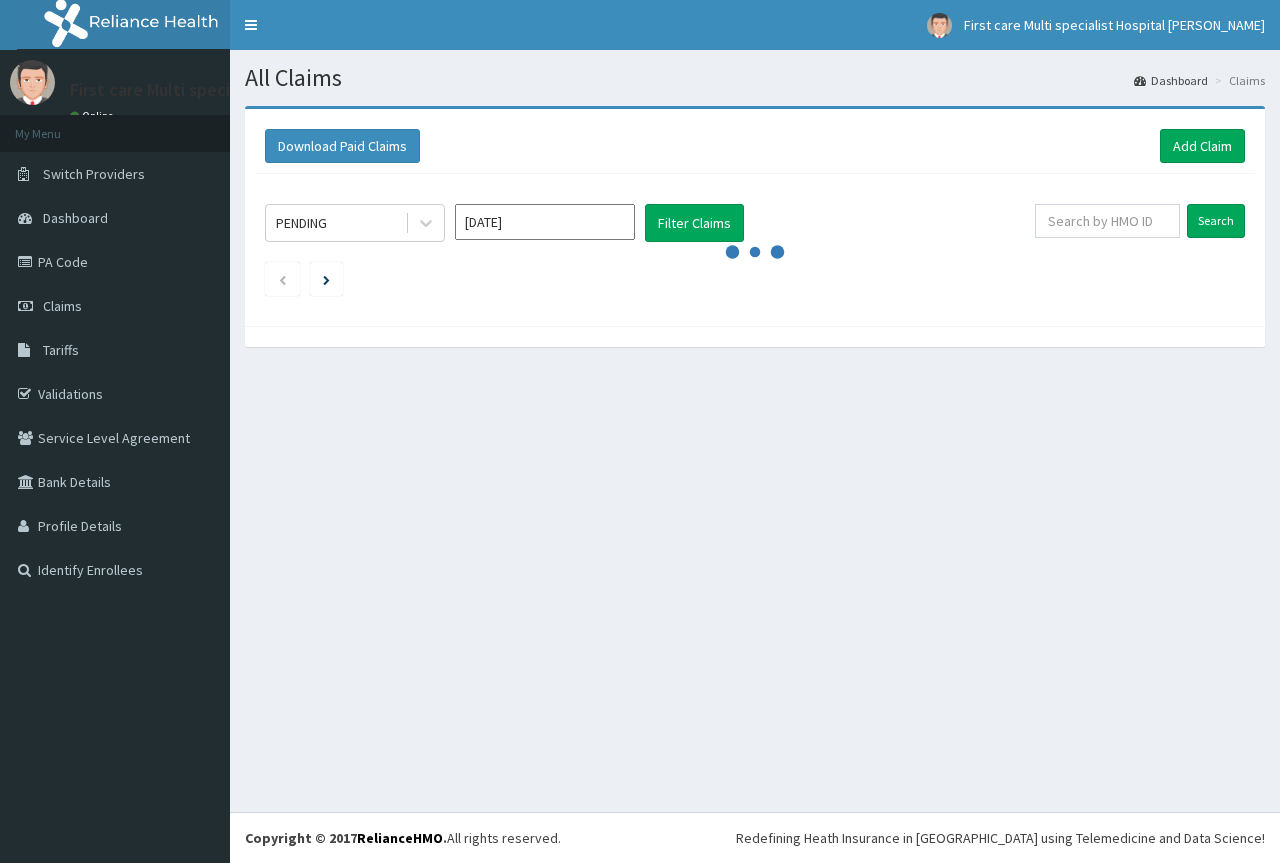 scroll, scrollTop: 0, scrollLeft: 0, axis: both 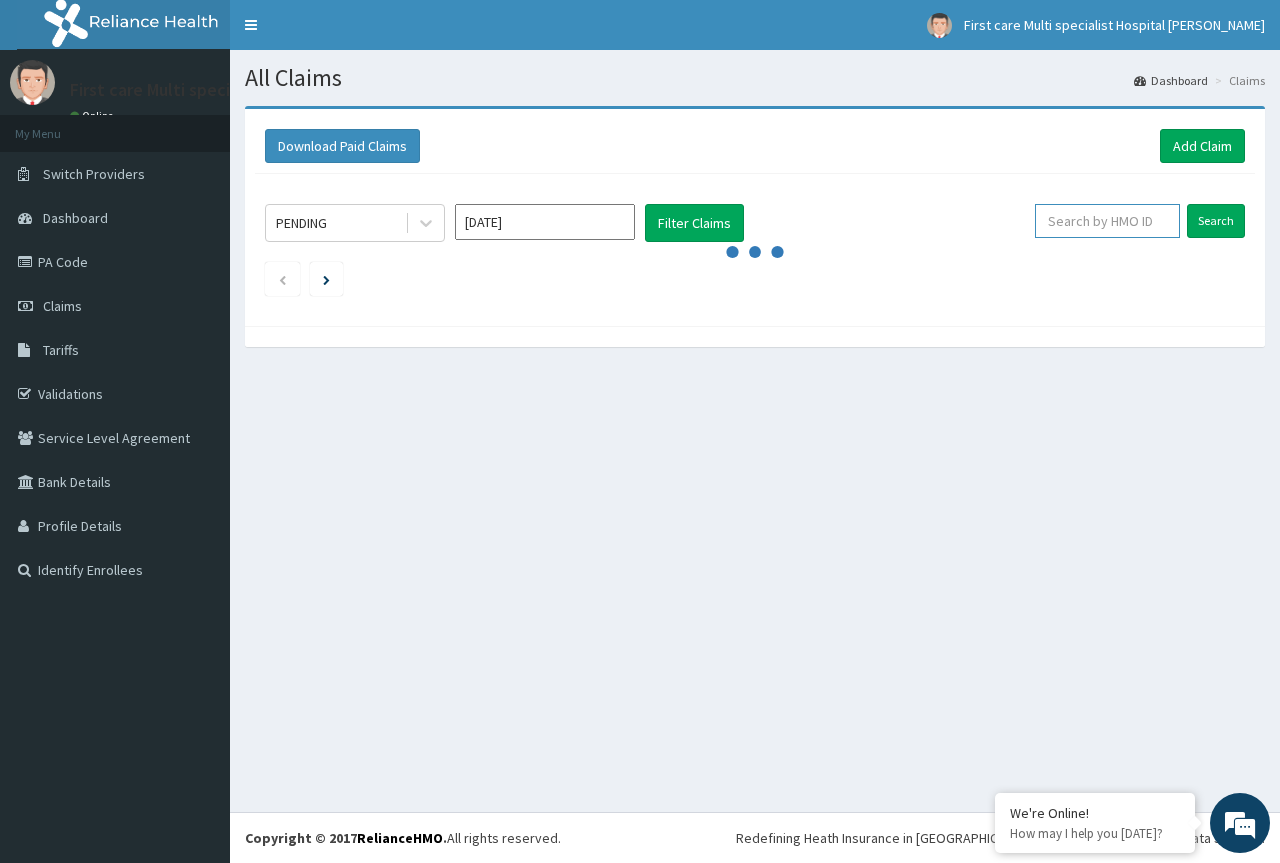 click at bounding box center (1107, 221) 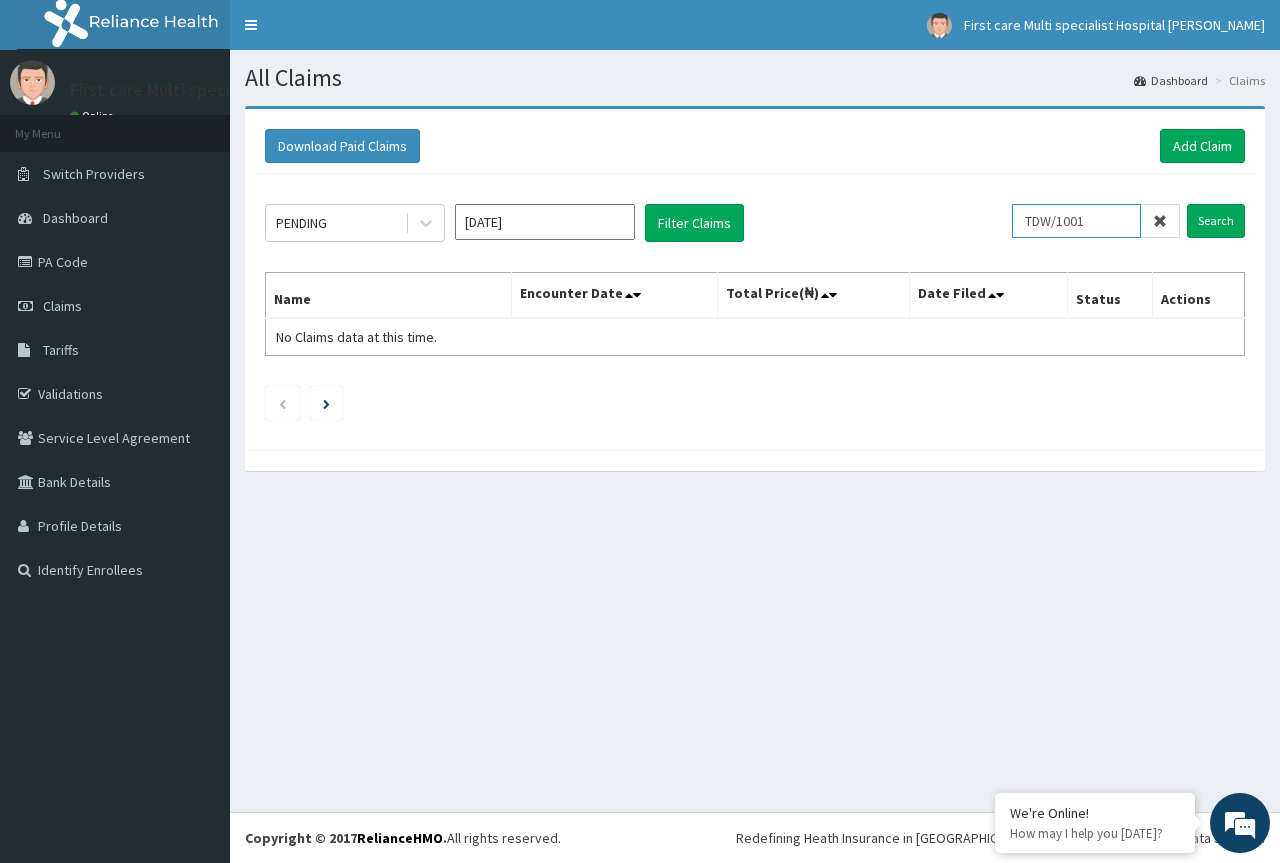 scroll, scrollTop: 0, scrollLeft: 0, axis: both 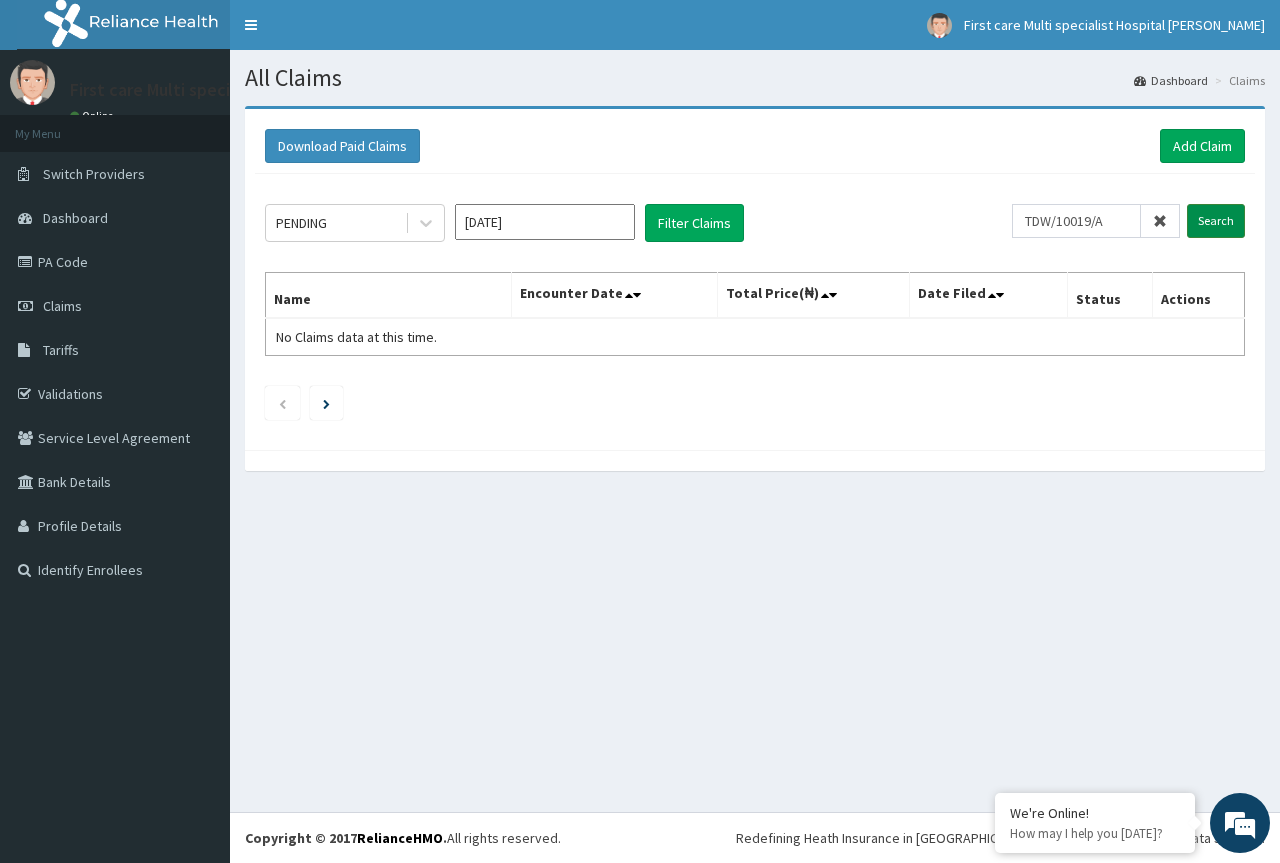 click on "Search" at bounding box center (1216, 221) 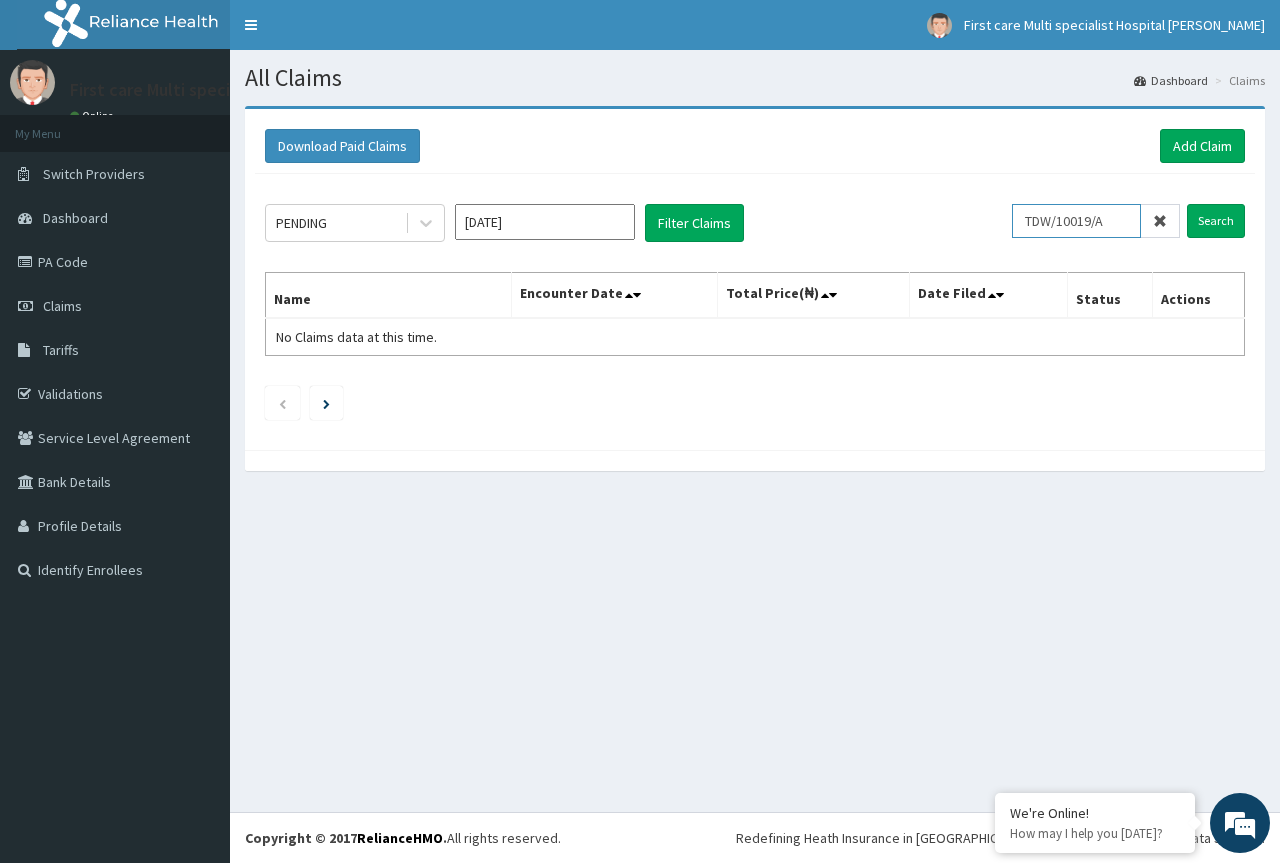click on "TDW/10019/A" at bounding box center (1076, 221) 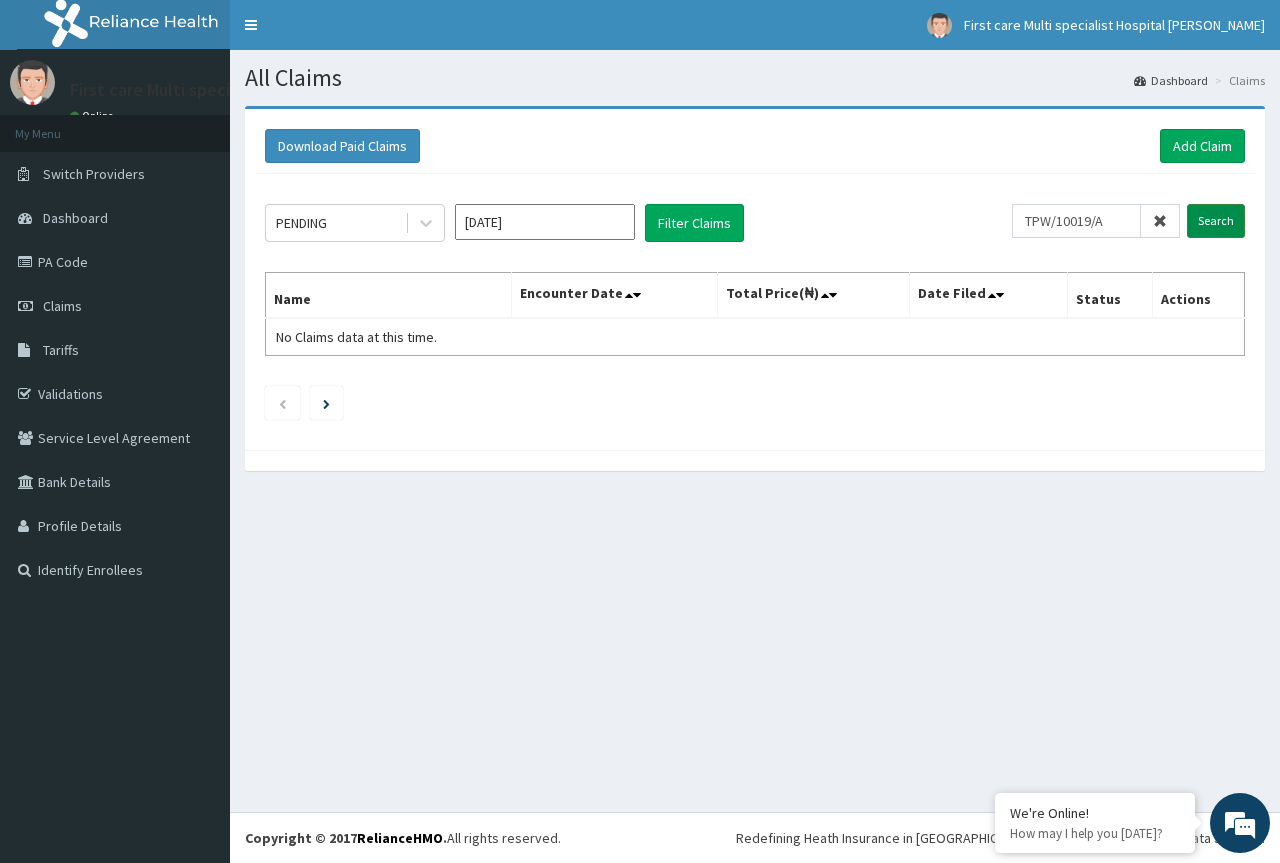 click on "Search" at bounding box center (1216, 221) 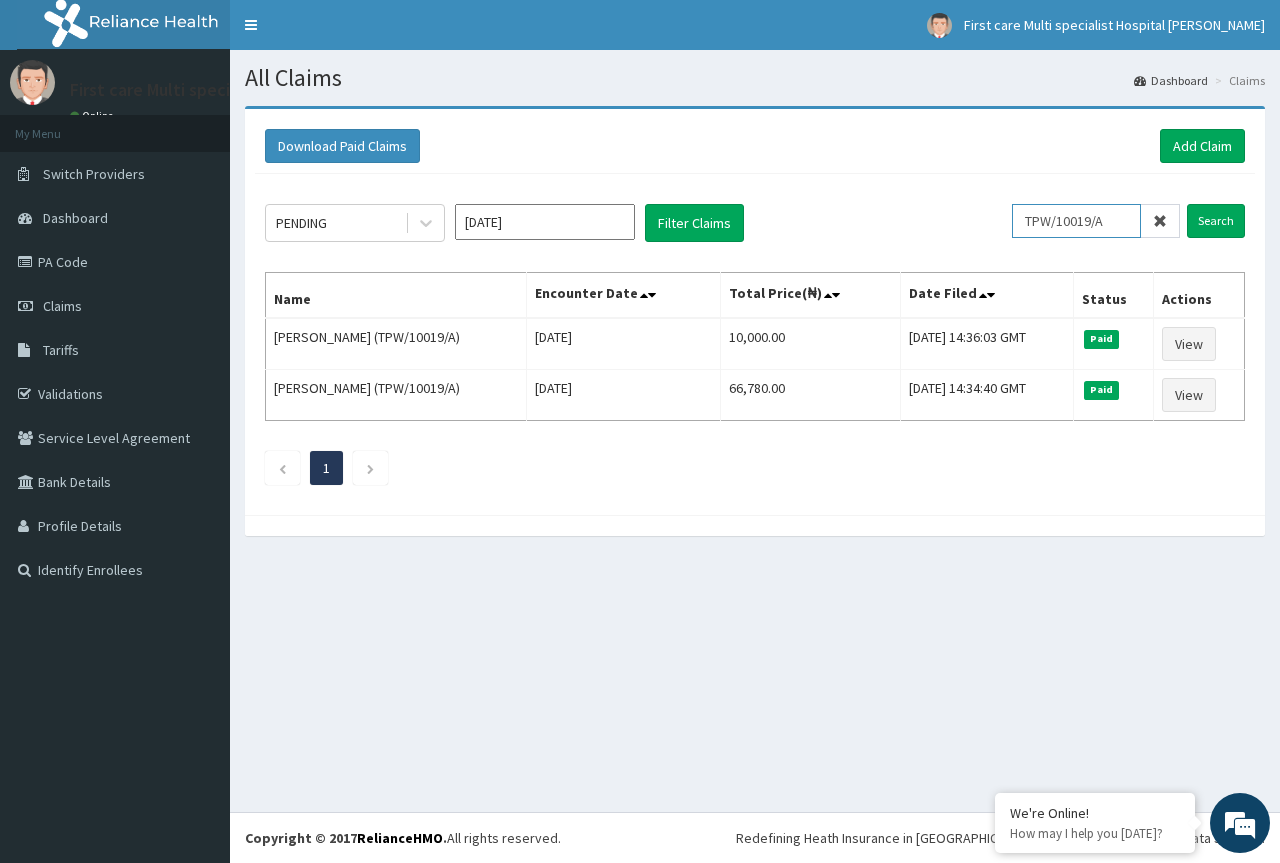 click on "TPW/10019/A" at bounding box center [1076, 221] 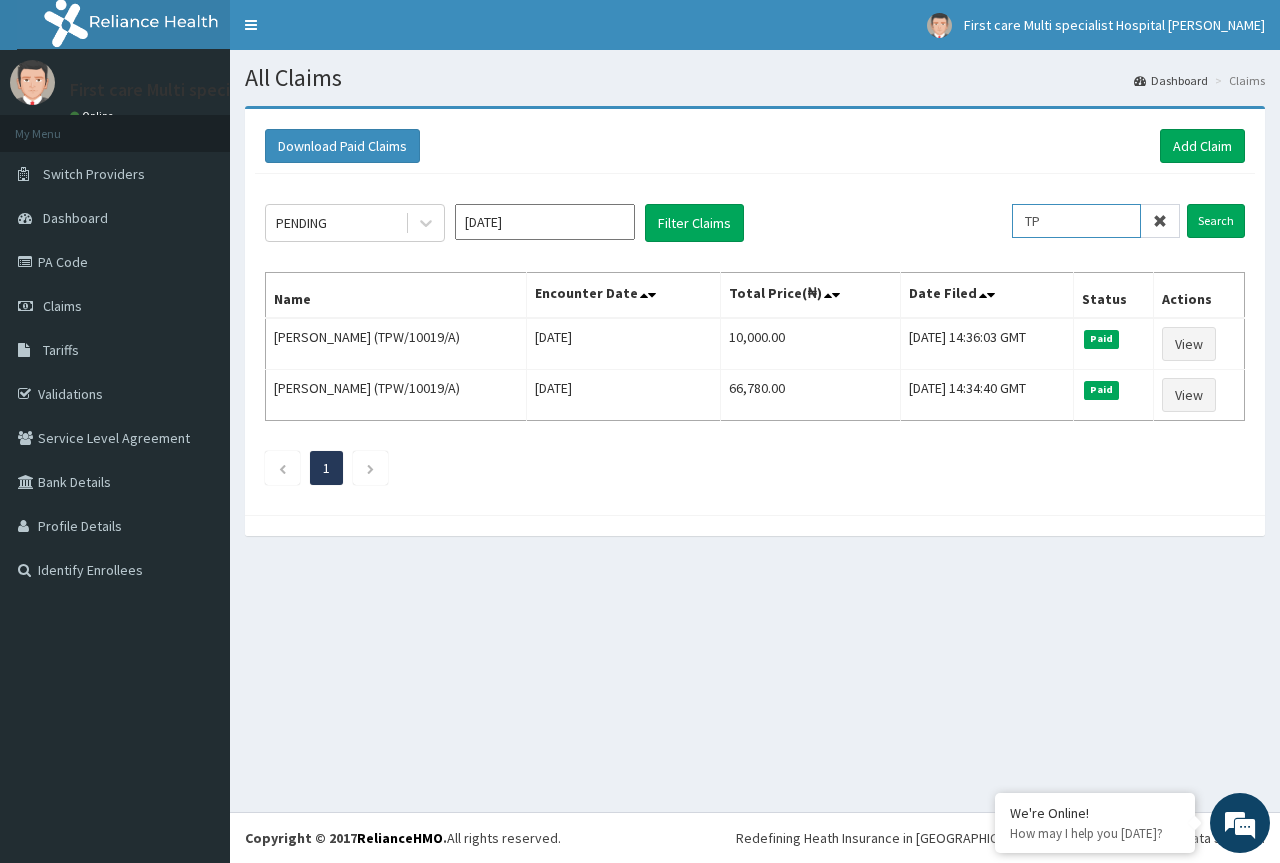 type on "T" 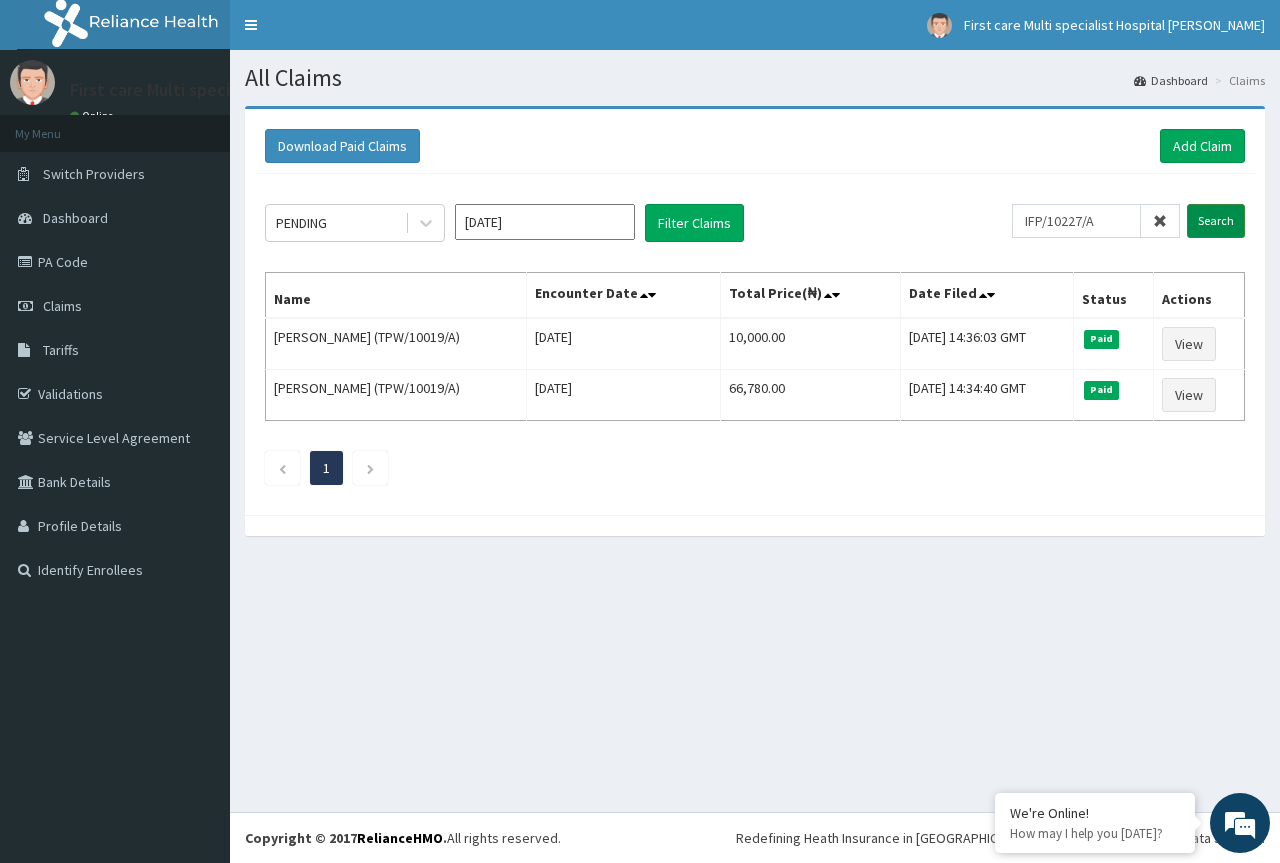 click on "Search" at bounding box center (1216, 221) 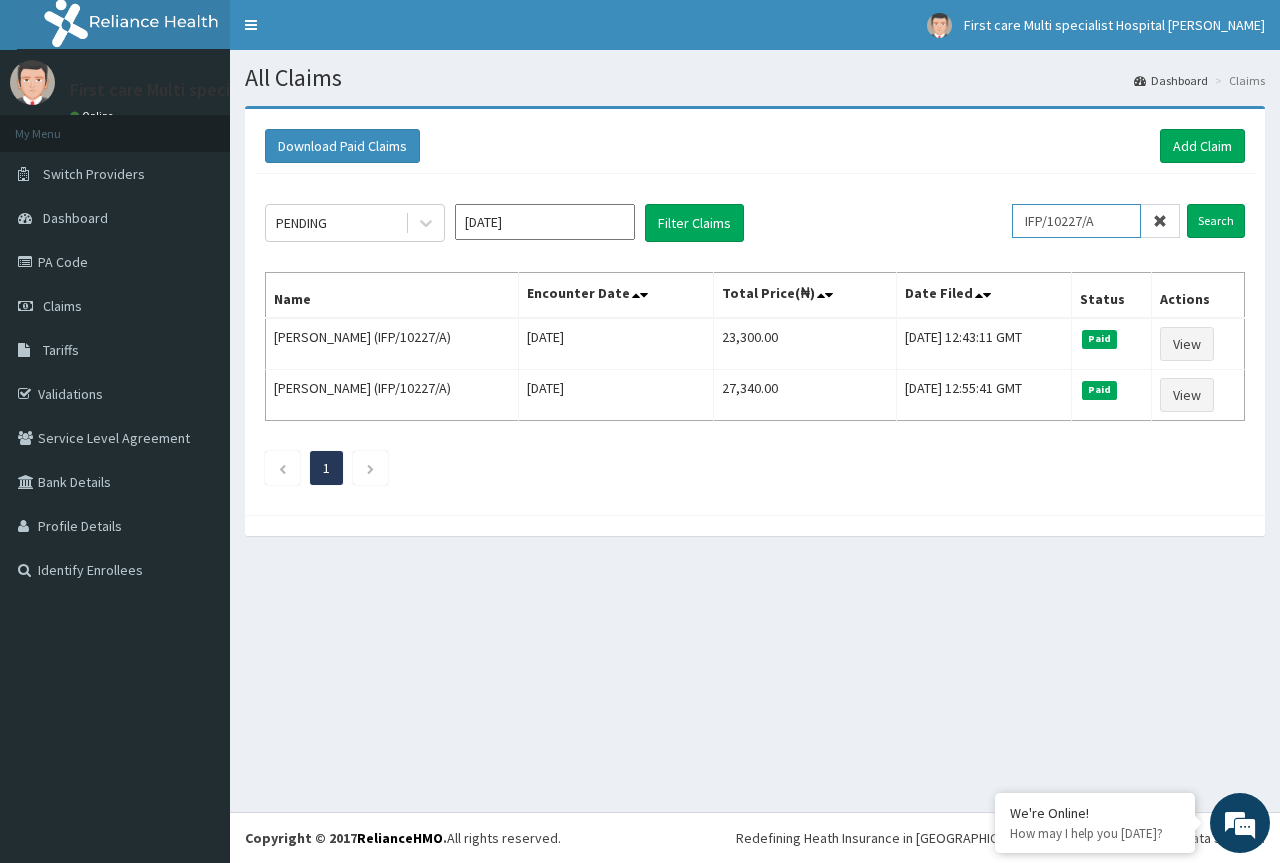 click on "IFP/10227/A" at bounding box center [1076, 221] 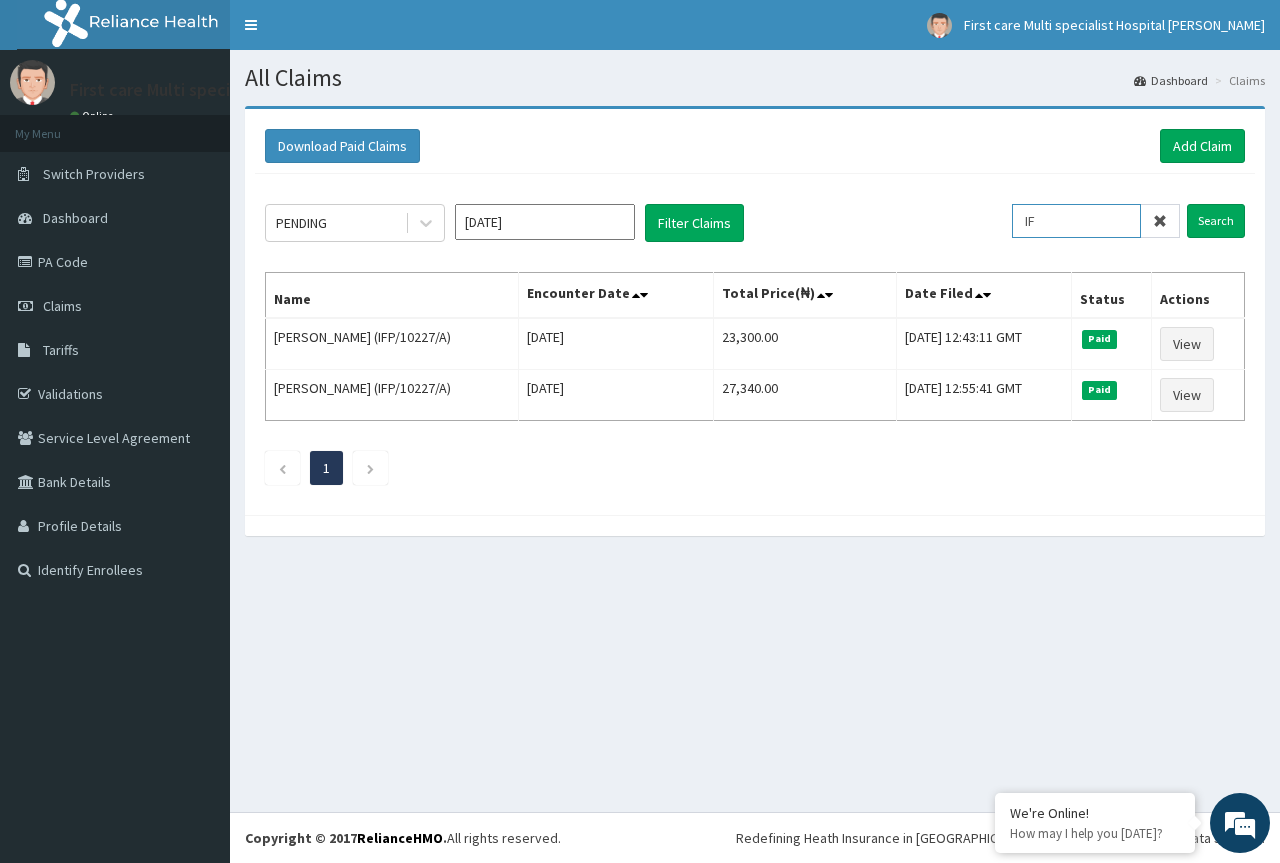 type on "I" 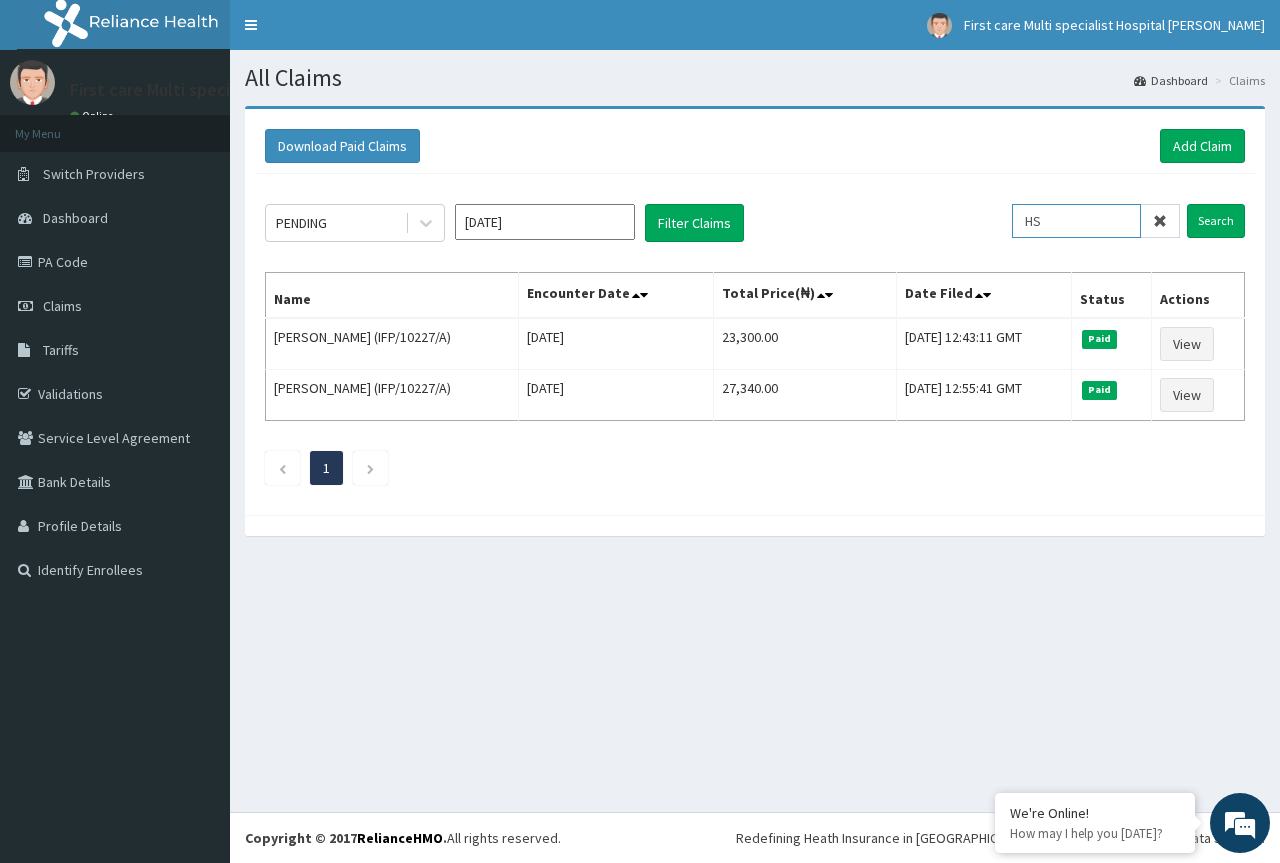 type on "H" 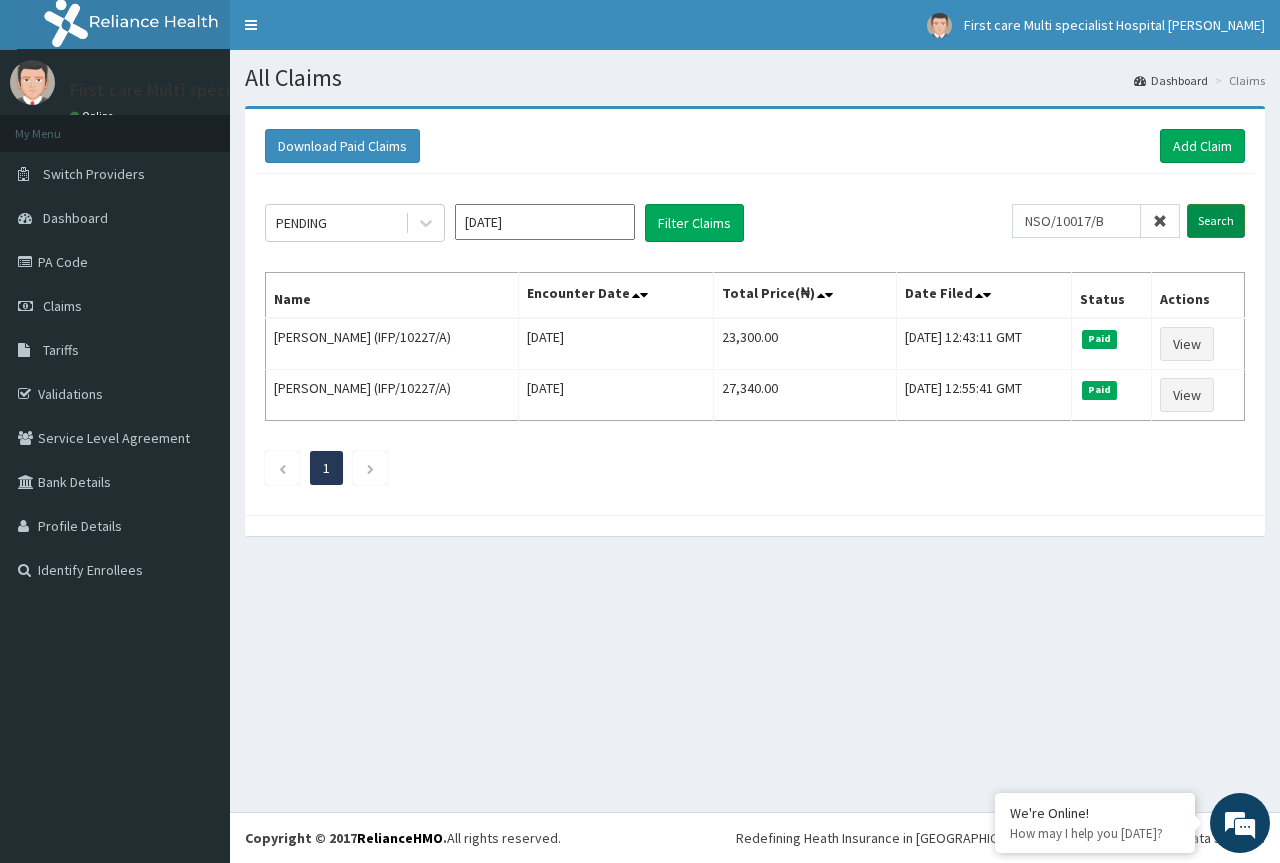 click on "Search" at bounding box center (1216, 221) 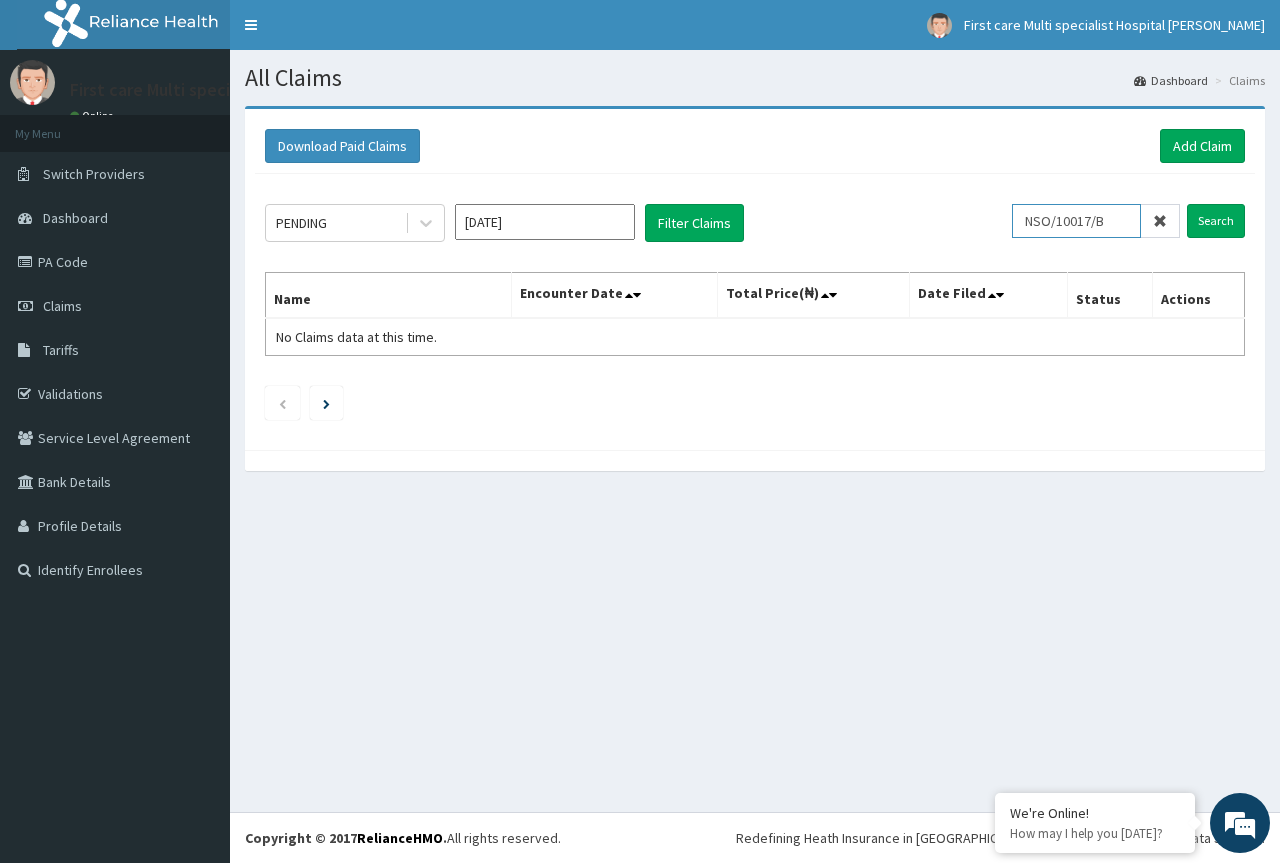click on "NSO/10017/B" at bounding box center [1076, 221] 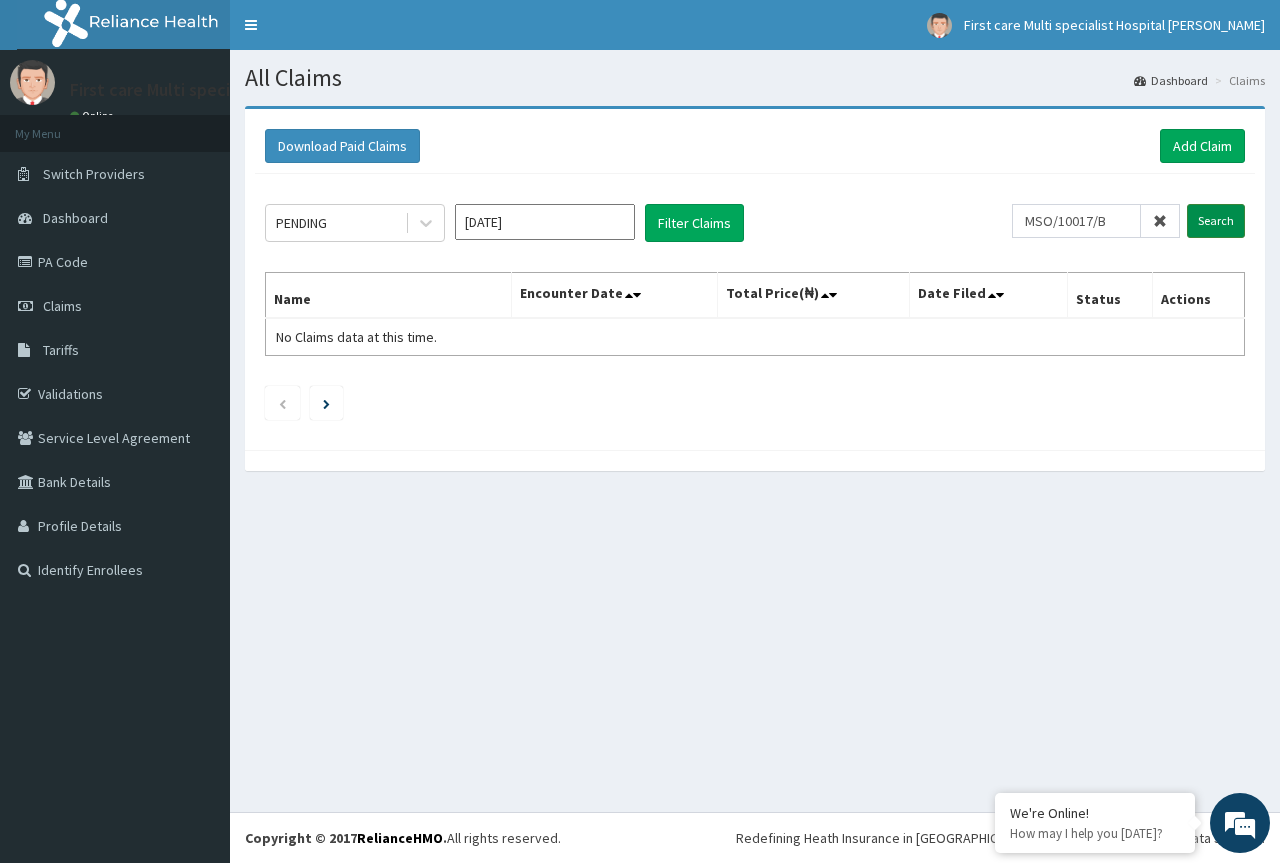 click on "Search" at bounding box center [1216, 221] 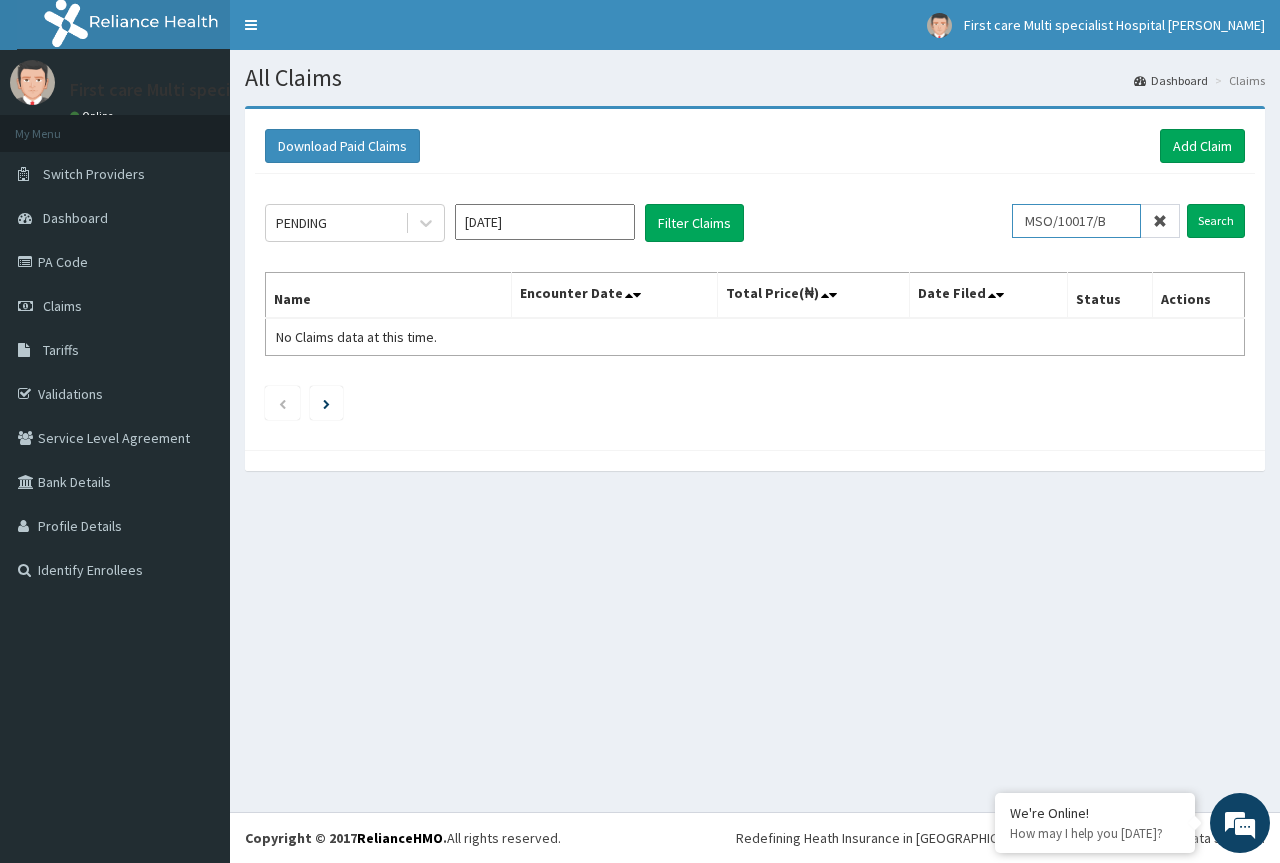 click on "MSO/10017/B" at bounding box center (1076, 221) 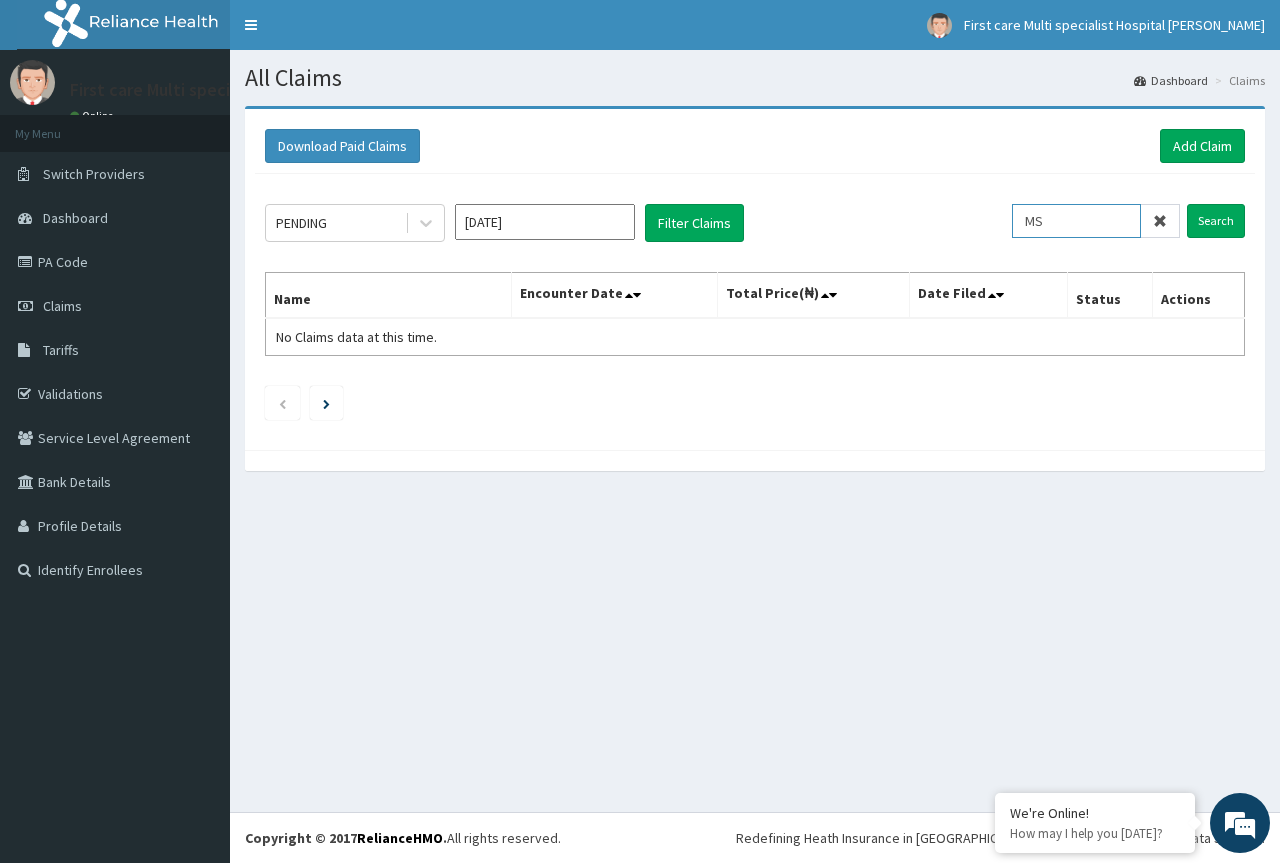 type on "M" 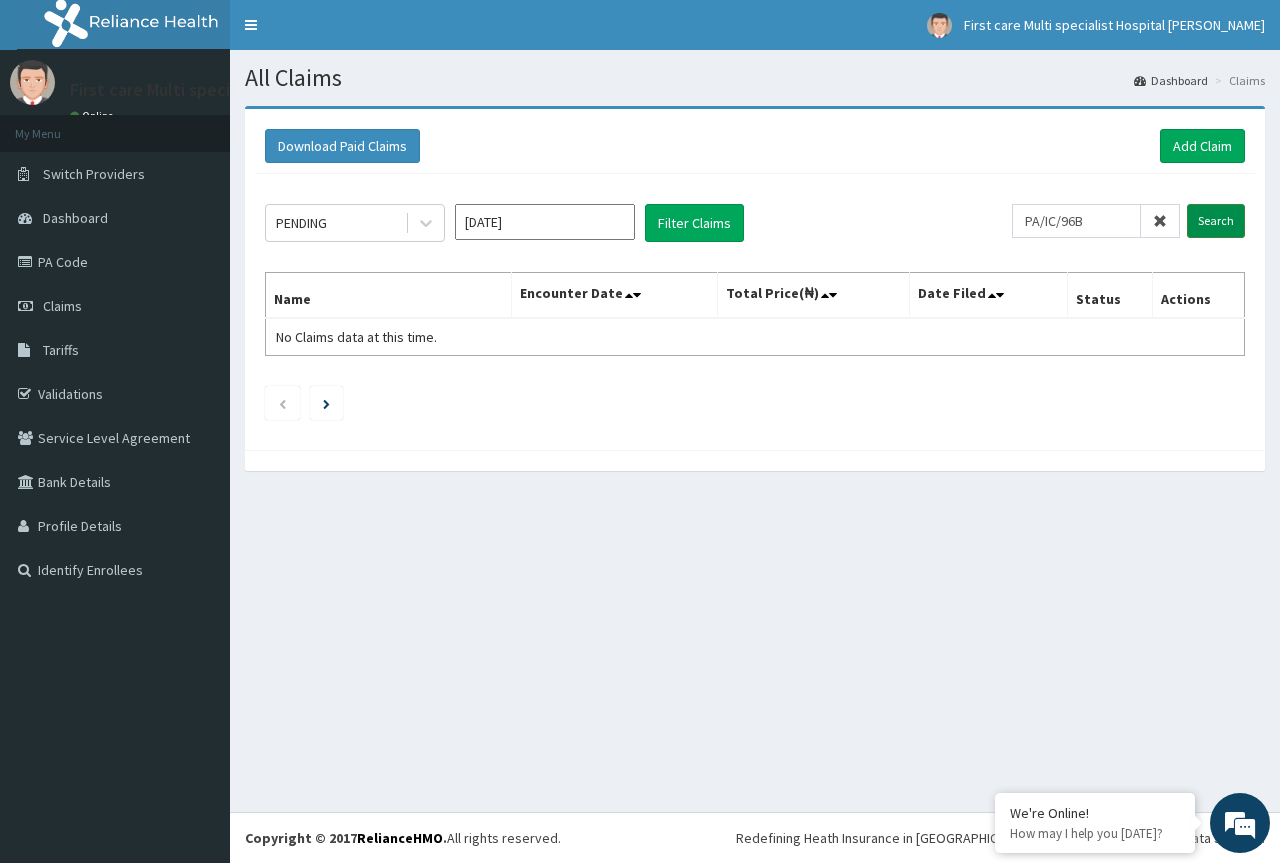 click on "Search" at bounding box center (1216, 221) 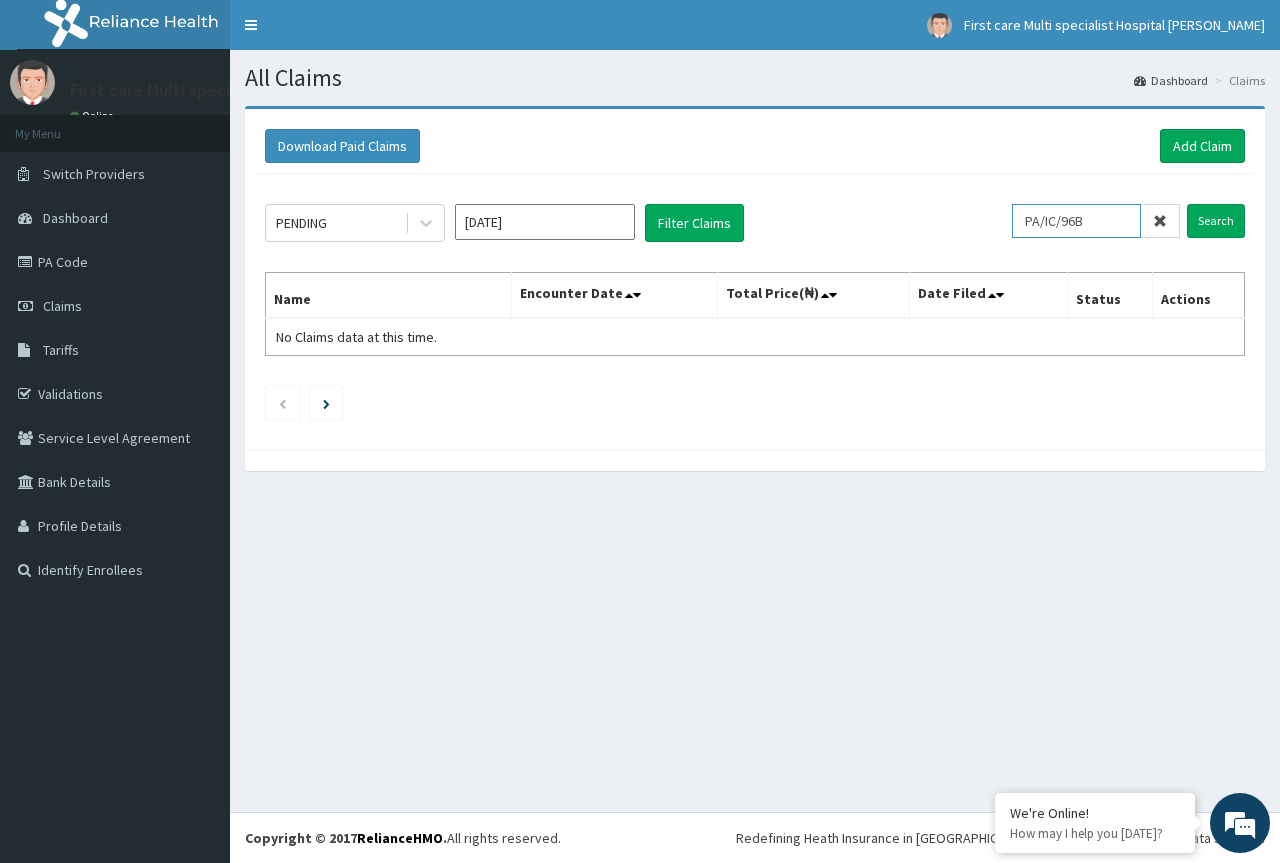 click on "PA/IC/96B" at bounding box center (1076, 221) 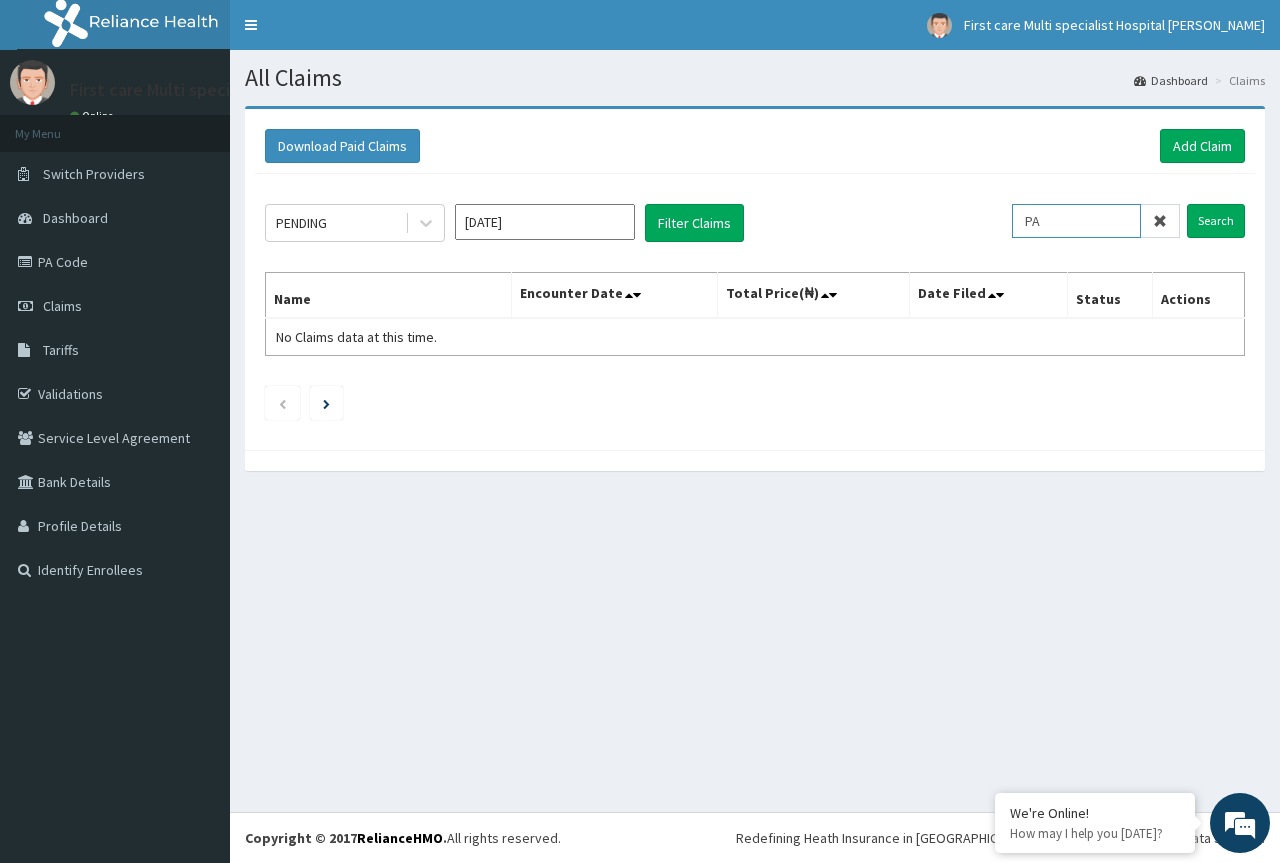 type on "P" 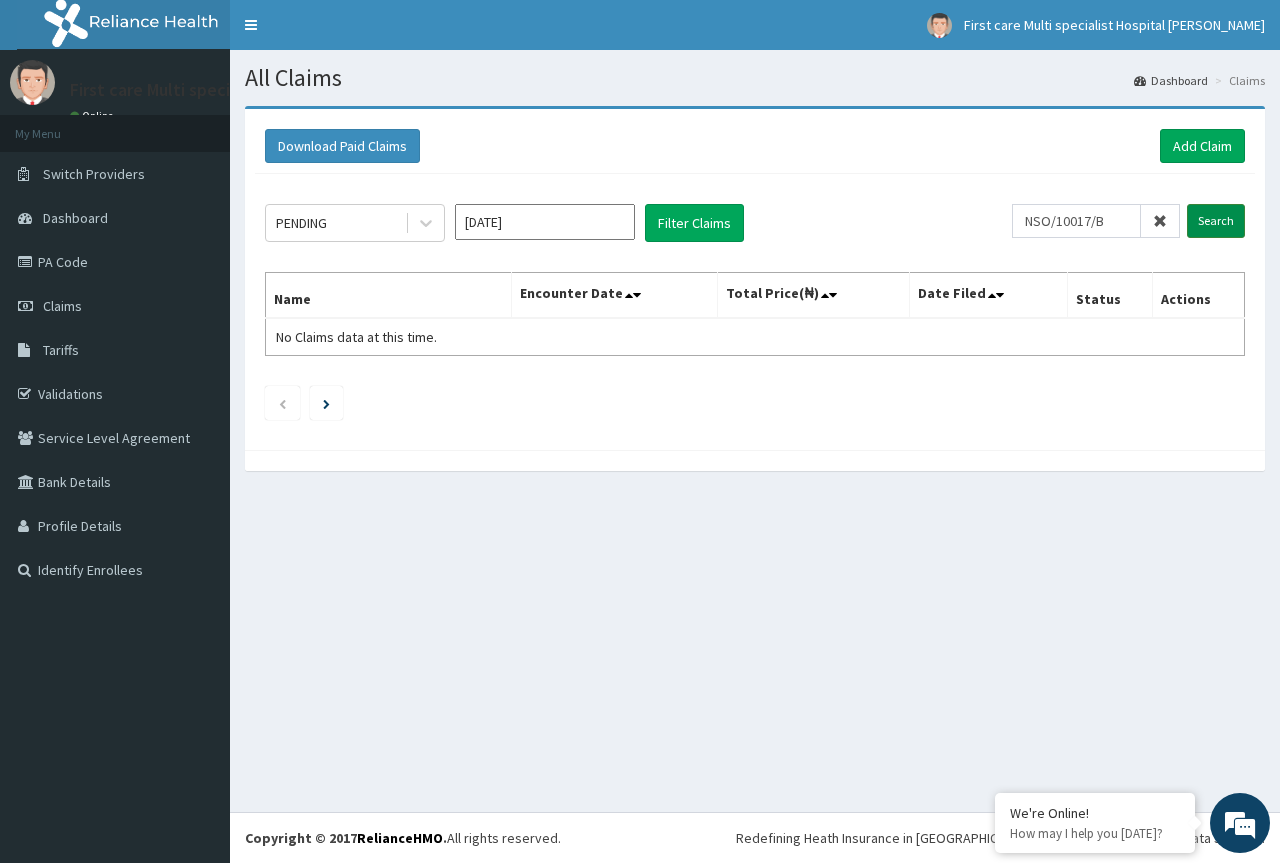 click on "Search" at bounding box center [1216, 221] 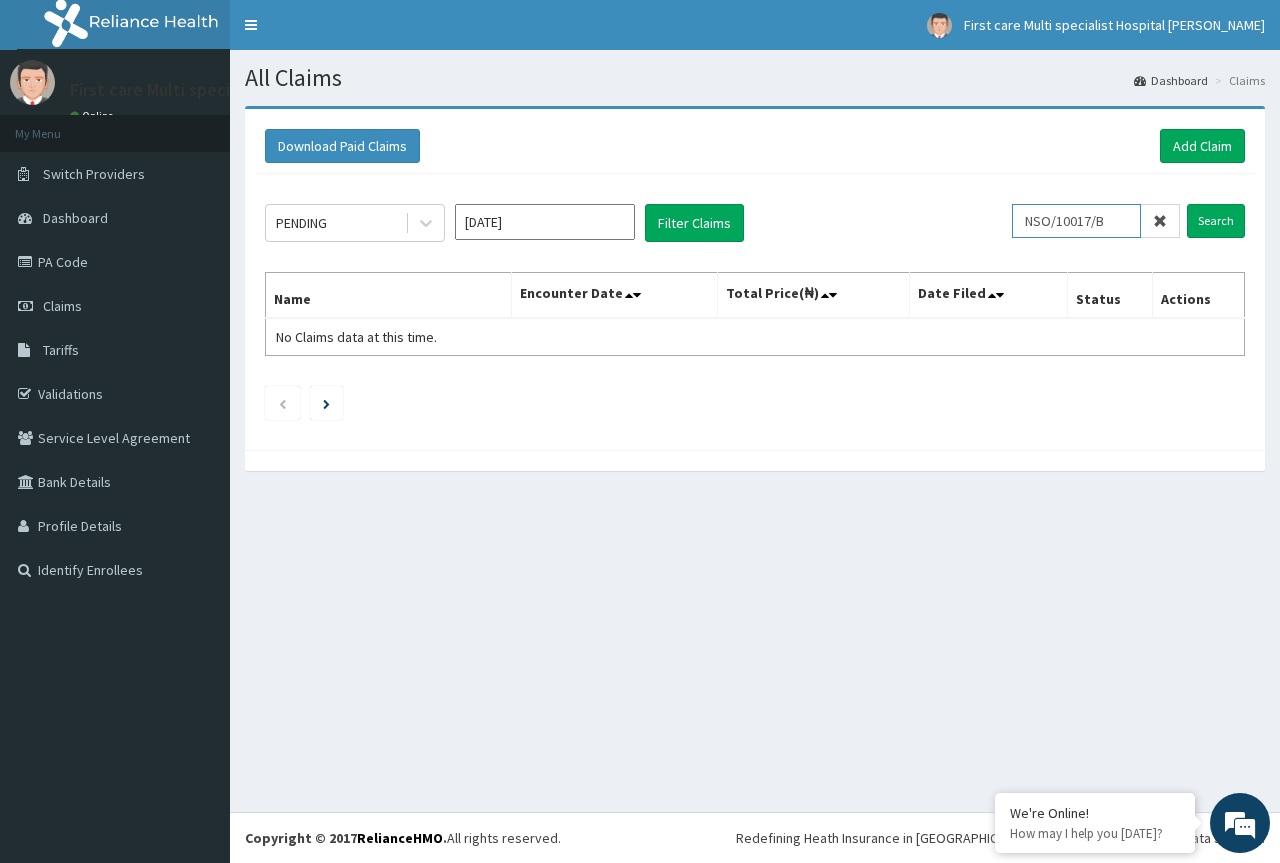 click on "NSO/10017/B" at bounding box center [1076, 221] 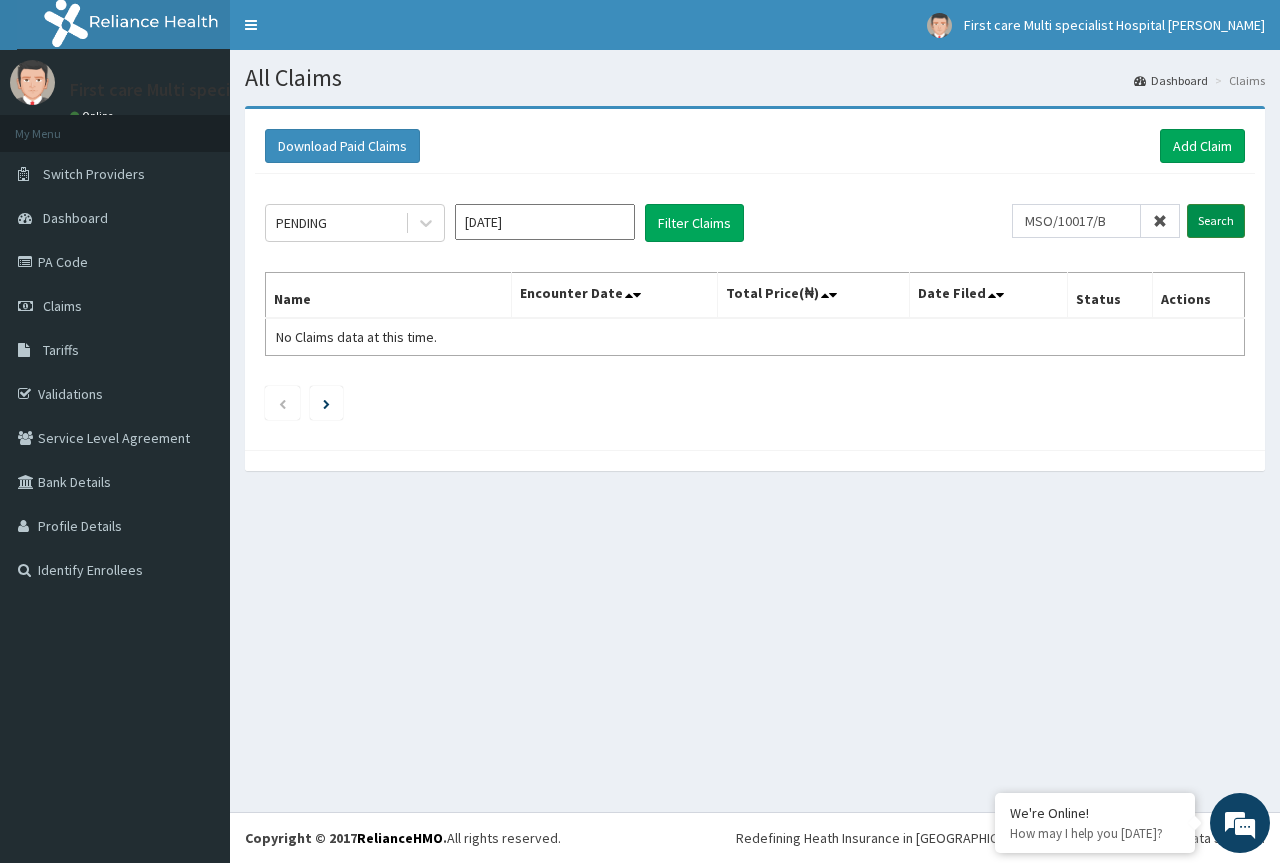 click on "Search" at bounding box center (1216, 221) 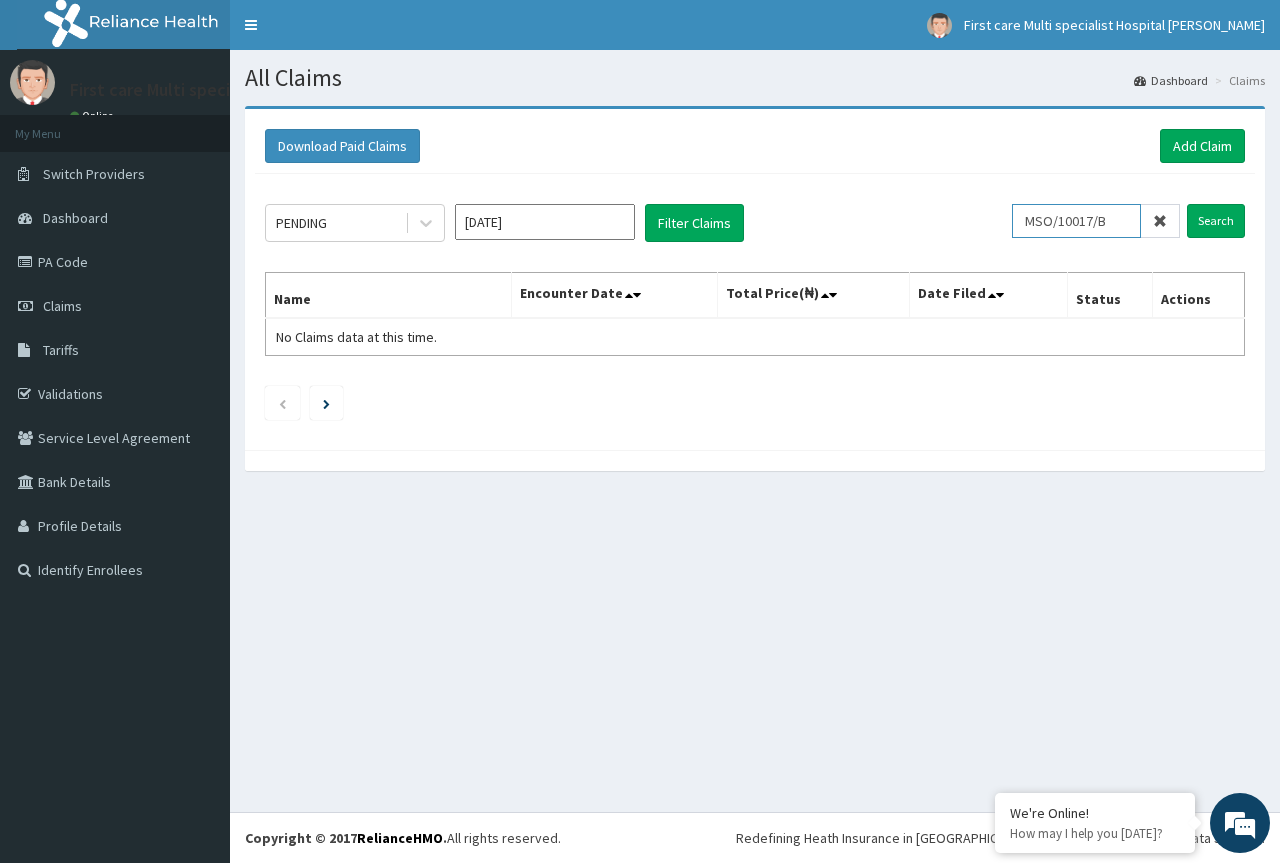 click on "MSO/10017/B" at bounding box center (1076, 221) 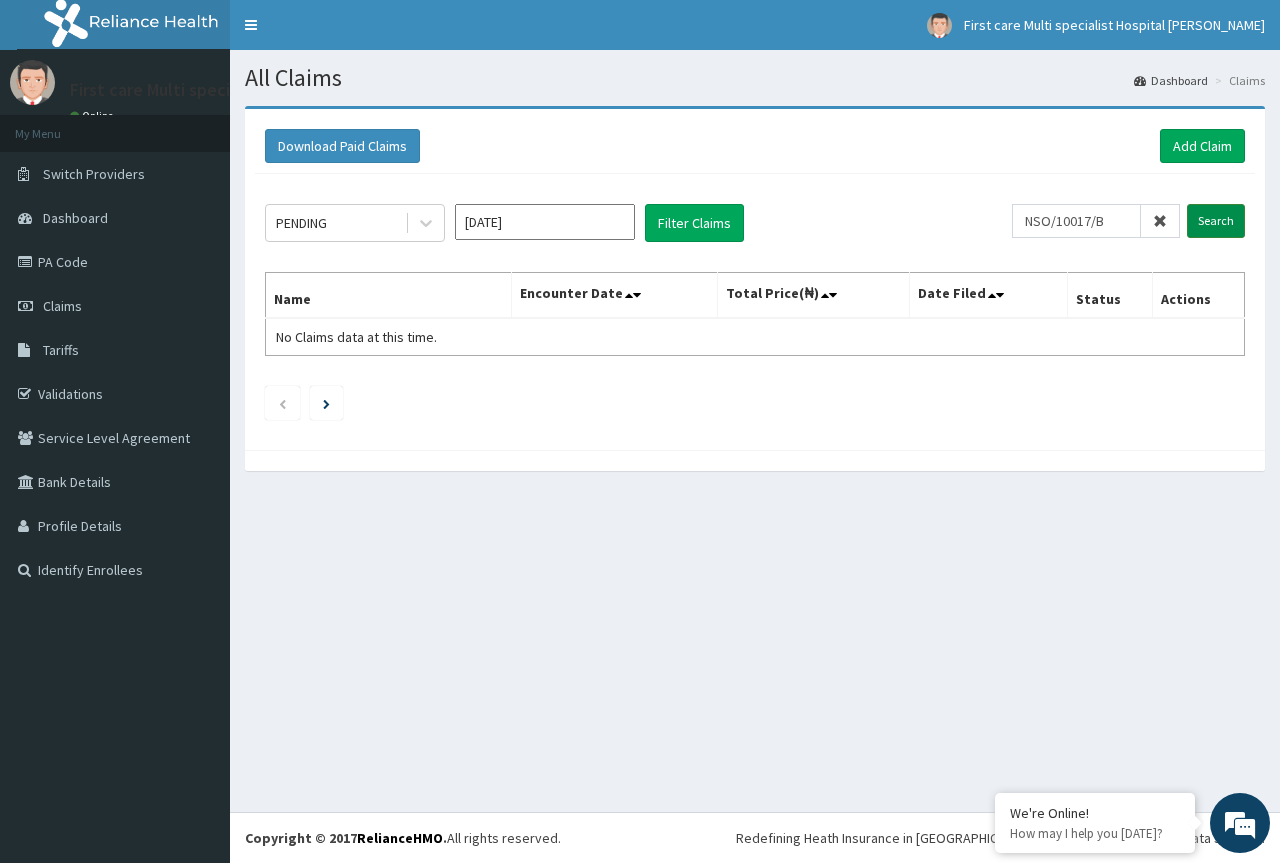 click on "Search" at bounding box center [1216, 221] 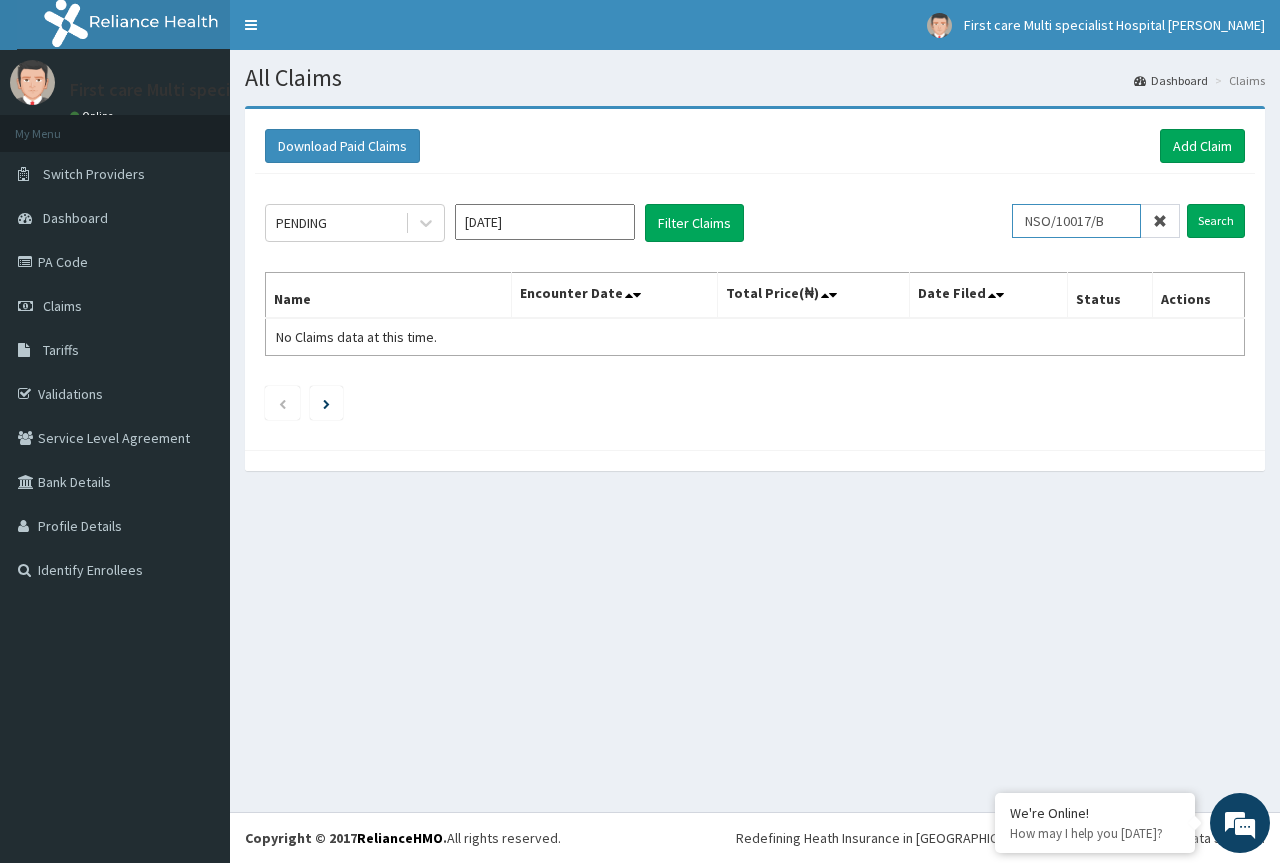 click on "NSO/10017/B" at bounding box center [1076, 221] 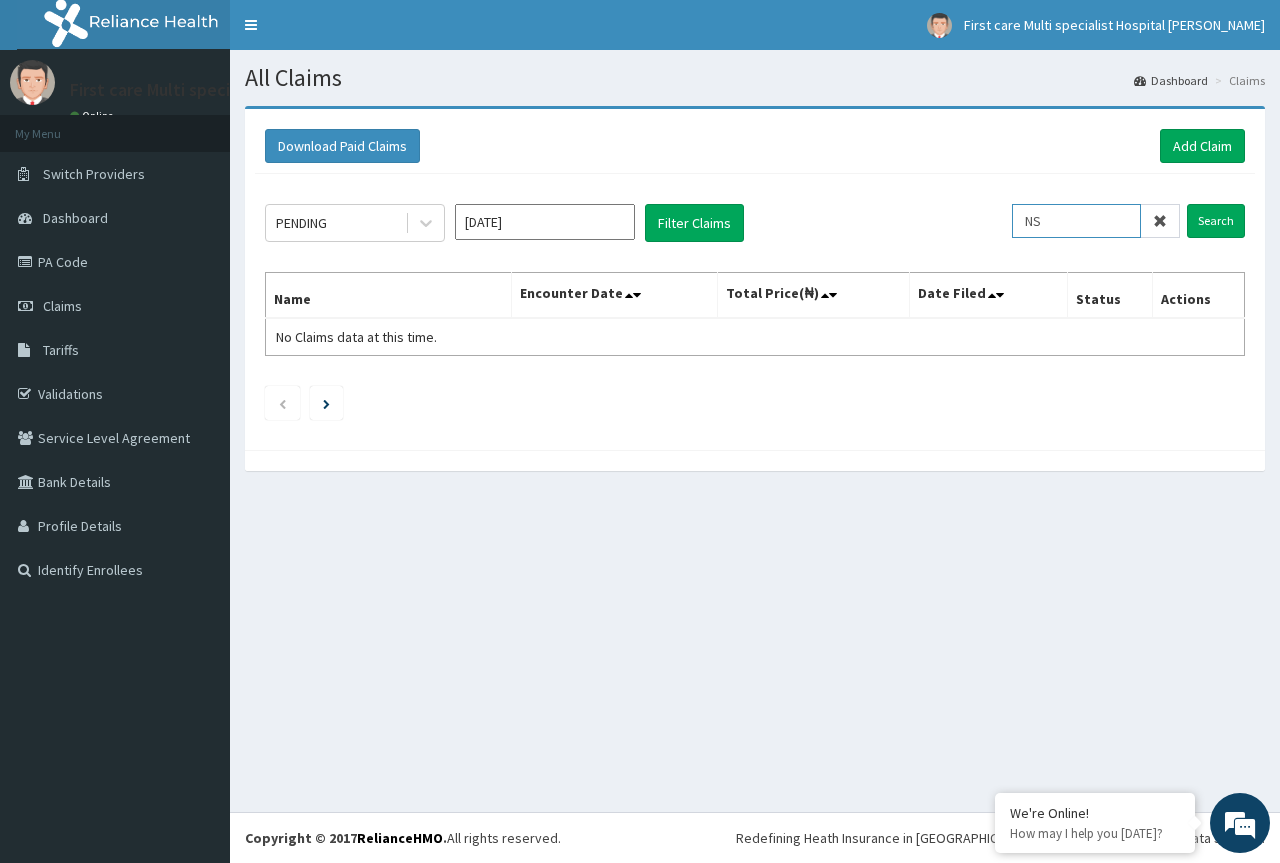 type on "N" 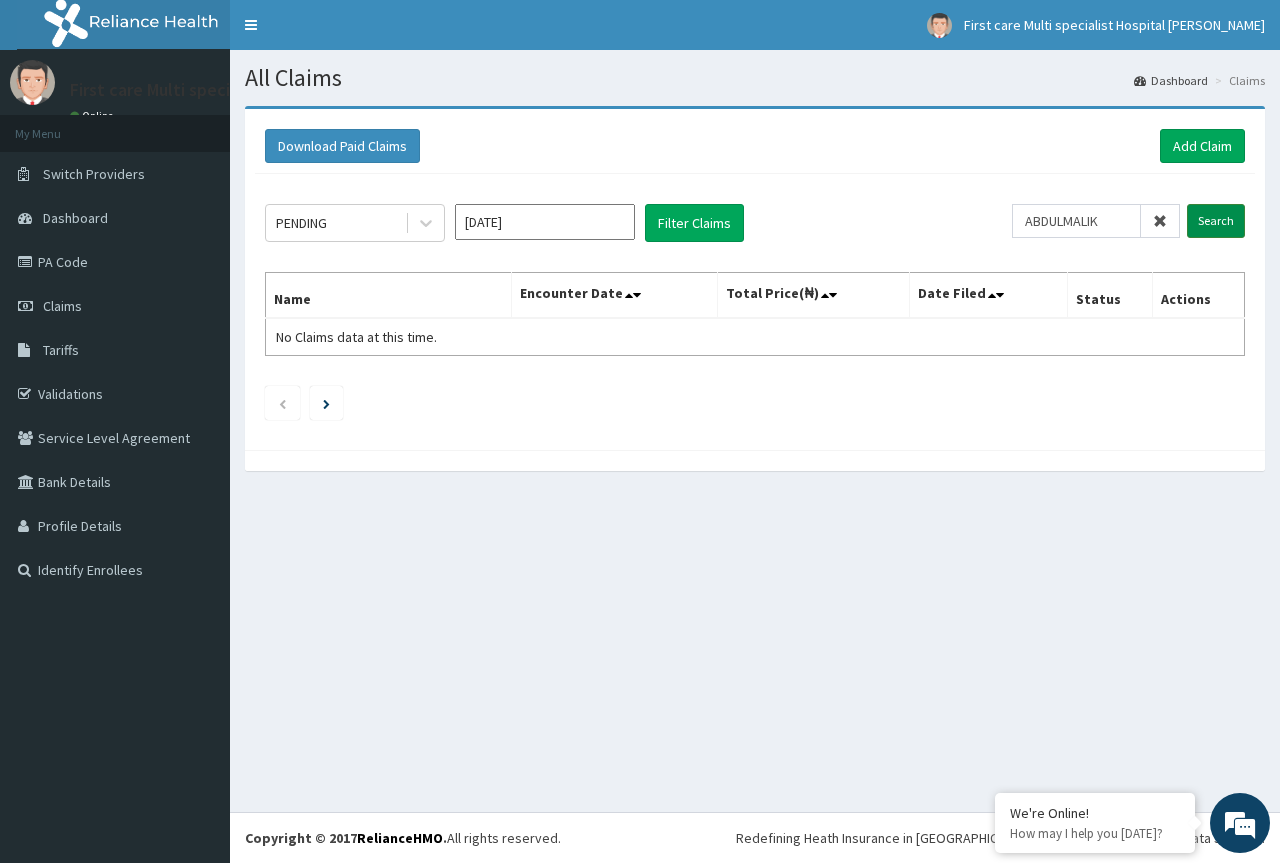 click on "Search" at bounding box center (1216, 221) 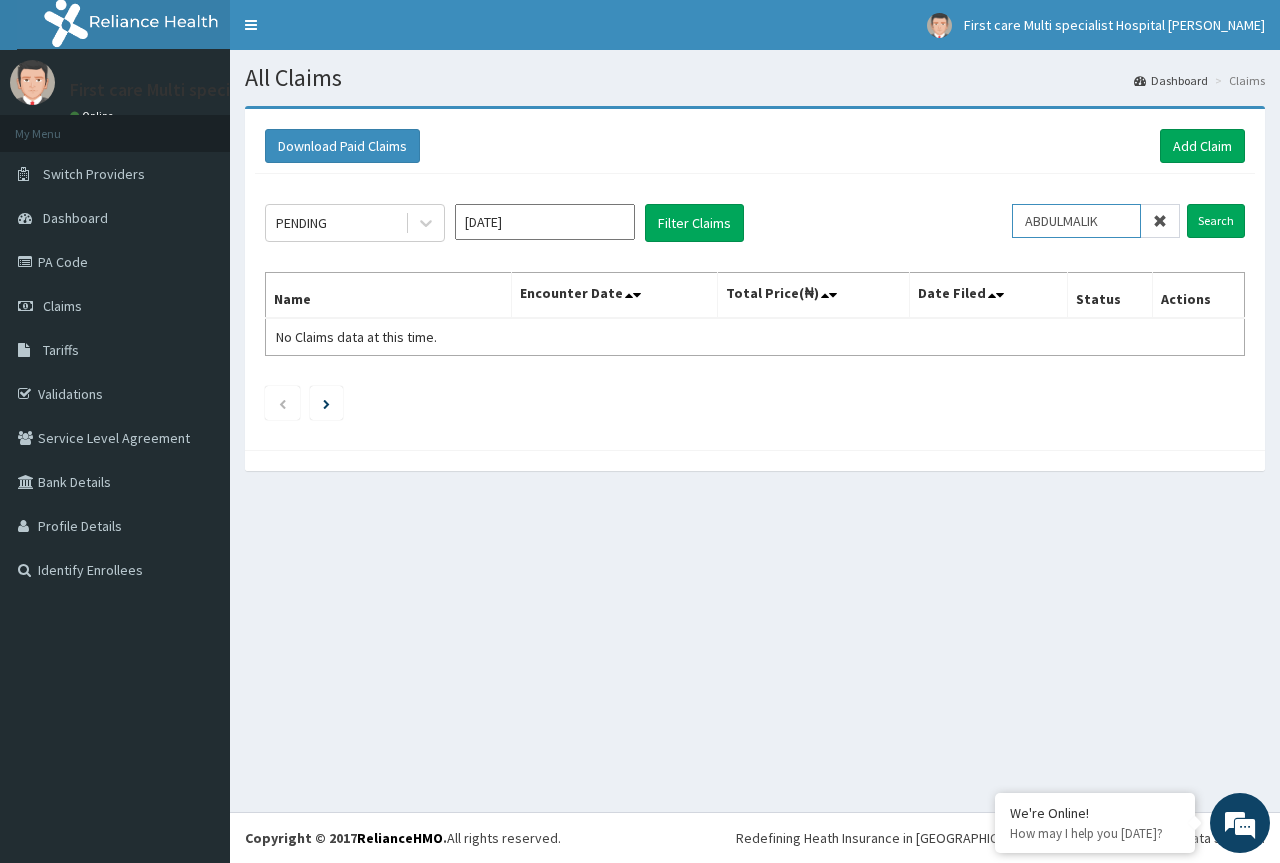 click on "ABDULMALIK" at bounding box center [1076, 221] 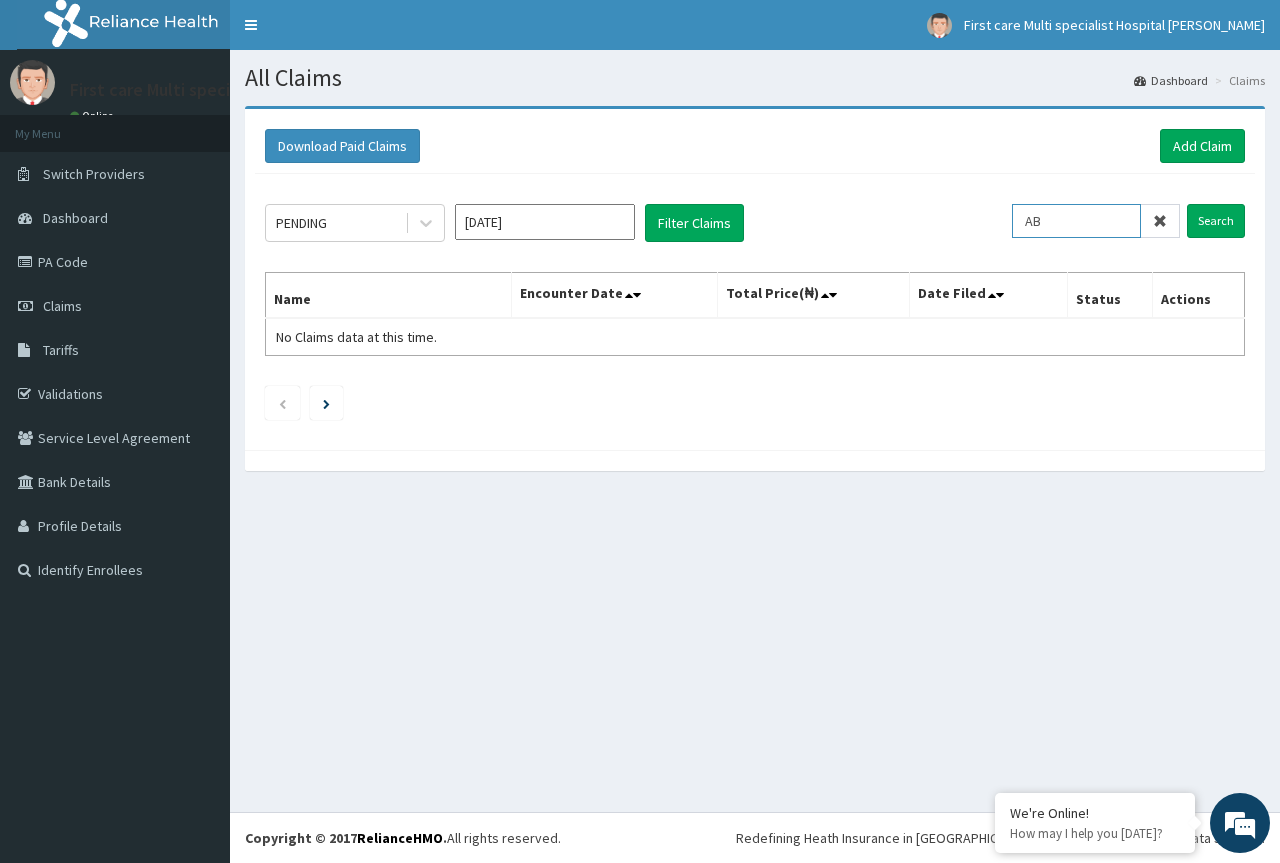 type on "A" 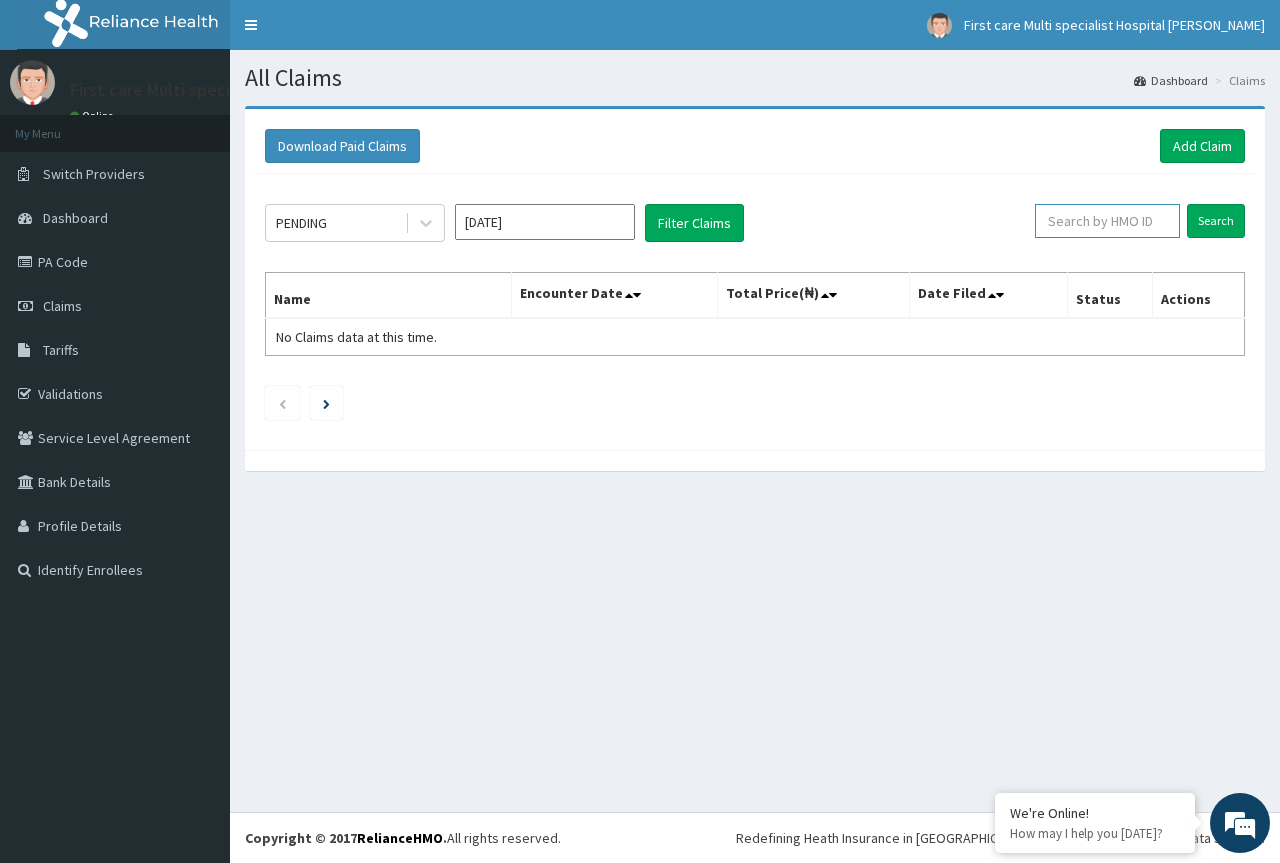 click at bounding box center [1107, 221] 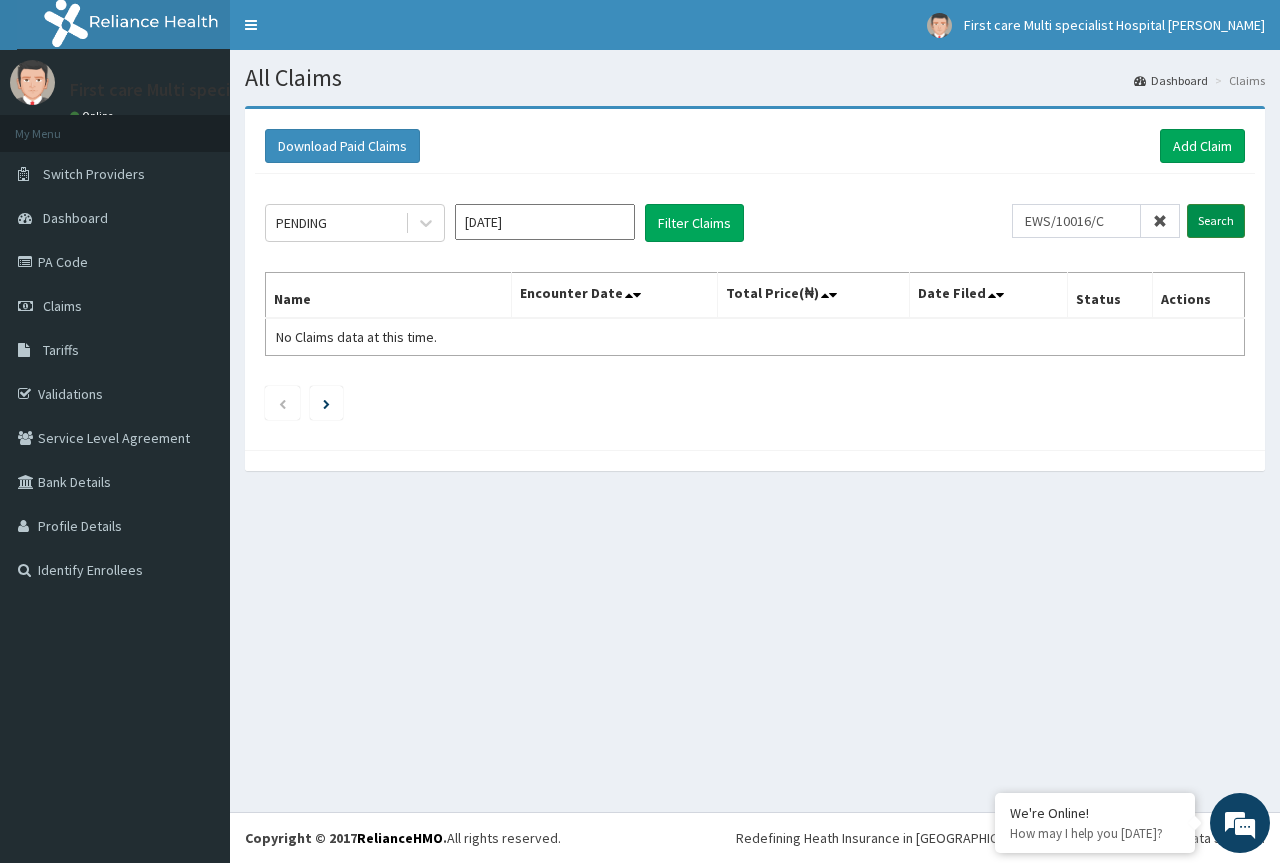 click on "Search" at bounding box center (1216, 221) 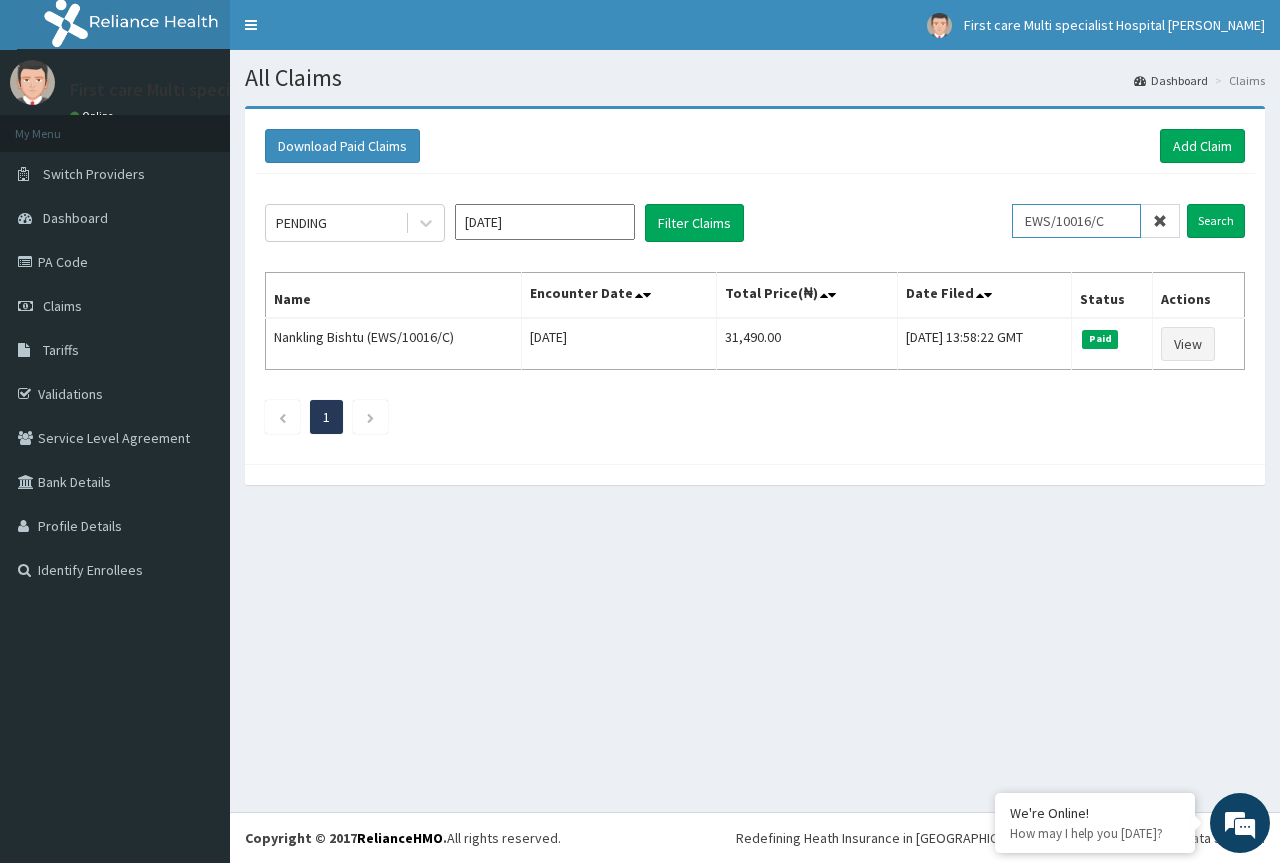click on "EWS/10016/C" at bounding box center (1076, 221) 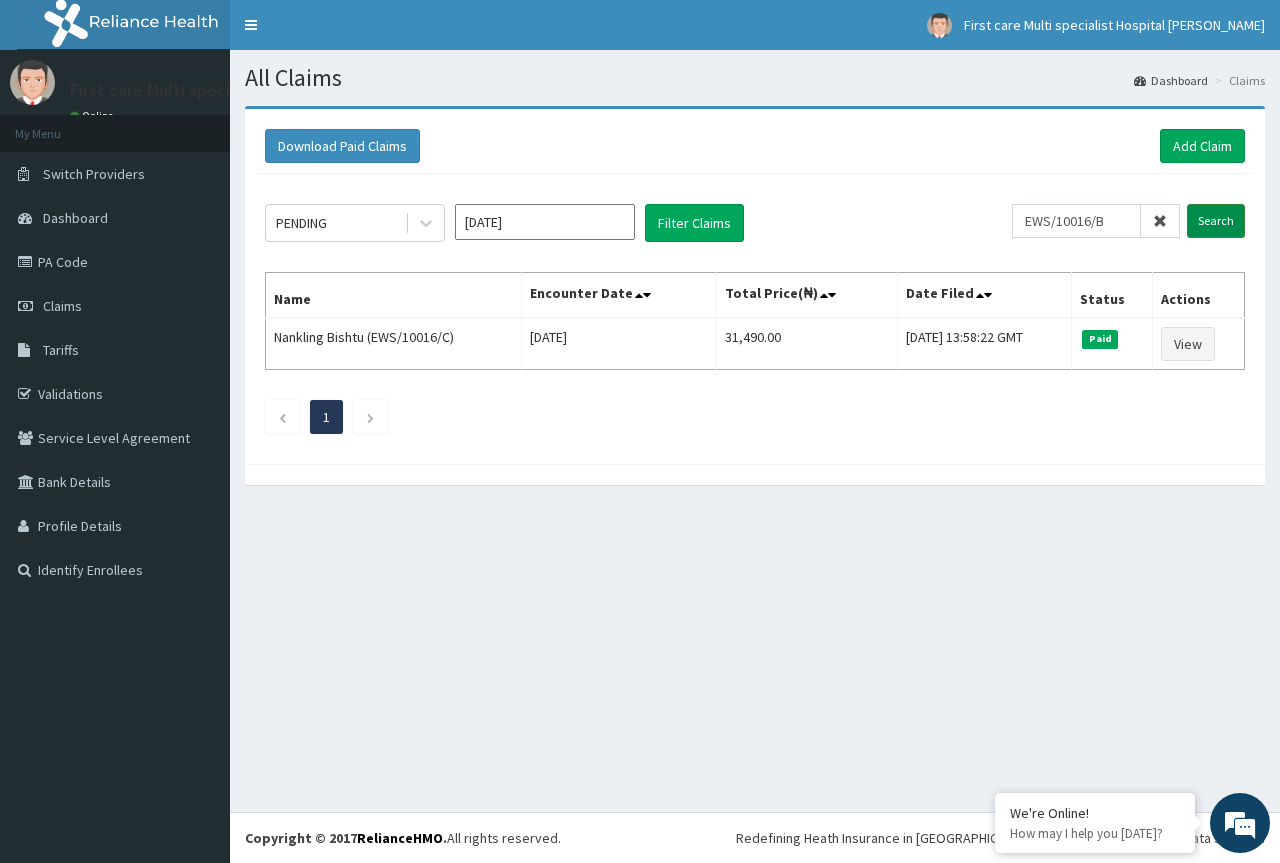 click on "Search" at bounding box center [1216, 221] 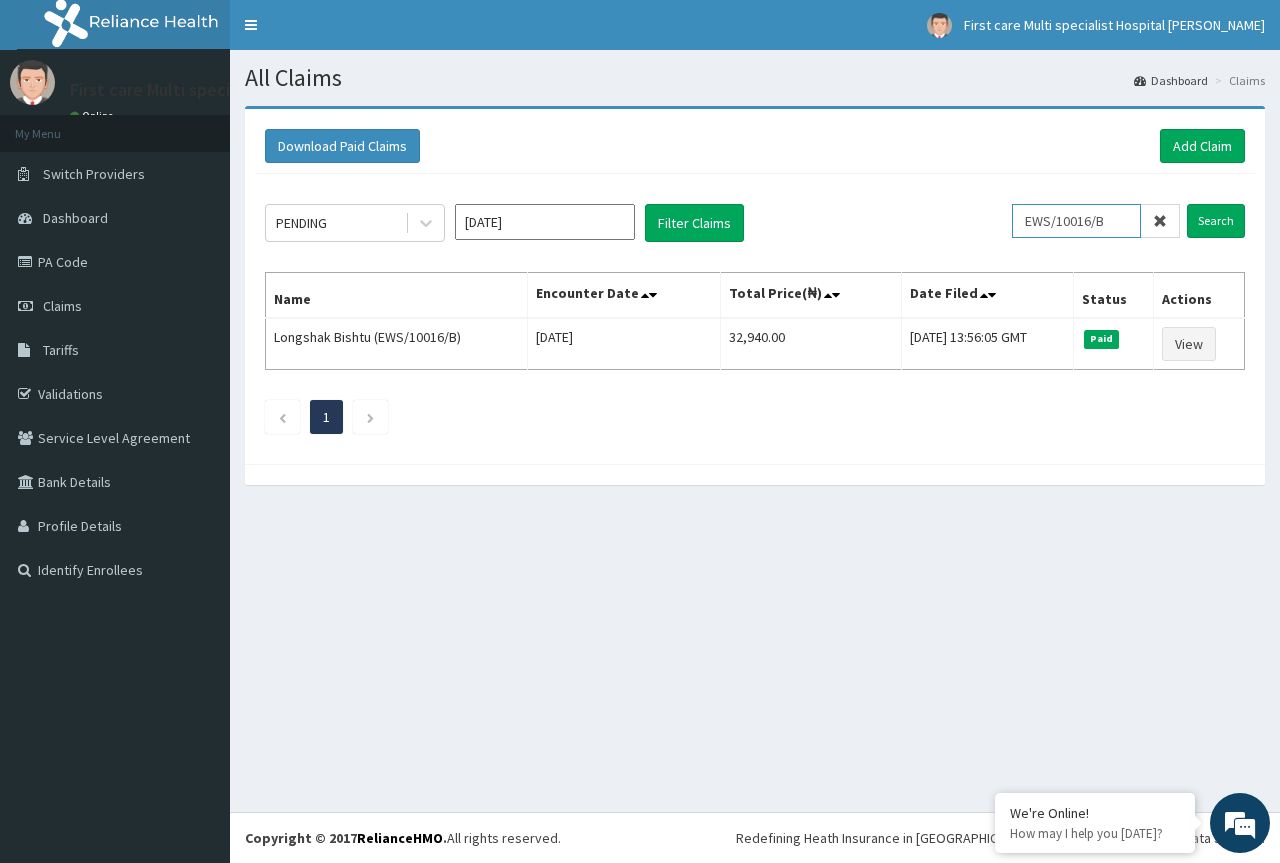 click on "EWS/10016/B" at bounding box center (1076, 221) 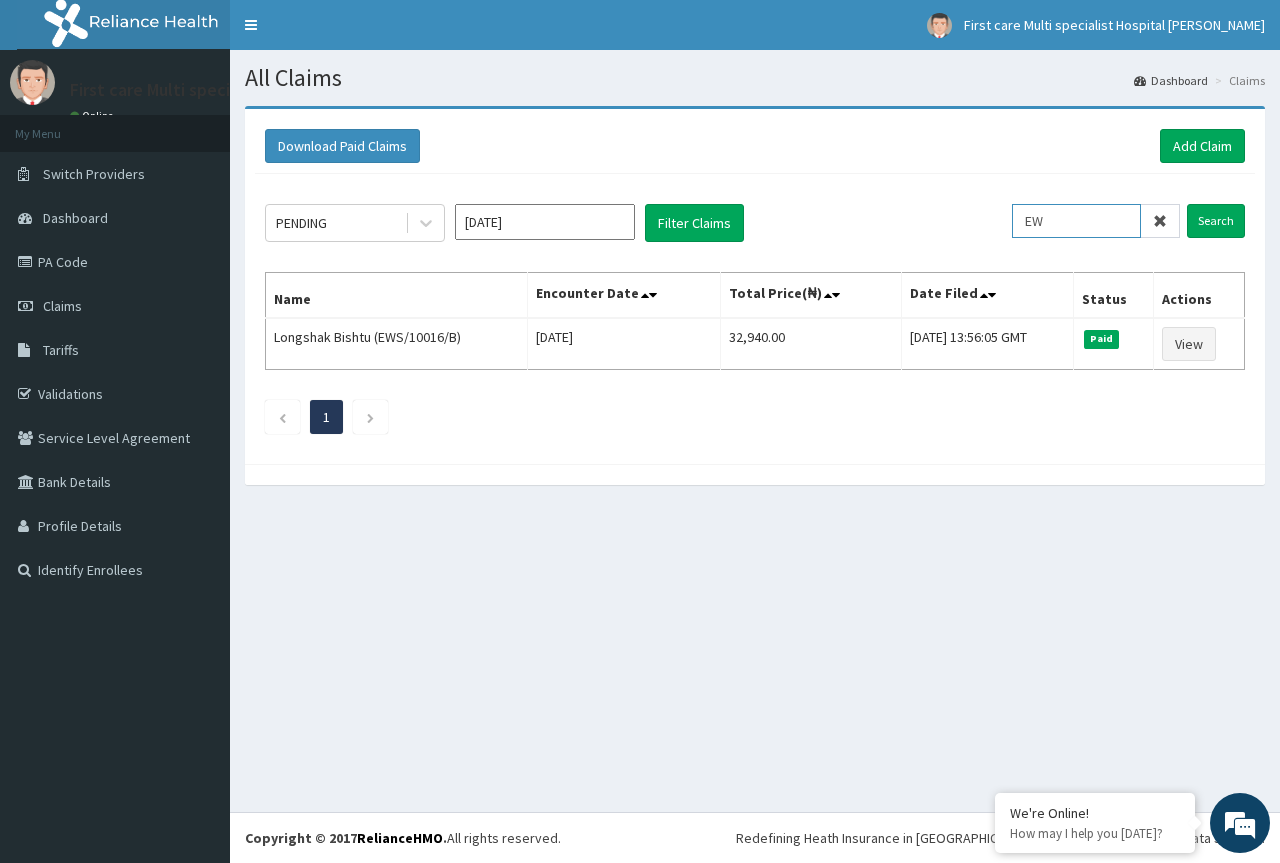type on "E" 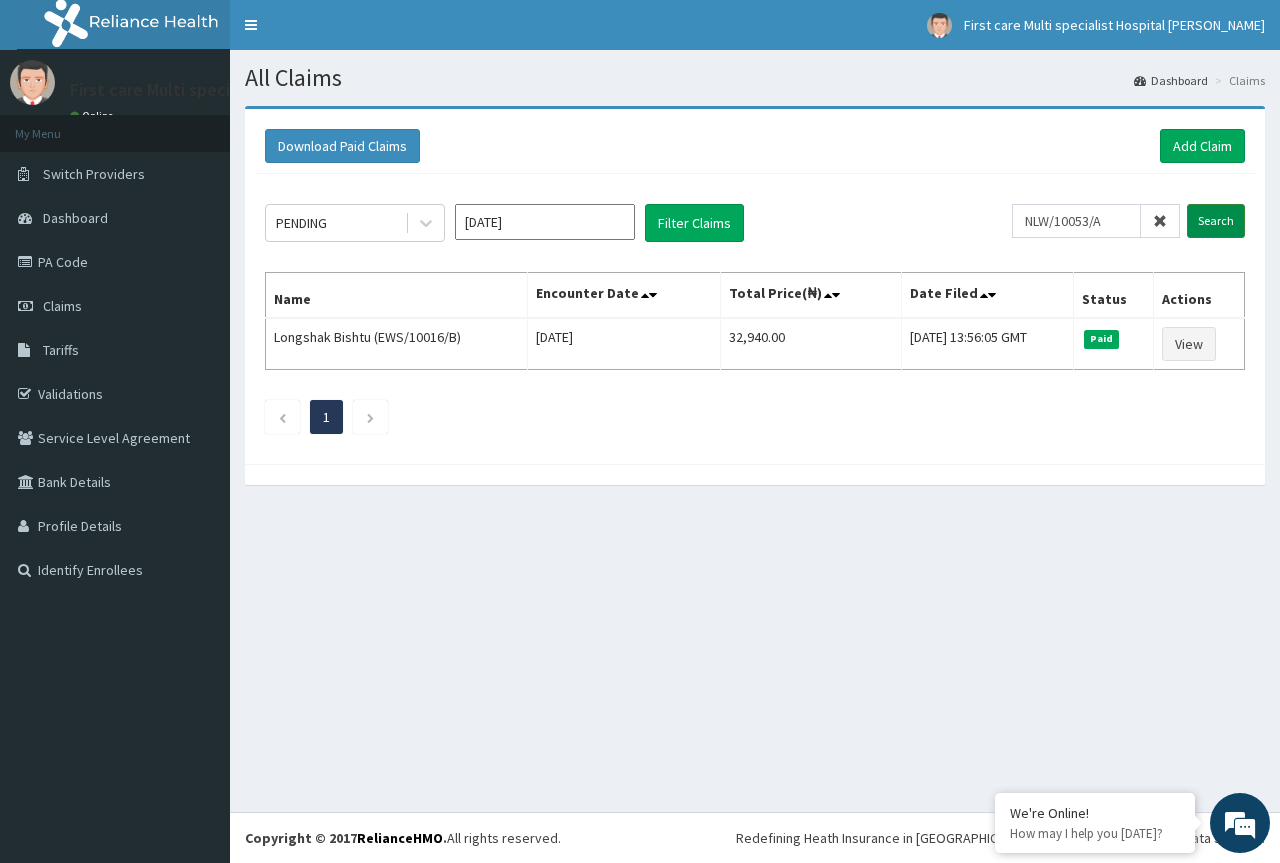 click on "Search" at bounding box center (1216, 221) 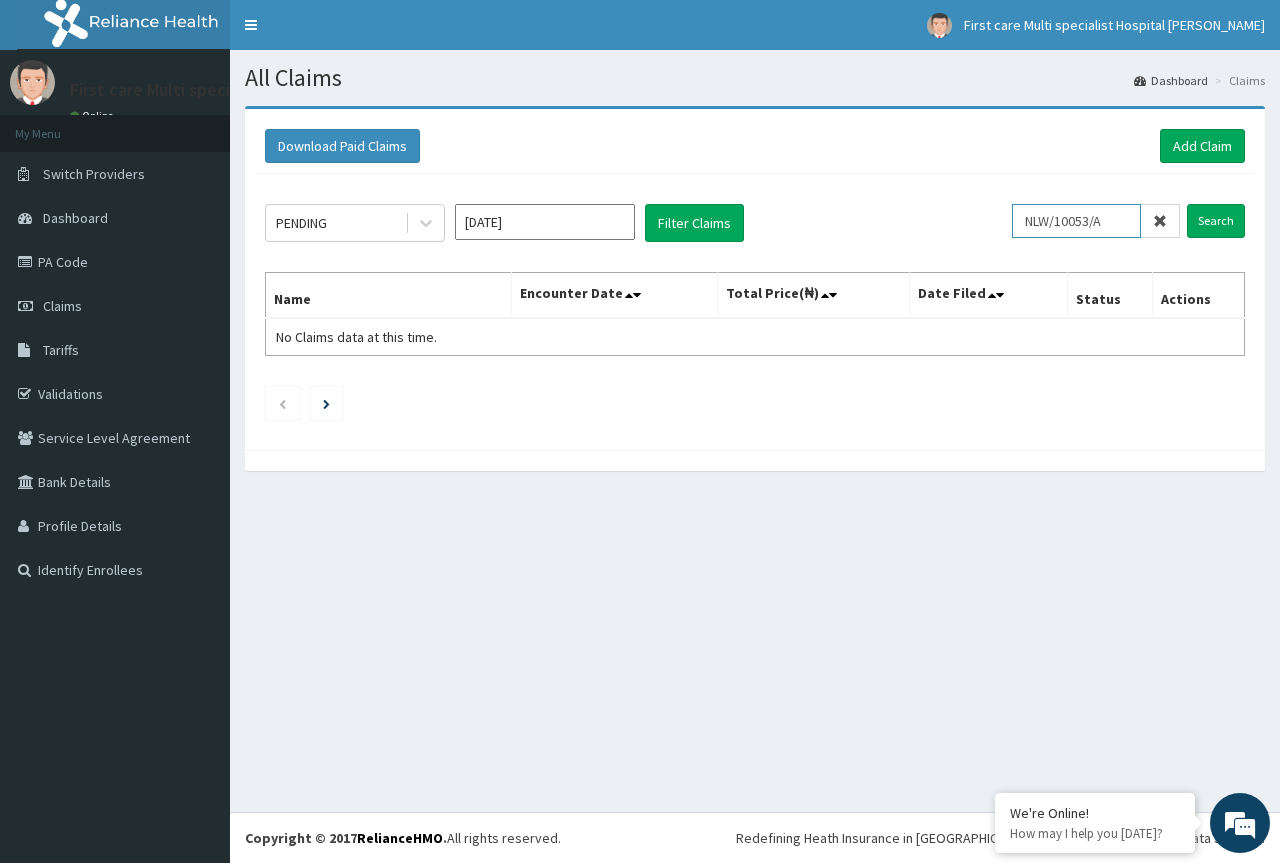 click on "NLW/10053/A" at bounding box center (1076, 221) 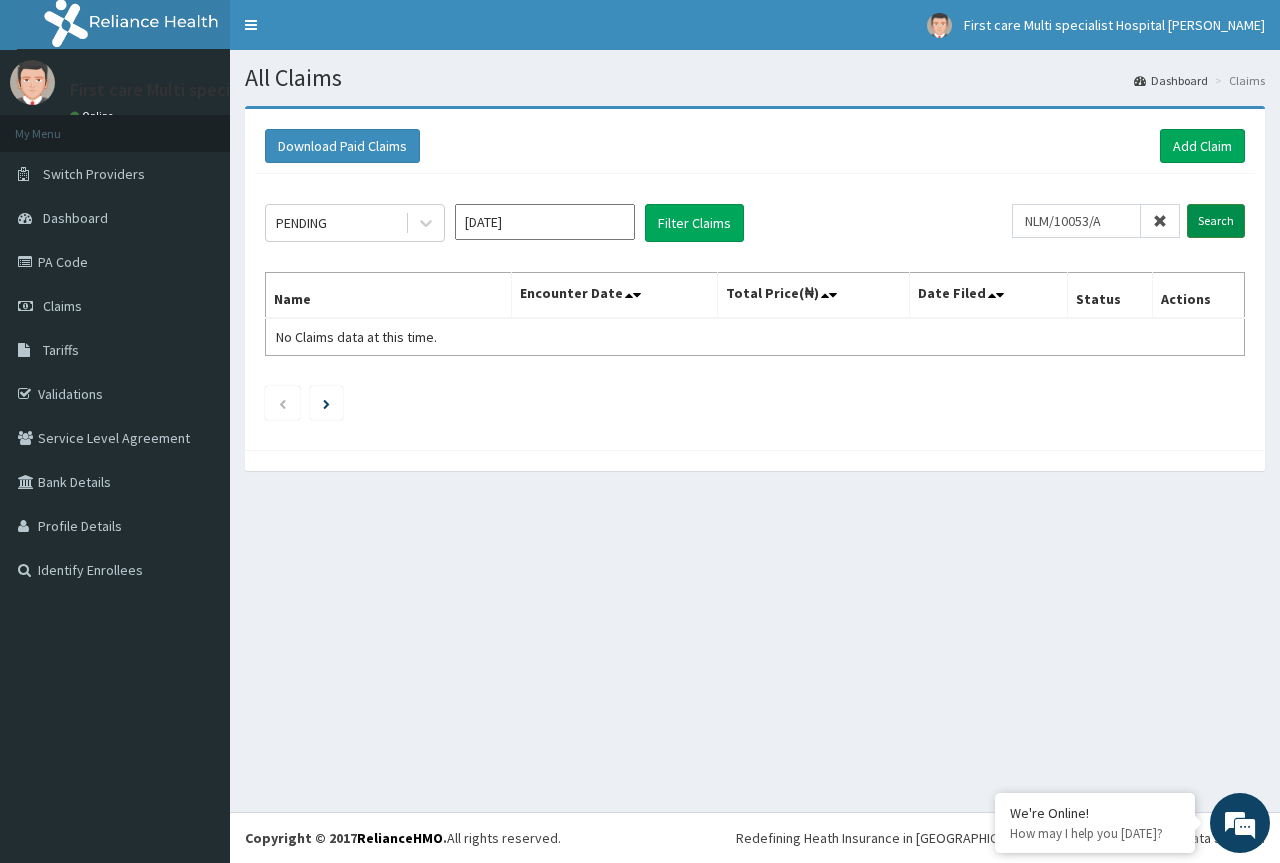 click on "Search" at bounding box center (1216, 221) 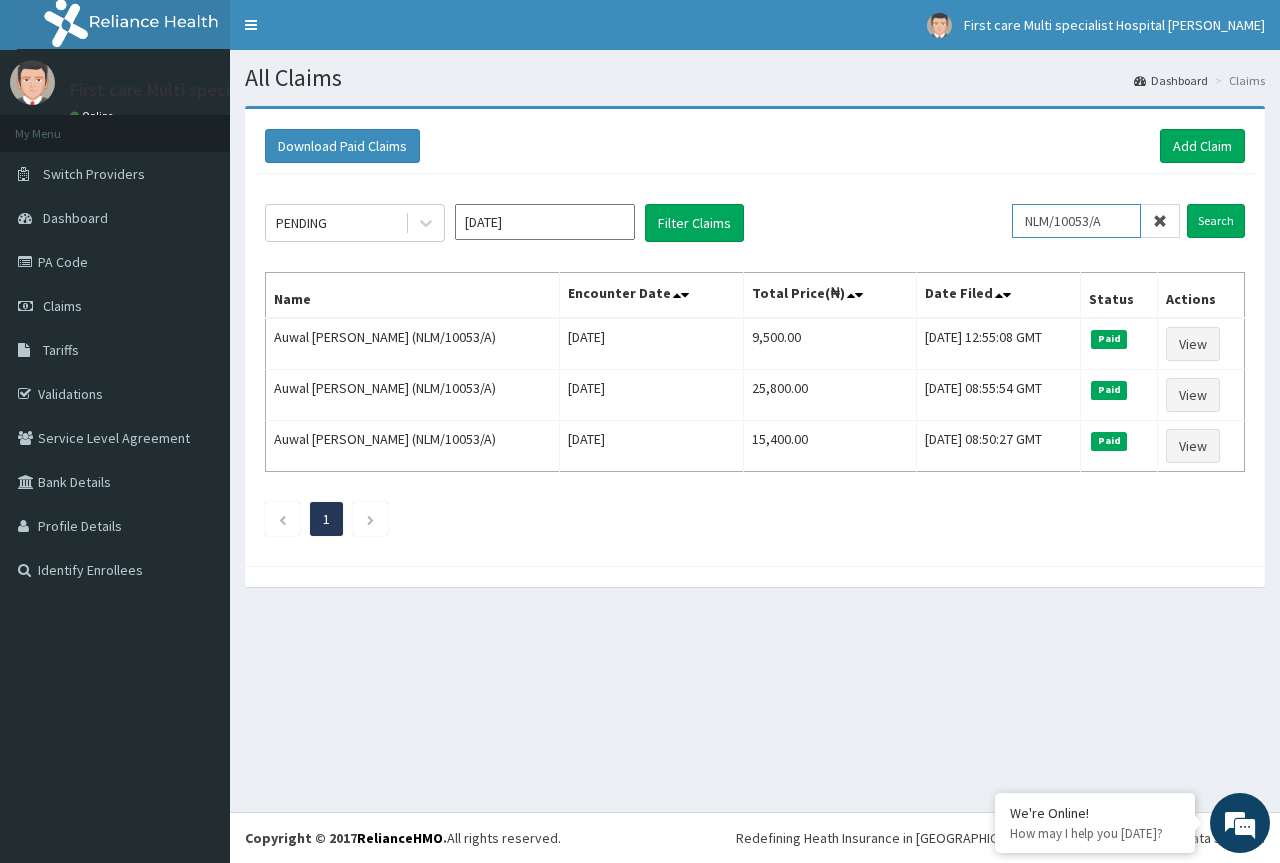 click on "NLM/10053/A" at bounding box center (1076, 221) 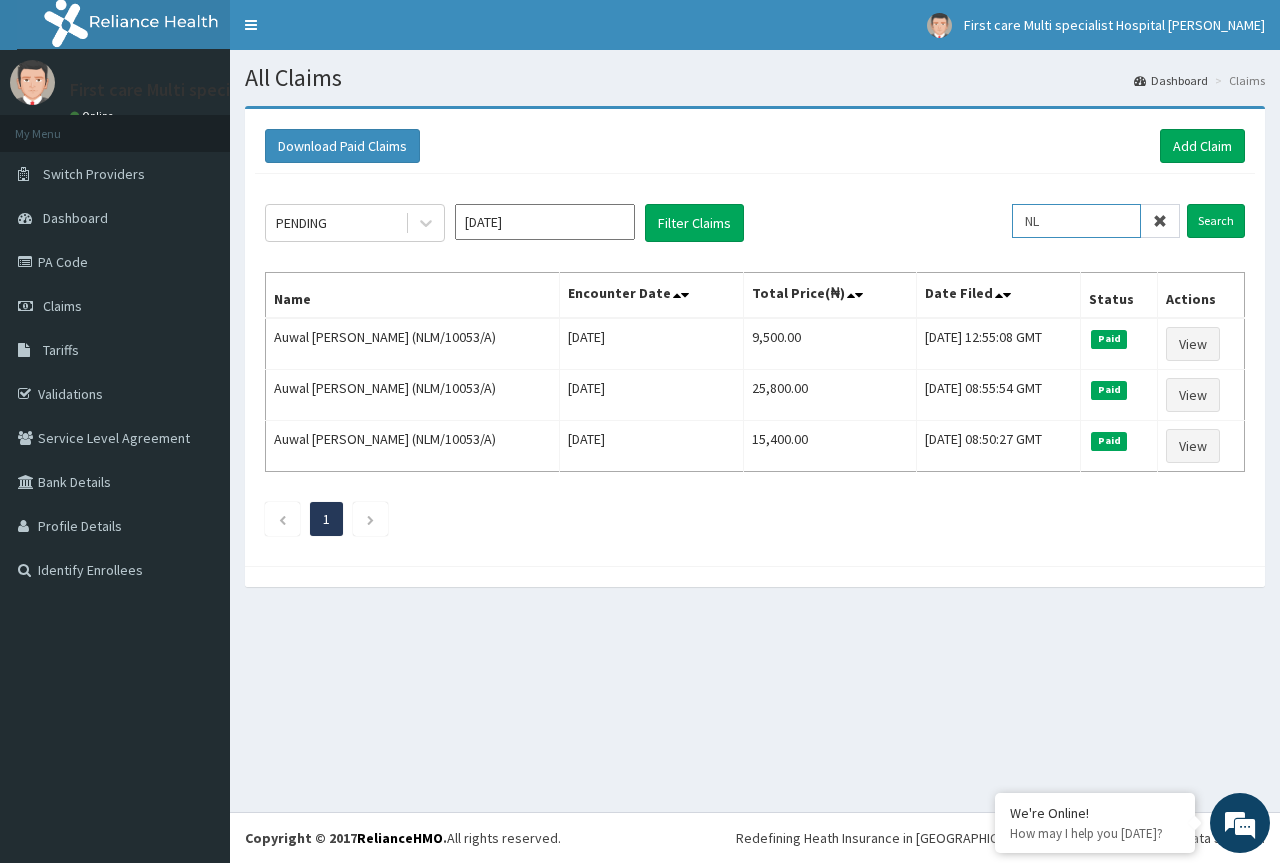 type on "N" 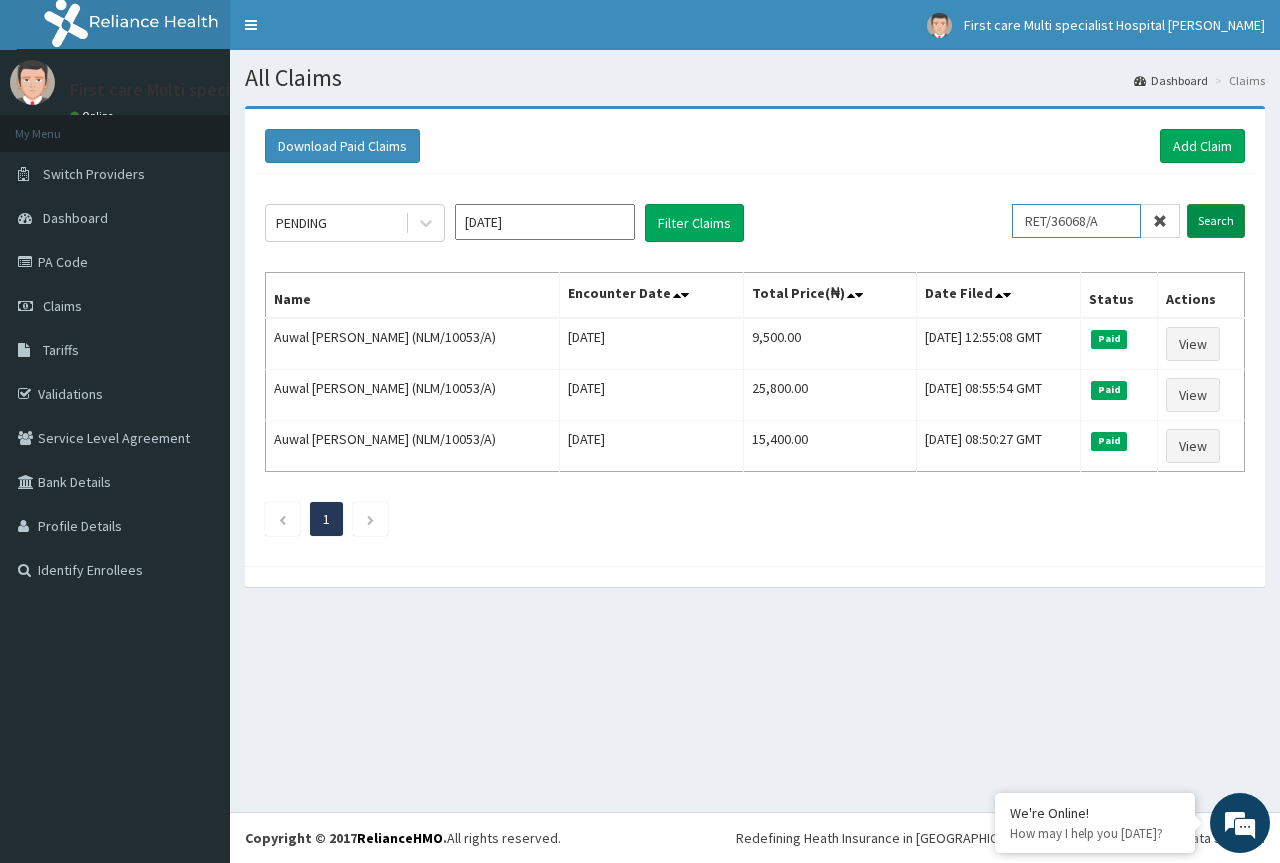 type on "RET/36068/A" 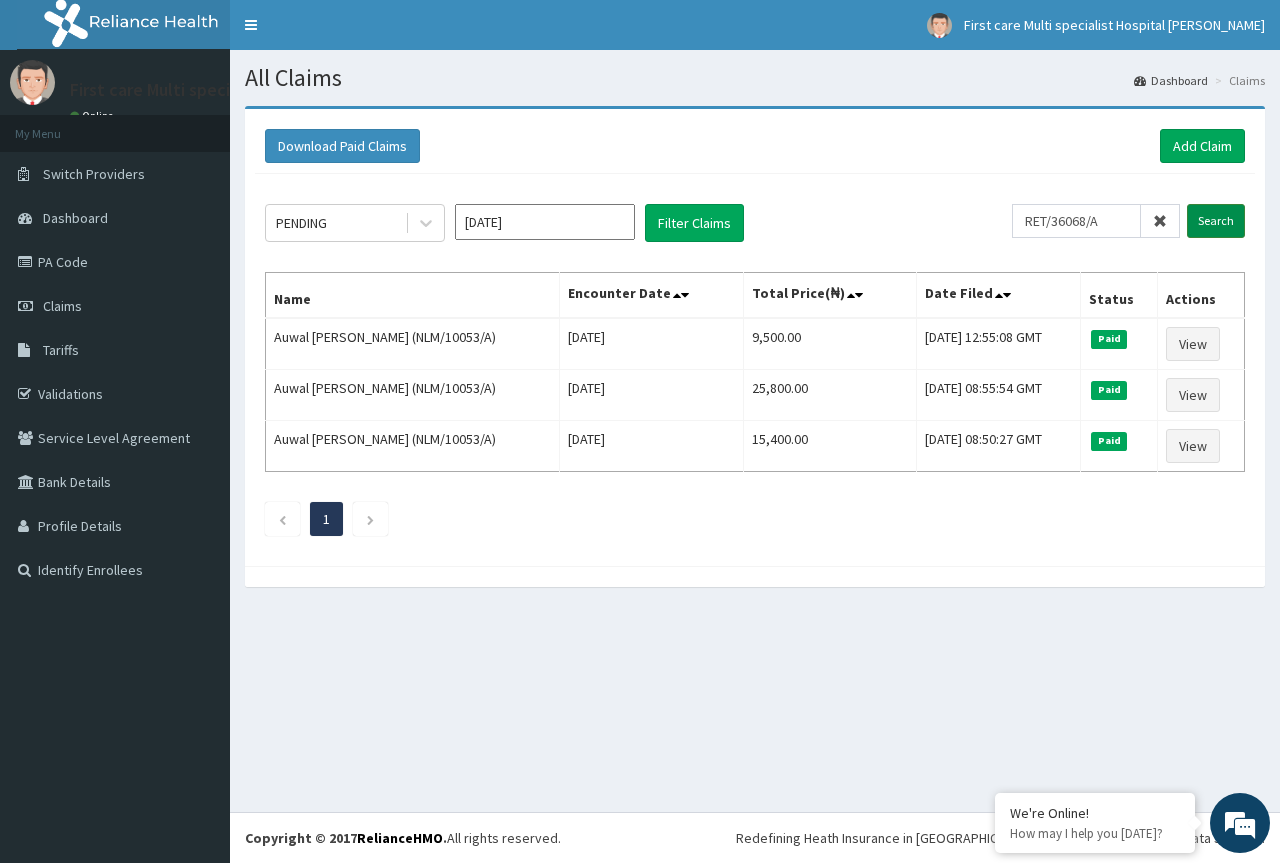click on "Search" at bounding box center [1216, 221] 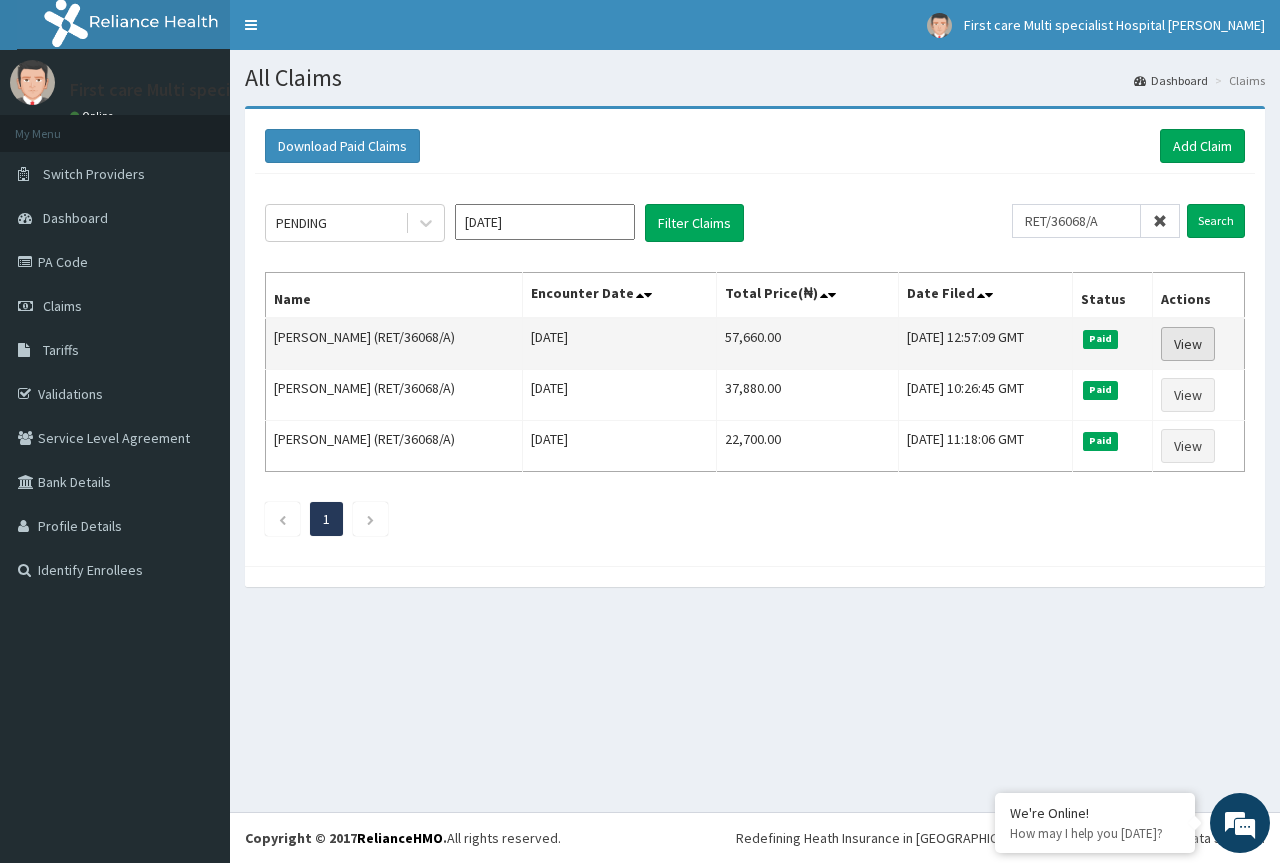 click on "View" at bounding box center (1188, 344) 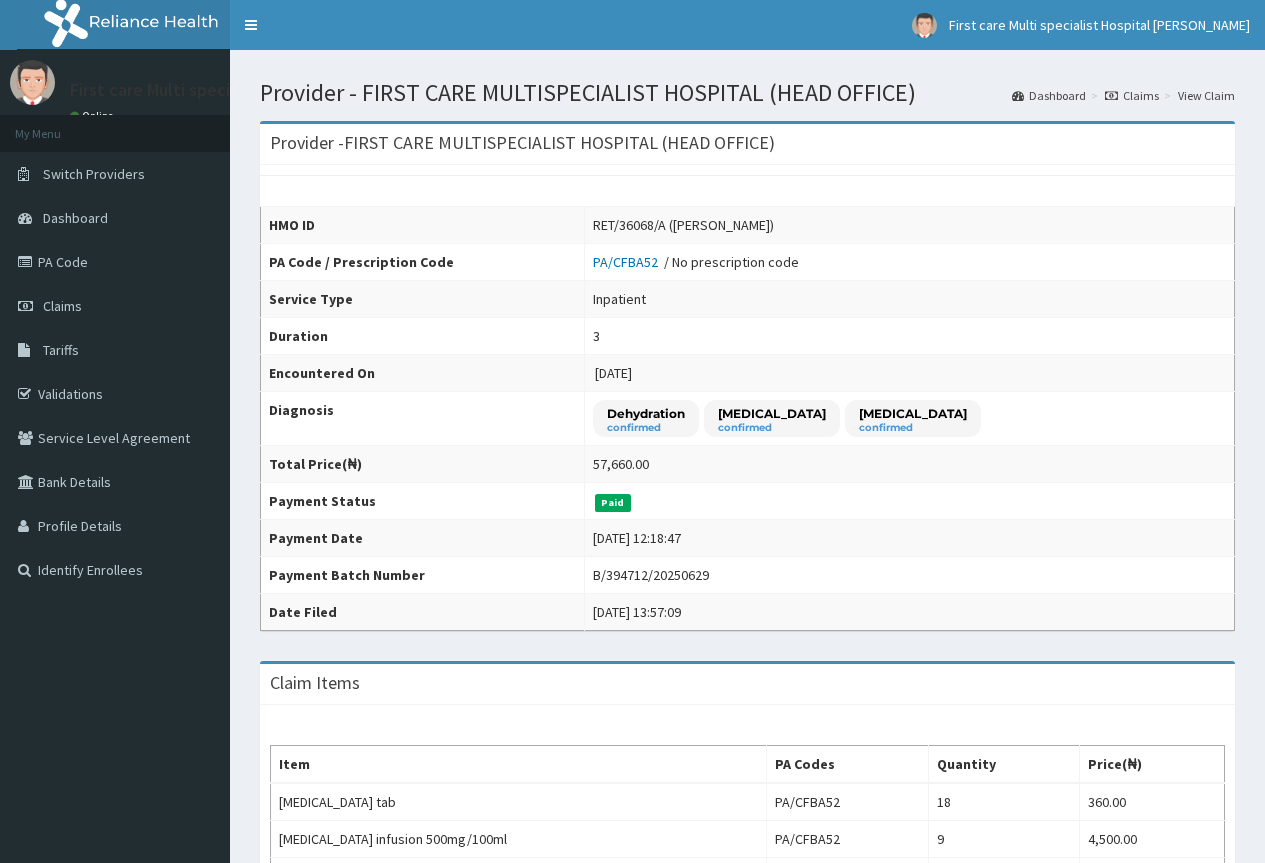 scroll, scrollTop: 915, scrollLeft: 0, axis: vertical 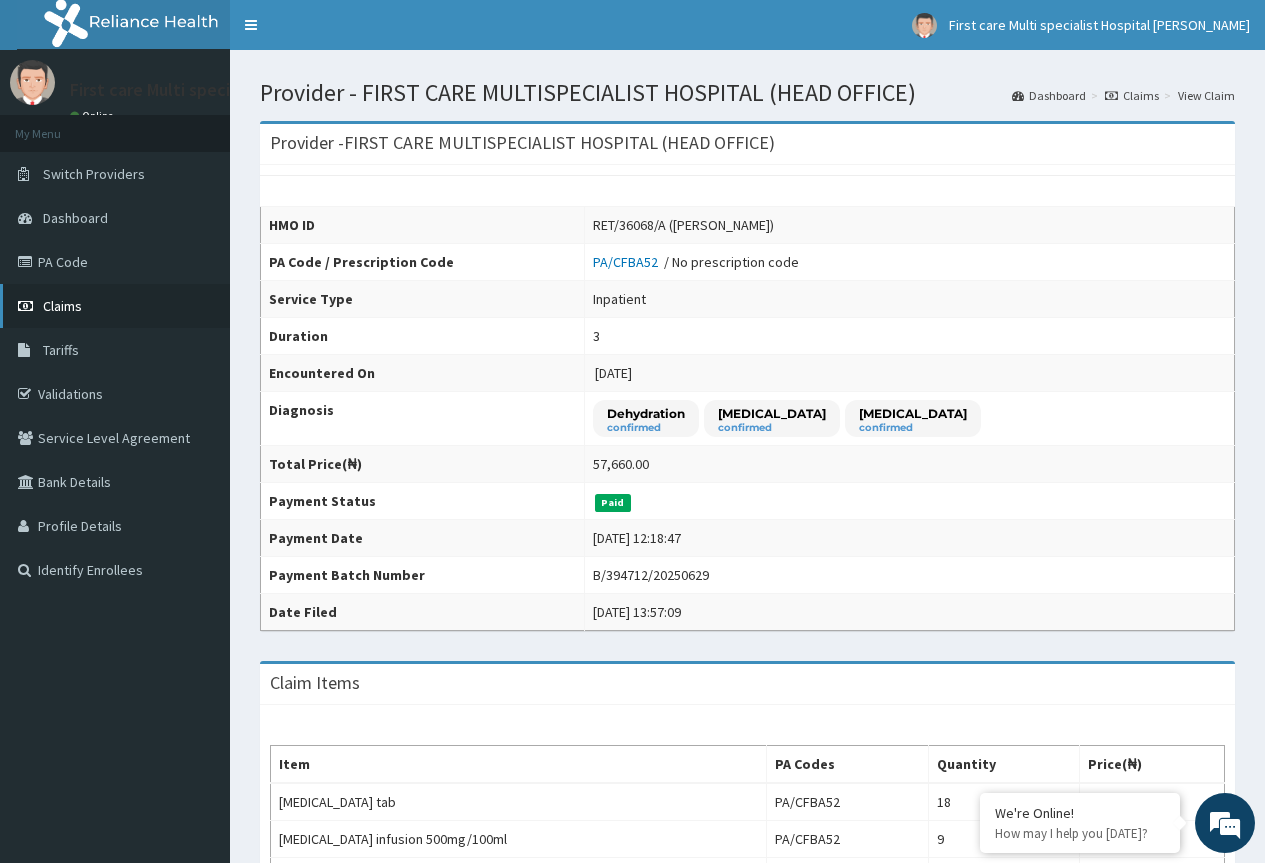 click on "Claims" at bounding box center (62, 306) 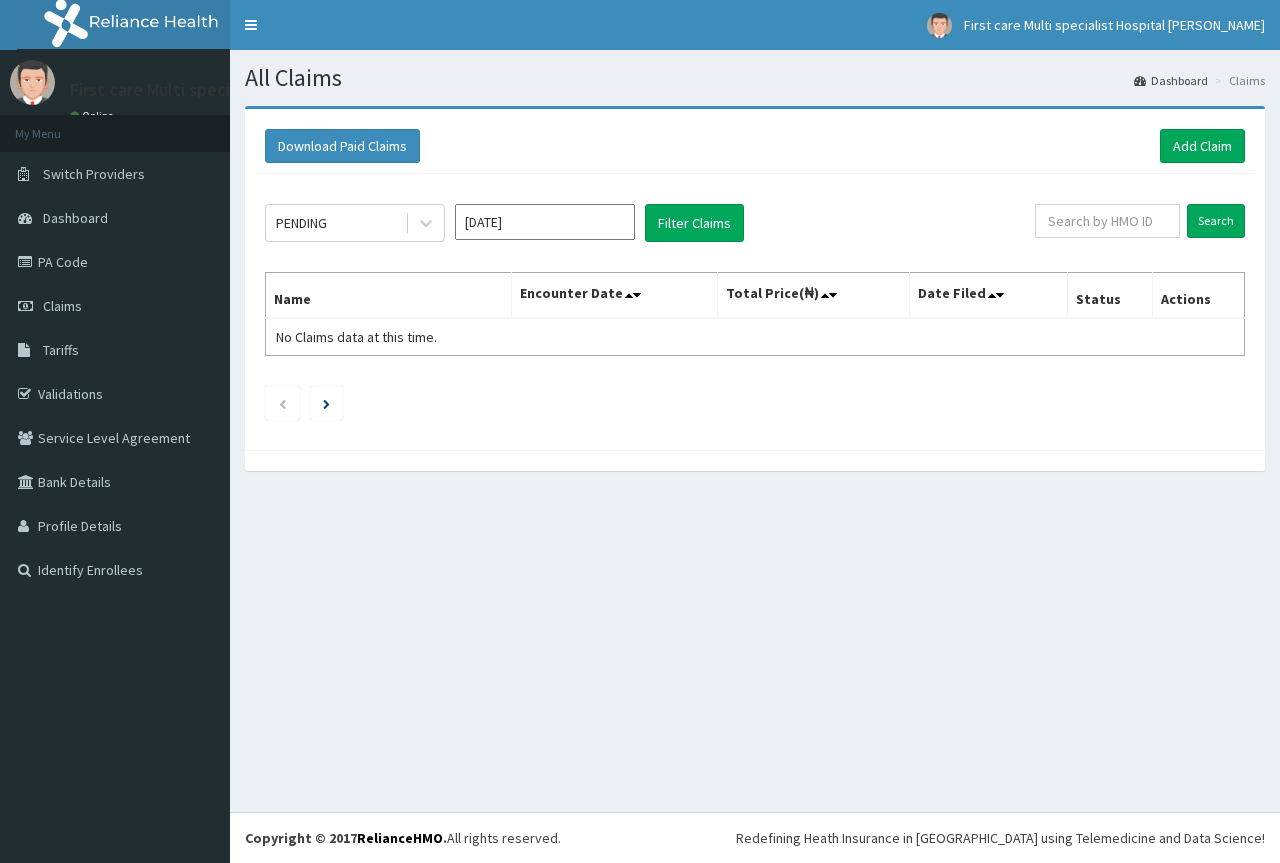 scroll, scrollTop: 0, scrollLeft: 0, axis: both 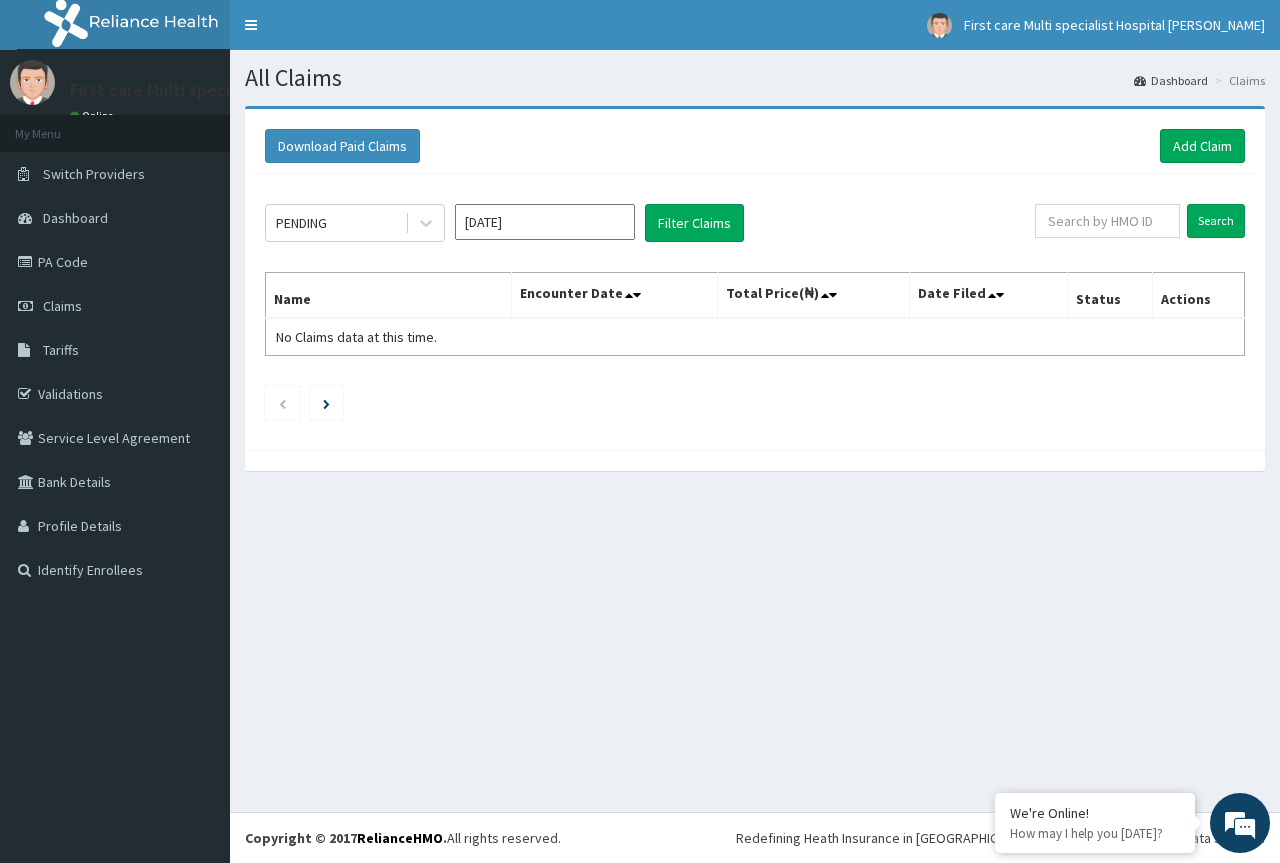 drag, startPoint x: 1134, startPoint y: 248, endPoint x: 1134, endPoint y: 234, distance: 14 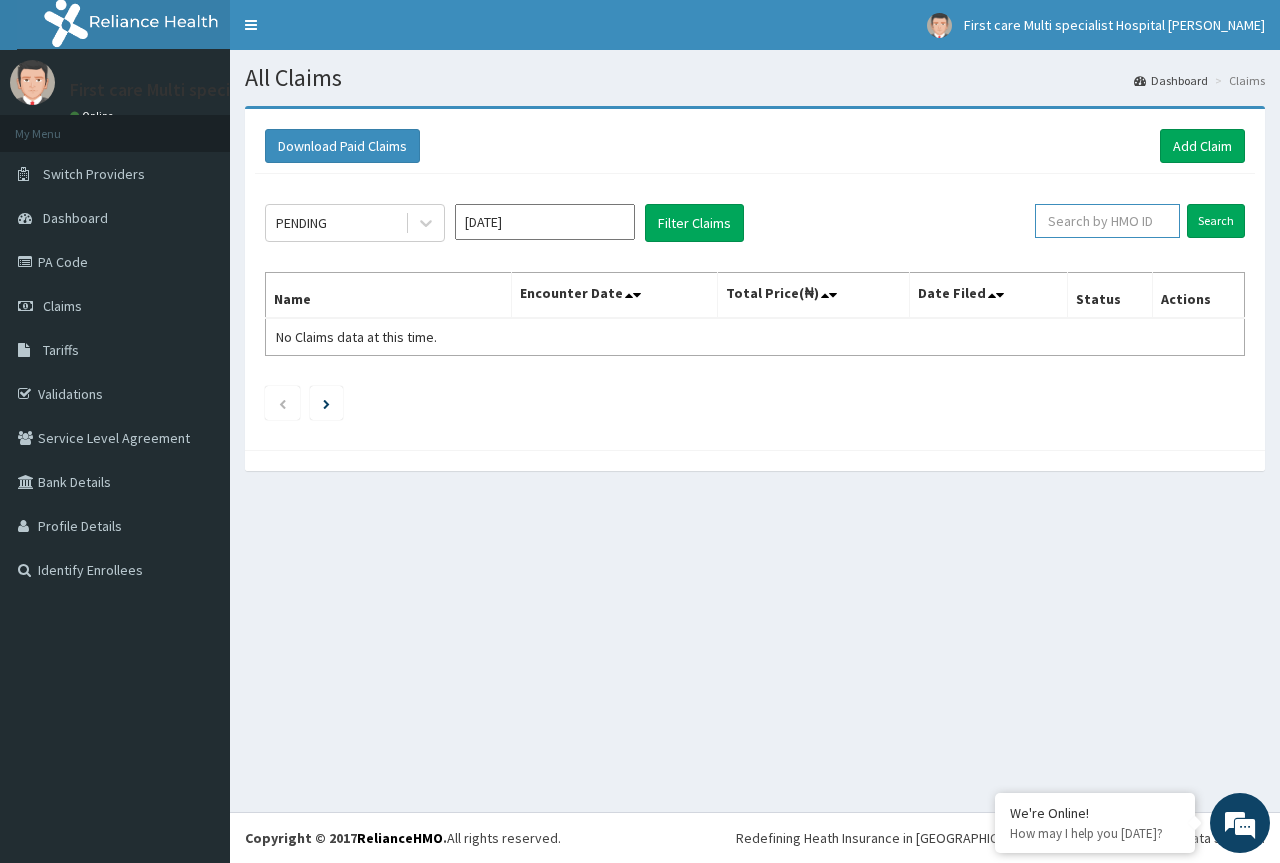 click at bounding box center [1107, 221] 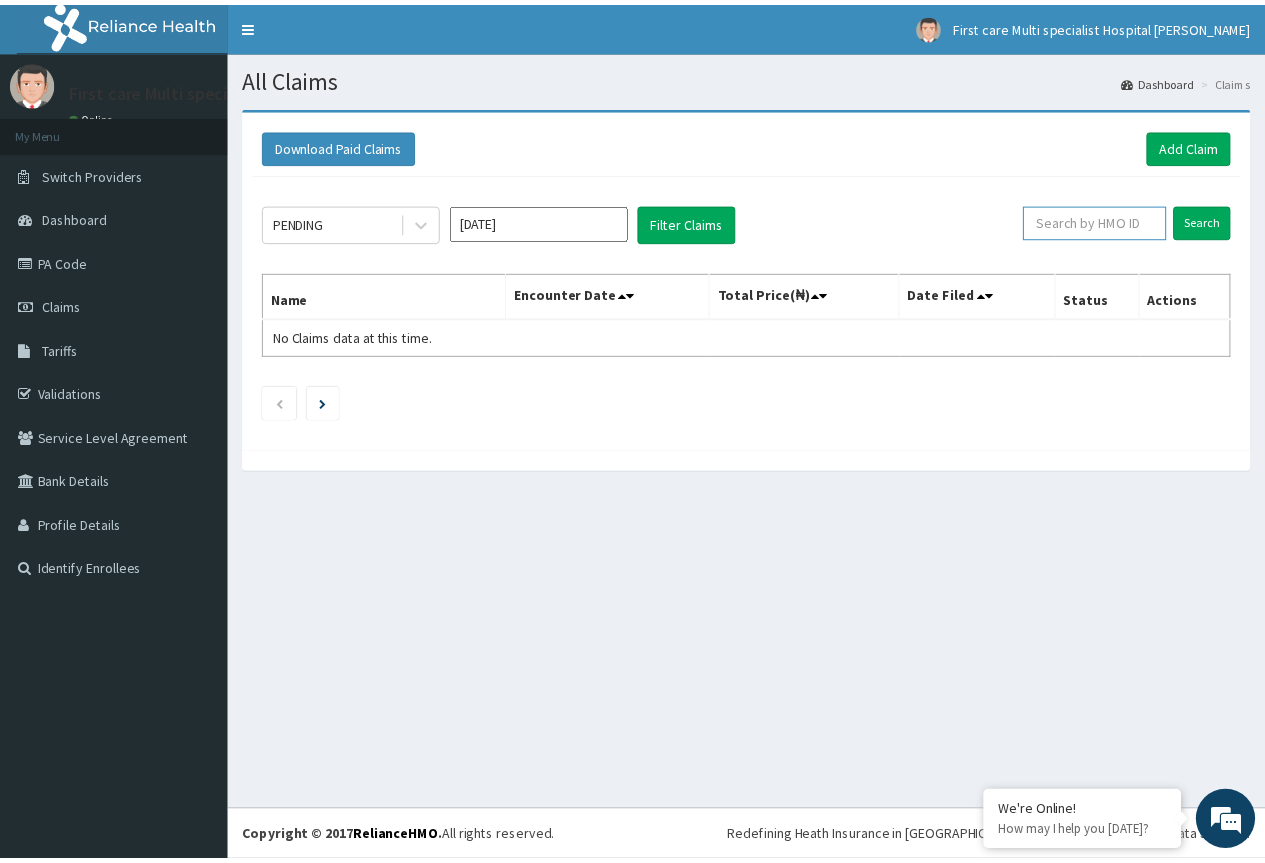 scroll, scrollTop: 0, scrollLeft: 0, axis: both 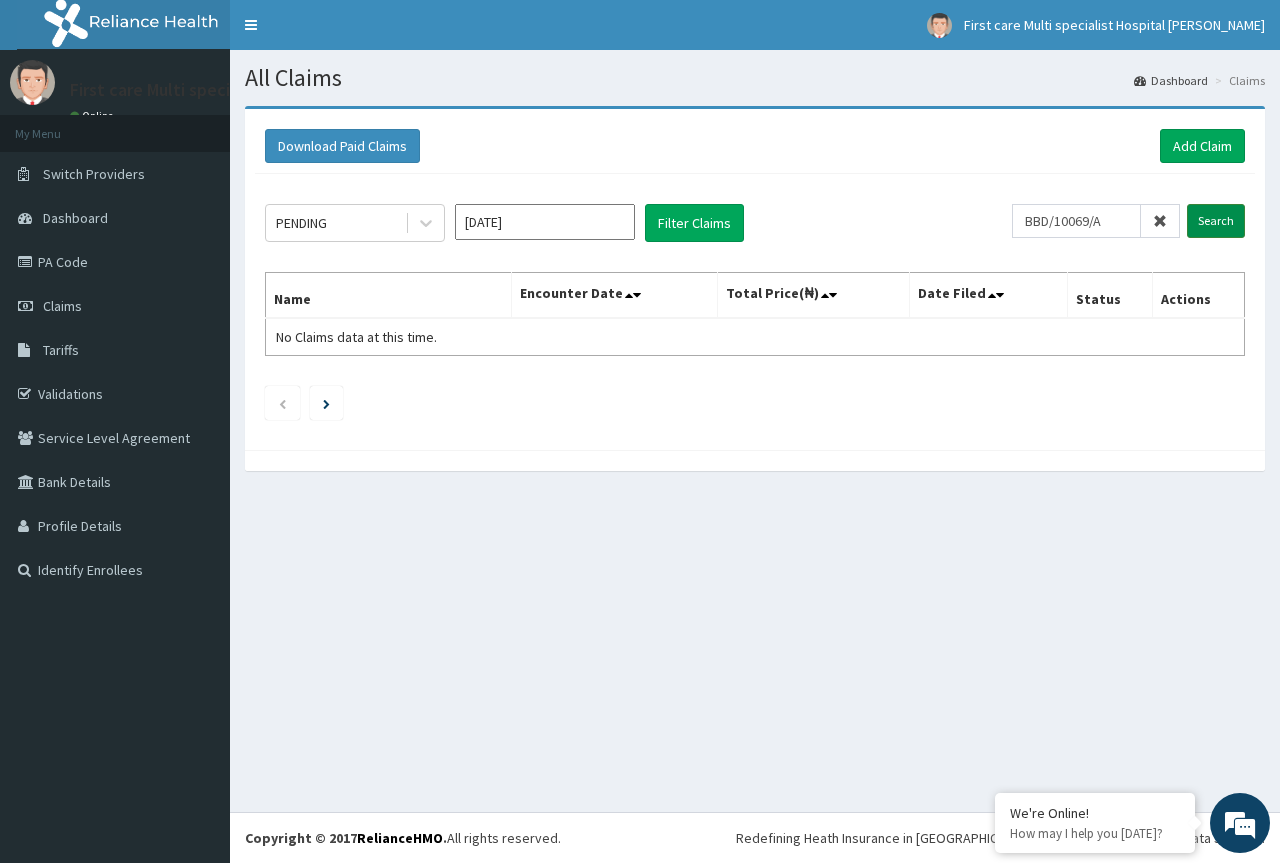 click on "Search" at bounding box center [1216, 221] 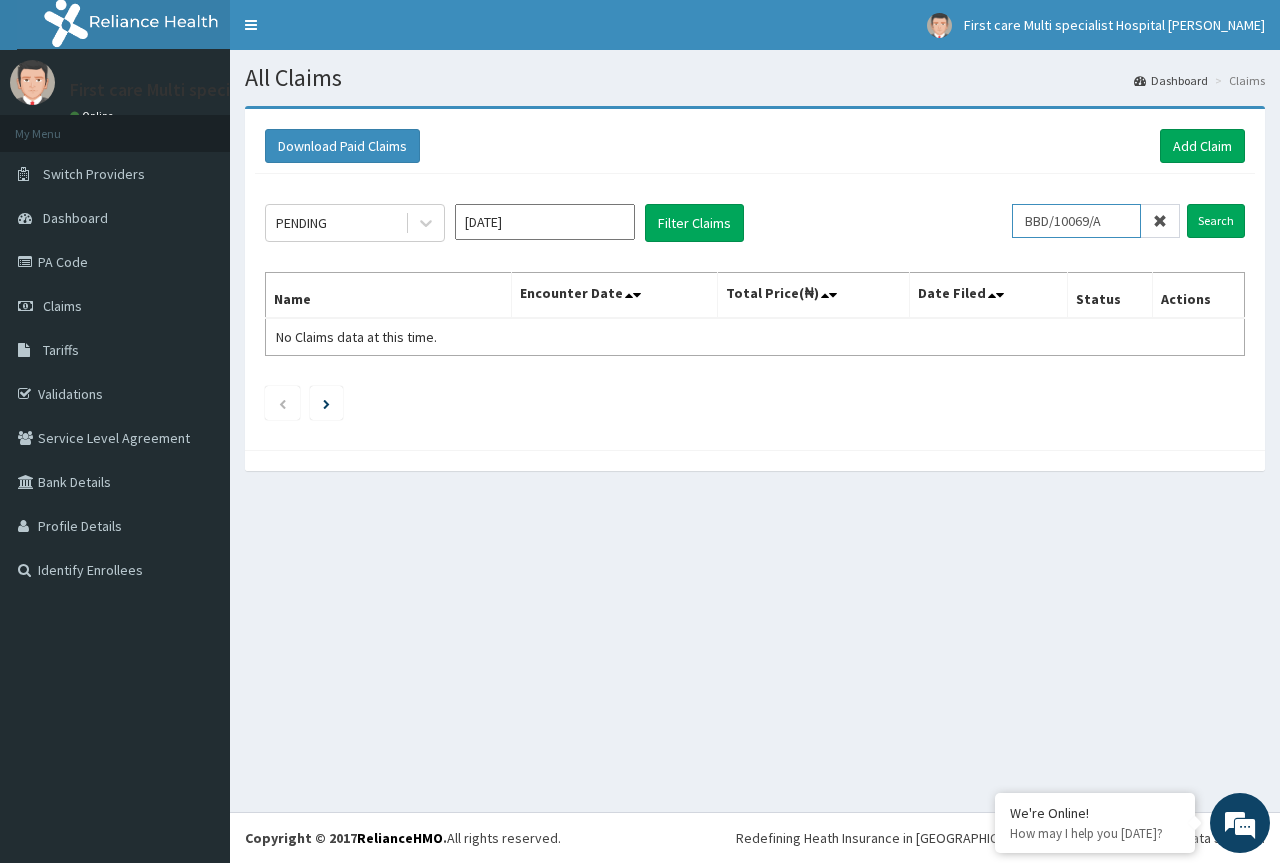 click on "BBD/10069/A" at bounding box center (1076, 221) 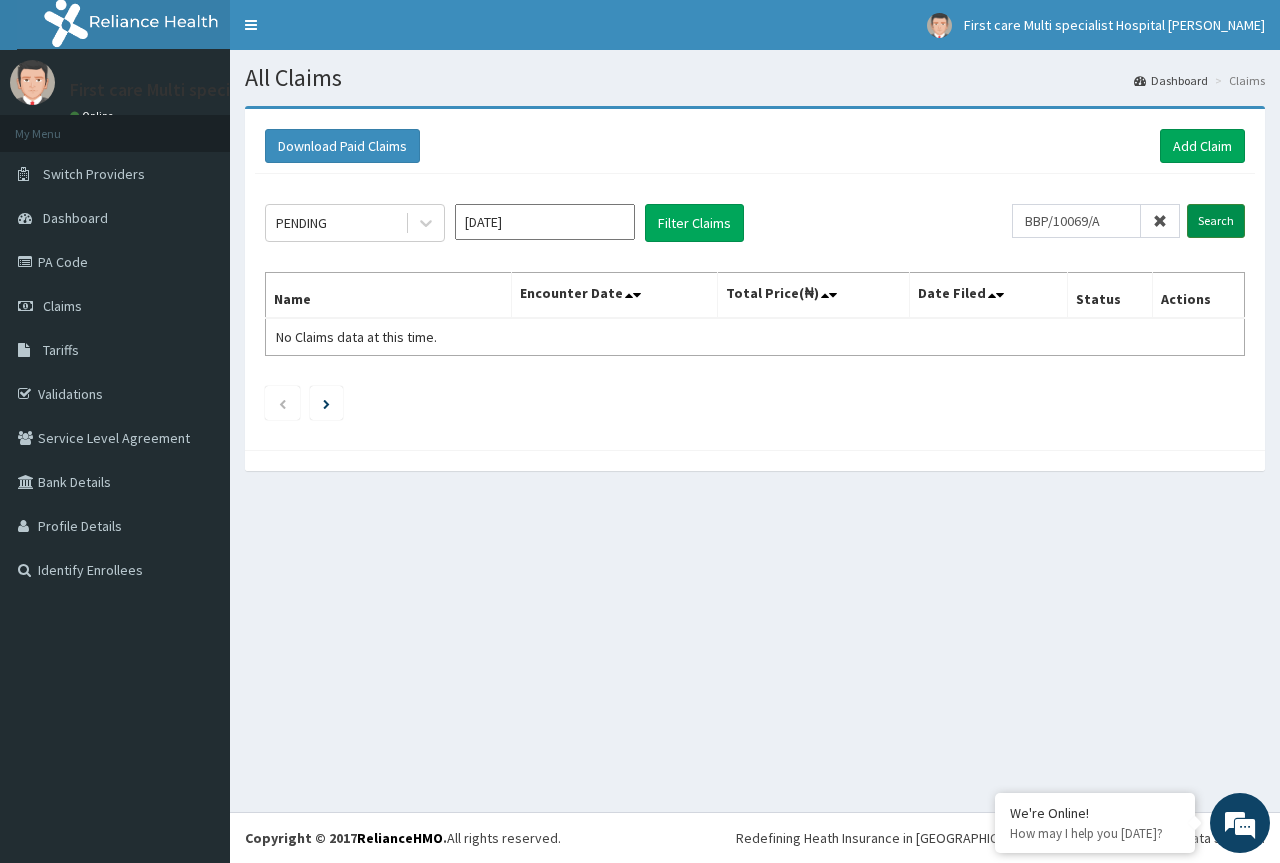 click on "Search" at bounding box center (1216, 221) 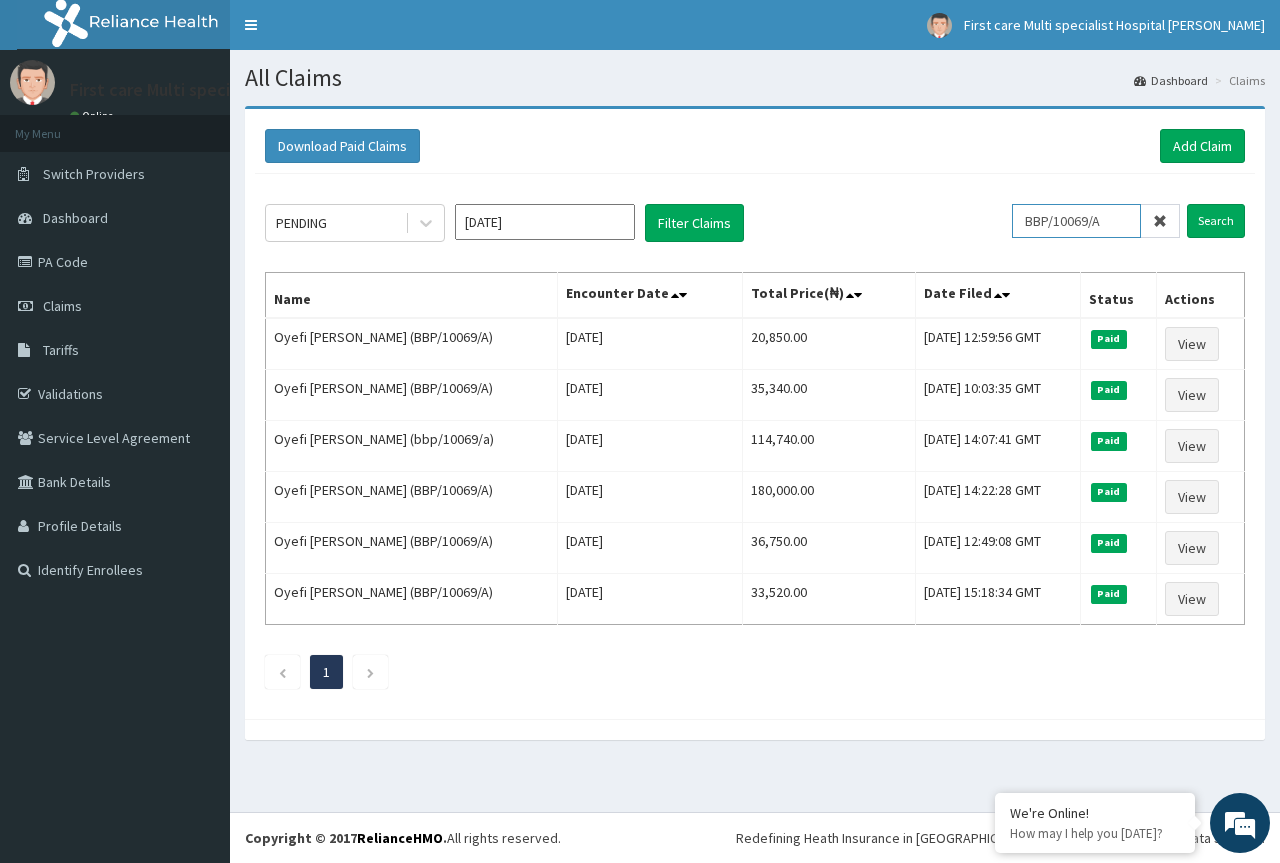 click on "BBP/10069/A" at bounding box center (1076, 221) 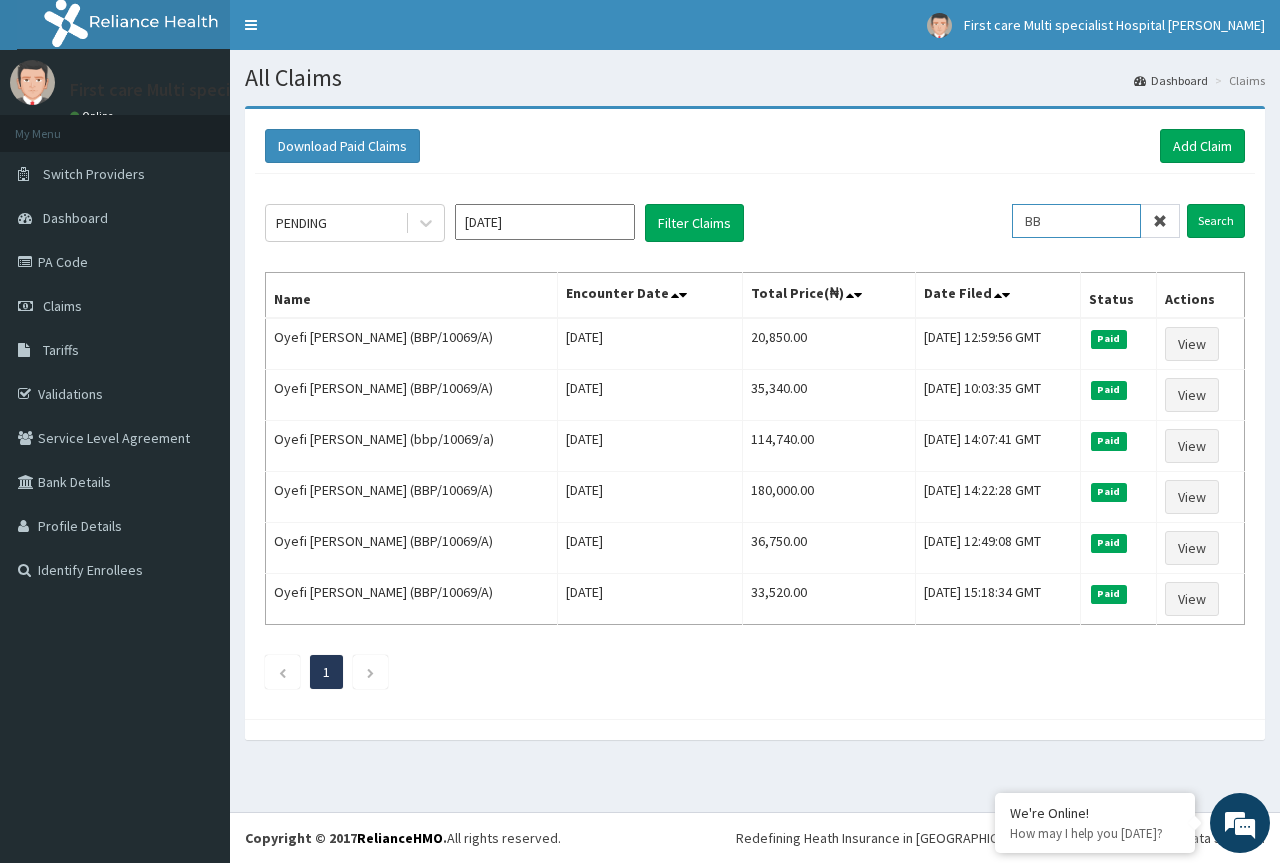 type on "B" 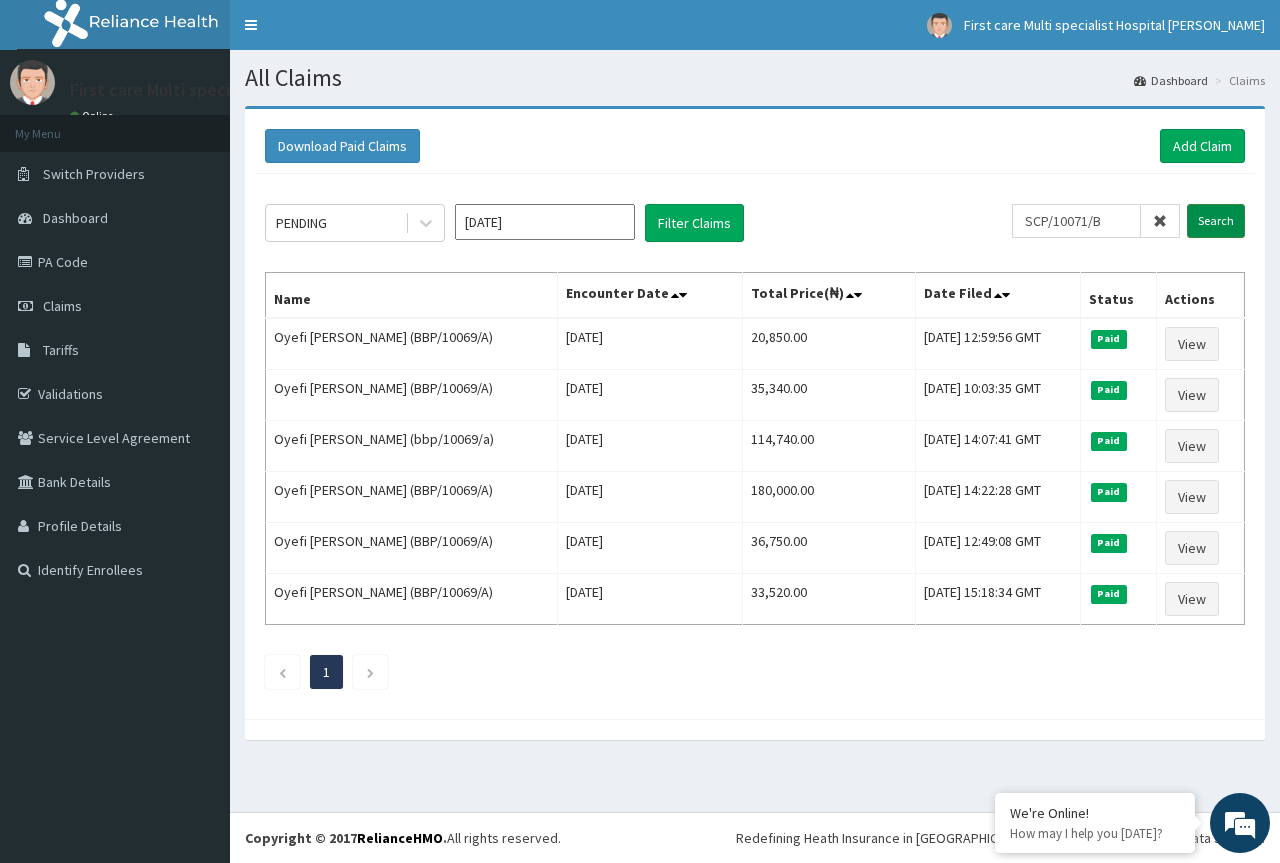 click on "Search" at bounding box center [1216, 221] 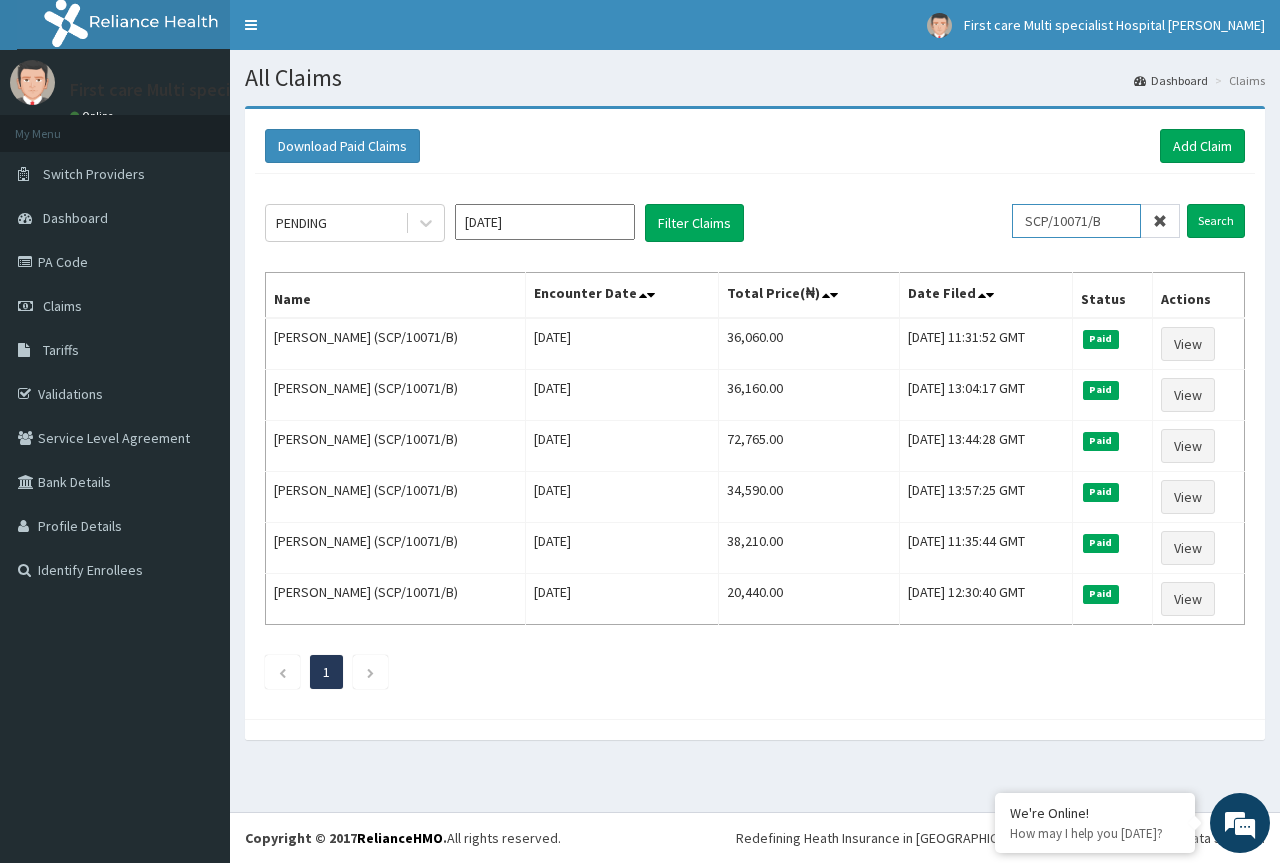 click on "SCP/10071/B" at bounding box center (1076, 221) 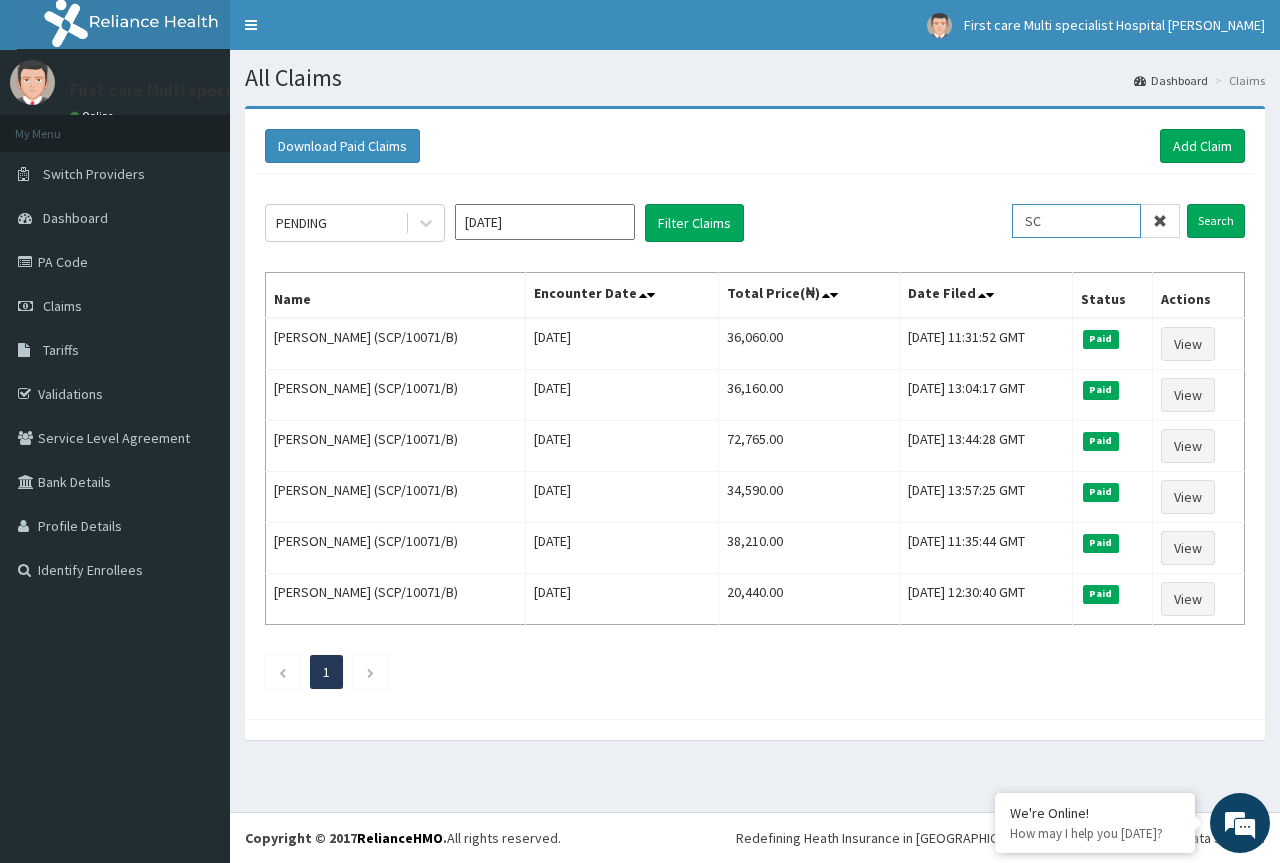 type on "S" 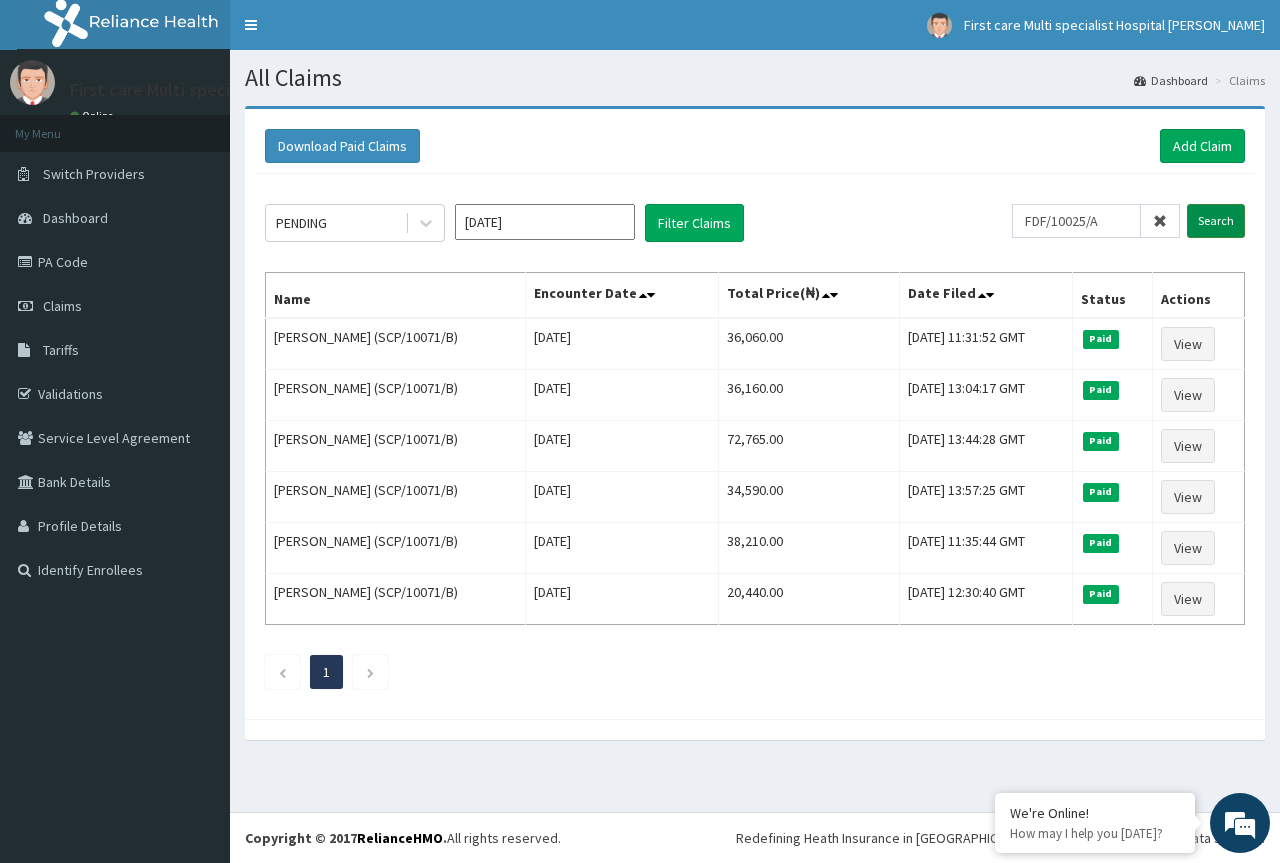 click on "Search" at bounding box center (1216, 221) 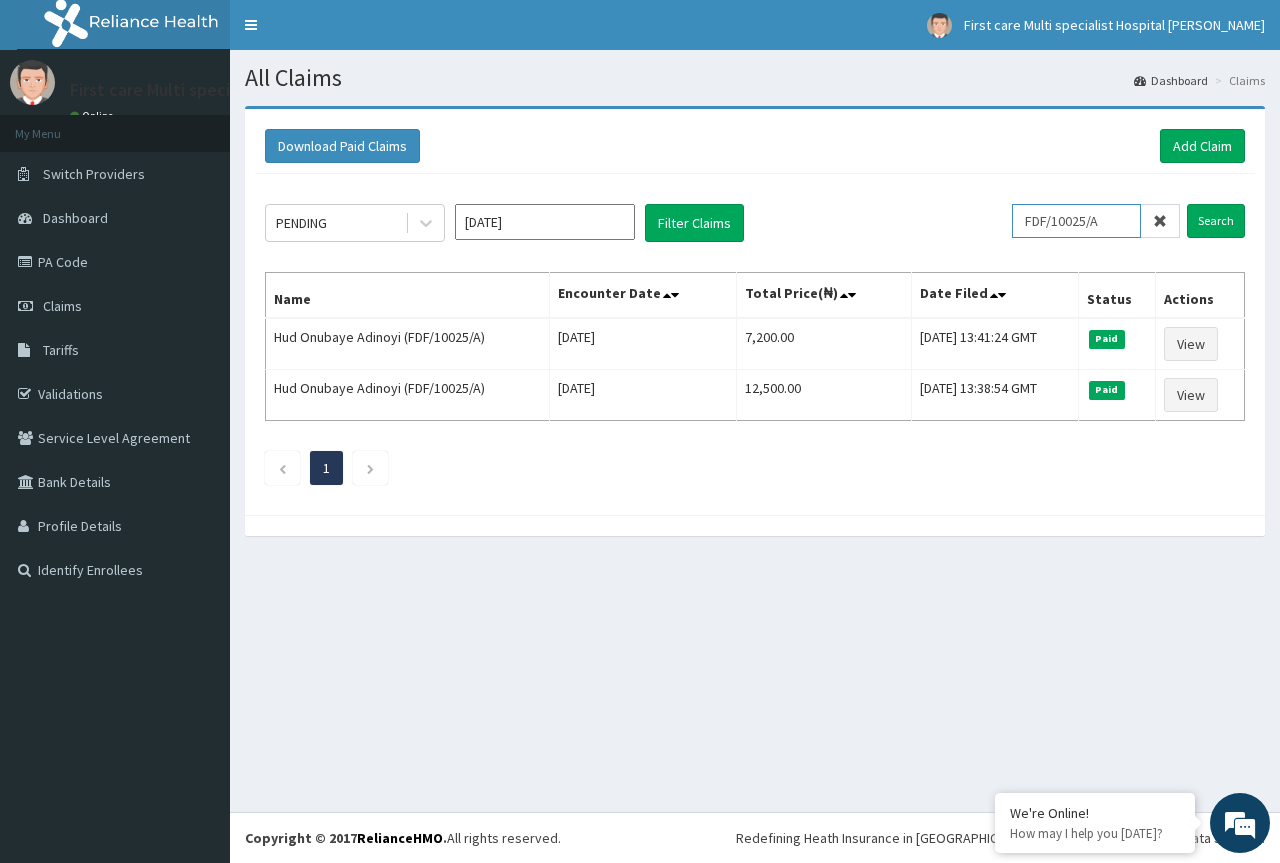 click on "FDF/10025/A" at bounding box center (1076, 221) 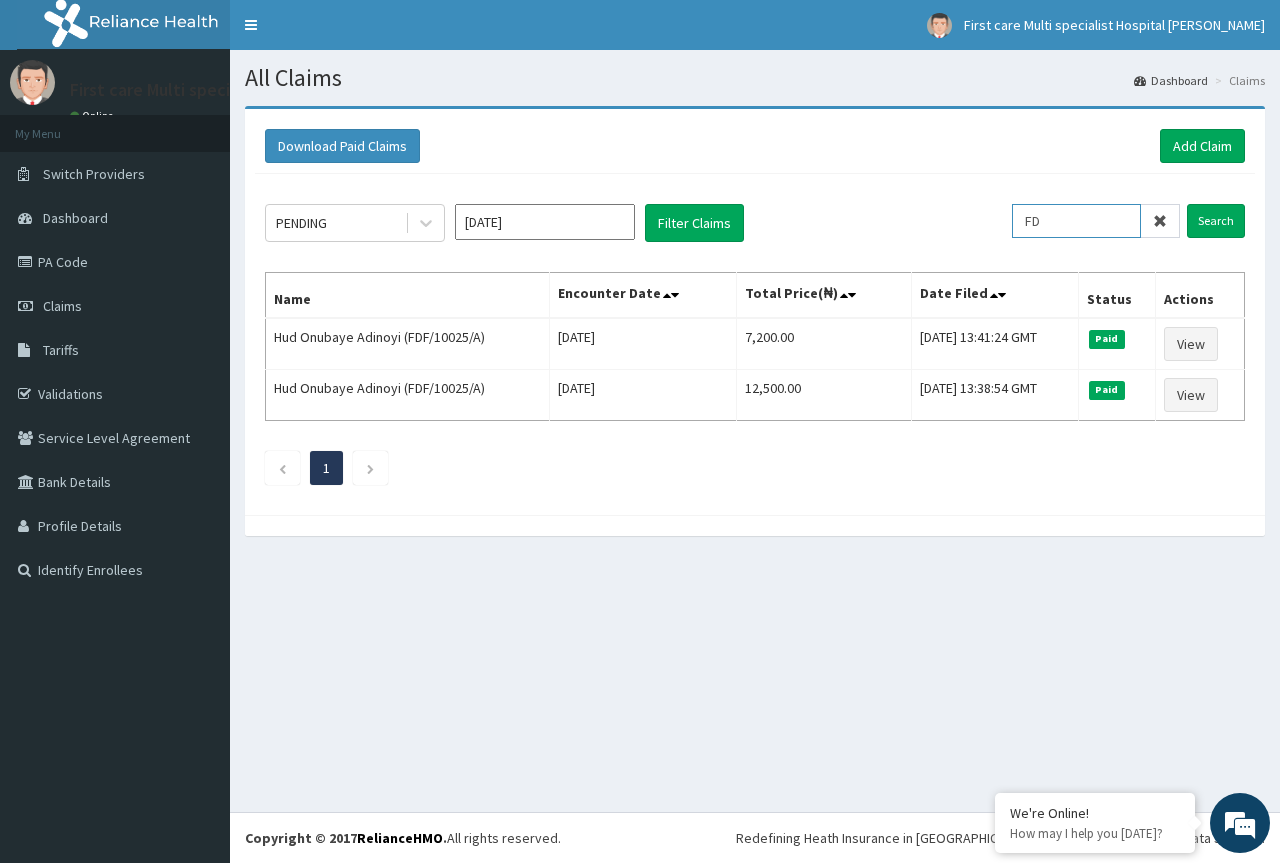 type on "F" 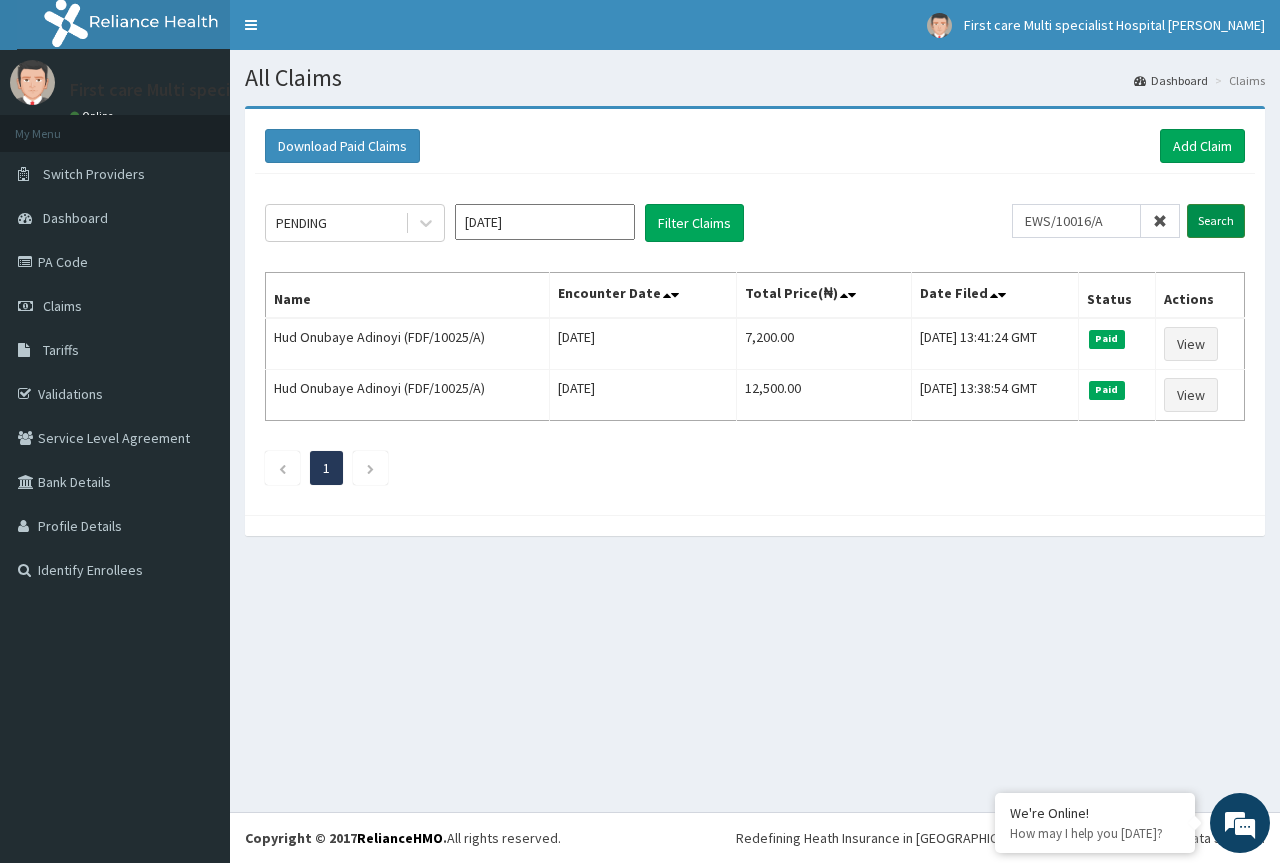 click on "Search" at bounding box center [1216, 221] 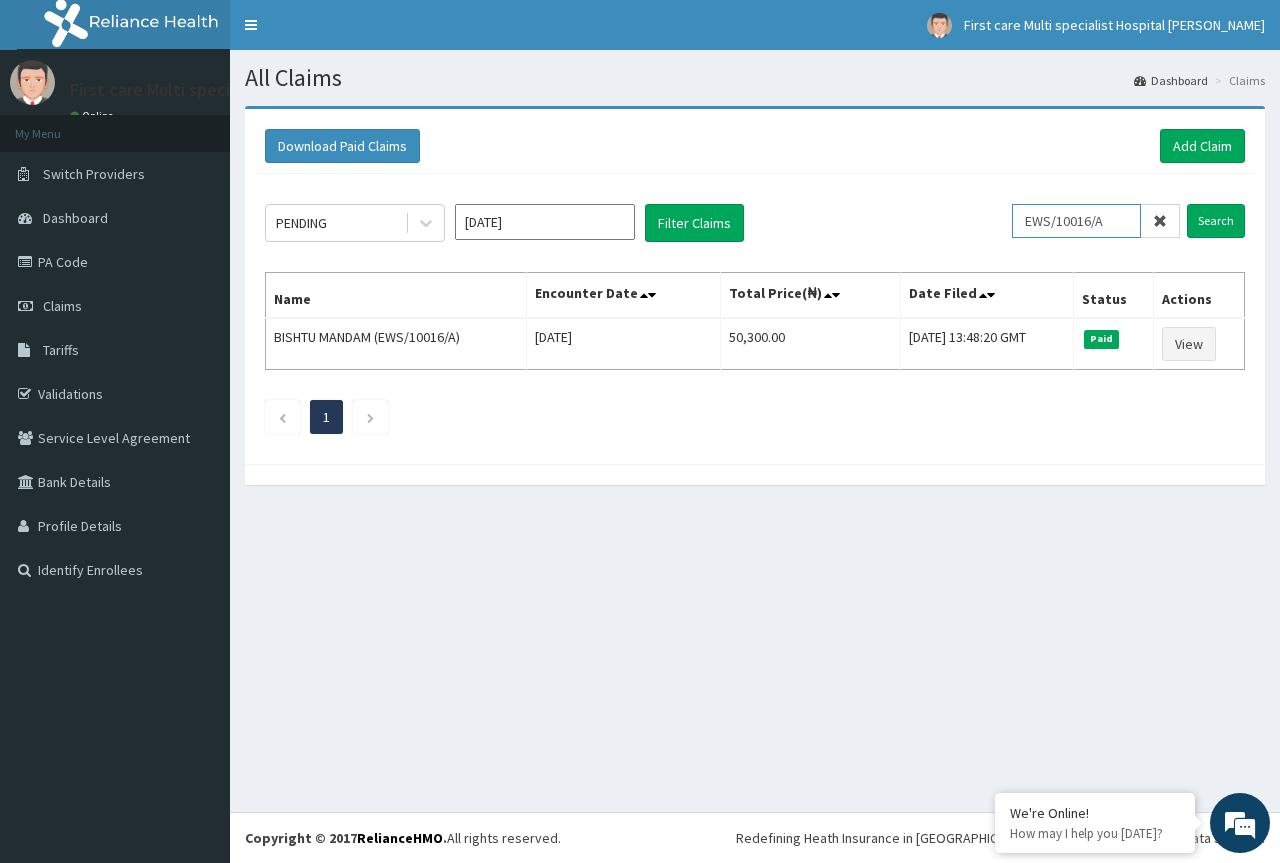 click on "EWS/10016/A" at bounding box center [1076, 221] 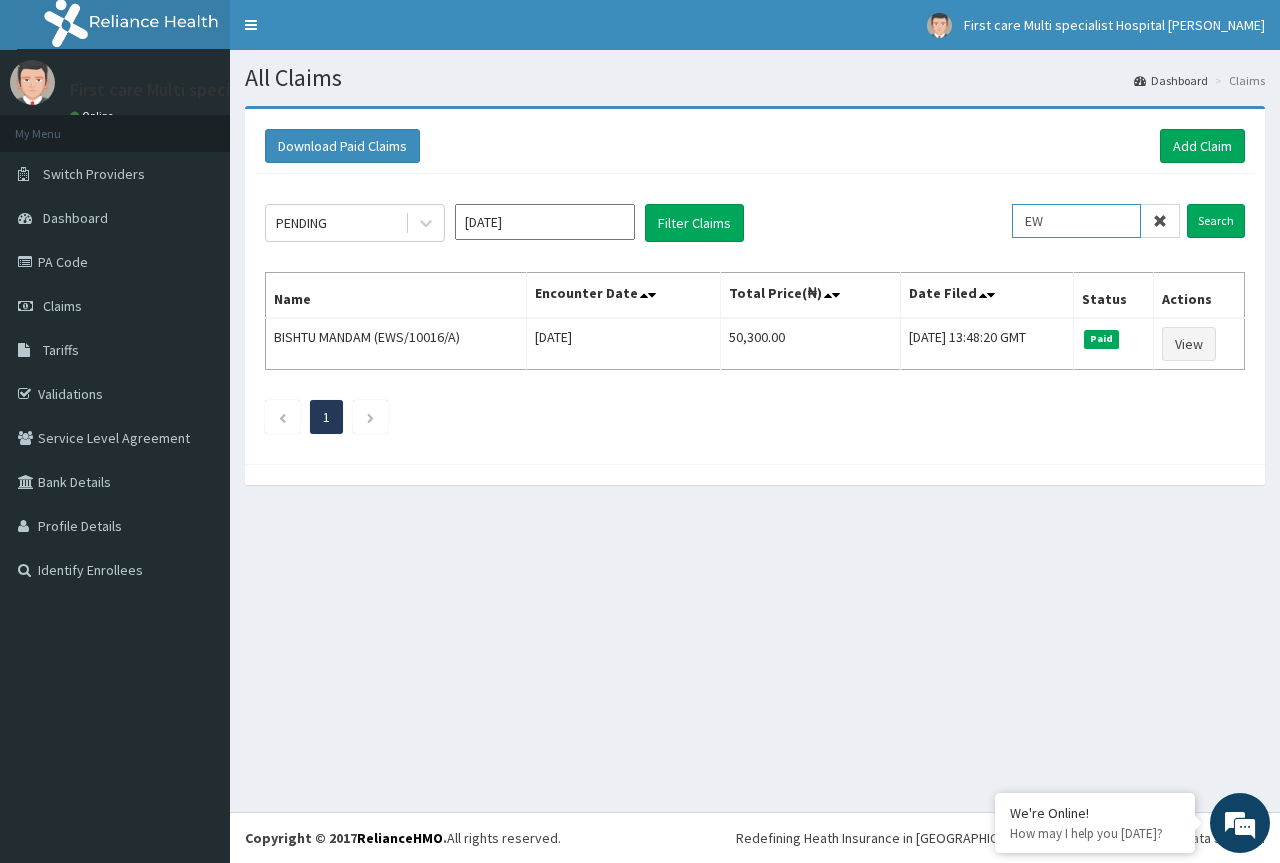 type on "E" 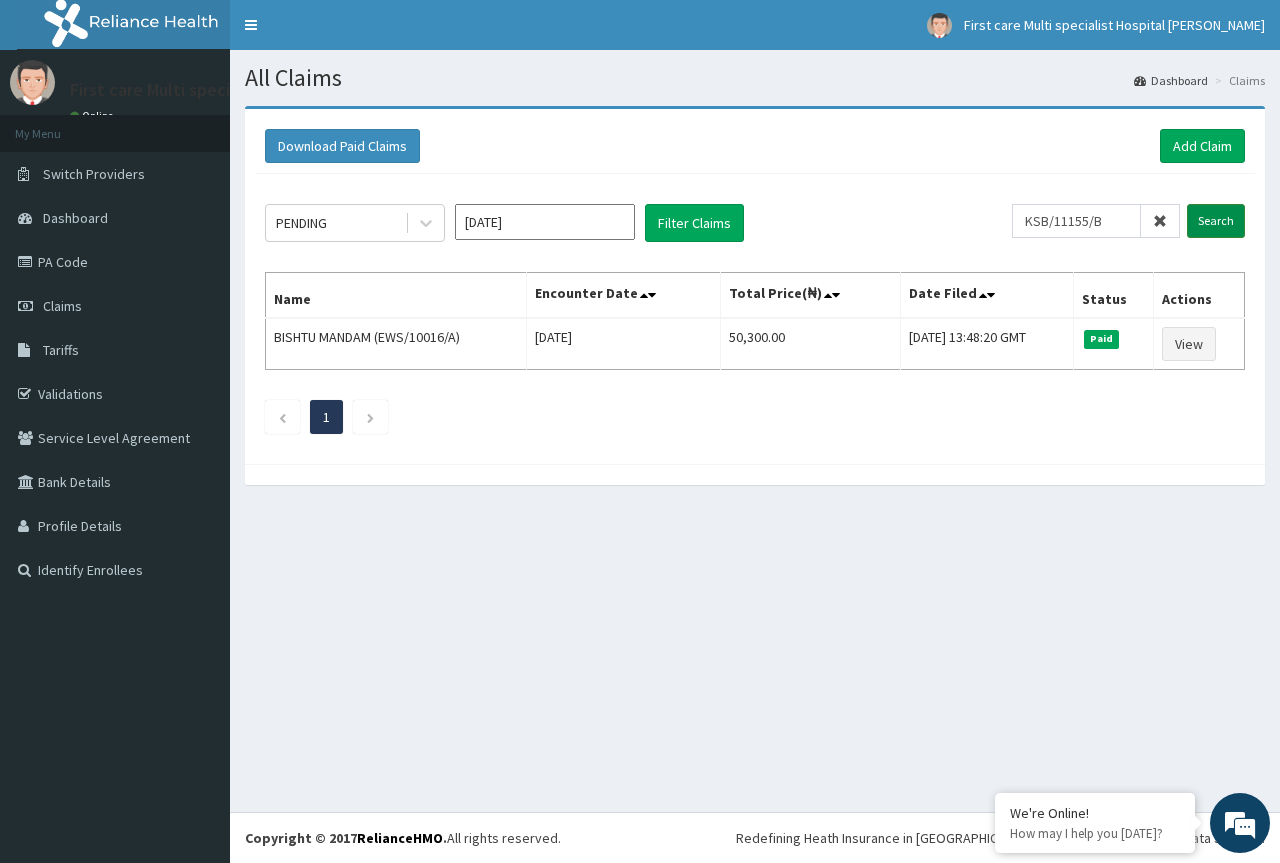 click on "Search" at bounding box center [1216, 221] 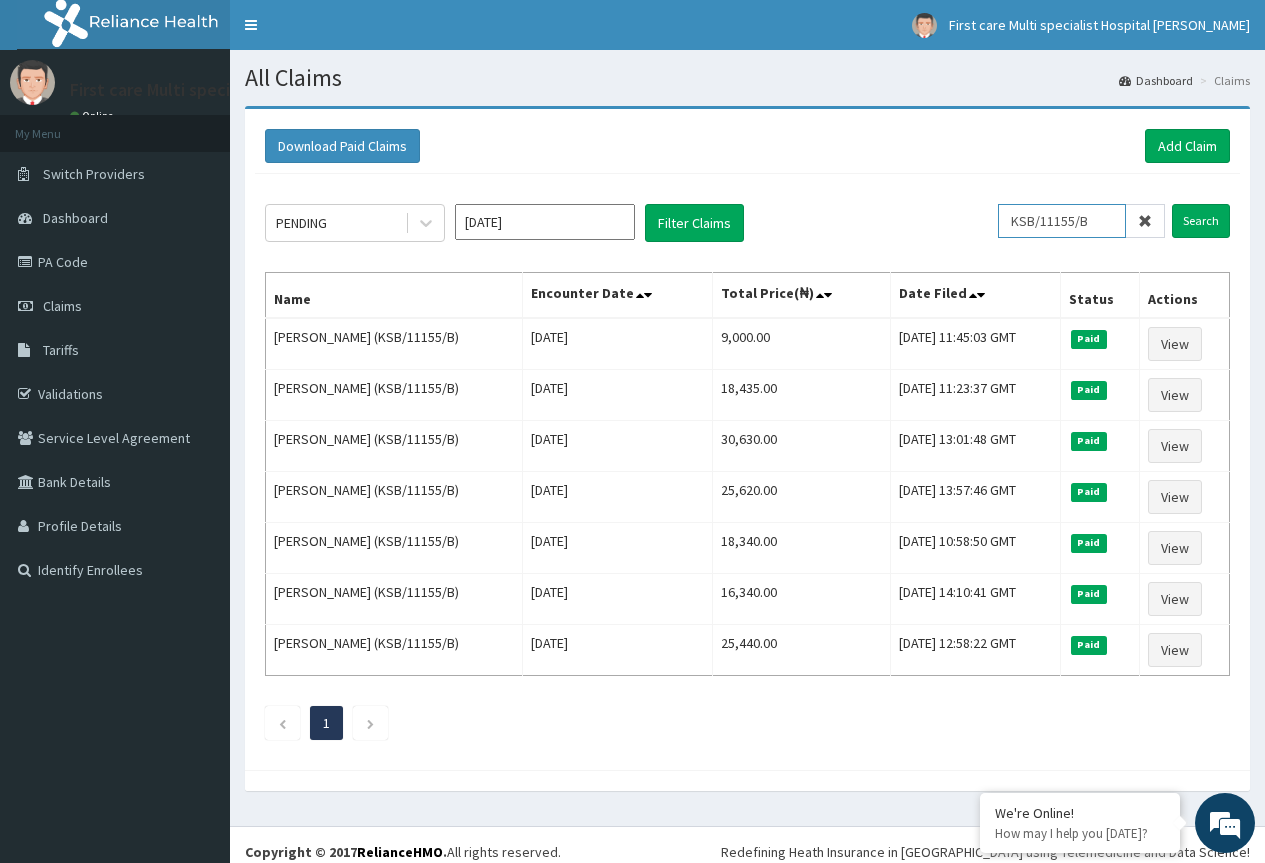 click on "KSB/11155/B" at bounding box center (1062, 221) 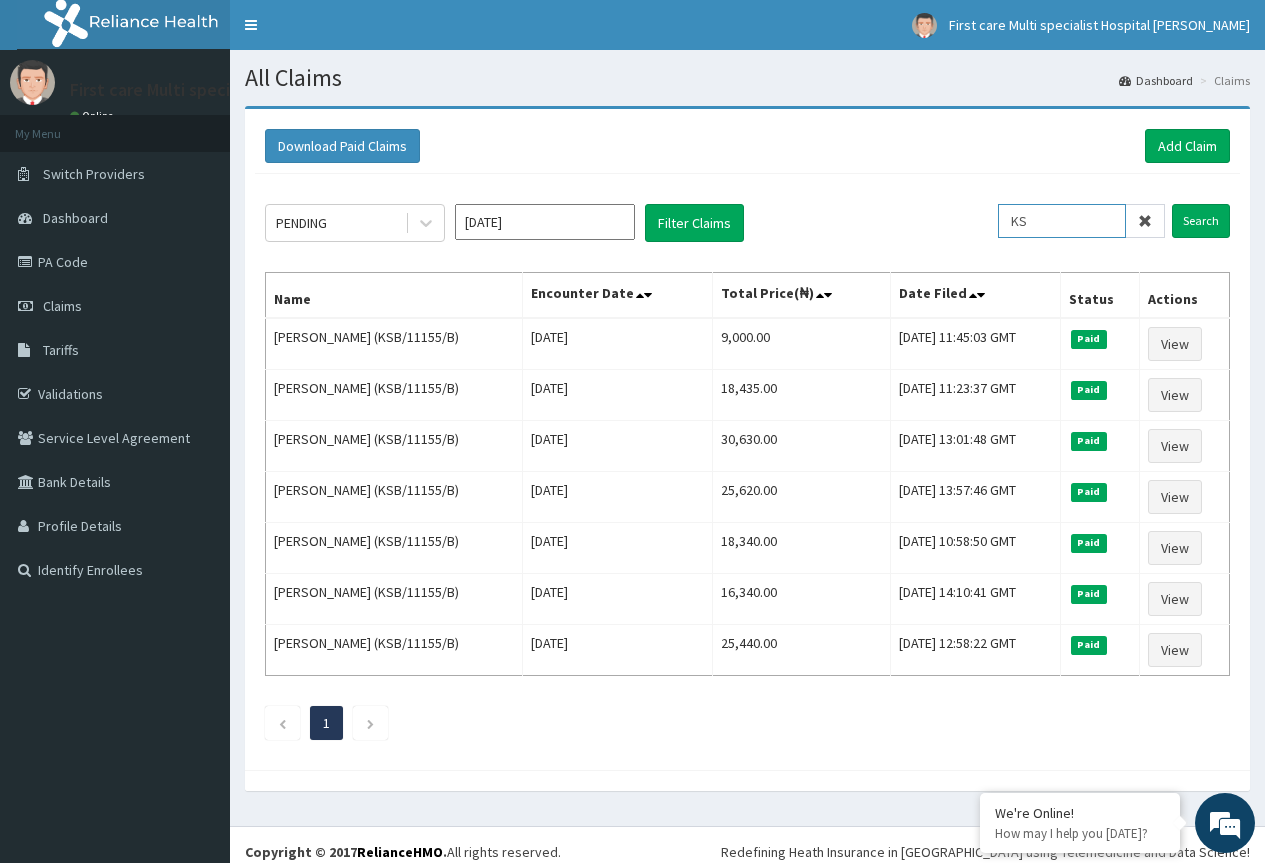 type on "K" 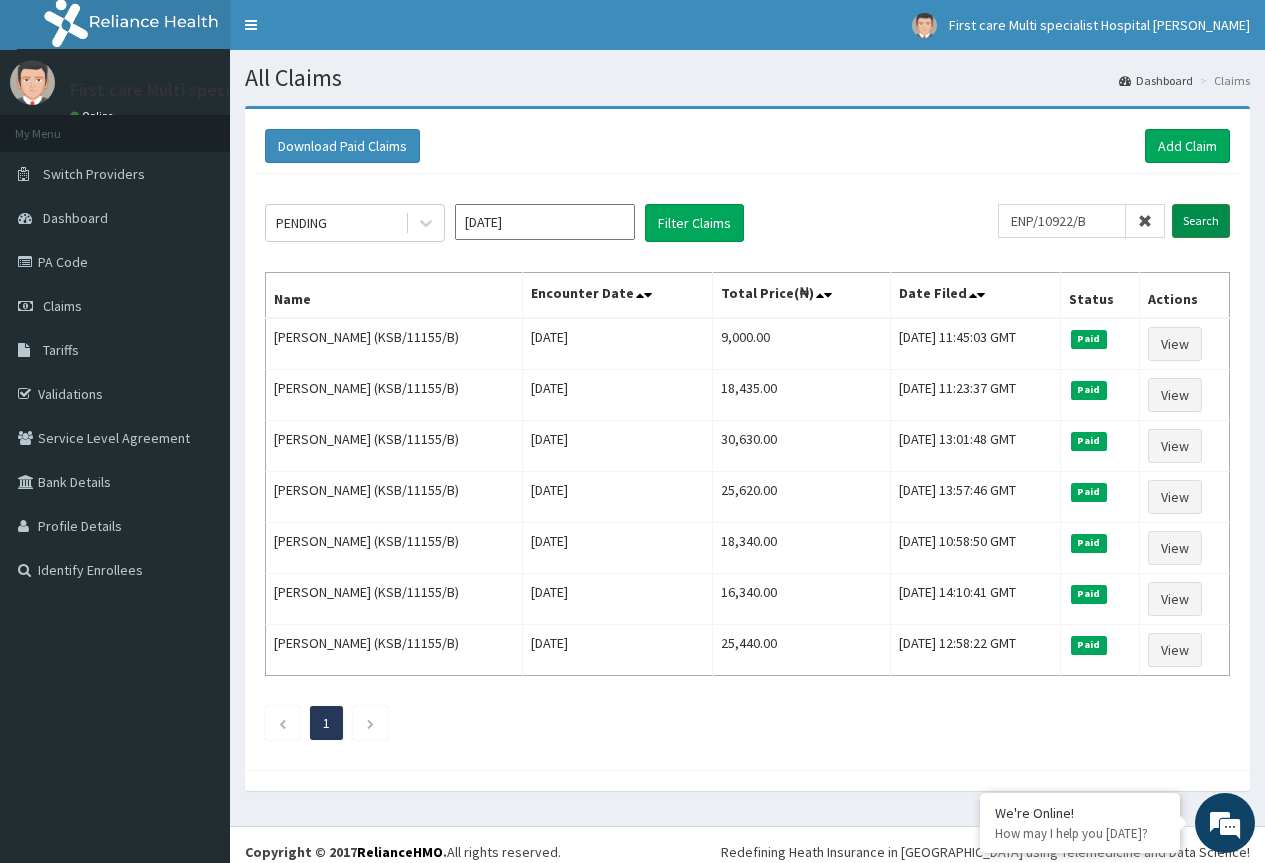 click on "Search" at bounding box center [1201, 221] 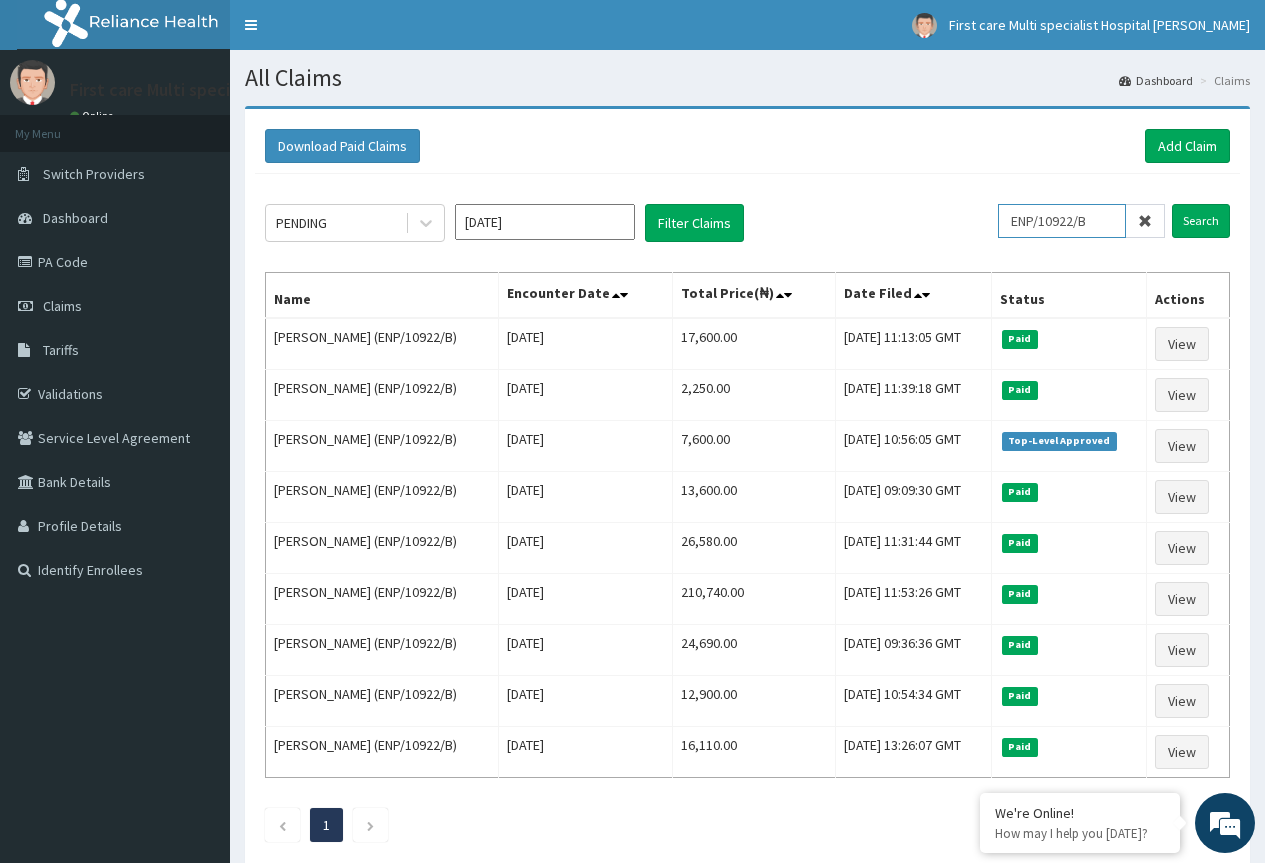 click on "ENP/10922/B" at bounding box center [1062, 221] 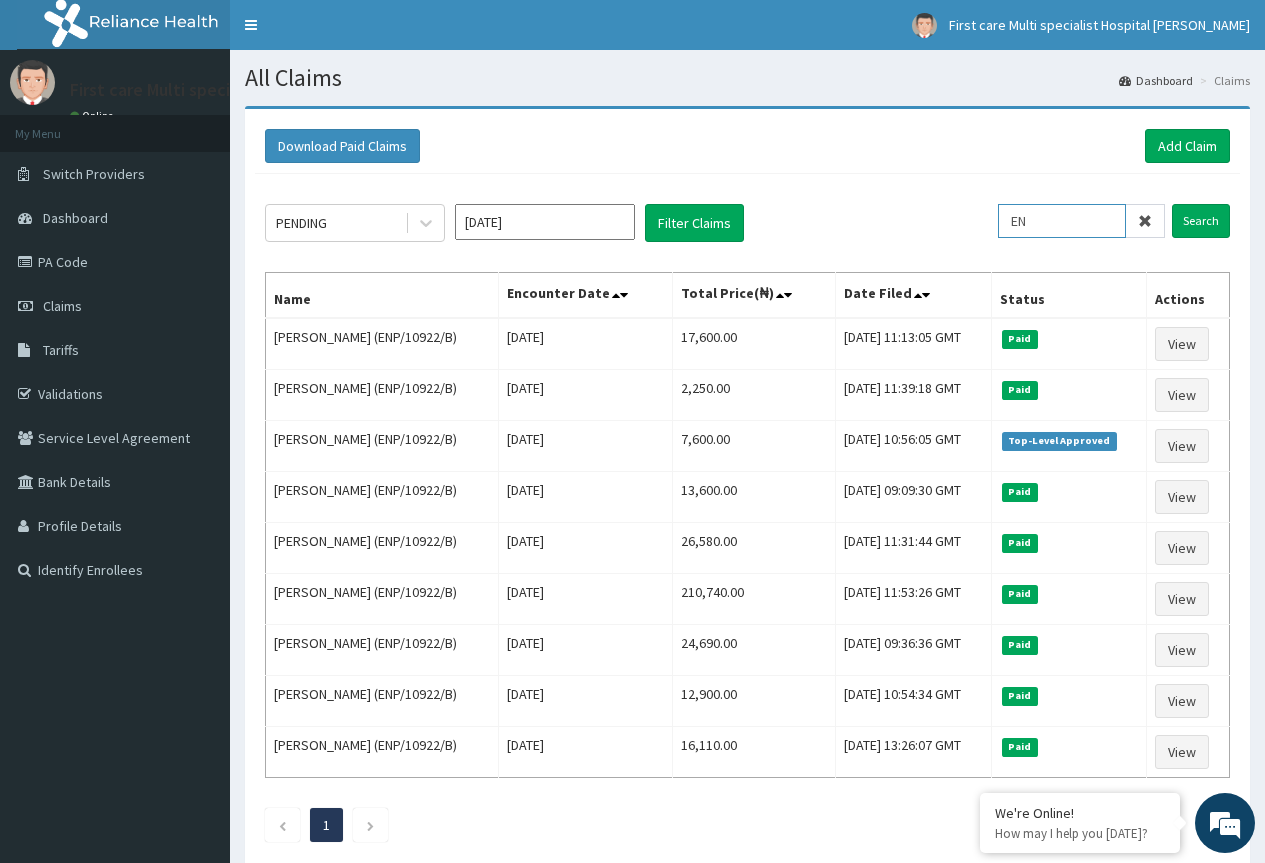type on "E" 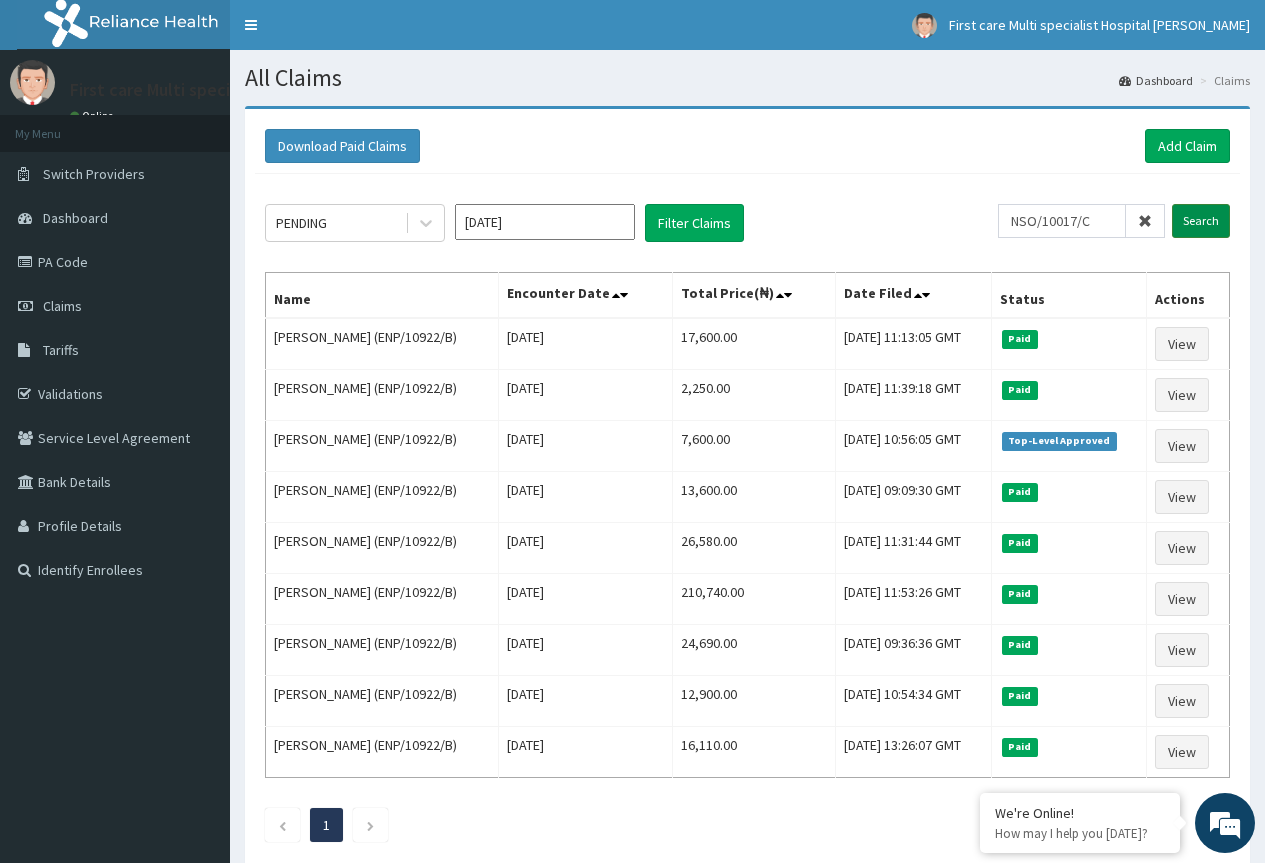click on "Search" at bounding box center (1201, 221) 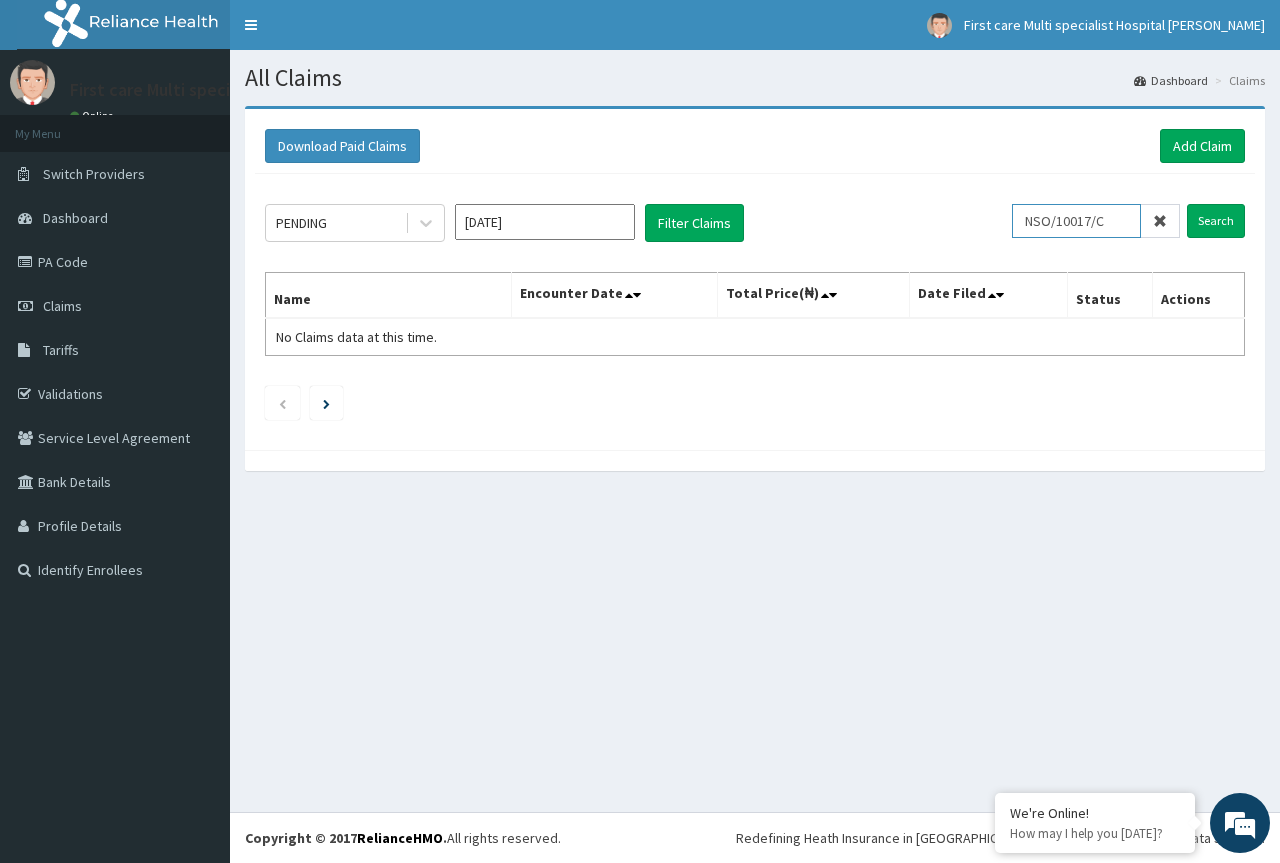 click on "NSO/10017/C" at bounding box center [1076, 221] 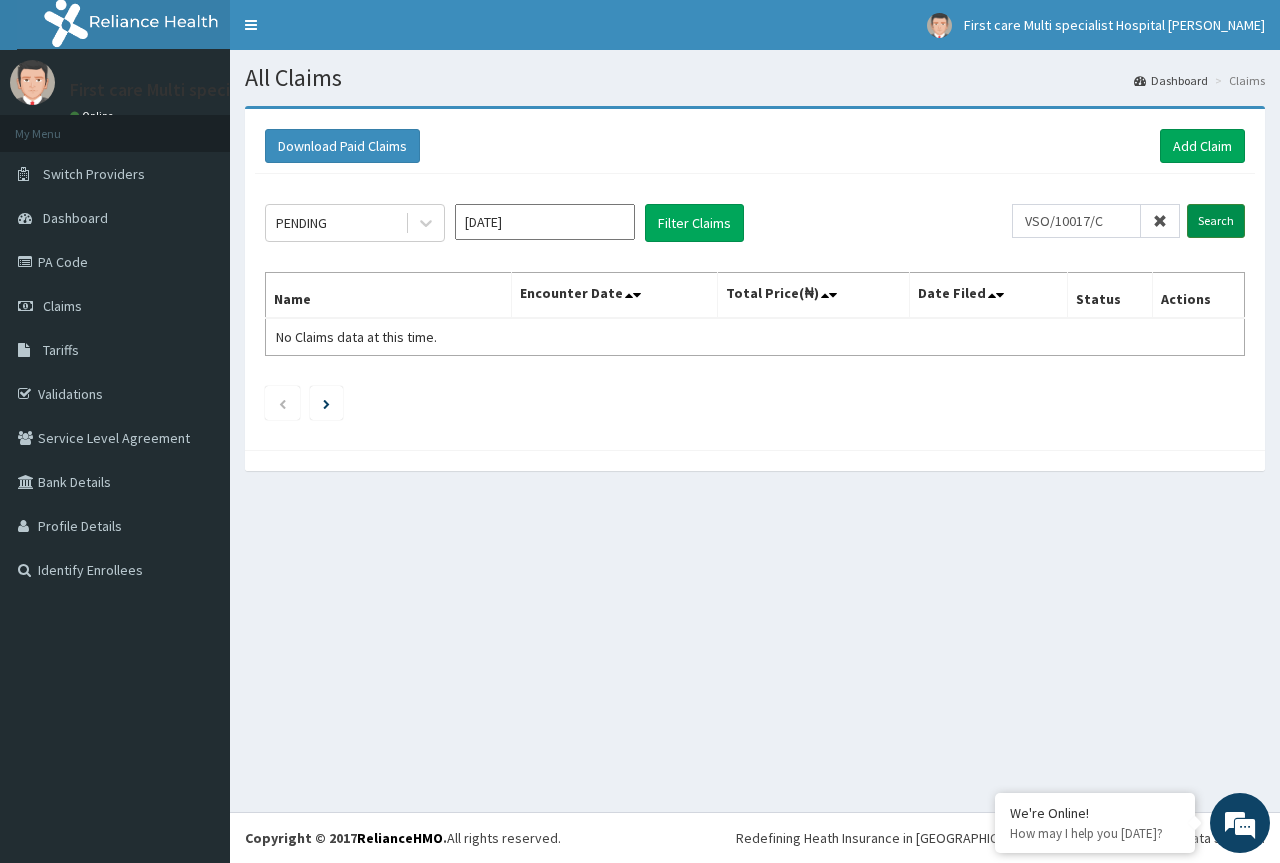 click on "Search" at bounding box center [1216, 221] 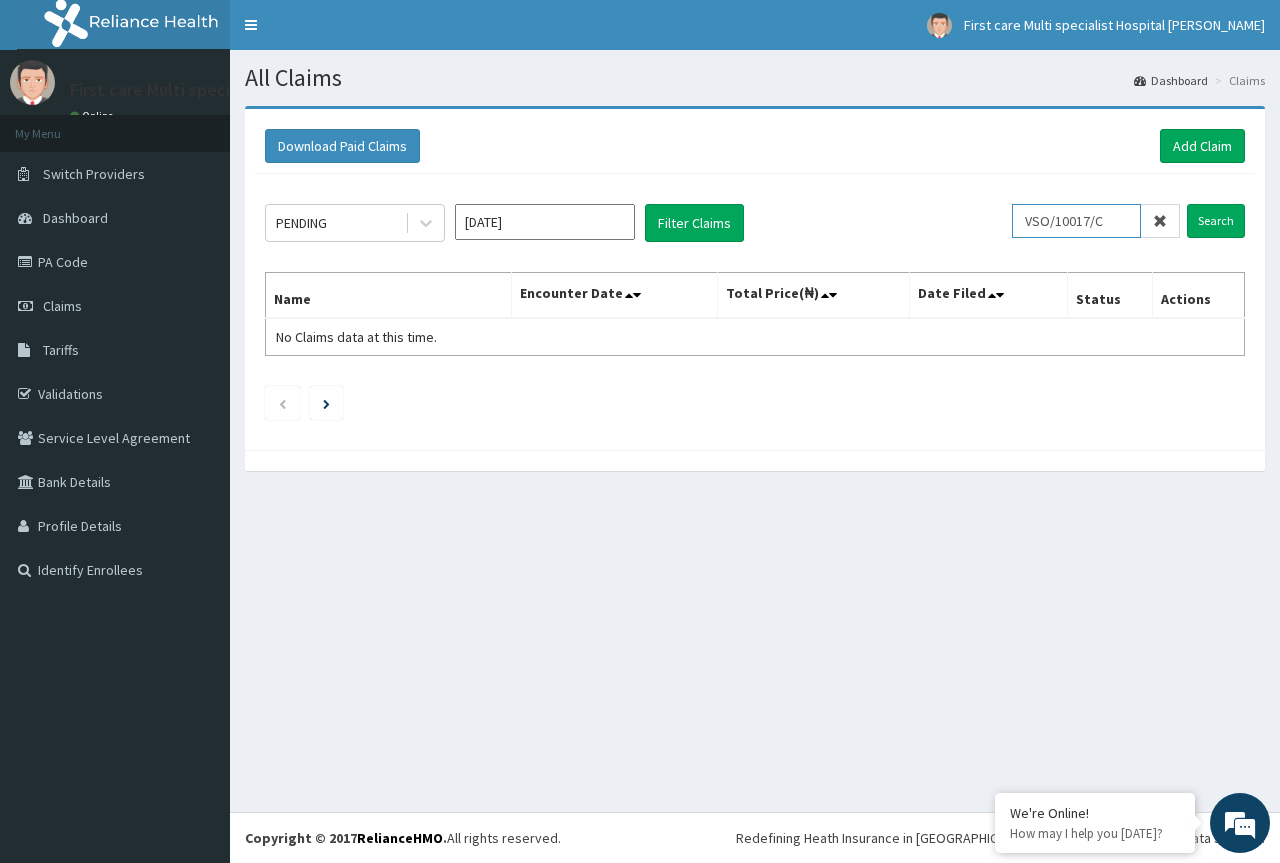 click on "VSO/10017/C" at bounding box center (1076, 221) 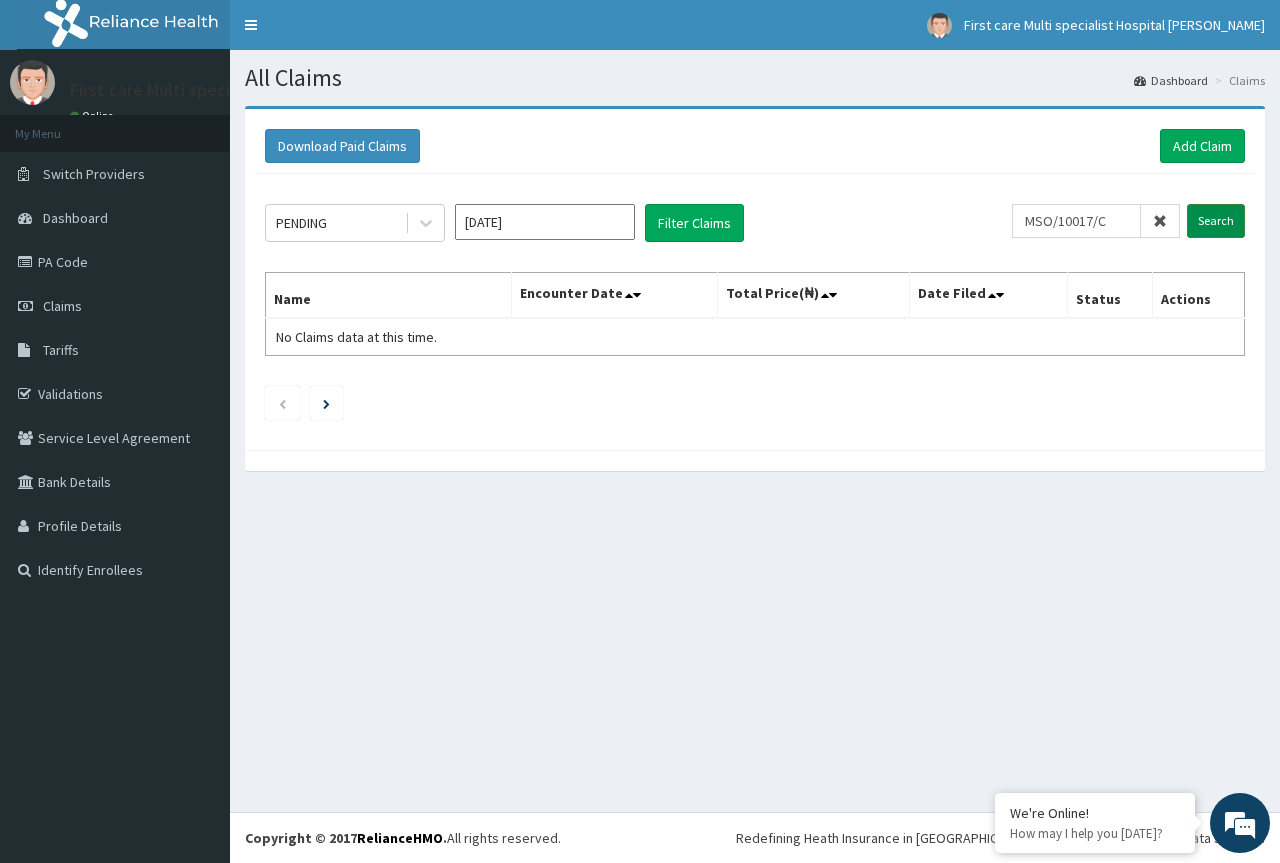 click on "Search" at bounding box center (1216, 221) 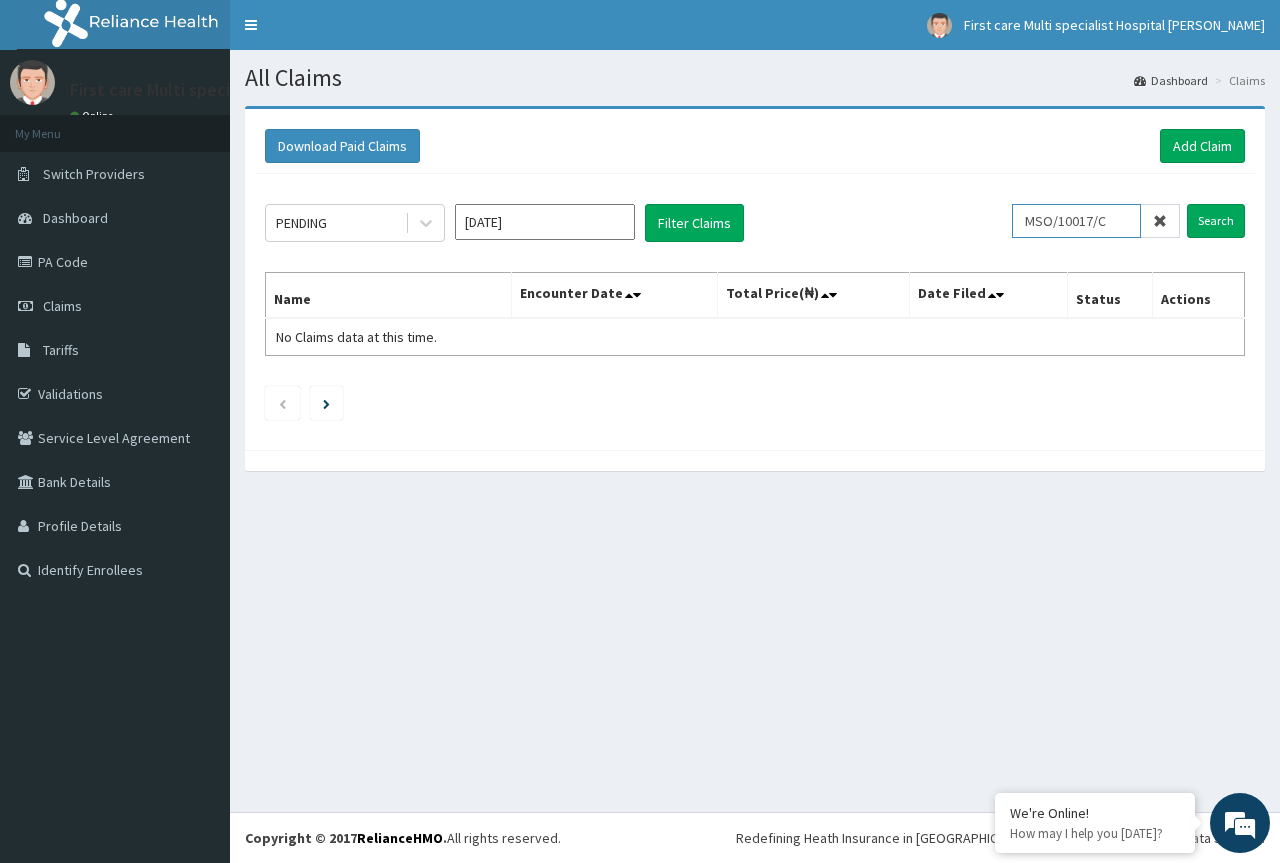 click on "MSO/10017/C" at bounding box center (1076, 221) 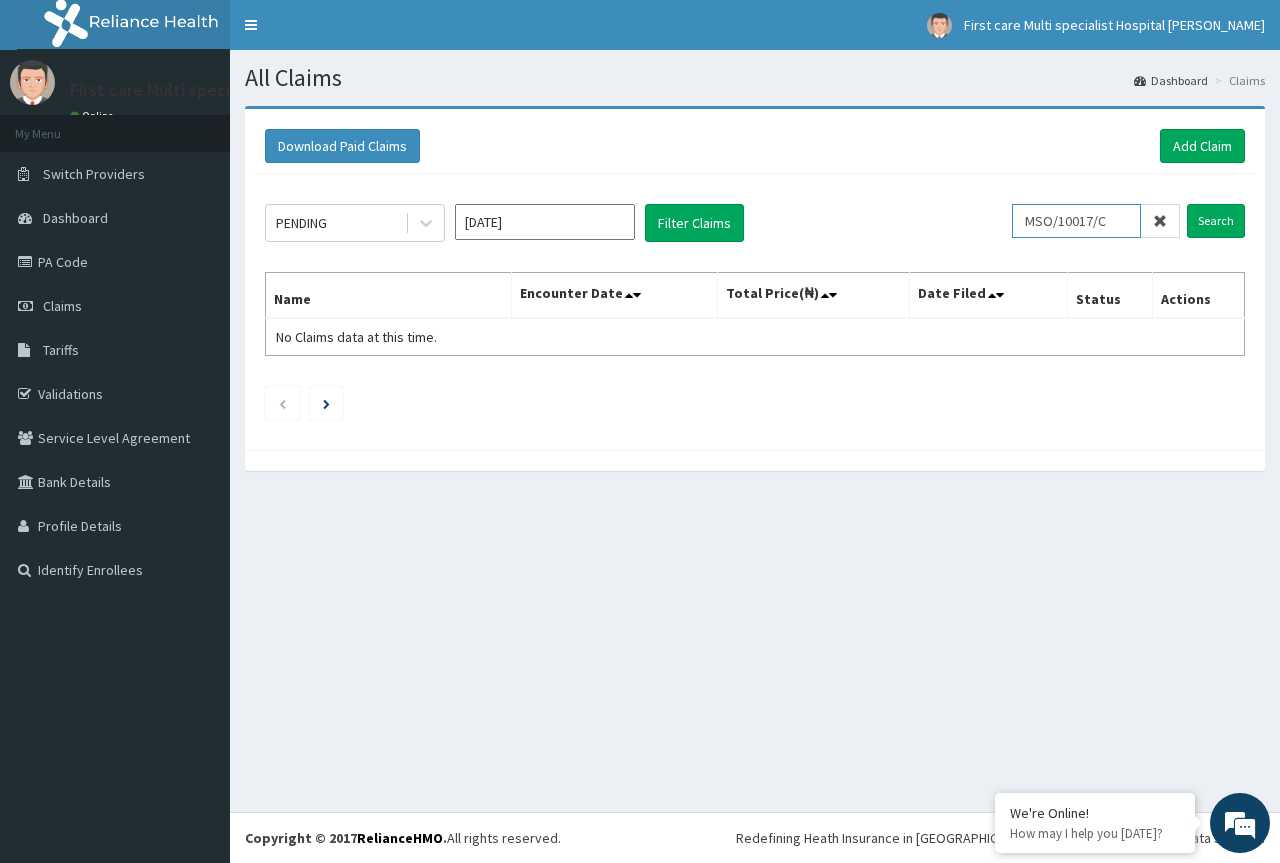 click on "MSO/10017/C" at bounding box center (1076, 221) 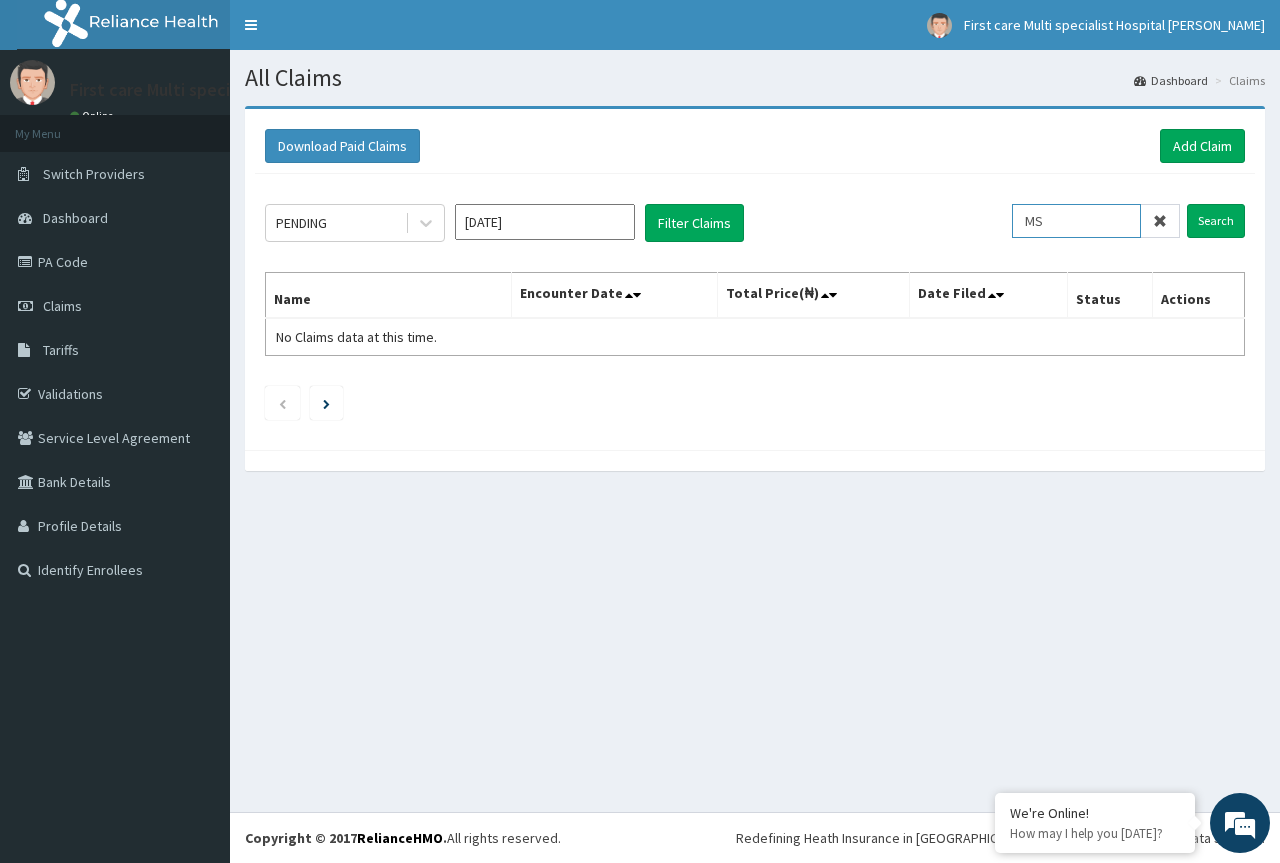 type on "M" 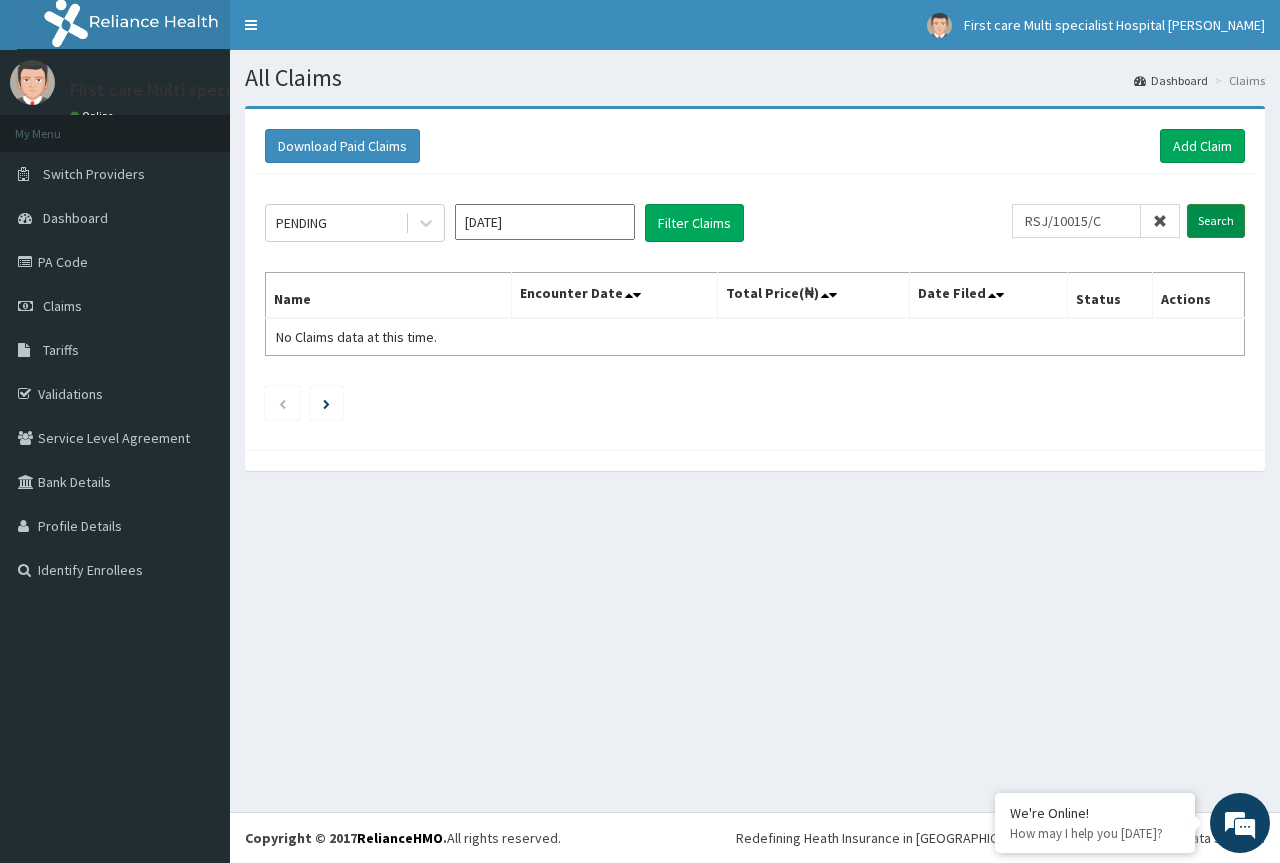 click on "Search" at bounding box center [1216, 221] 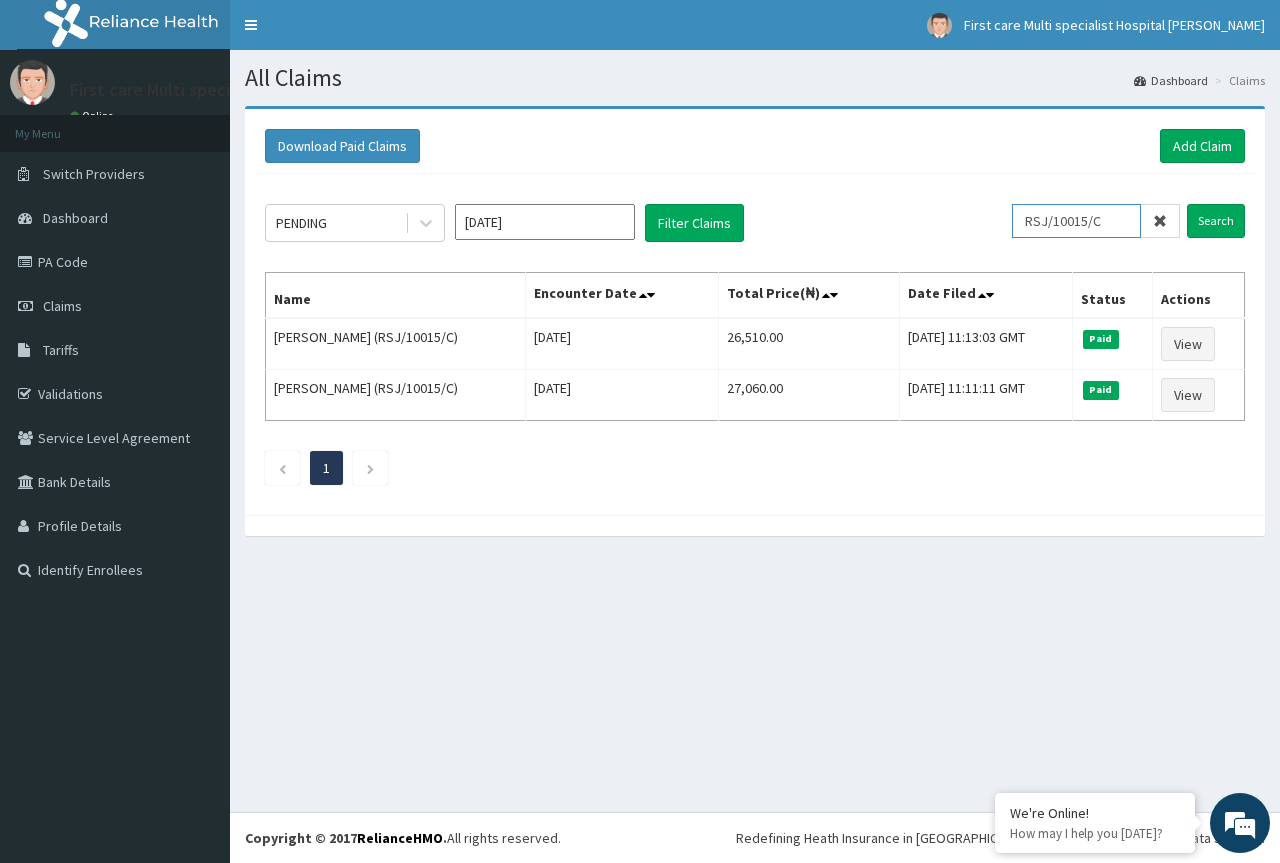 click on "RSJ/10015/C" at bounding box center (1076, 221) 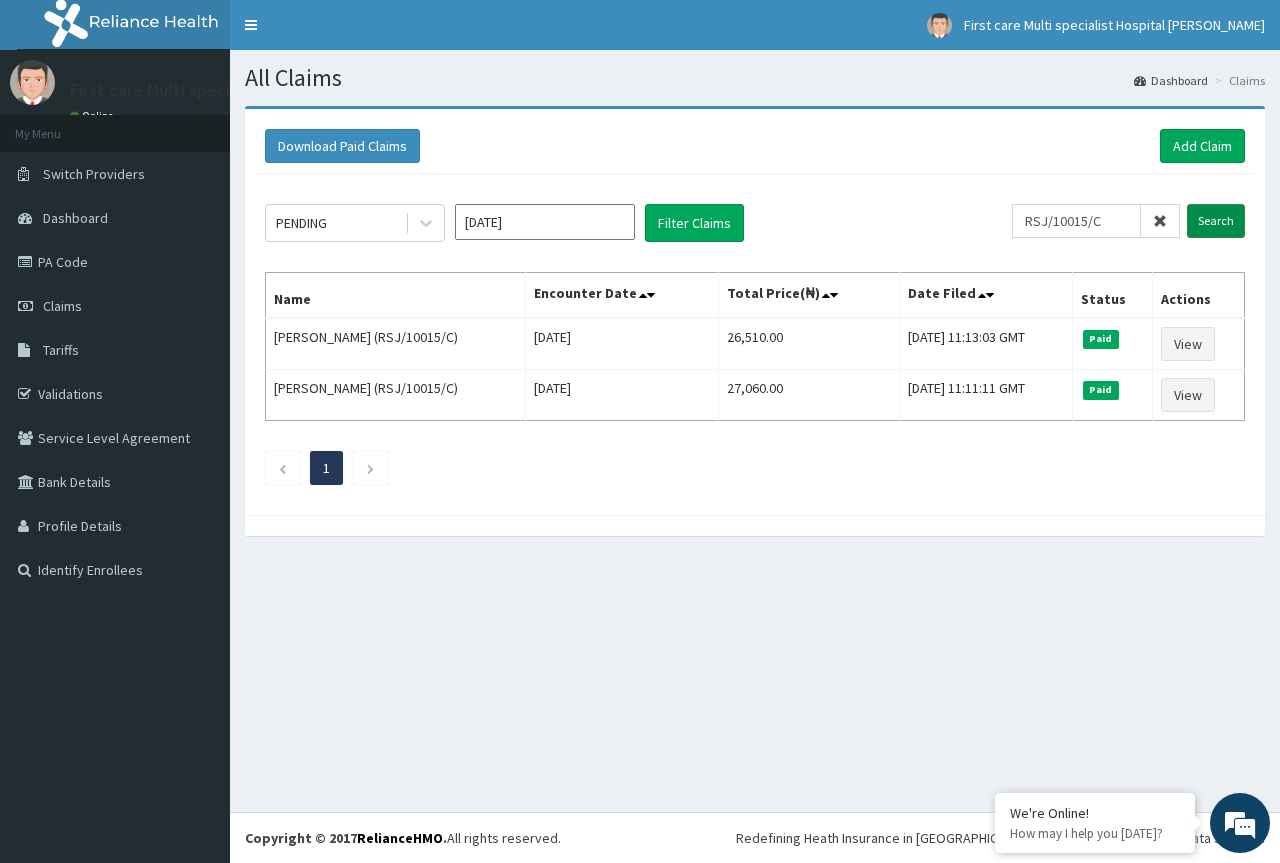 click on "Search" at bounding box center (1216, 221) 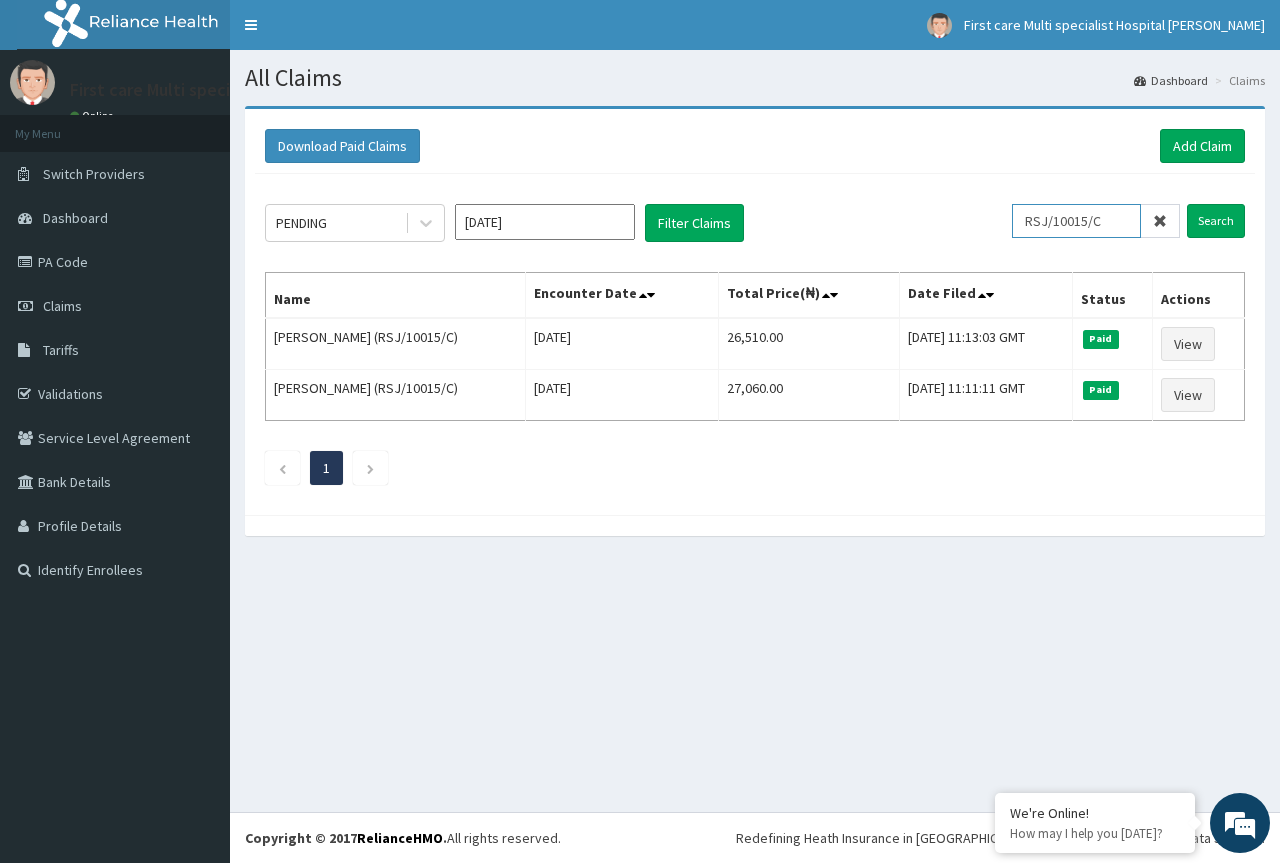 click on "RSJ/10015/C" at bounding box center [1076, 221] 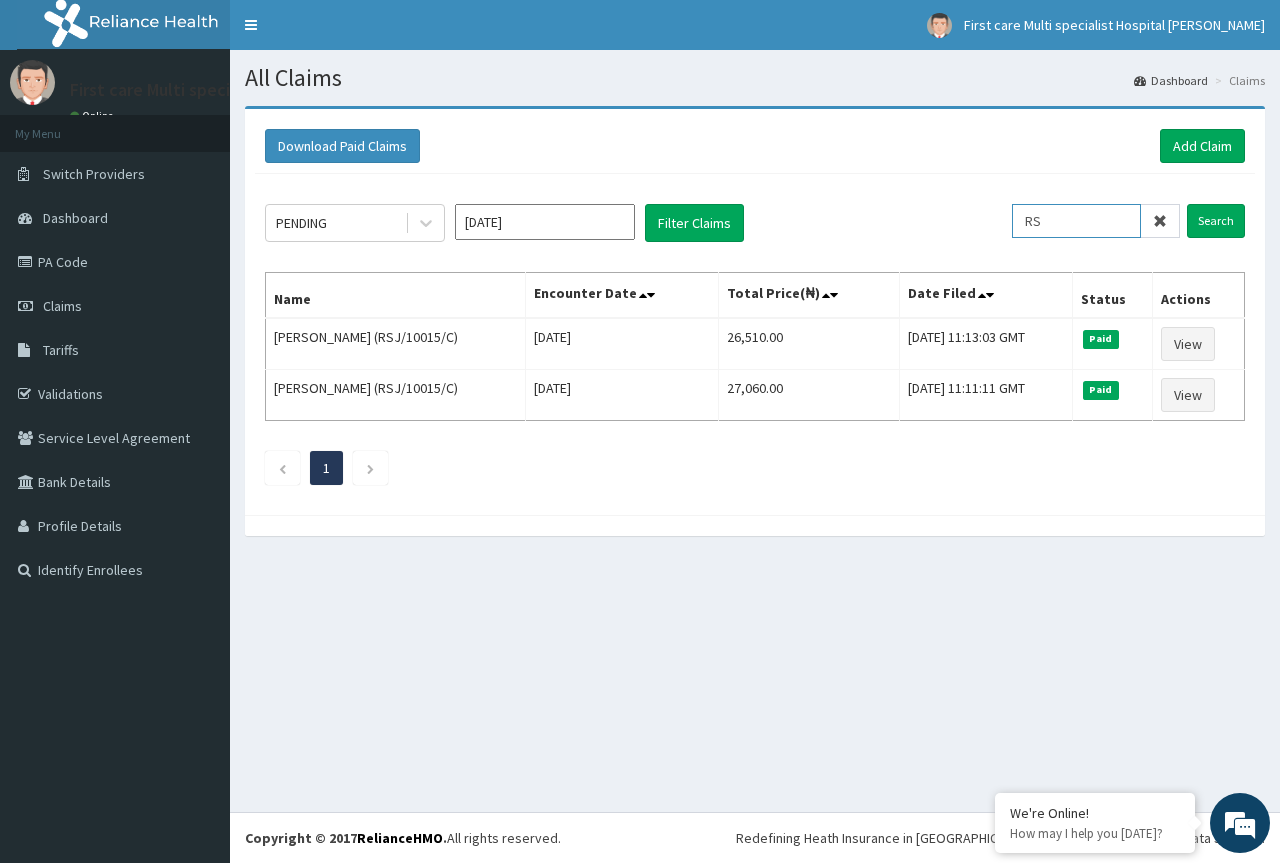 type on "R" 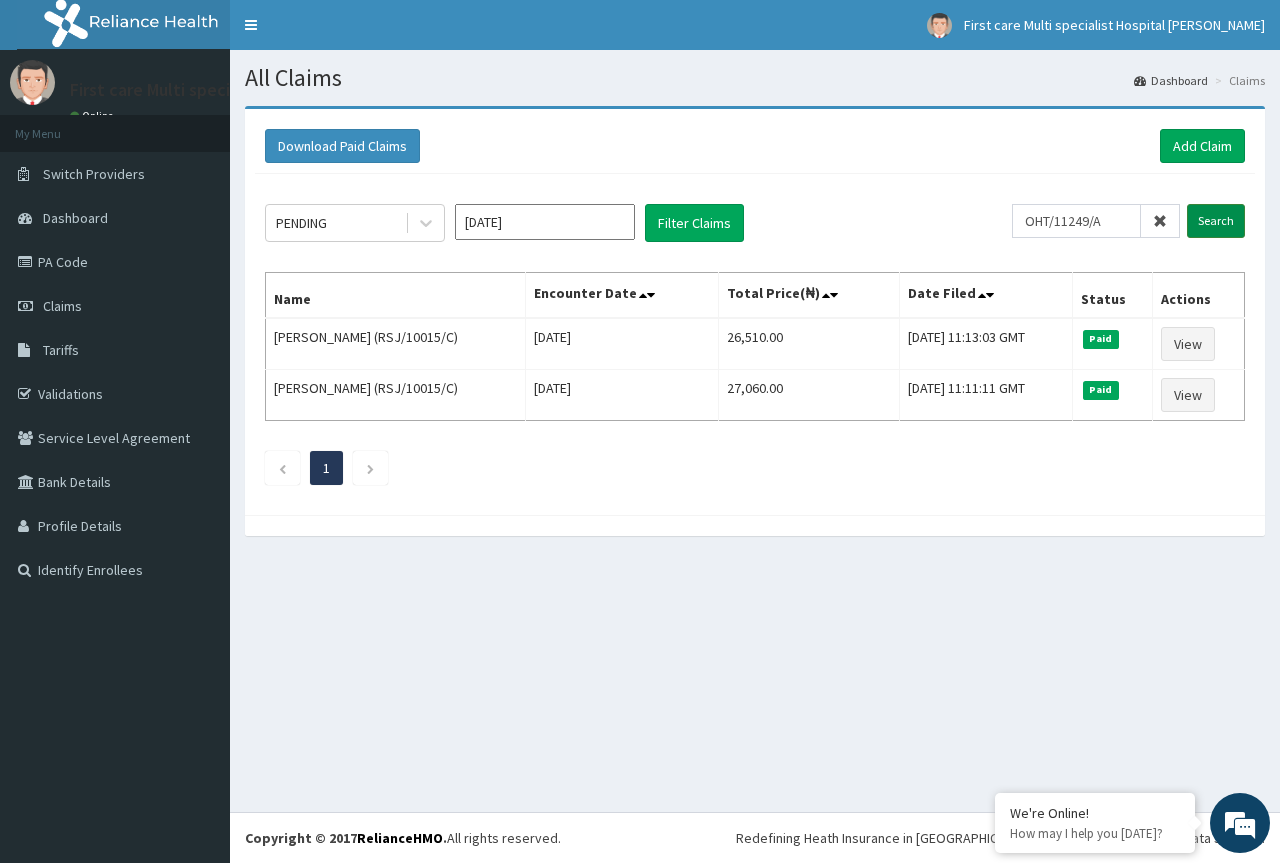 click on "Search" at bounding box center [1216, 221] 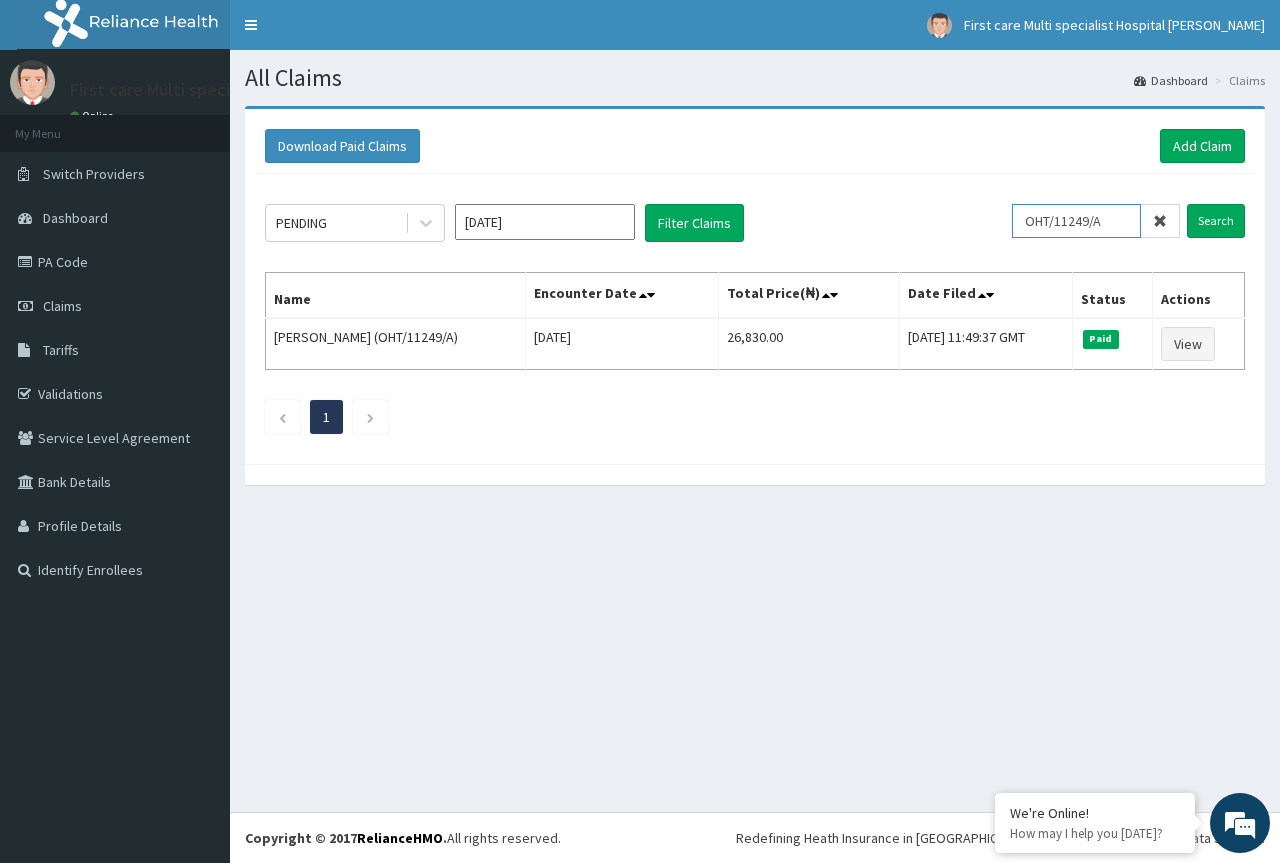 click on "OHT/11249/A" at bounding box center (1076, 221) 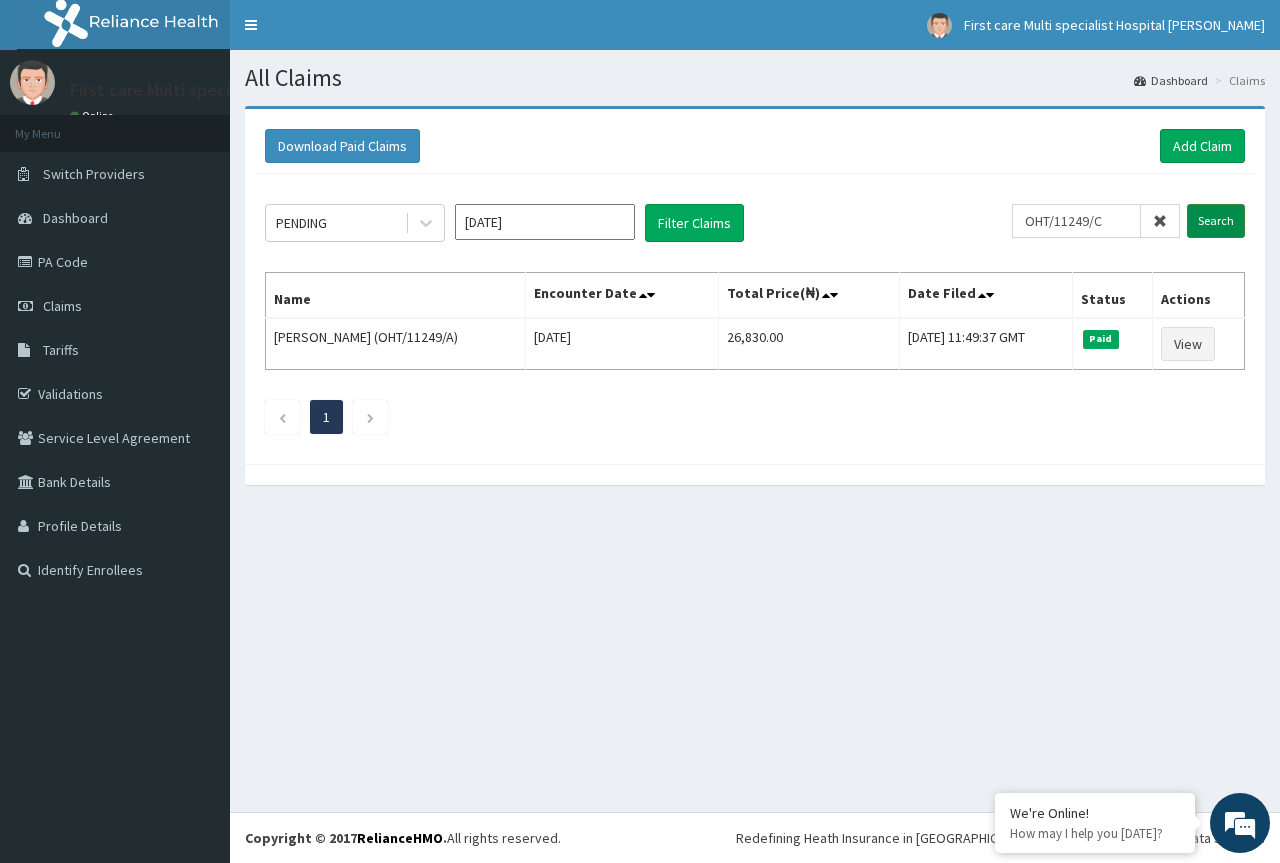 click on "Search" at bounding box center [1216, 221] 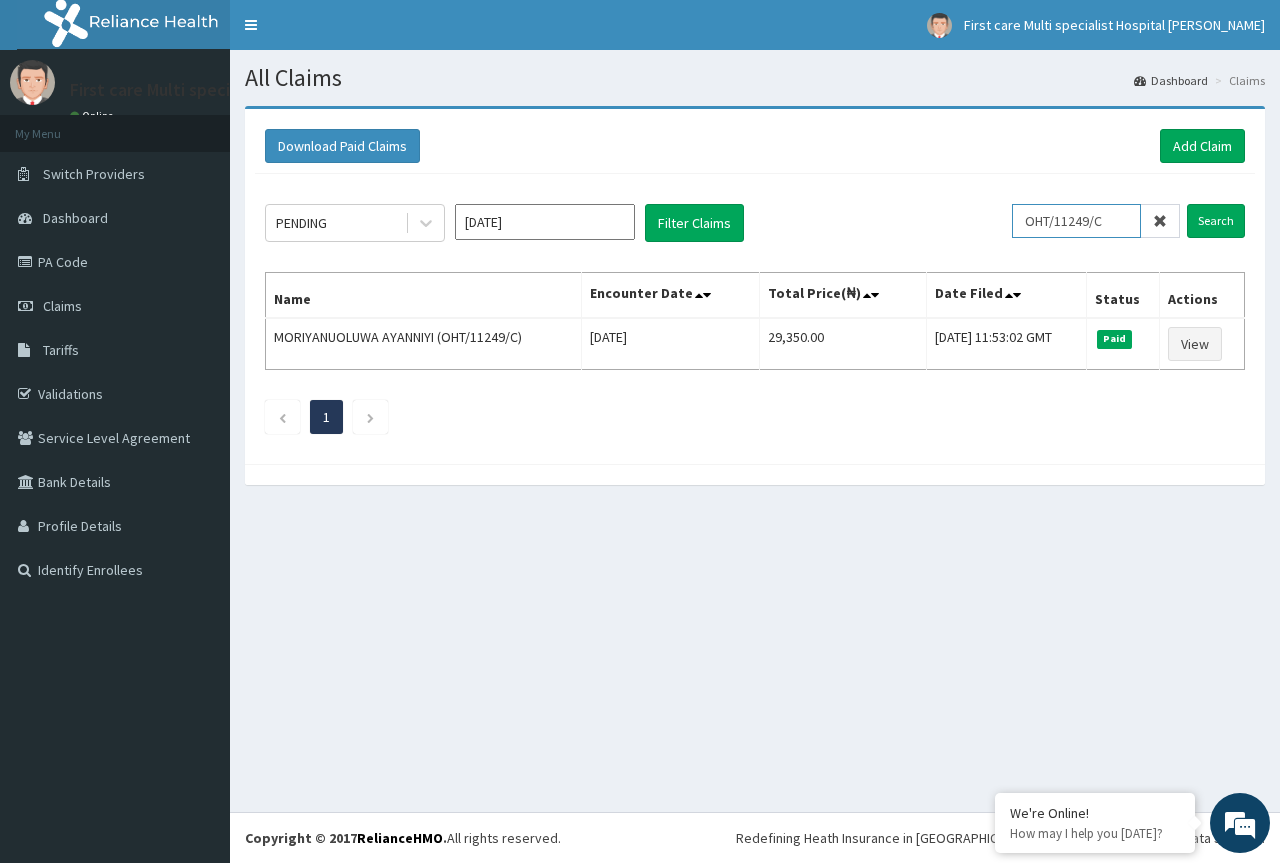 click on "OHT/11249/C" at bounding box center [1076, 221] 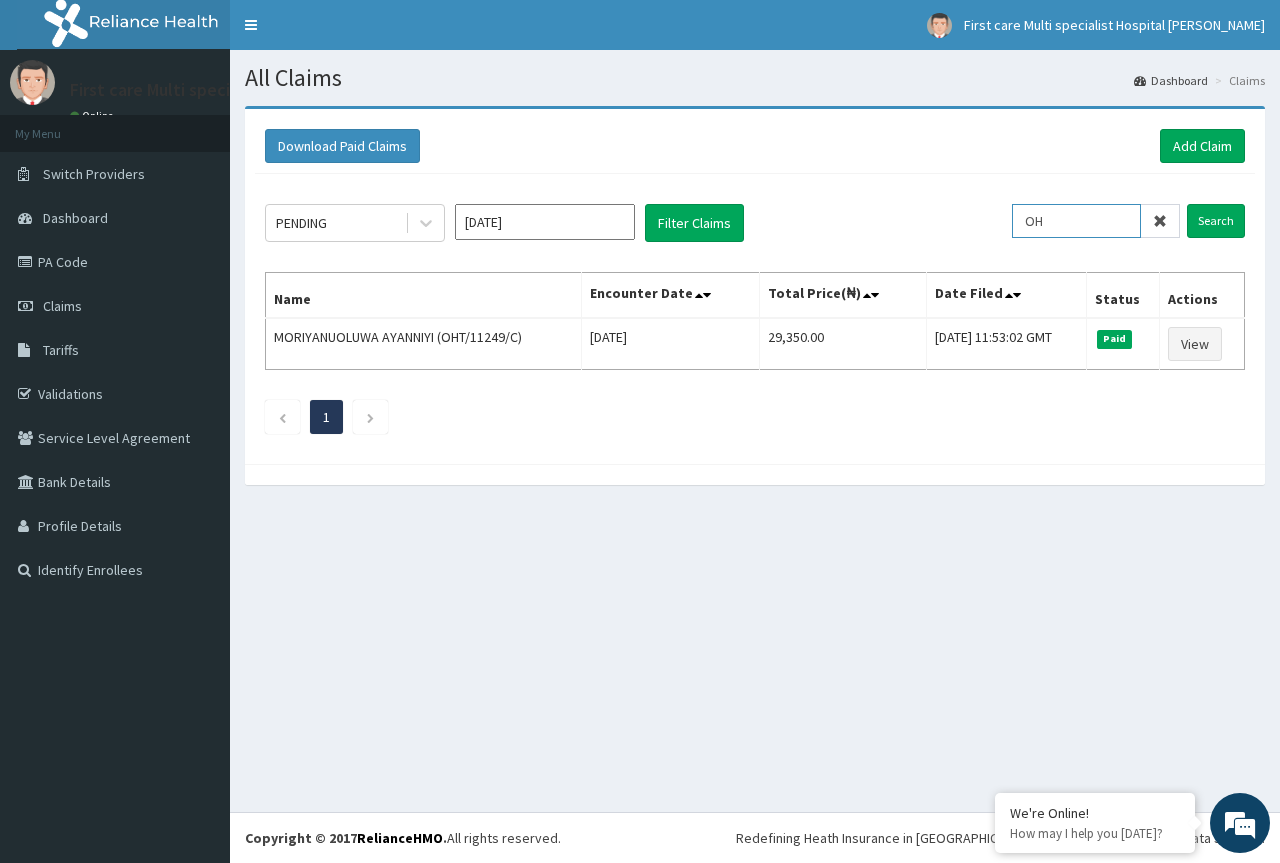 type on "O" 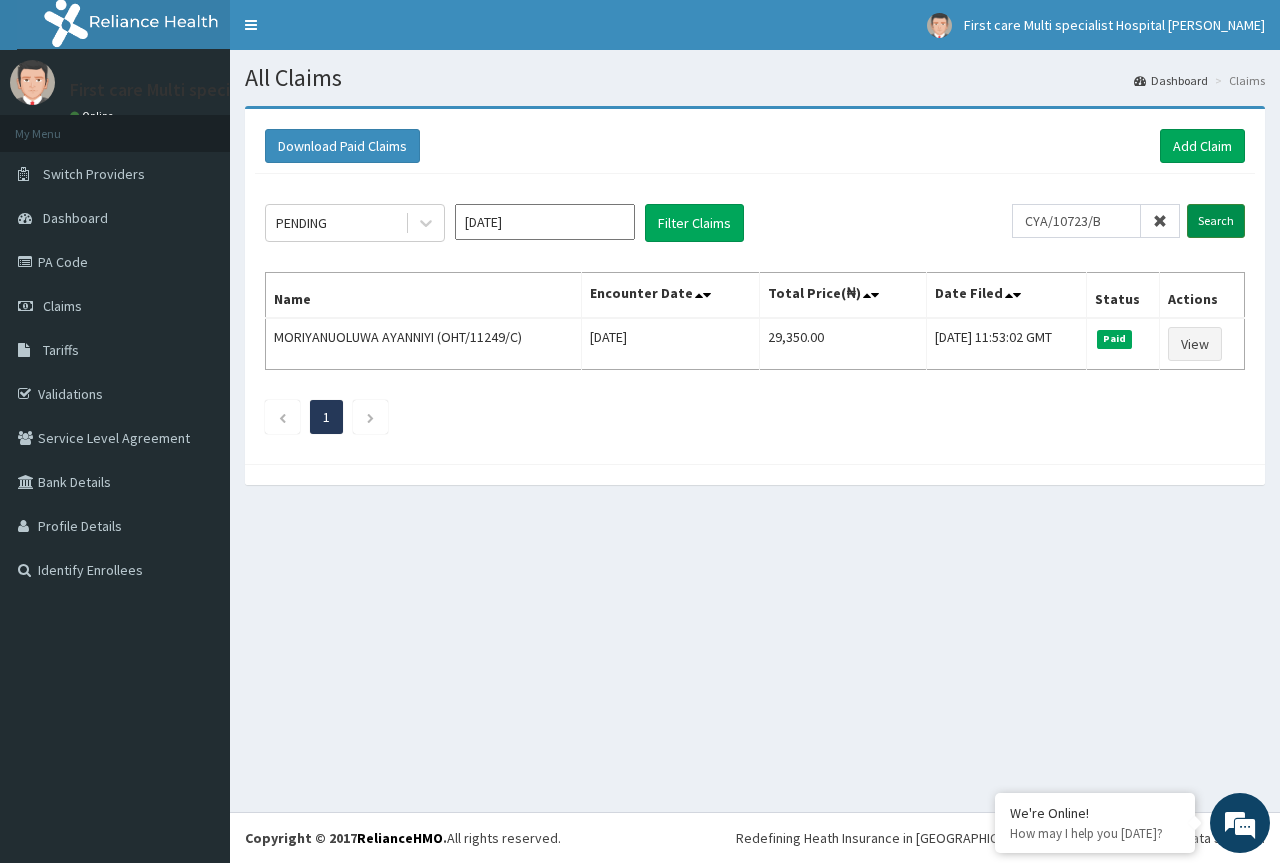 click on "Search" at bounding box center (1216, 221) 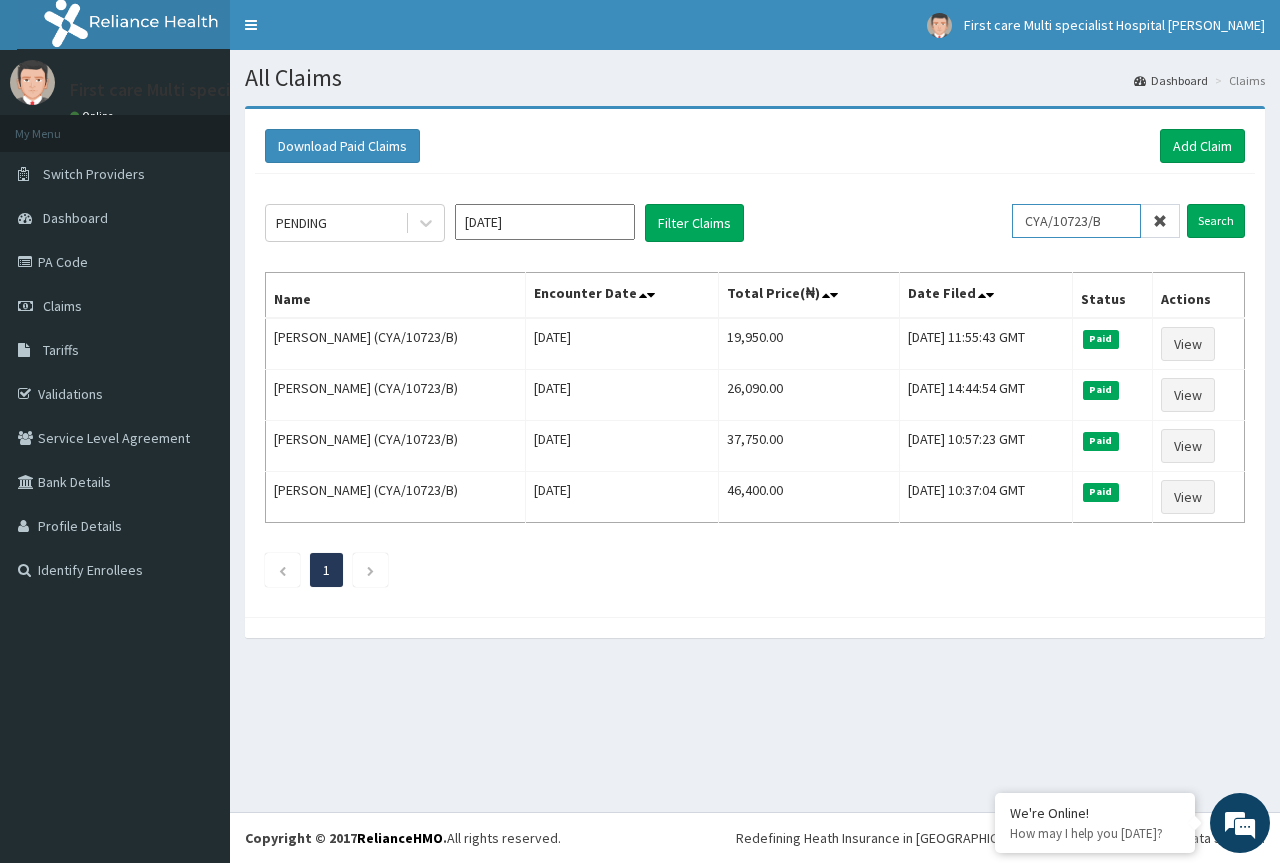 click on "CYA/10723/B" at bounding box center [1076, 221] 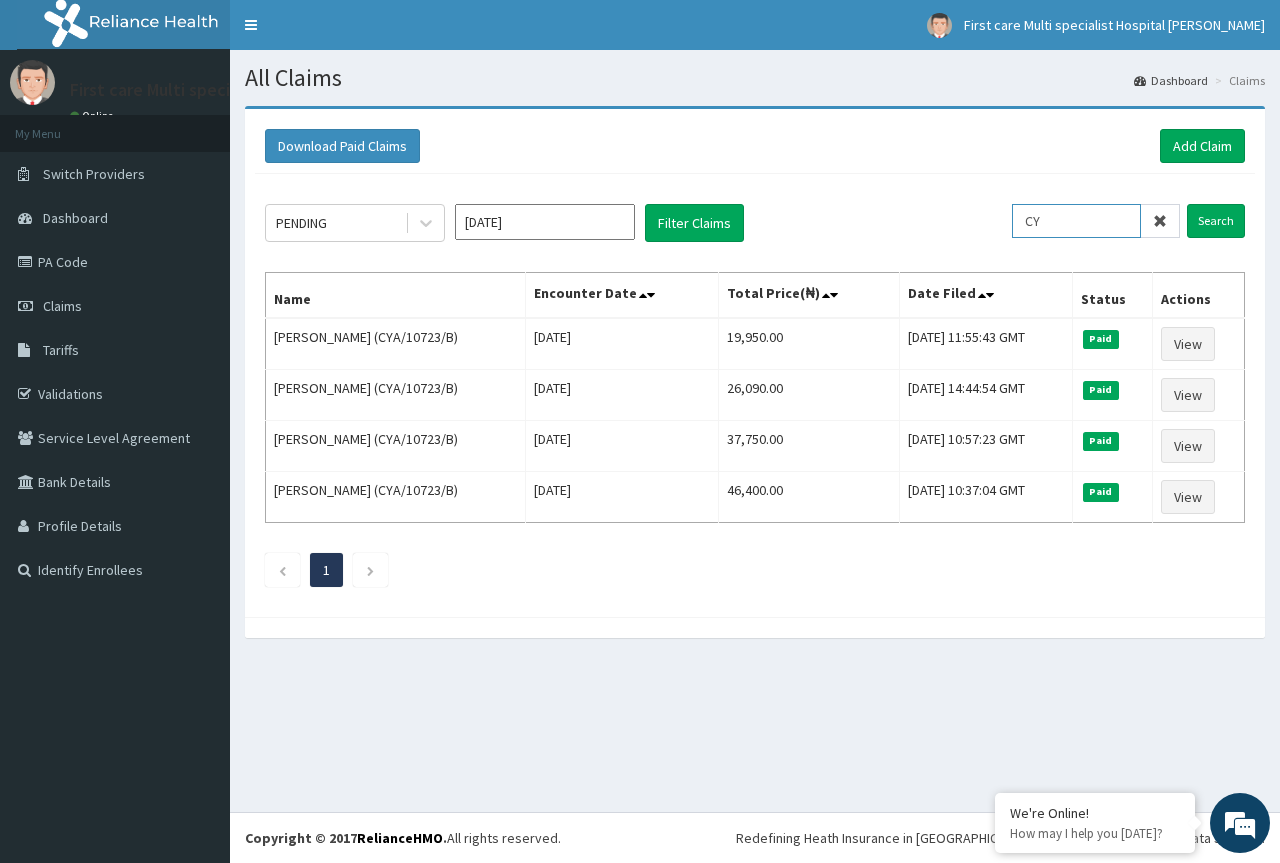 type on "C" 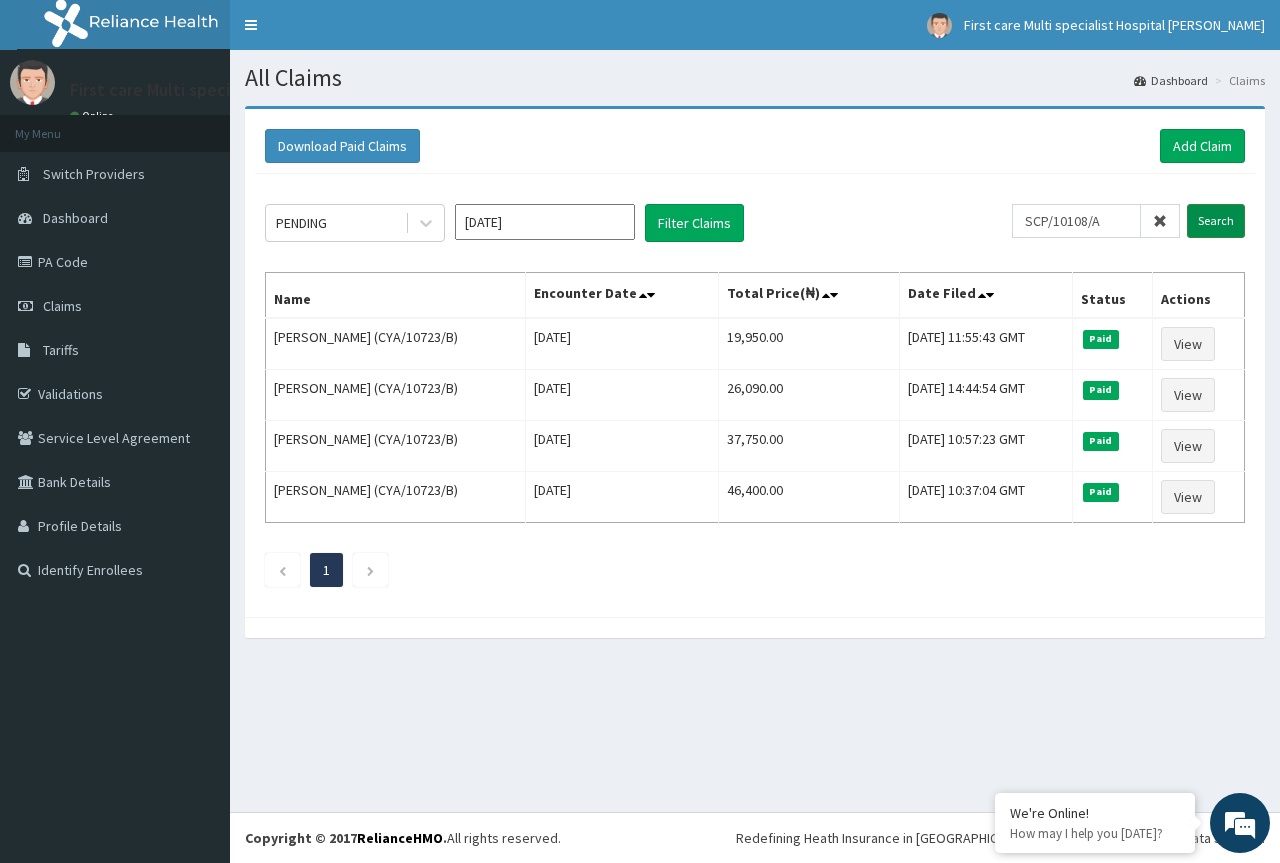 click on "Search" at bounding box center (1216, 221) 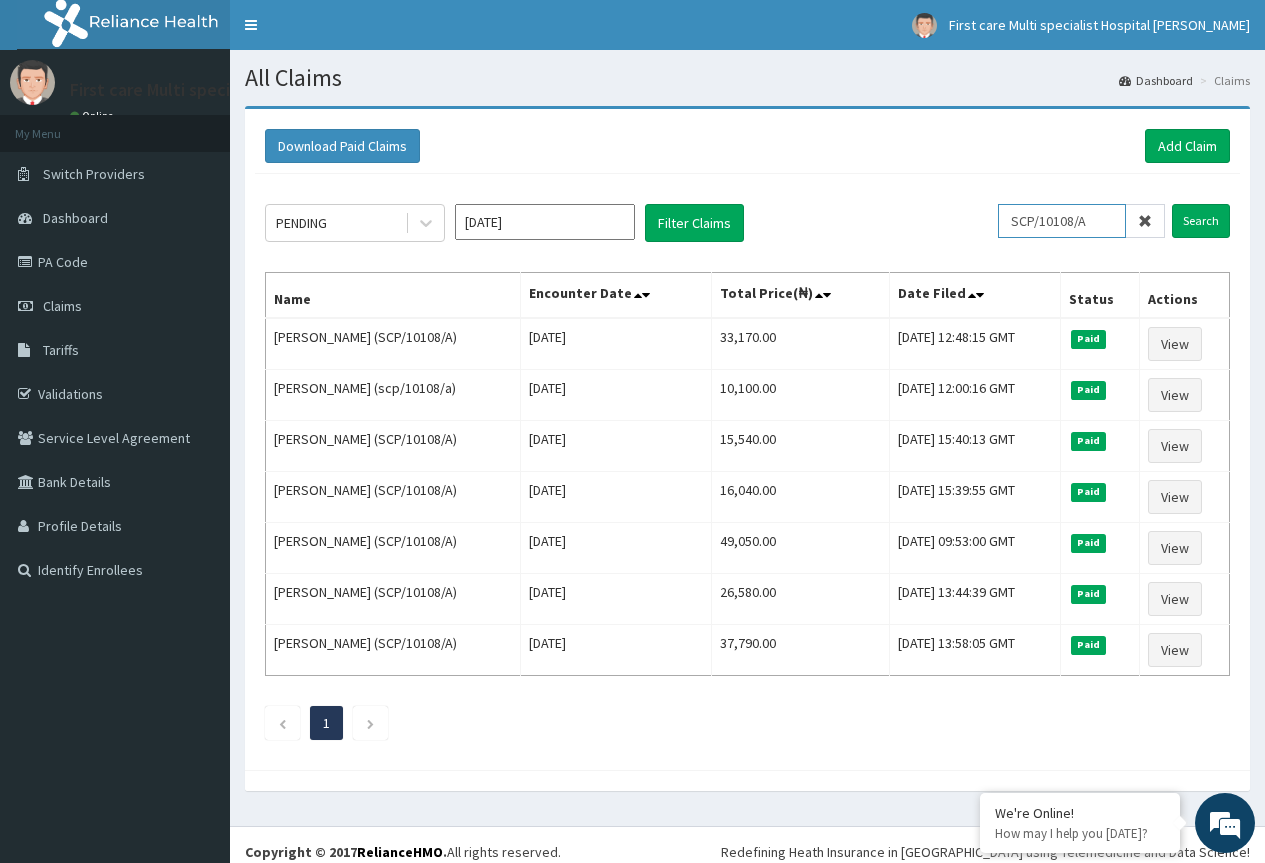 click on "SCP/10108/A" at bounding box center [1062, 221] 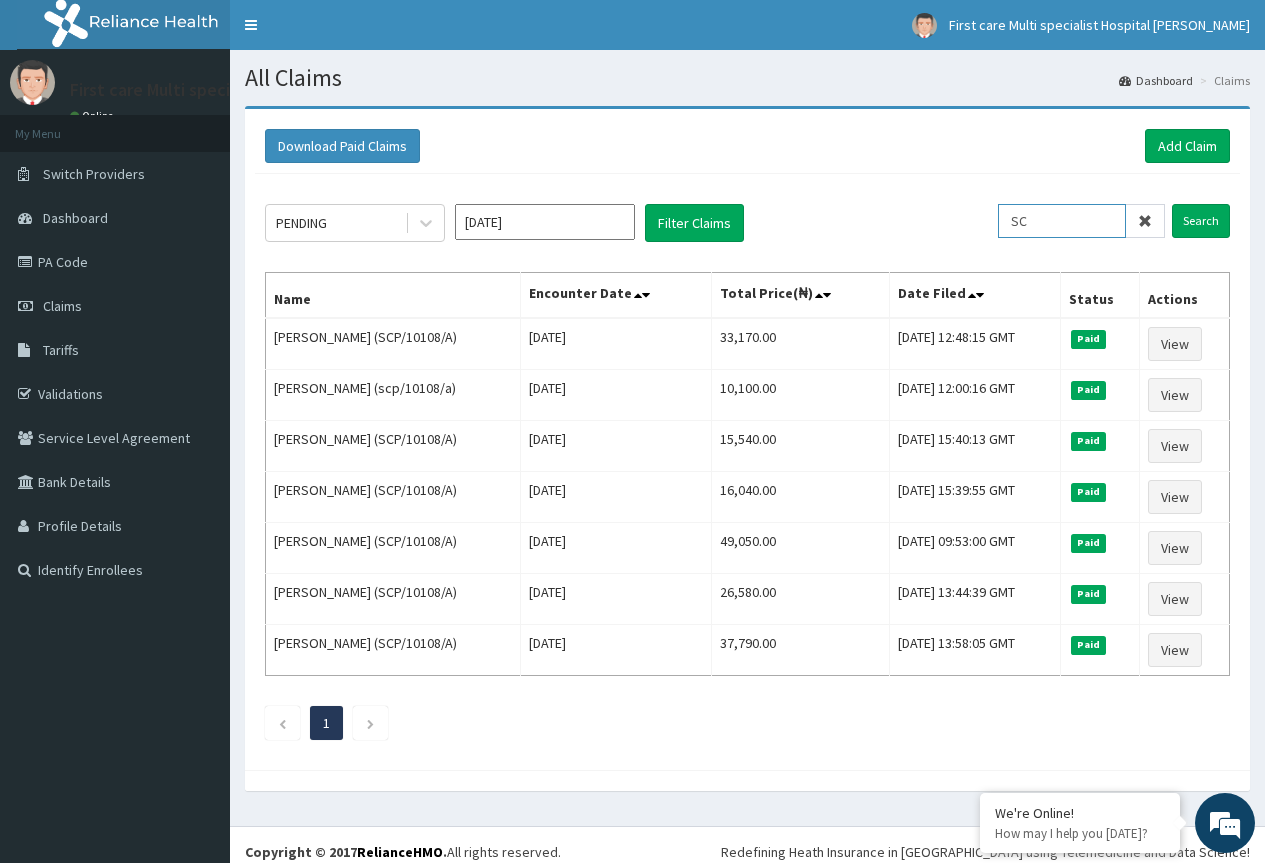 type on "S" 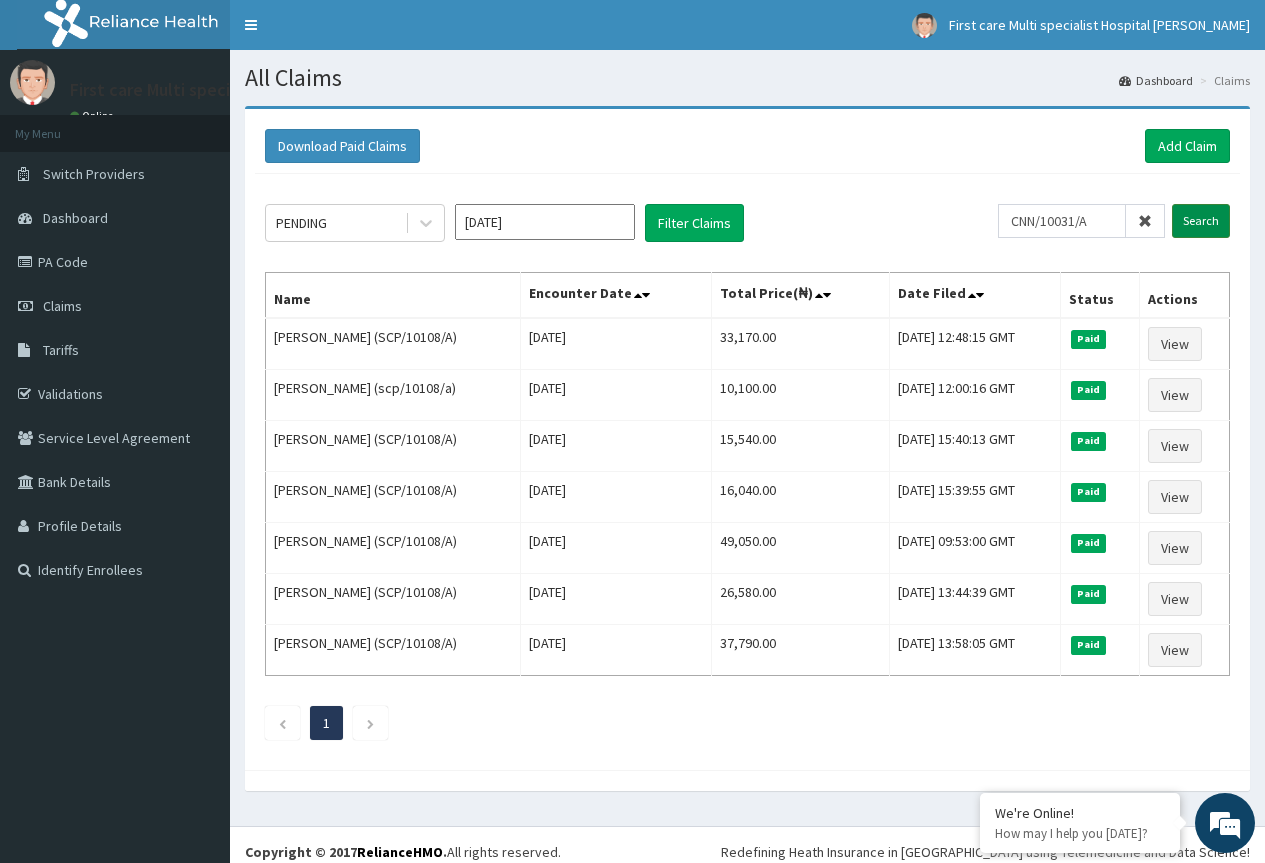 click on "Search" at bounding box center [1201, 221] 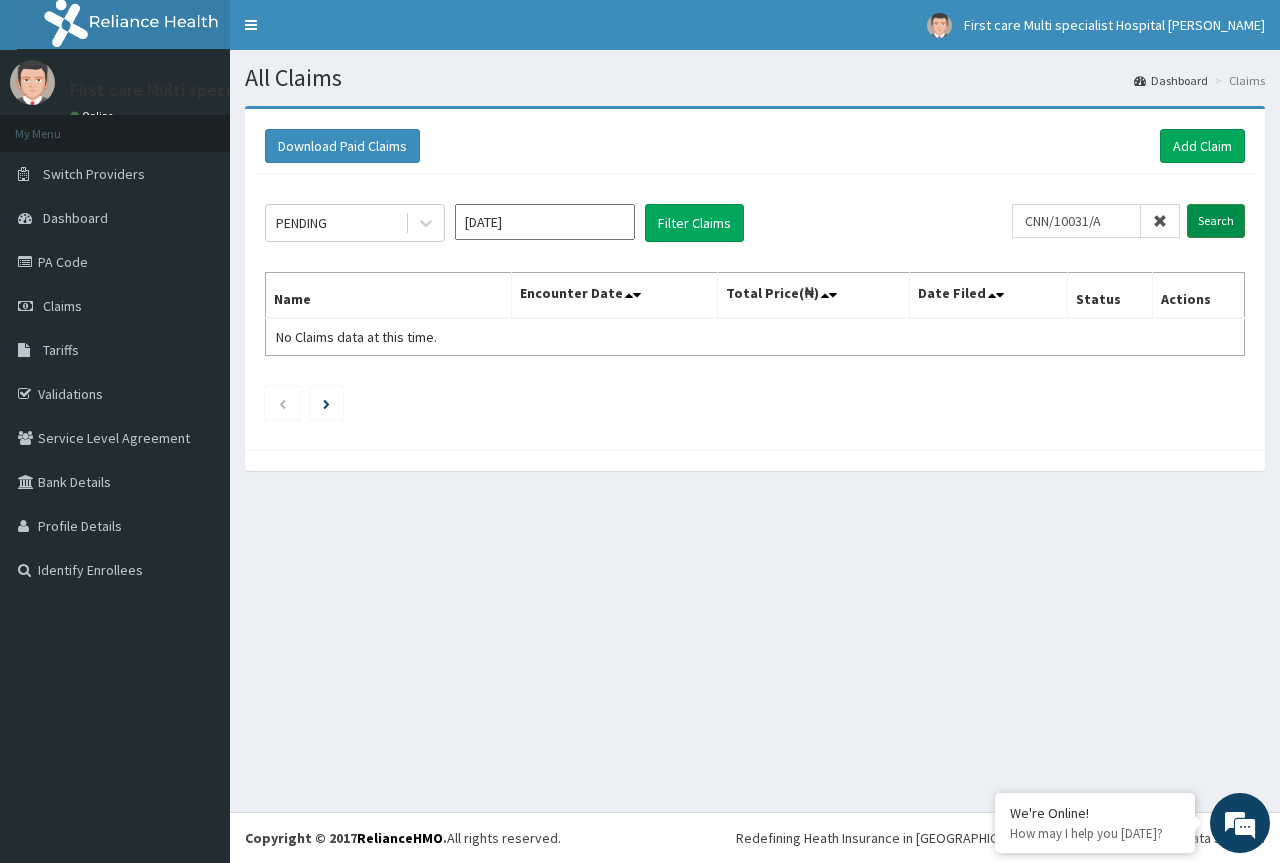 click on "Search" at bounding box center [1216, 221] 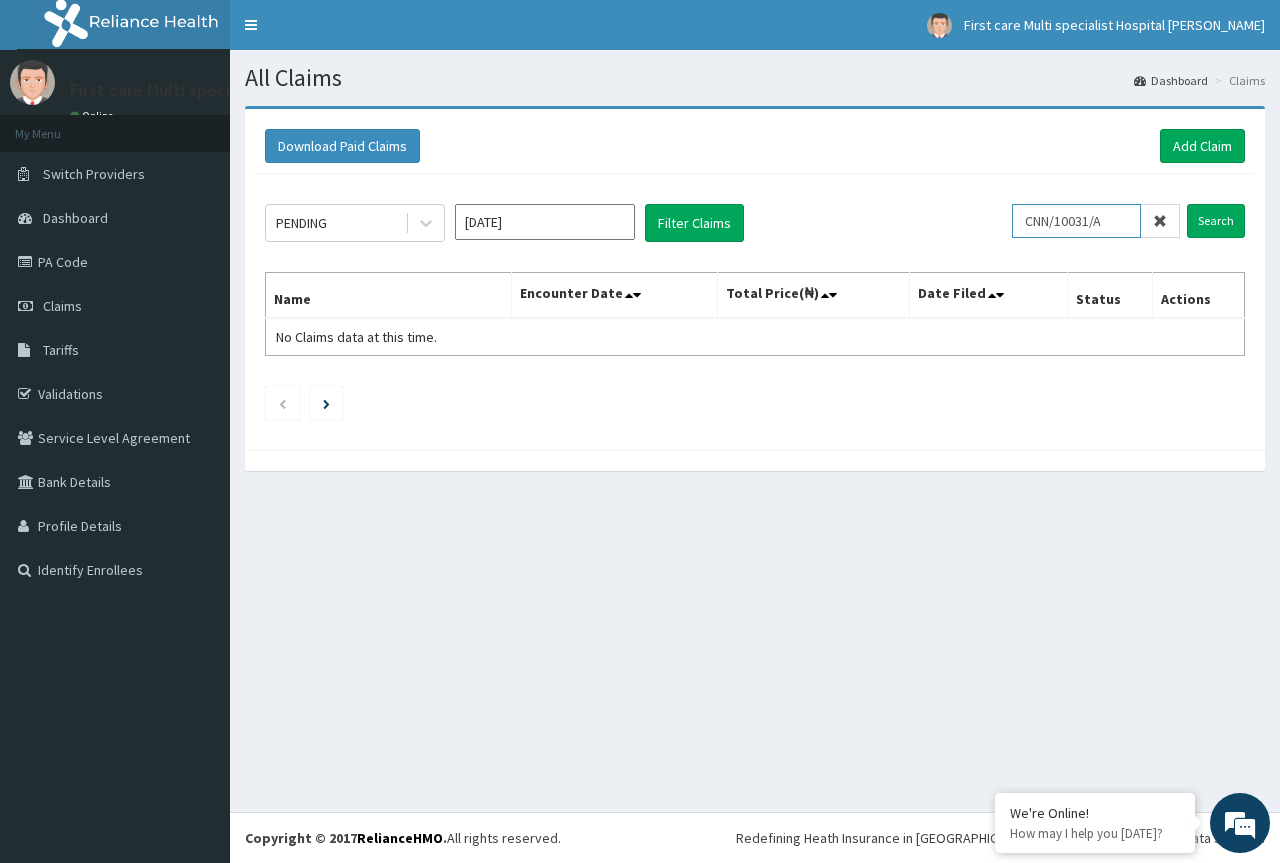 click on "CNN/10031/A" at bounding box center [1076, 221] 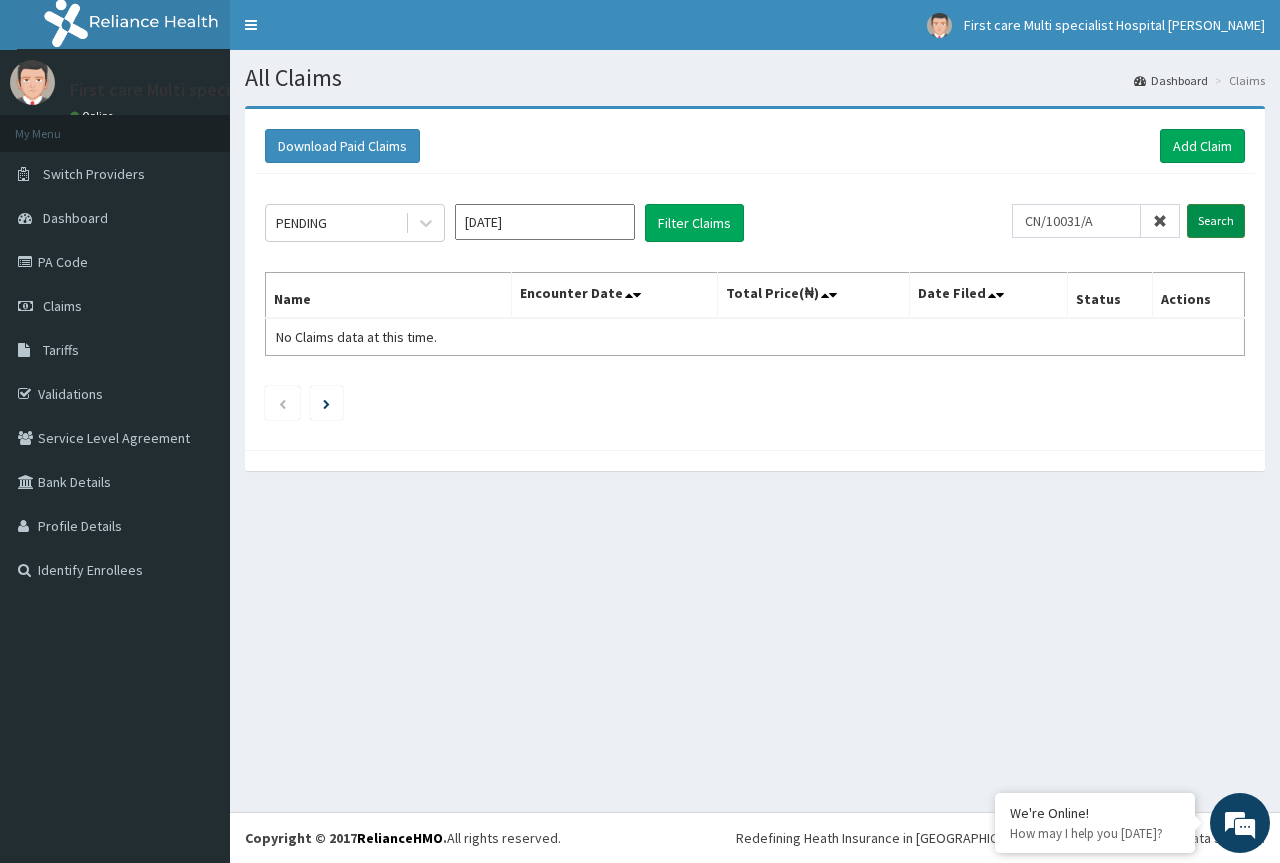 click on "Search" at bounding box center (1216, 221) 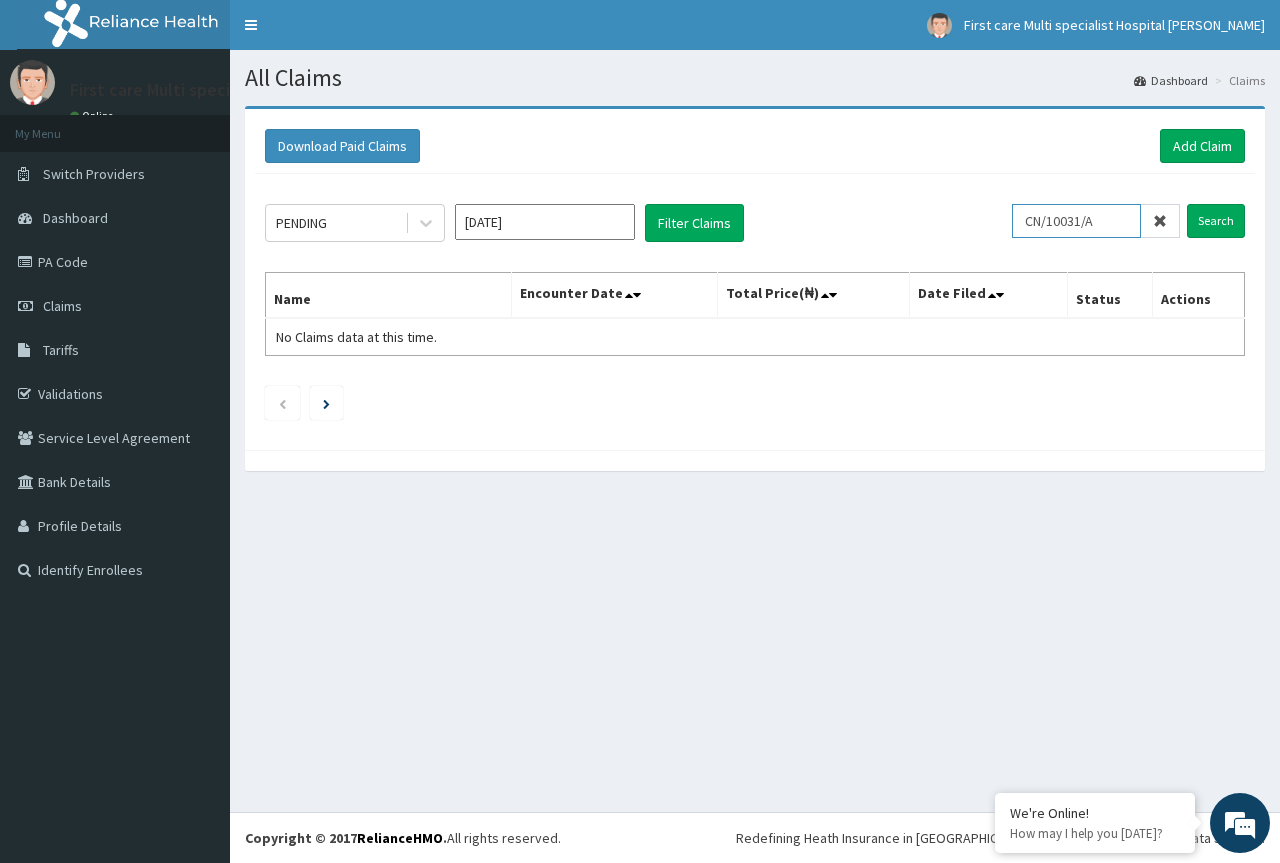 click on "CN/10031/A" at bounding box center [1076, 221] 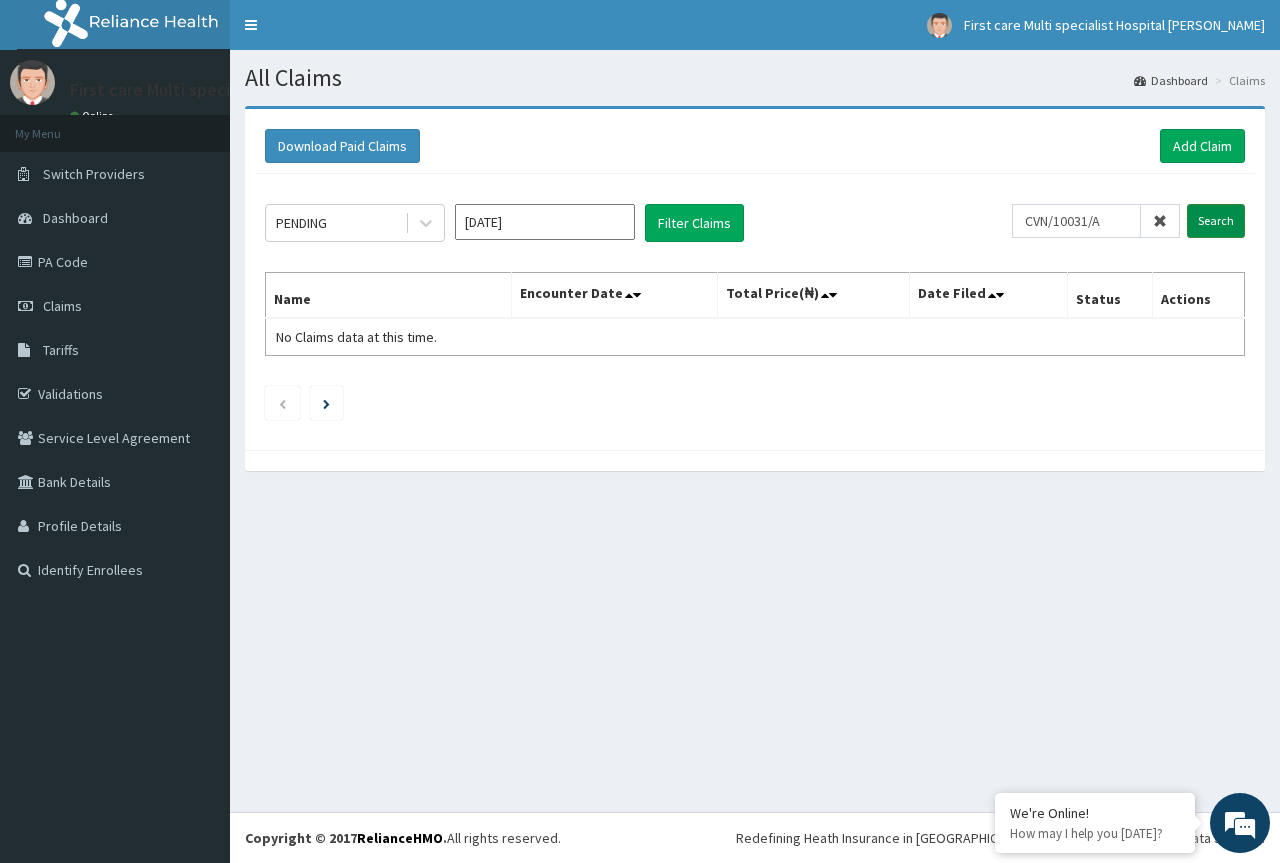click on "Search" at bounding box center [1216, 221] 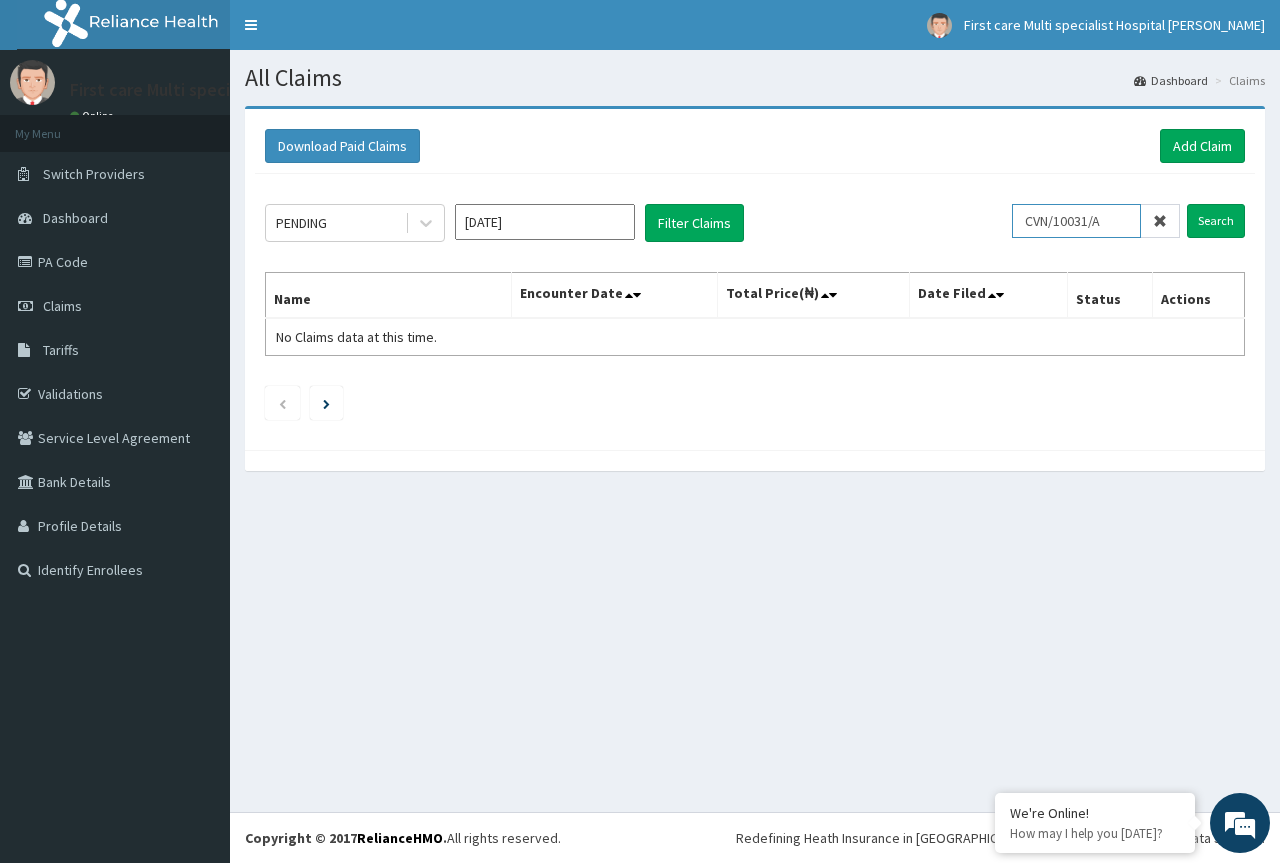 click on "CVN/10031/A" at bounding box center (1076, 221) 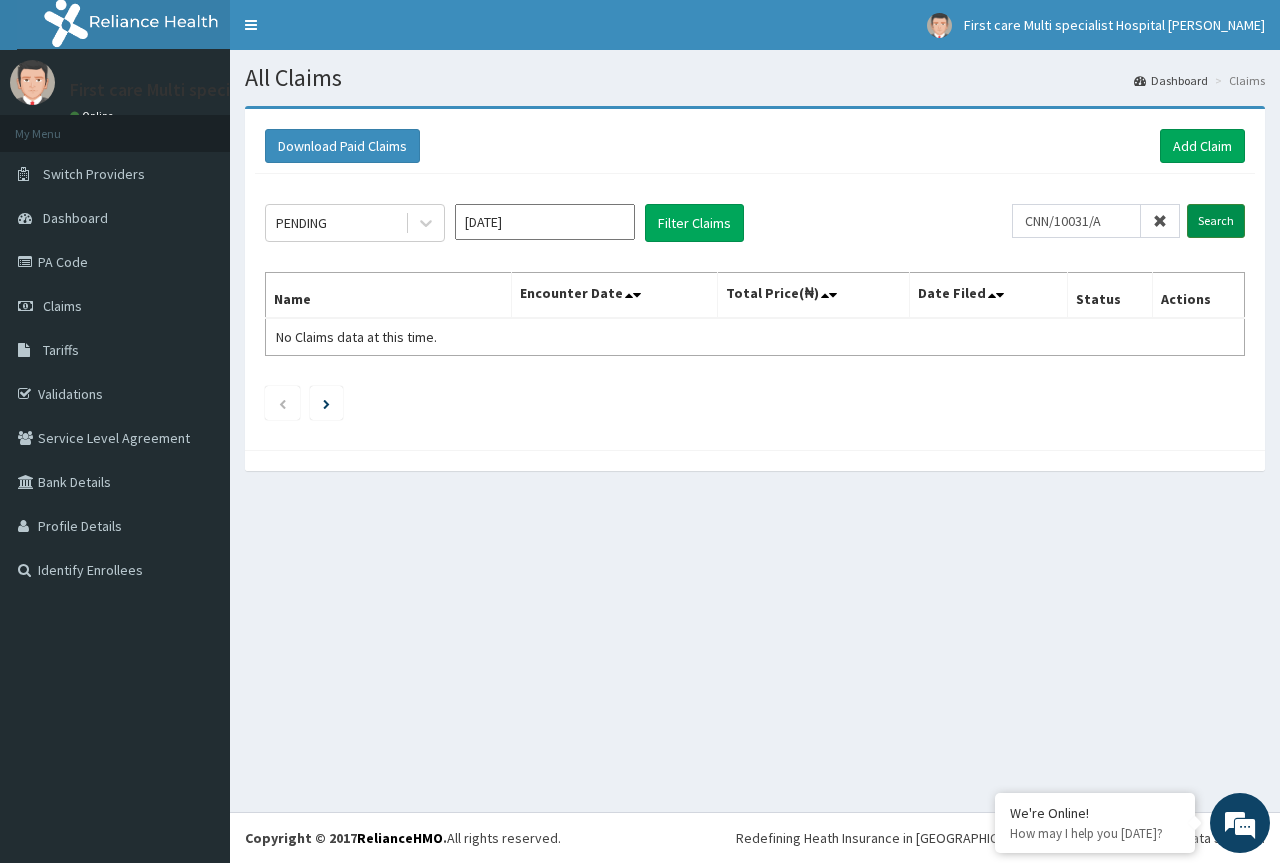 click on "Search" at bounding box center (1216, 221) 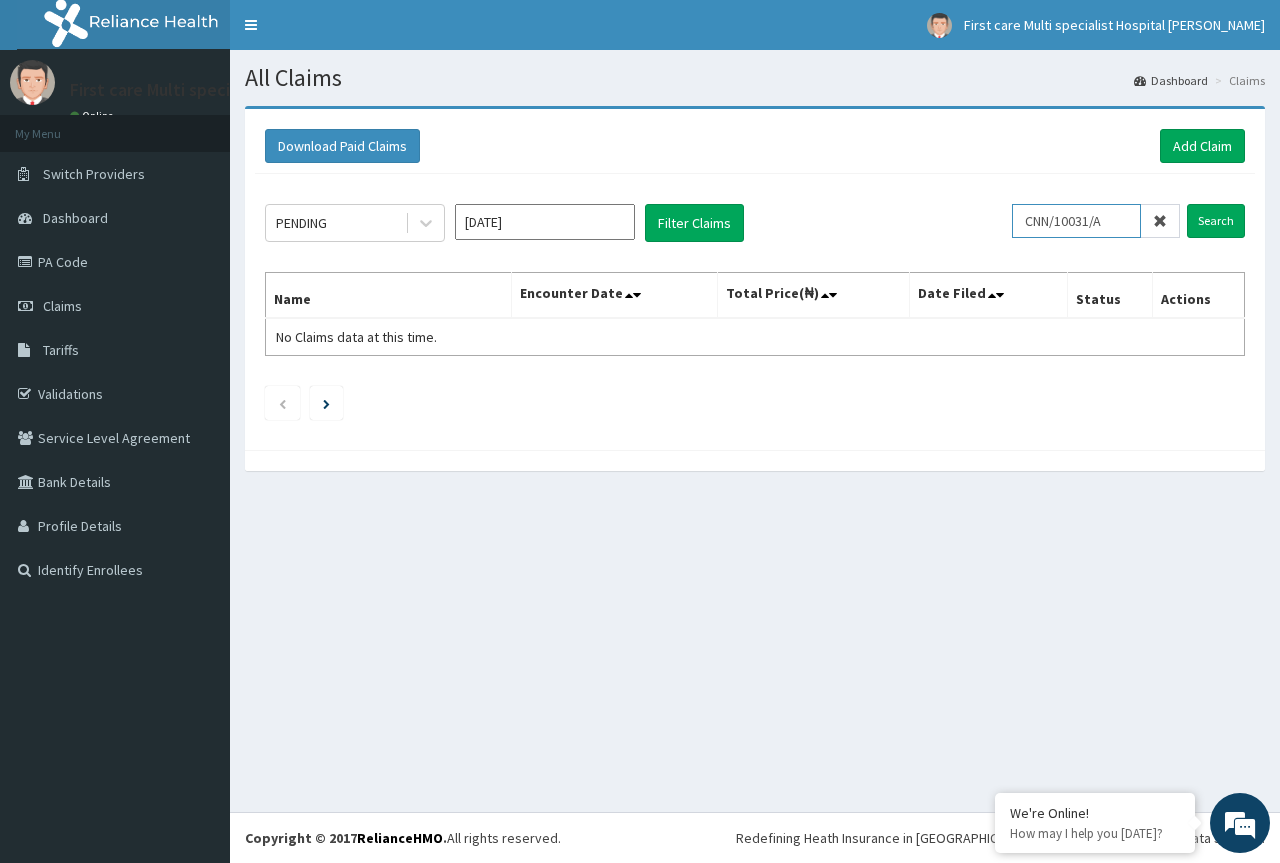 click on "CNN/10031/A" at bounding box center (1076, 221) 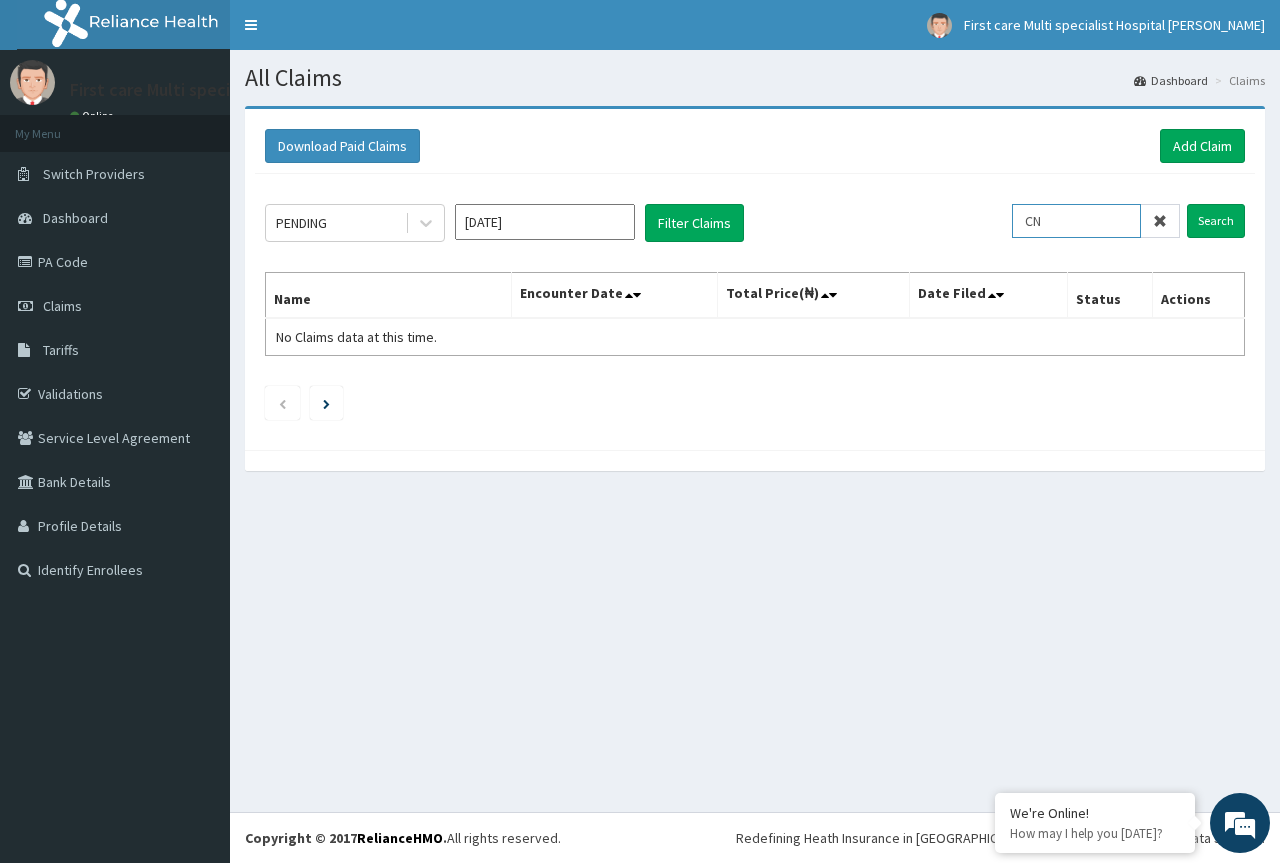 type on "C" 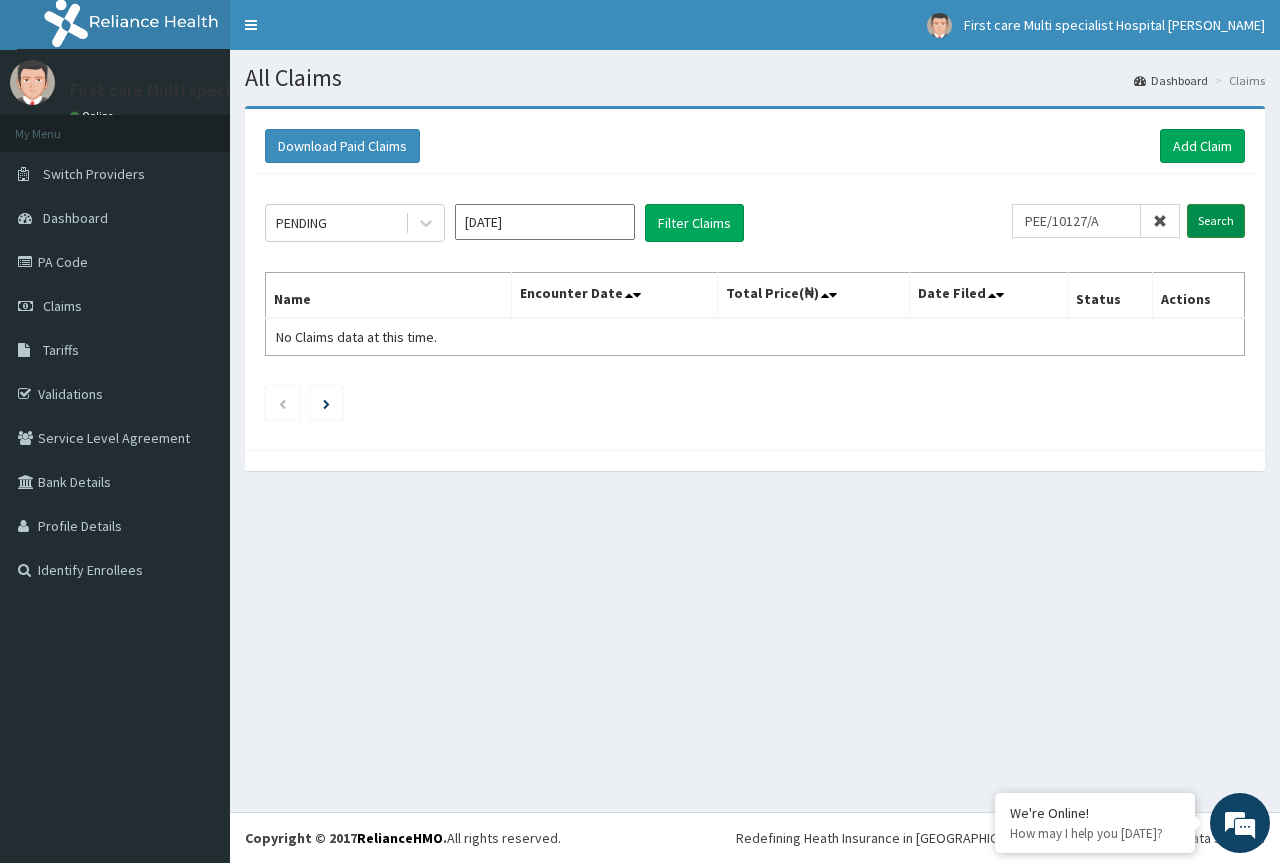 click on "Search" at bounding box center (1216, 221) 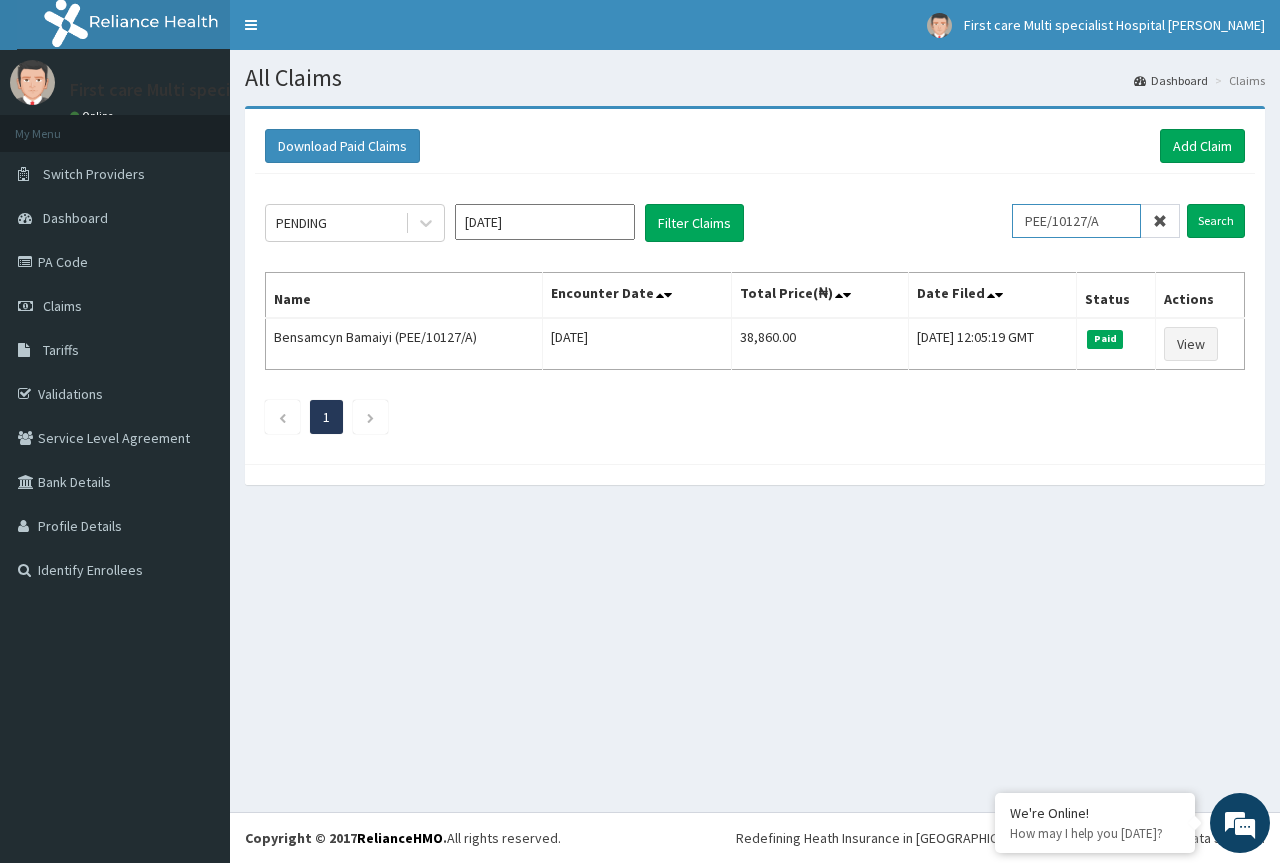 click on "PEE/10127/A" at bounding box center (1076, 221) 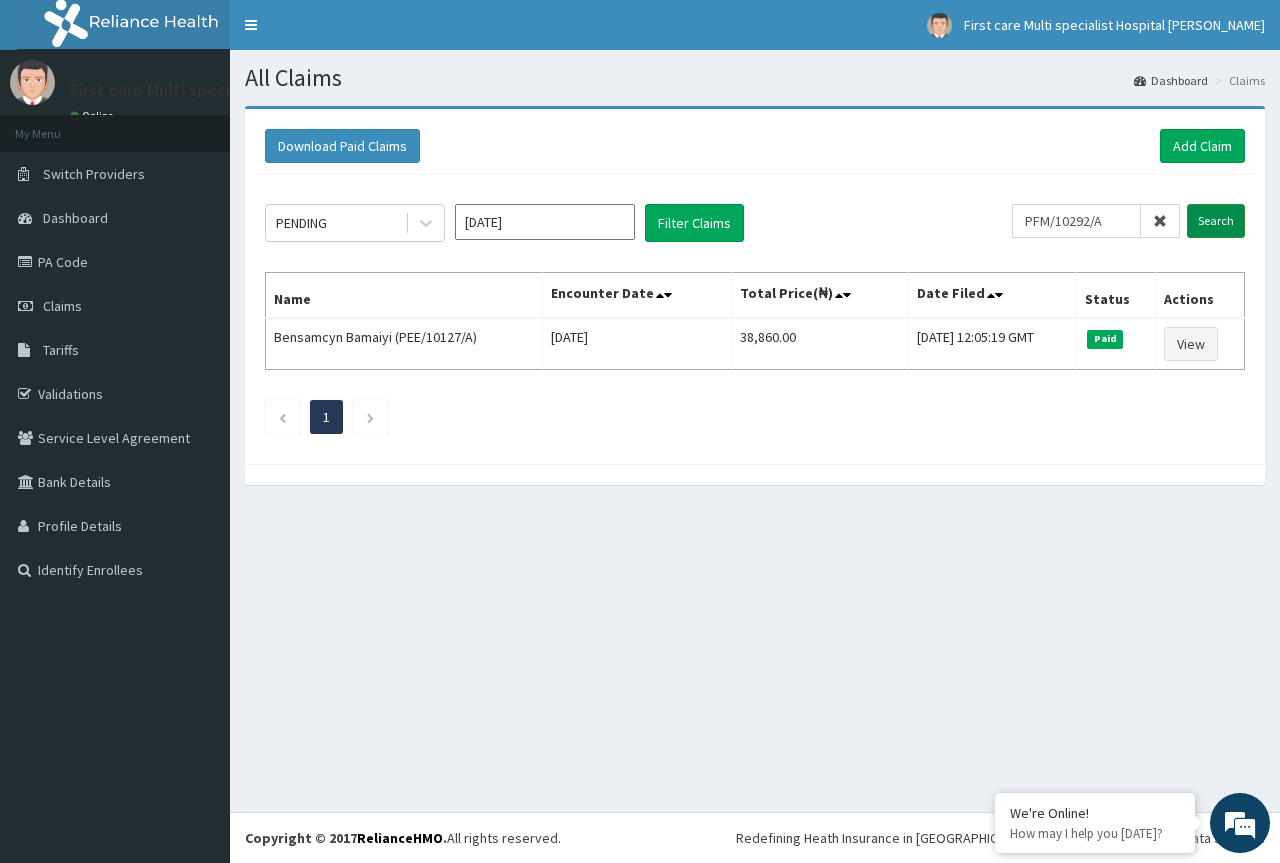 click on "Search" at bounding box center [1216, 221] 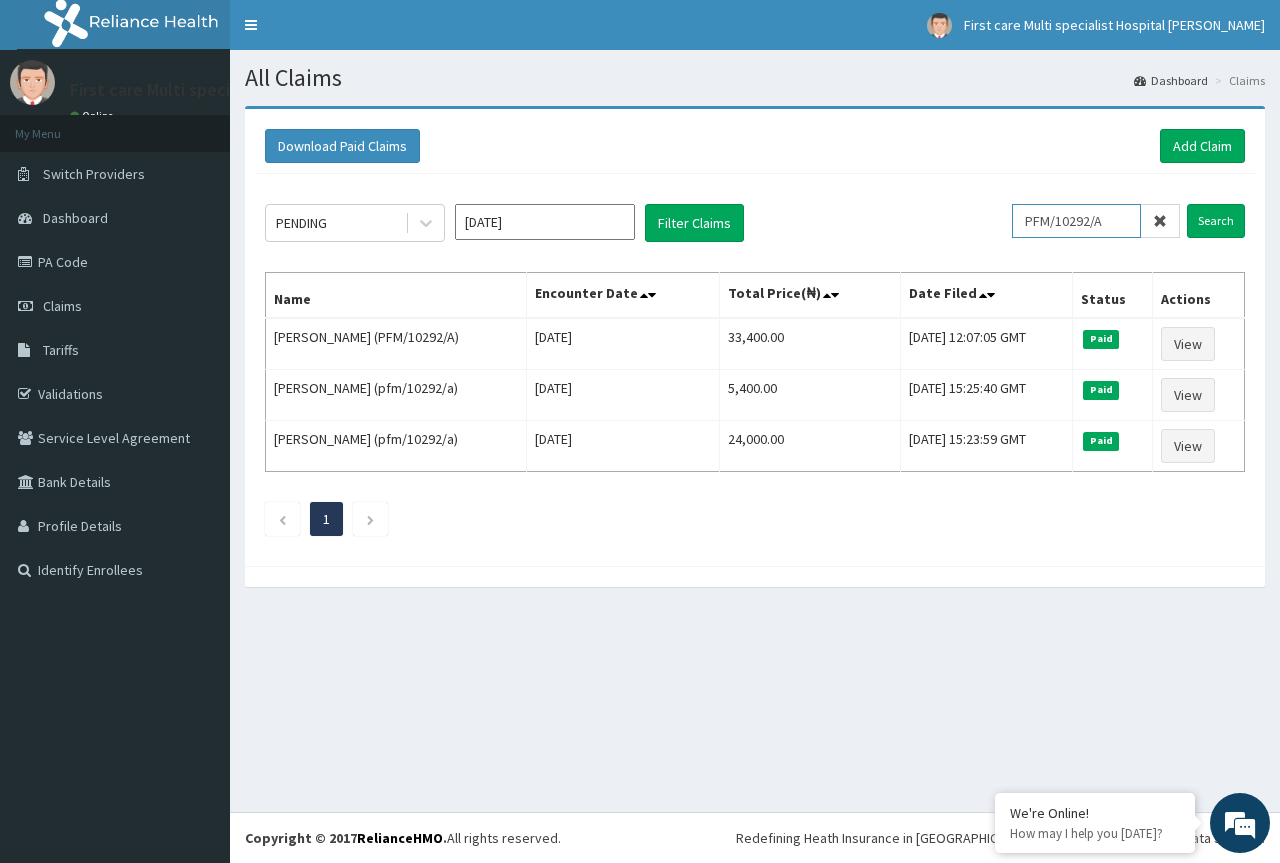 click on "PFM/10292/A" at bounding box center (1076, 221) 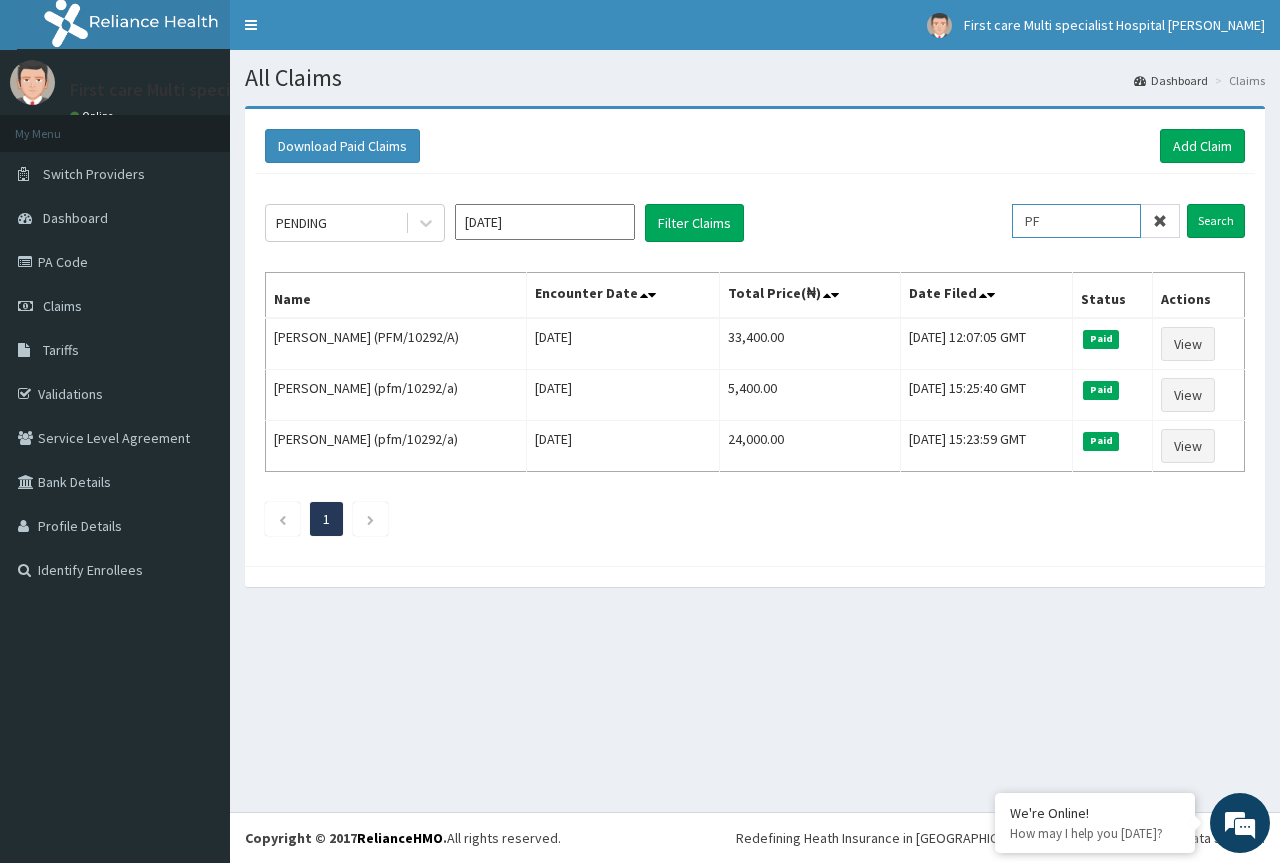 type on "P" 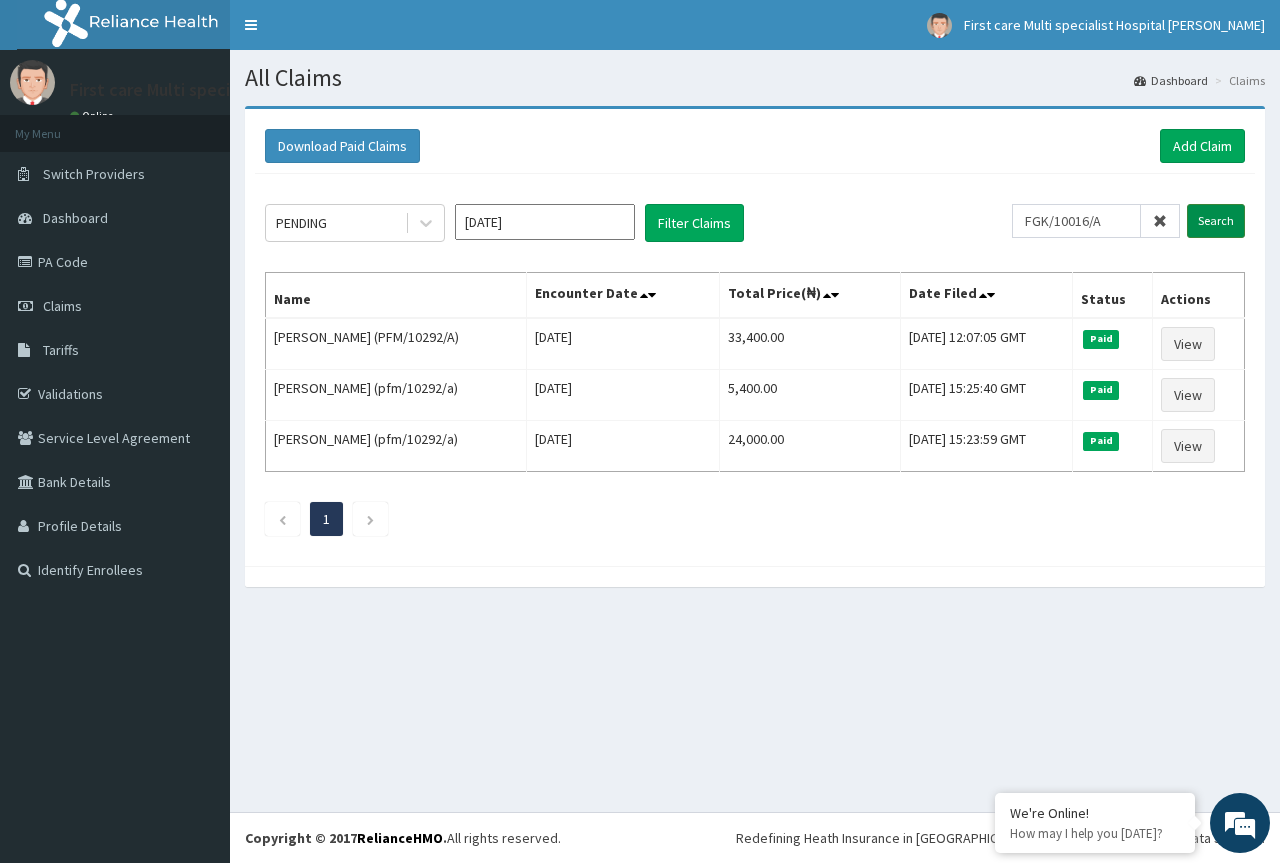 click on "Search" at bounding box center [1216, 221] 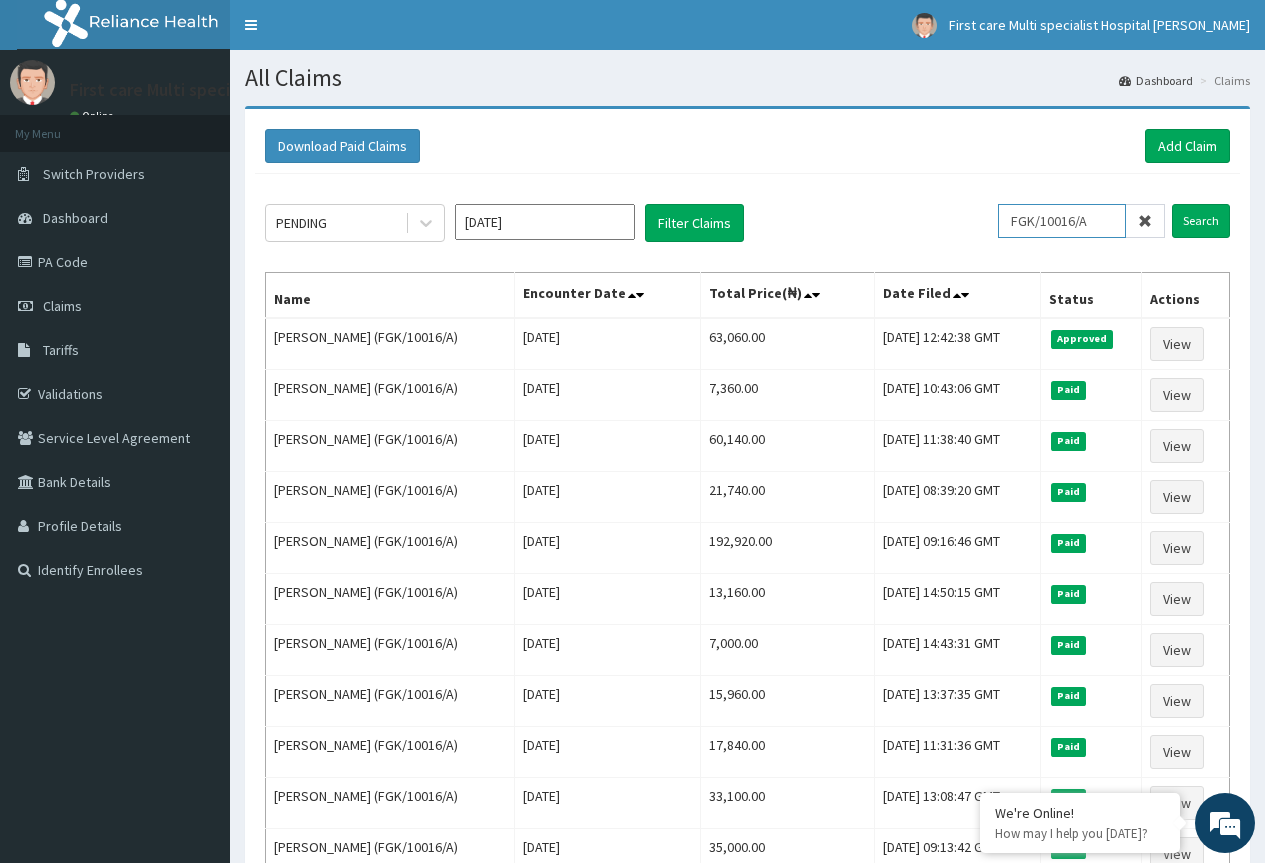 click on "FGK/10016/A" at bounding box center [1062, 221] 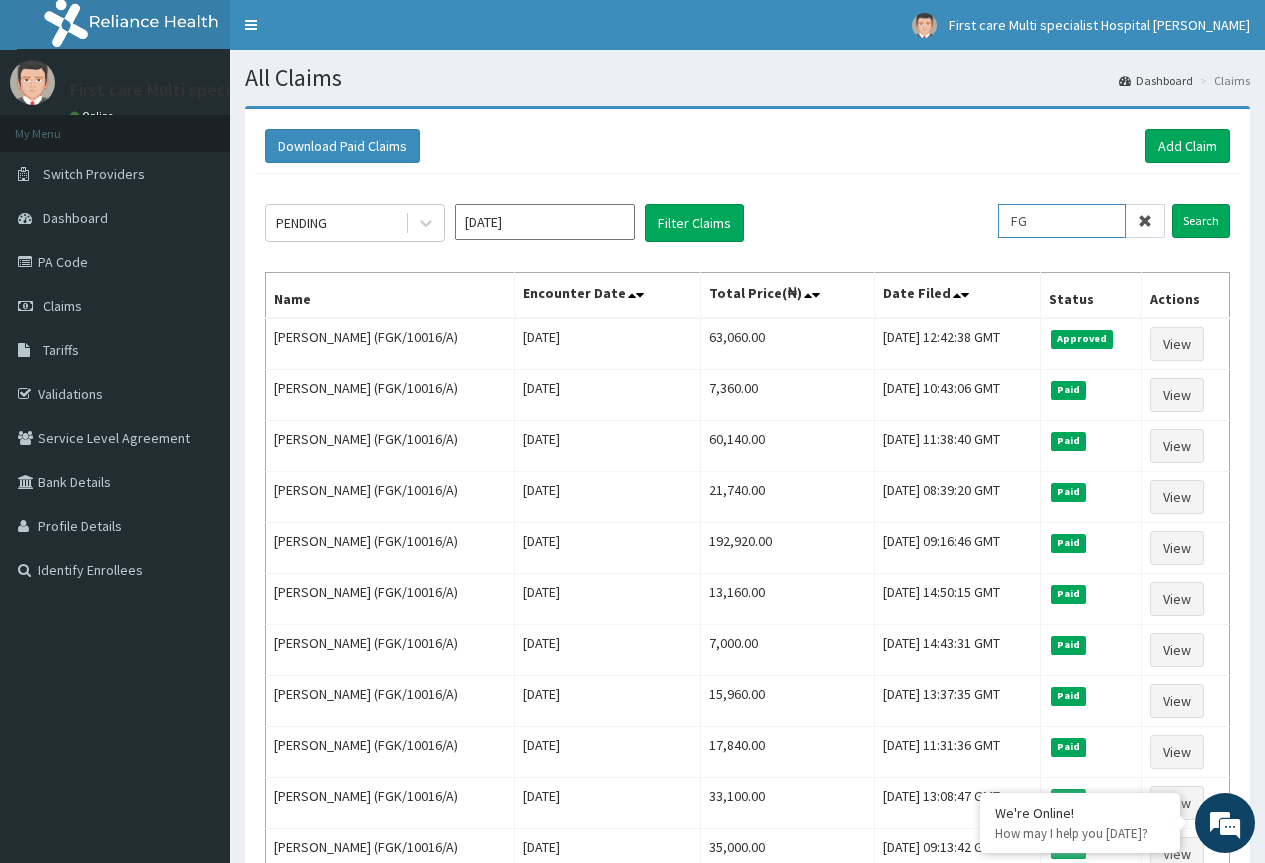 type on "F" 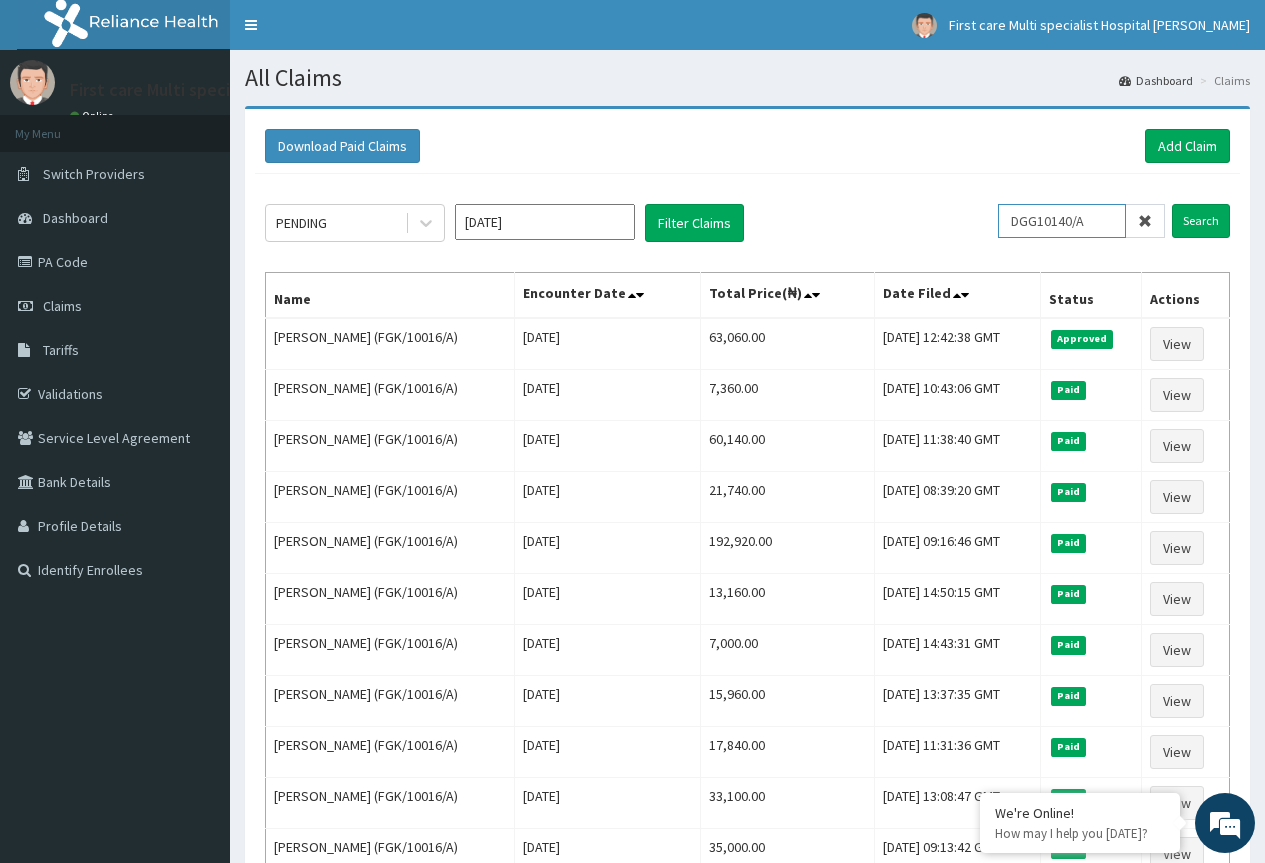 click on "DGG10140/A" at bounding box center [1062, 221] 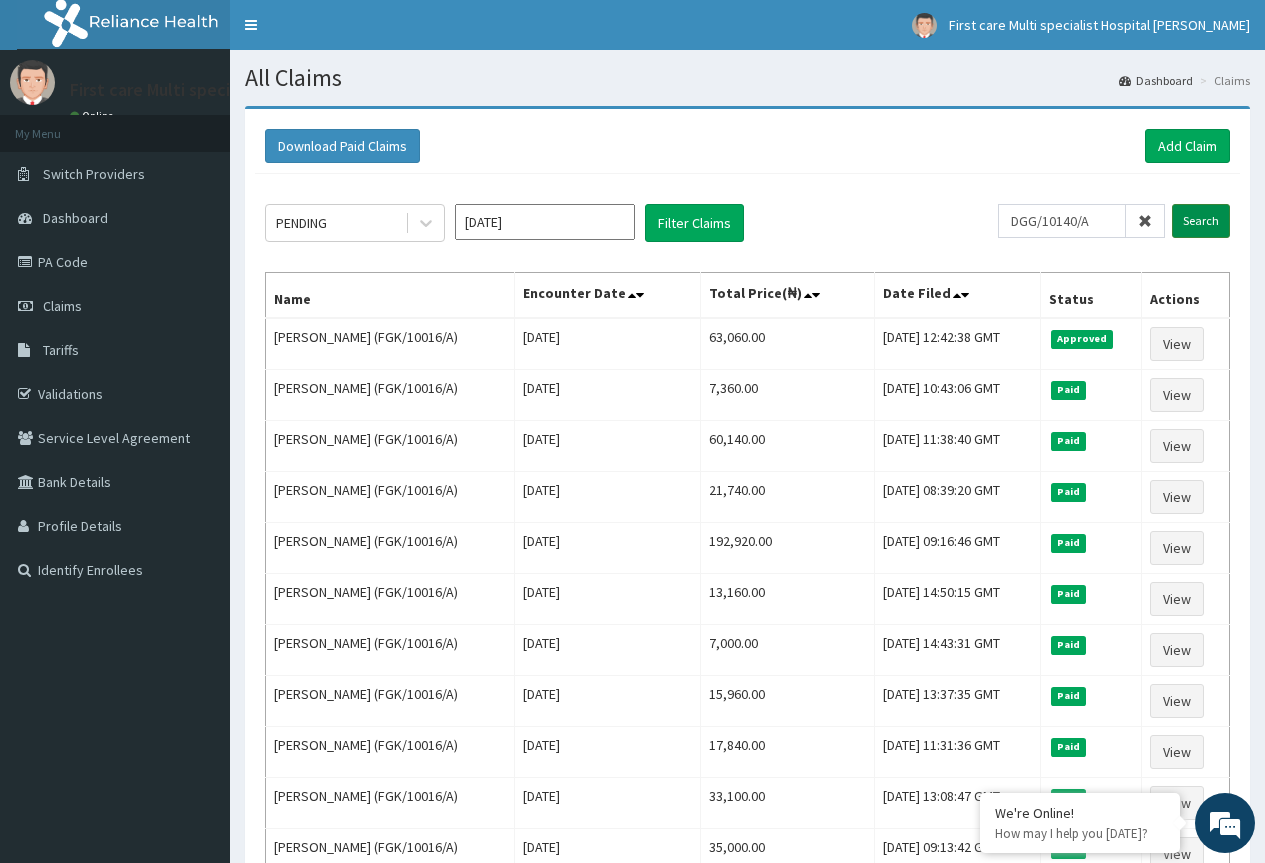 click on "Search" at bounding box center [1201, 221] 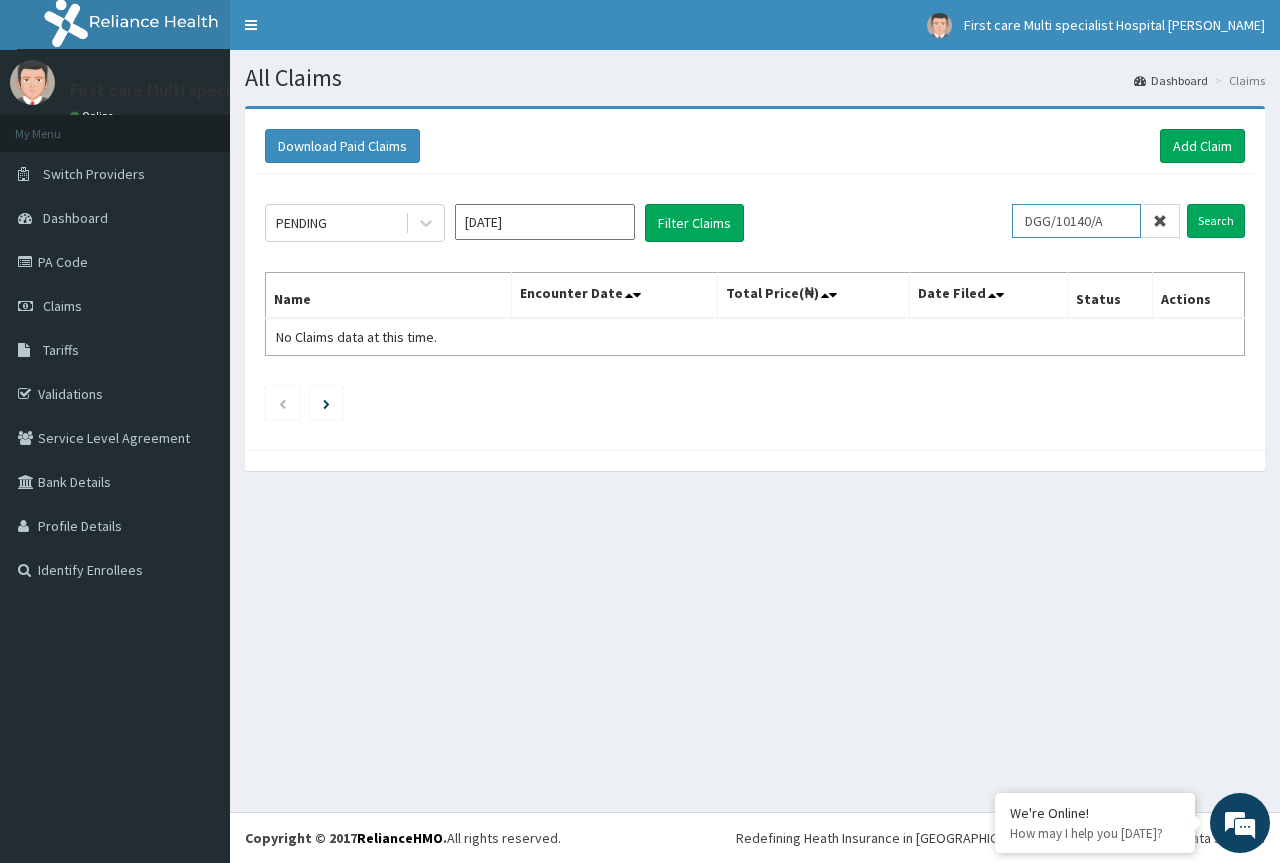 click on "DGG/10140/A" at bounding box center (1076, 221) 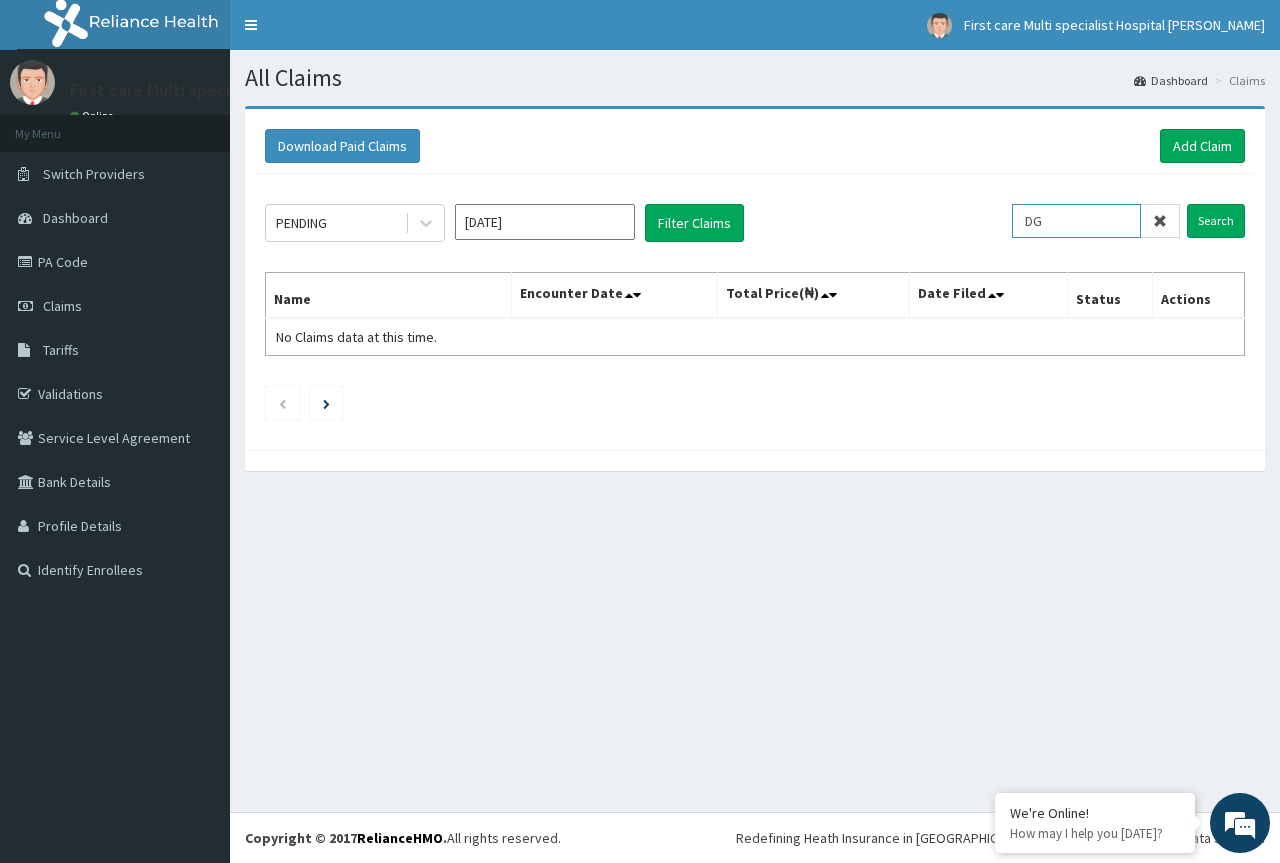 type on "D" 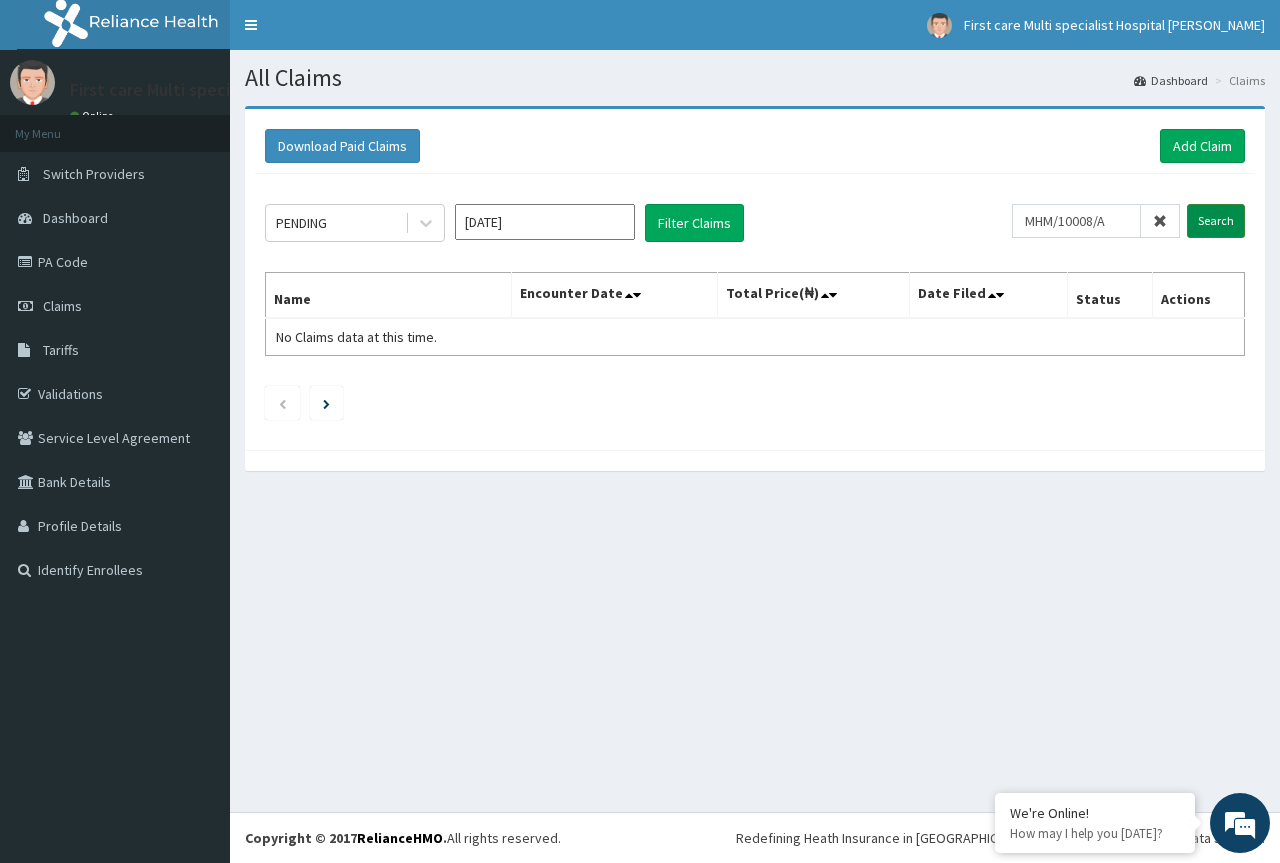 click on "Search" at bounding box center [1216, 221] 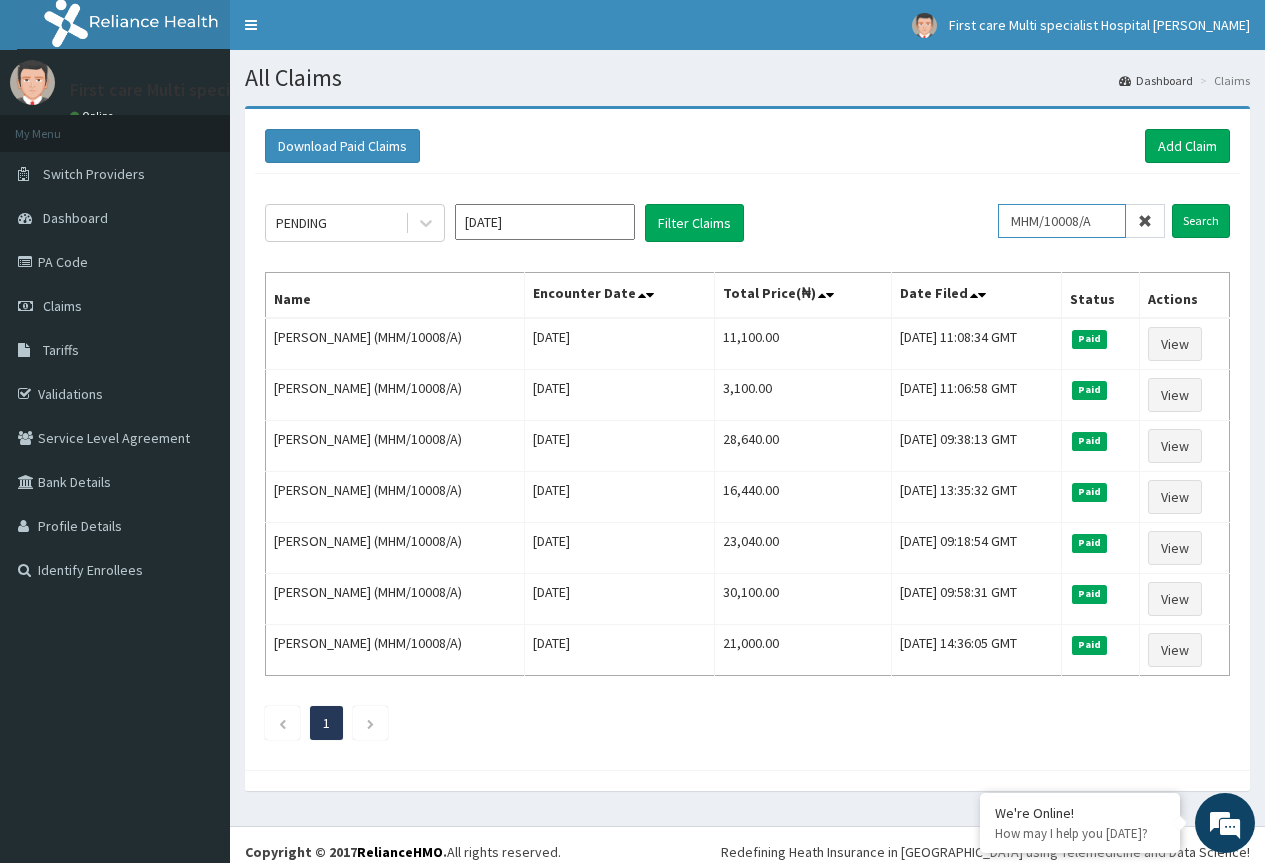 click on "MHM/10008/A" at bounding box center [1062, 221] 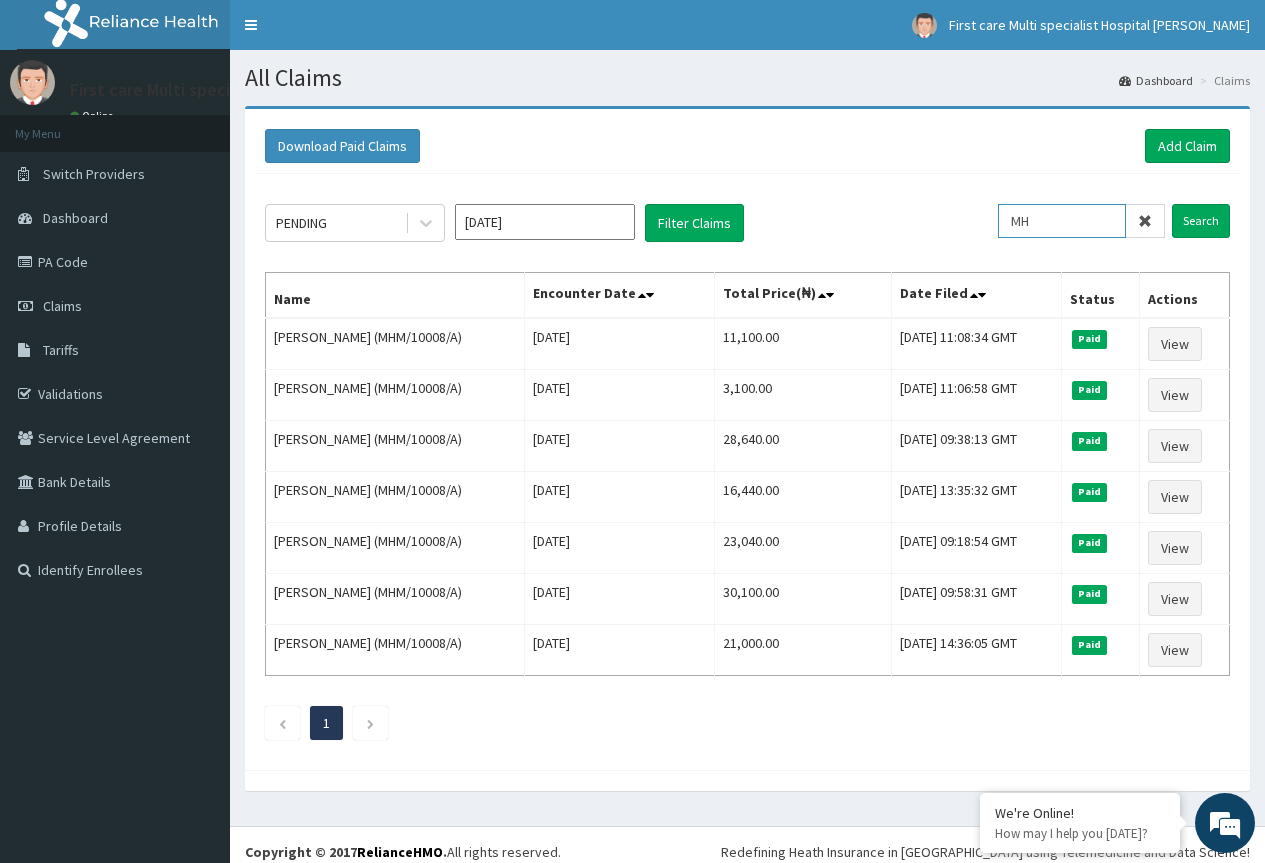 type on "M" 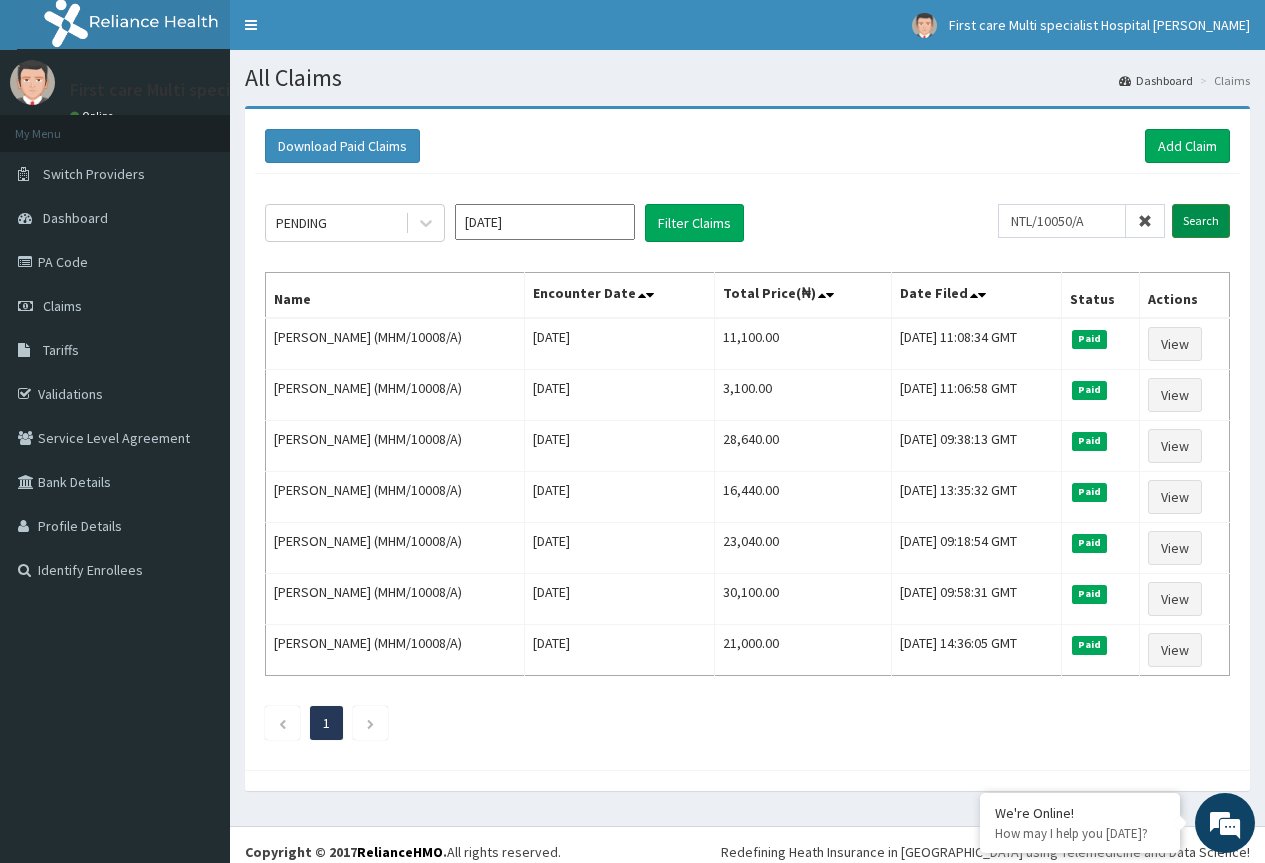 click on "Search" at bounding box center (1201, 221) 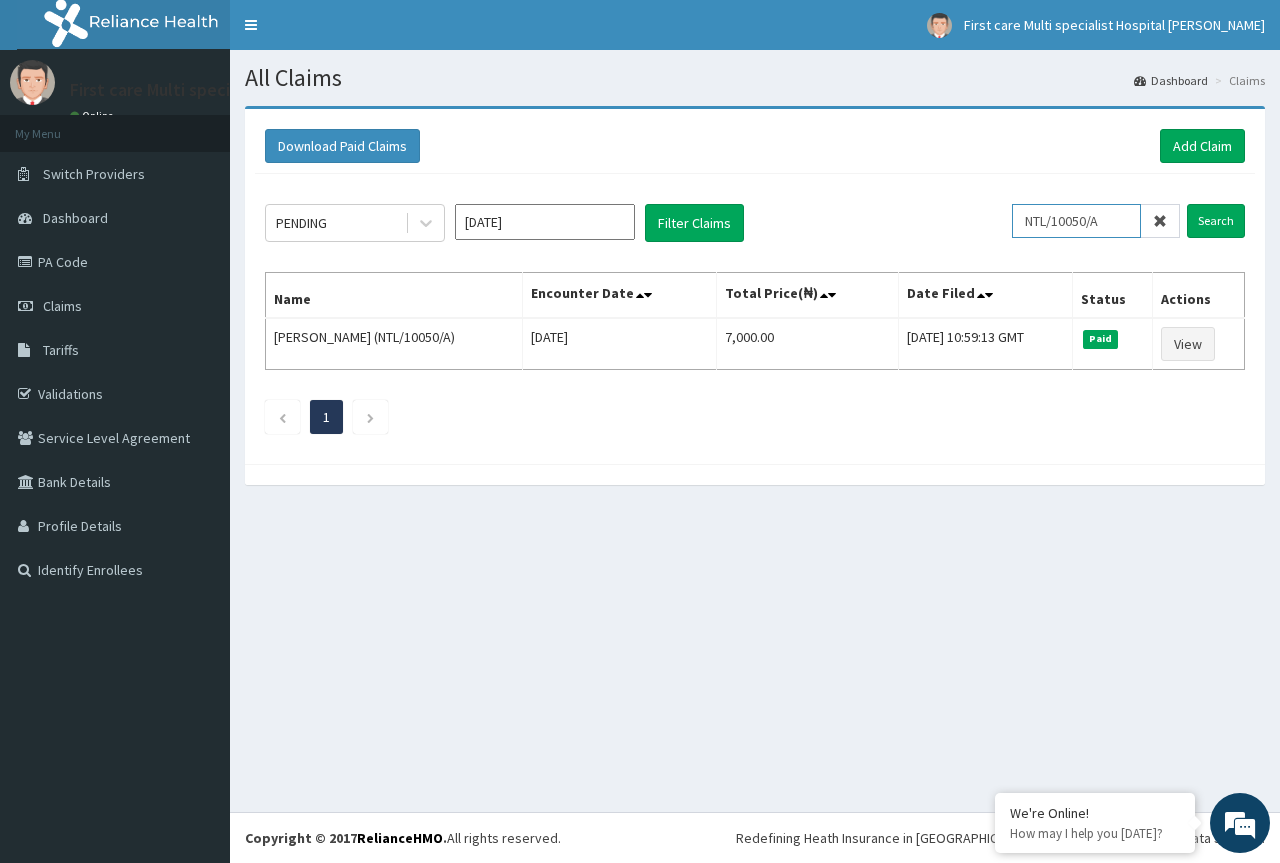click on "NTL/10050/A" at bounding box center (1076, 221) 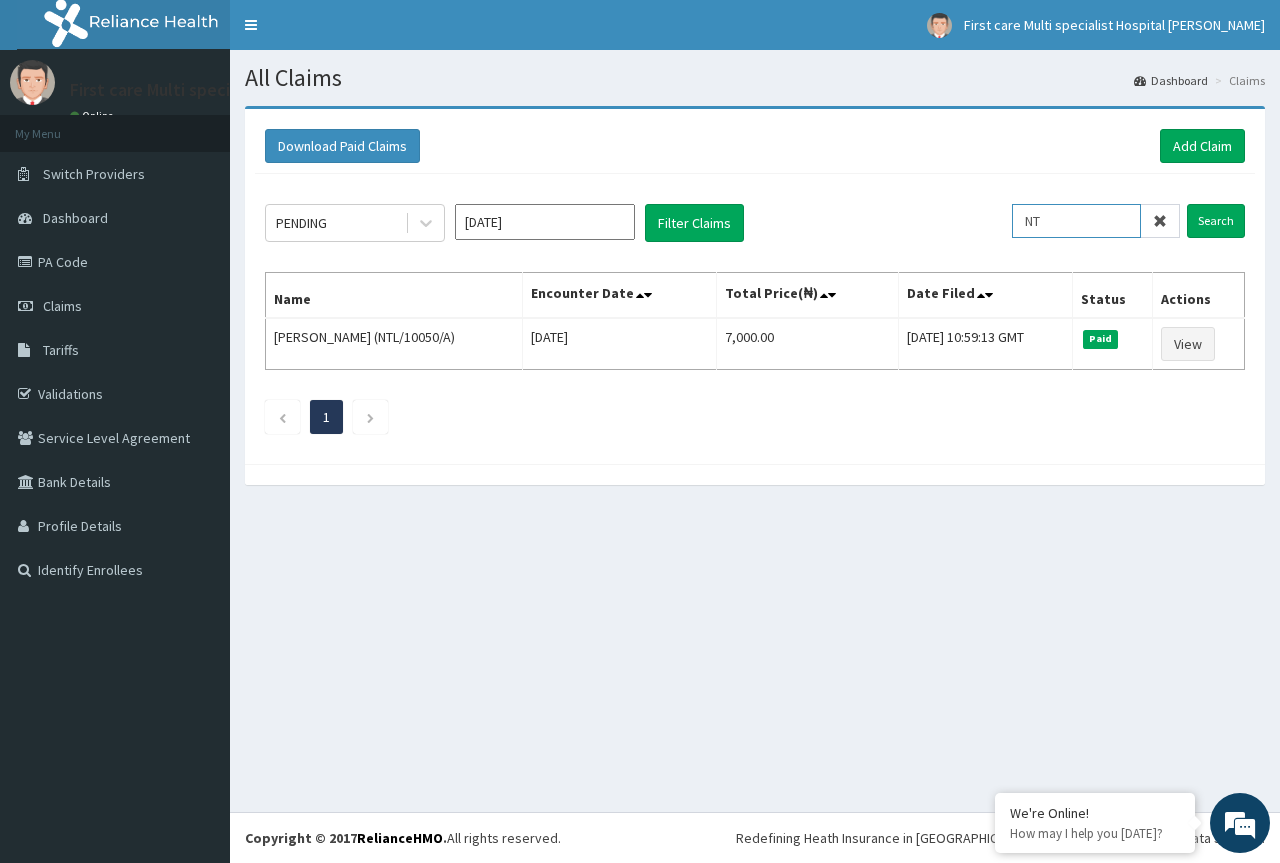 type on "N" 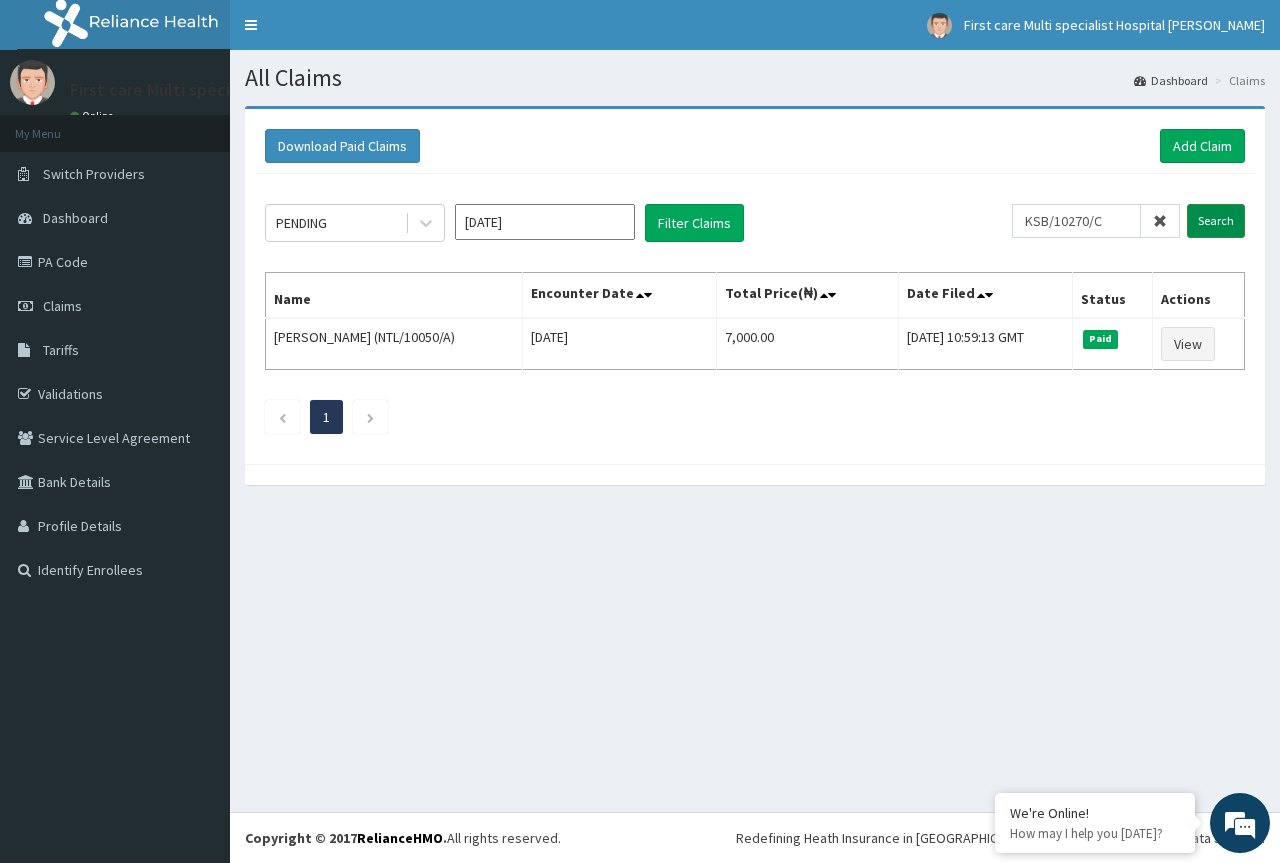 click on "Search" at bounding box center (1216, 221) 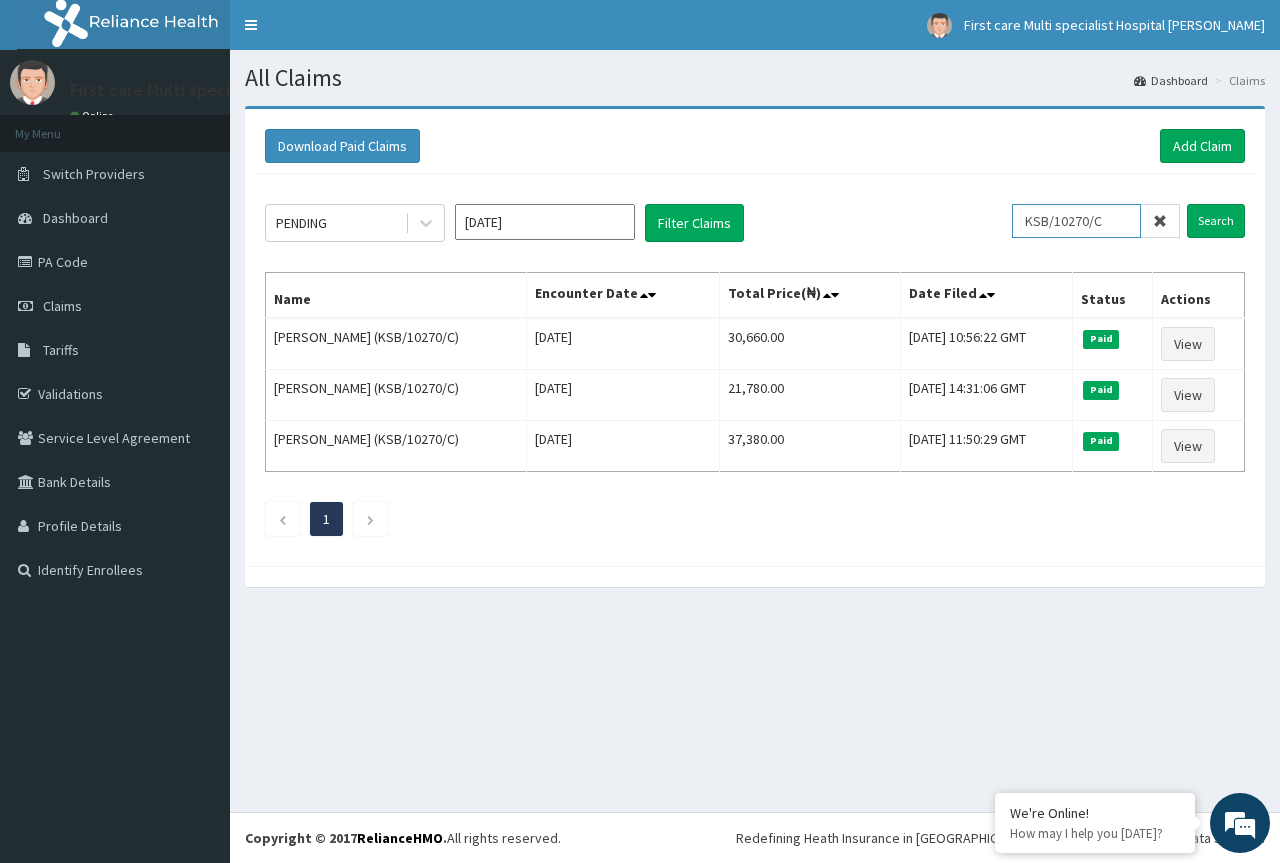 click on "KSB/10270/C" at bounding box center [1076, 221] 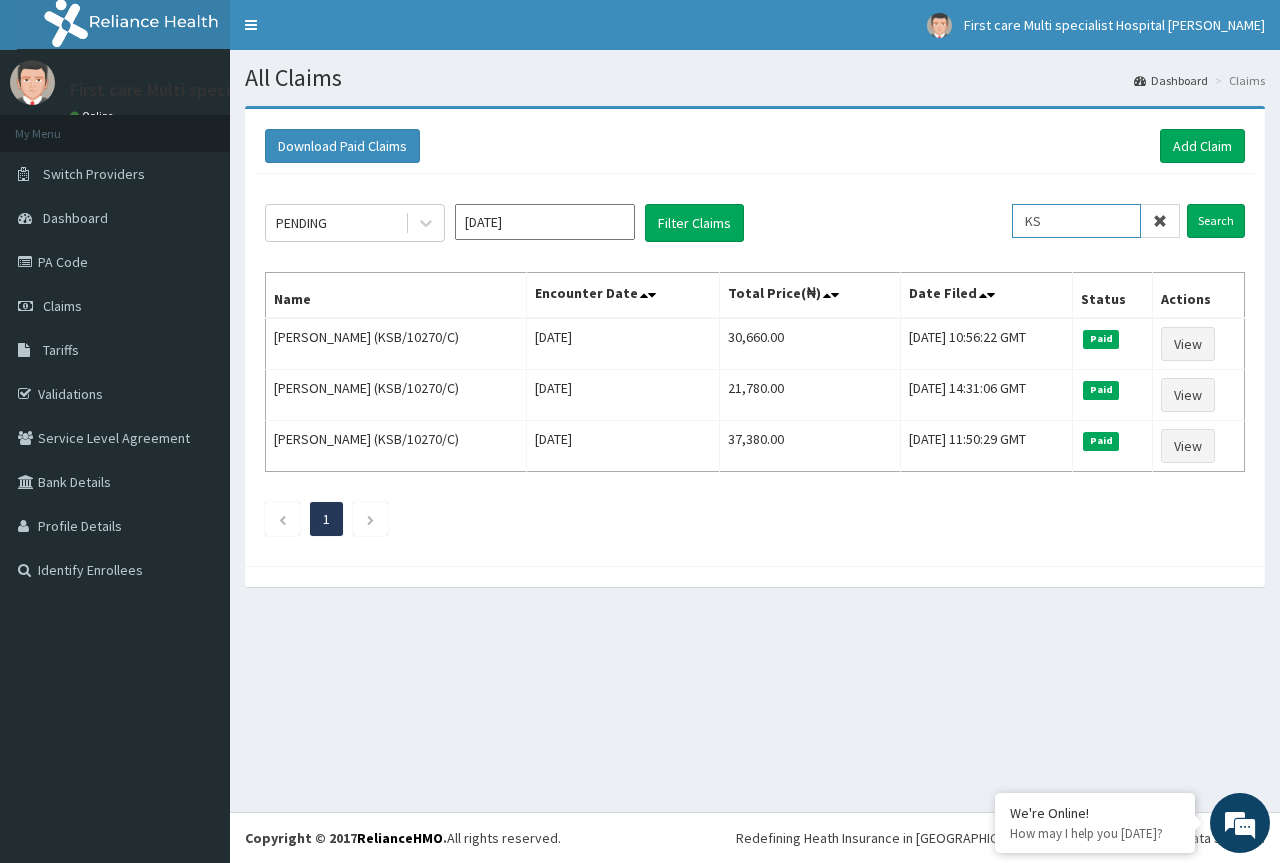 type on "K" 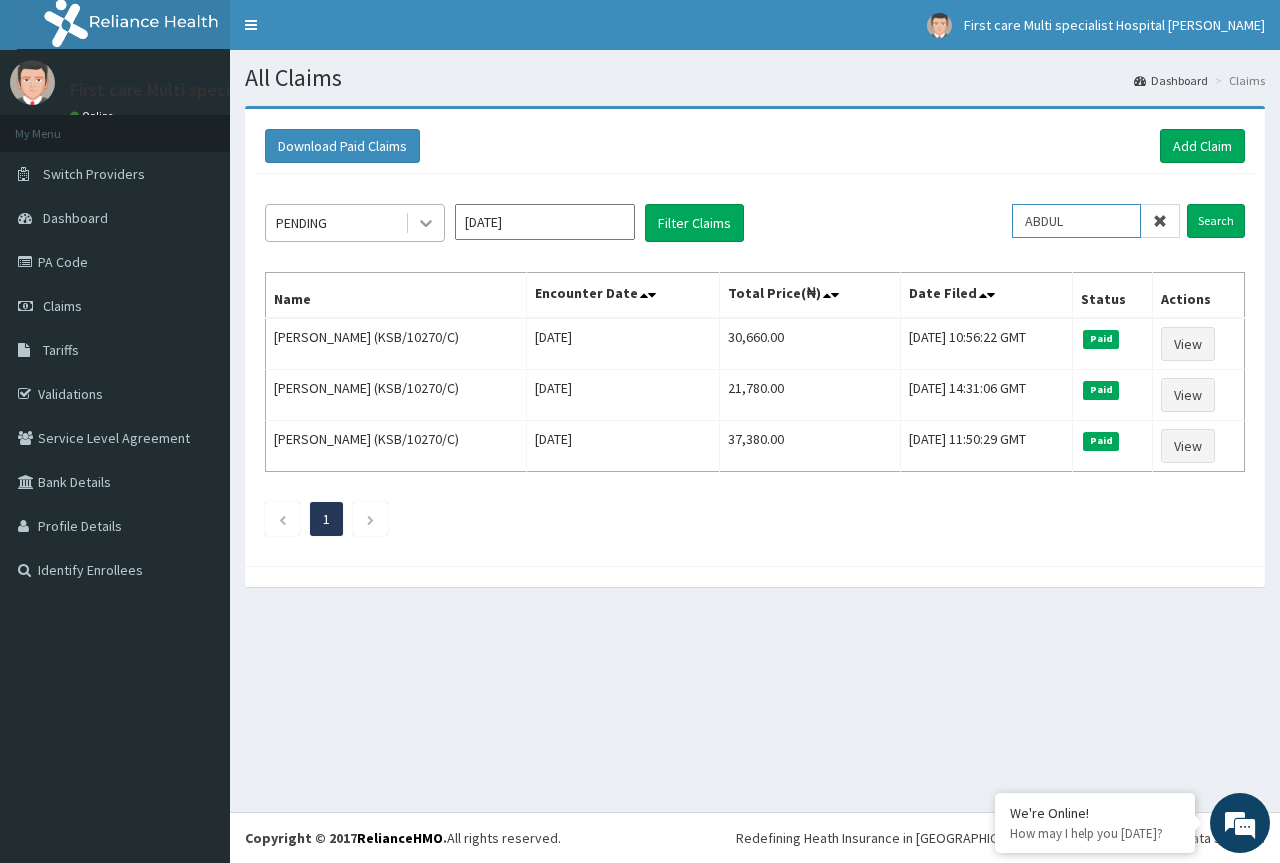 type on "ABDUL" 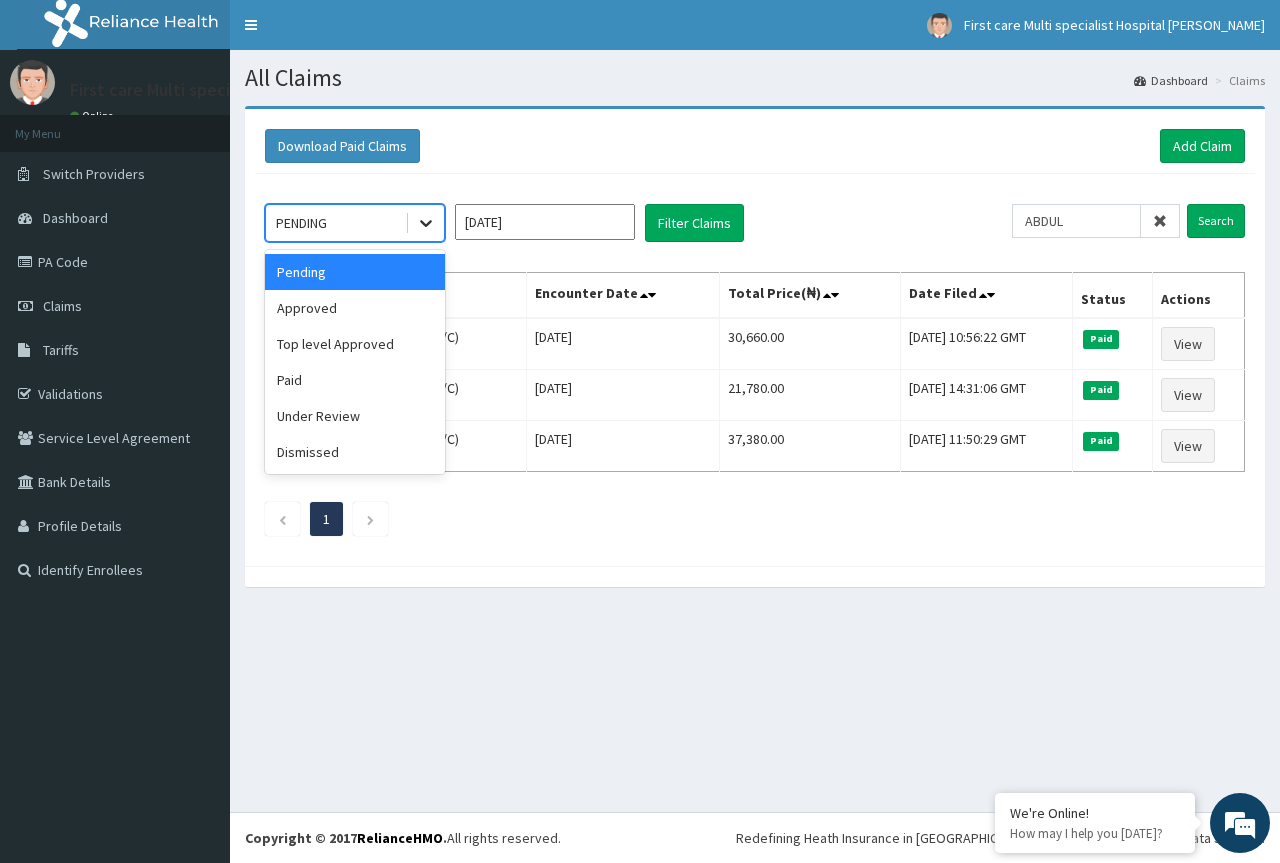 click 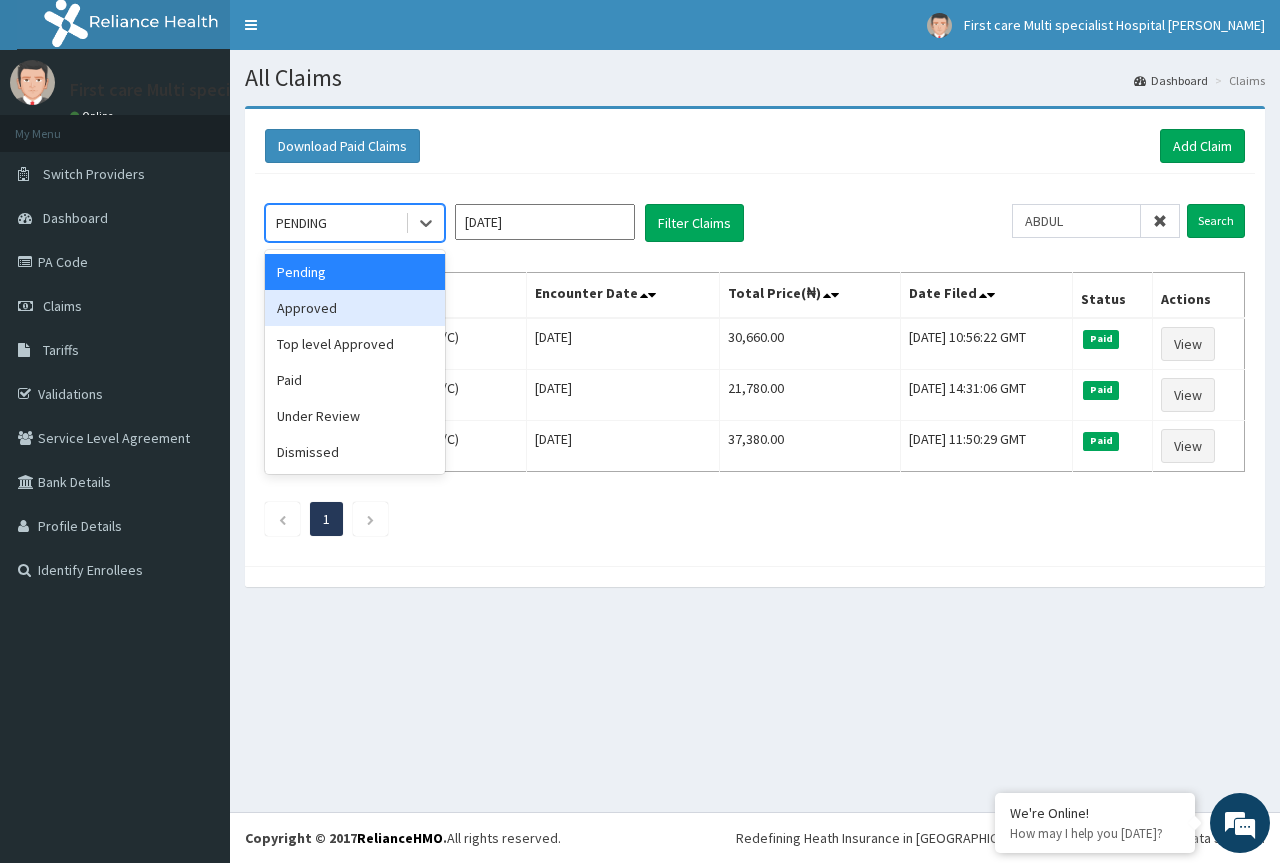 click on "Approved" at bounding box center (355, 308) 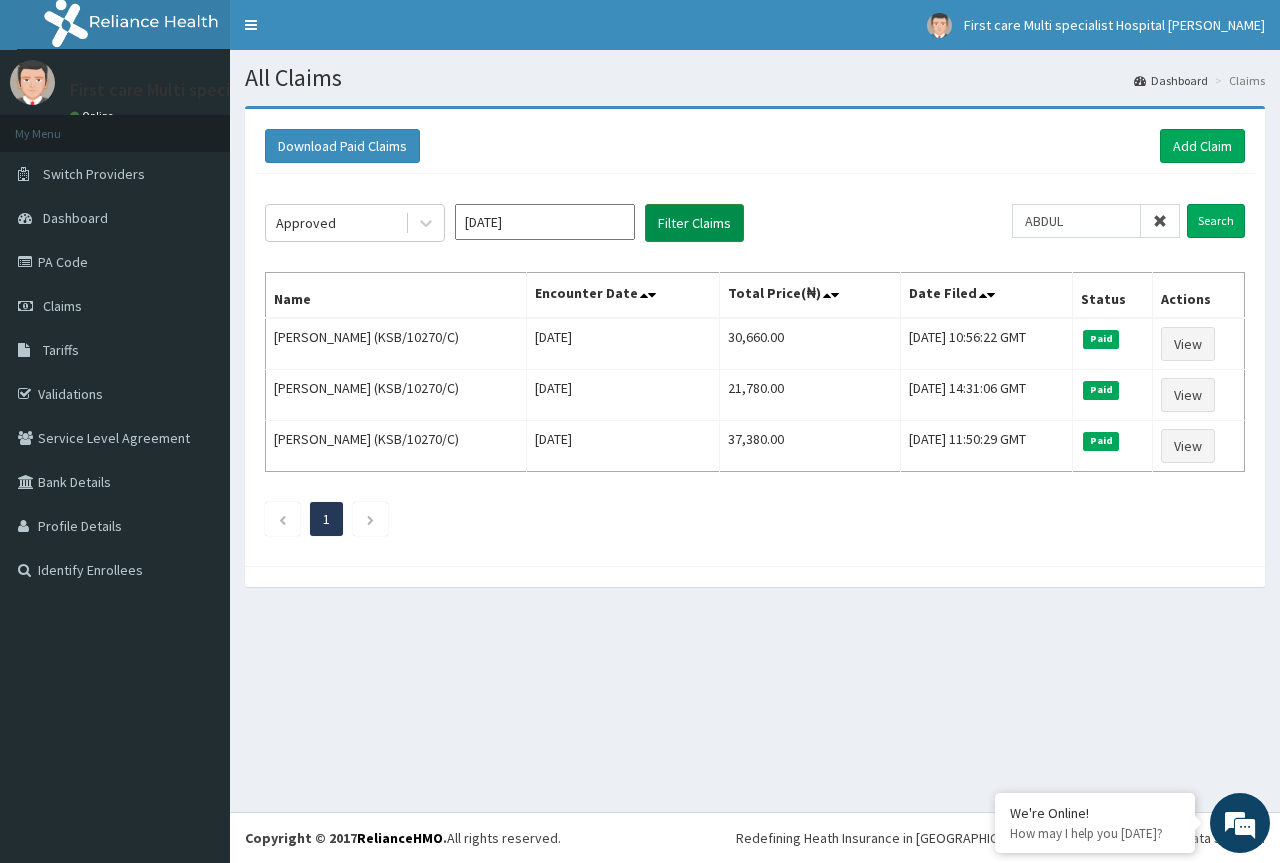 click on "Filter Claims" at bounding box center (694, 223) 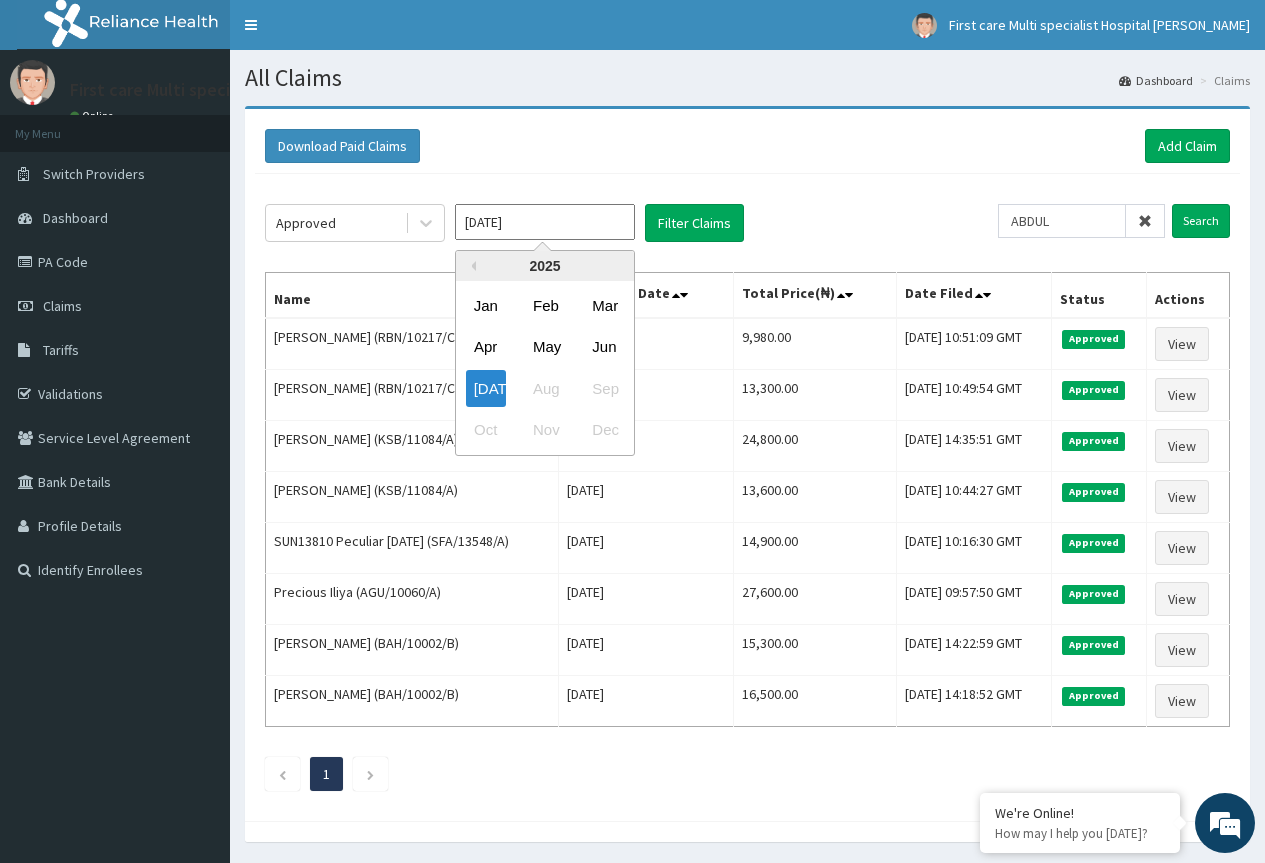 click on "[DATE]" at bounding box center (545, 222) 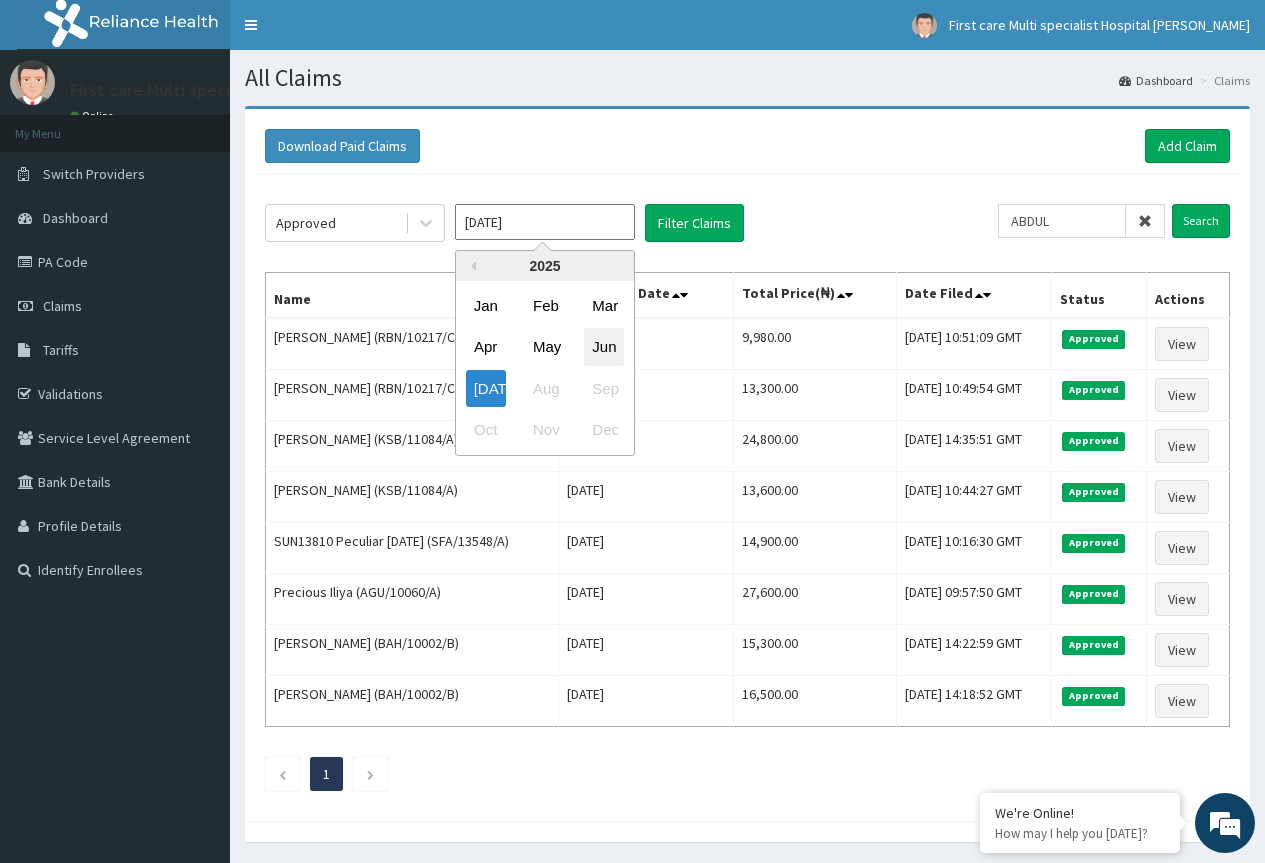 click on "Jun" at bounding box center [604, 347] 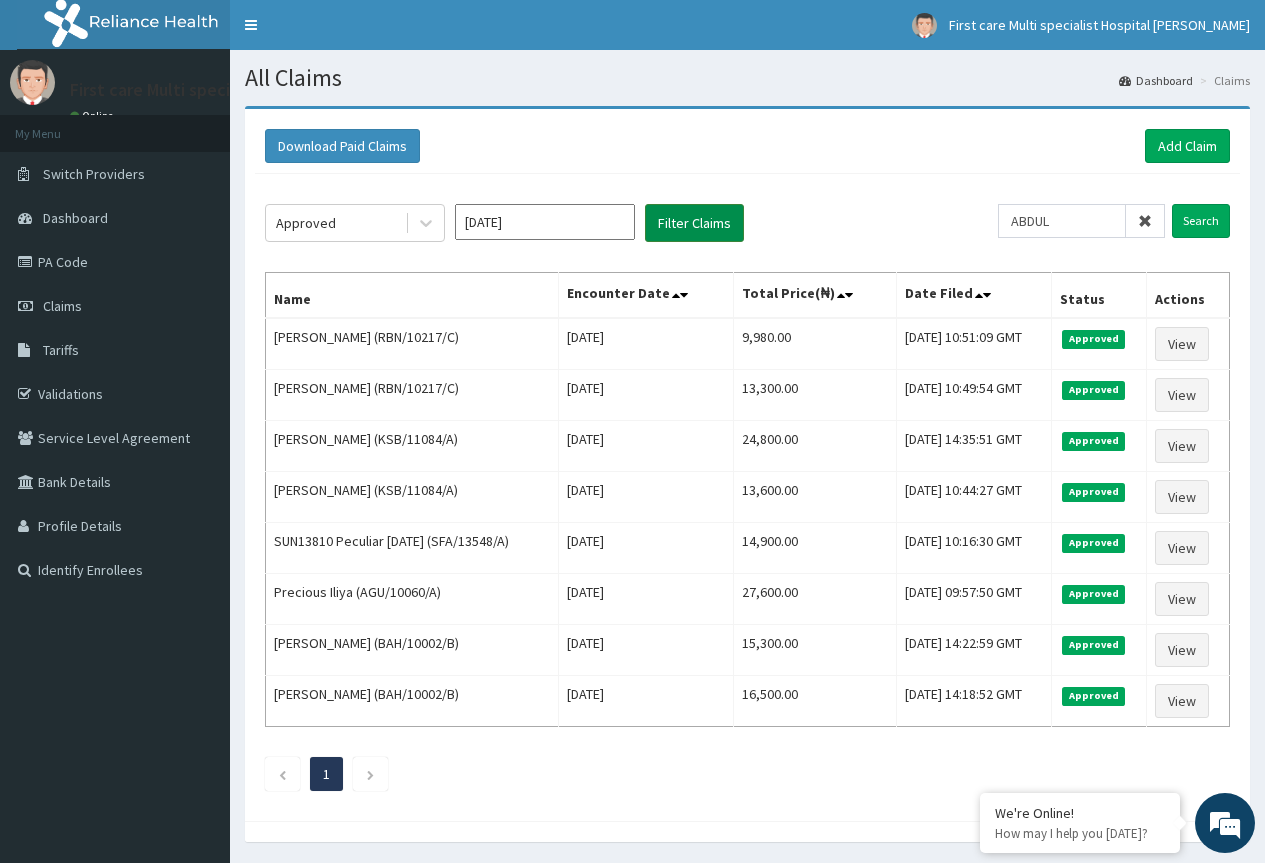 drag, startPoint x: 695, startPoint y: 207, endPoint x: 658, endPoint y: 221, distance: 39.56008 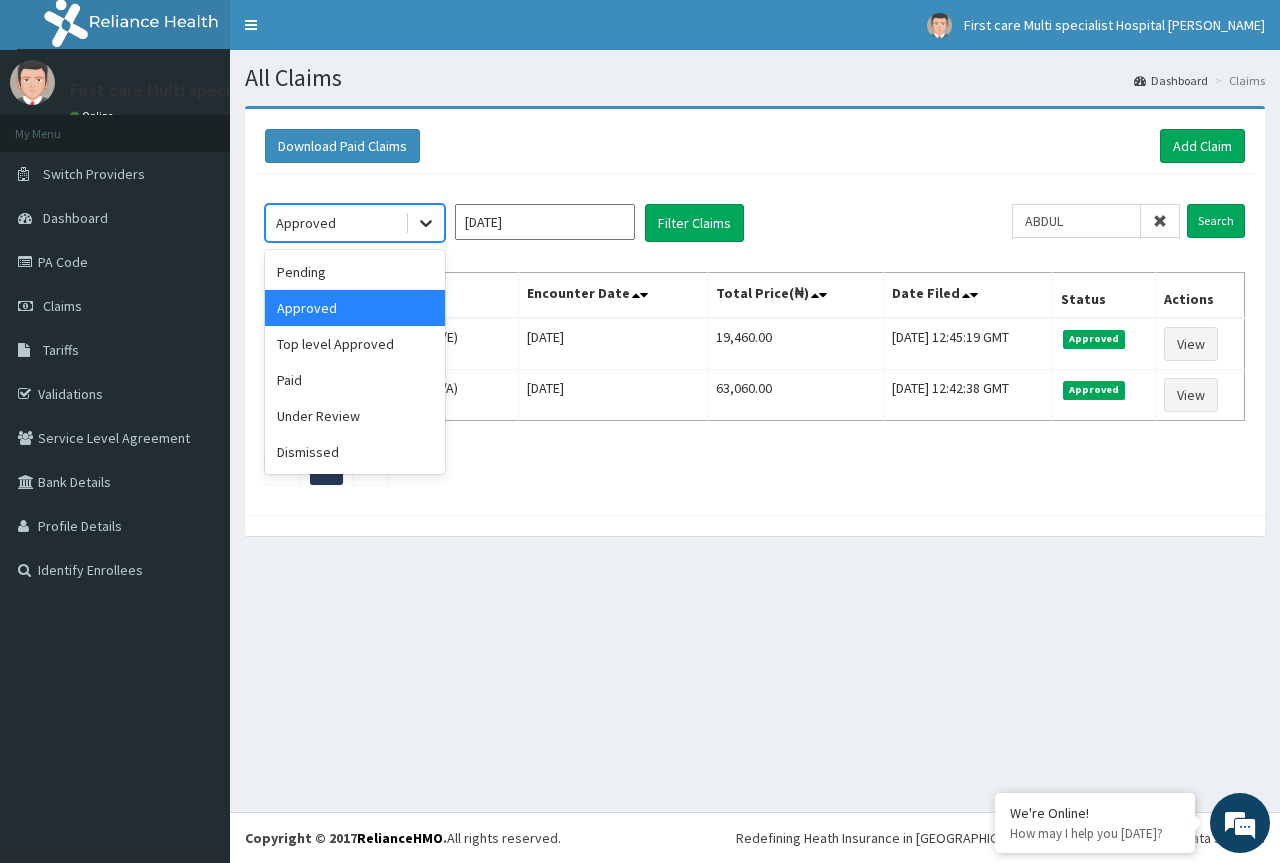 click 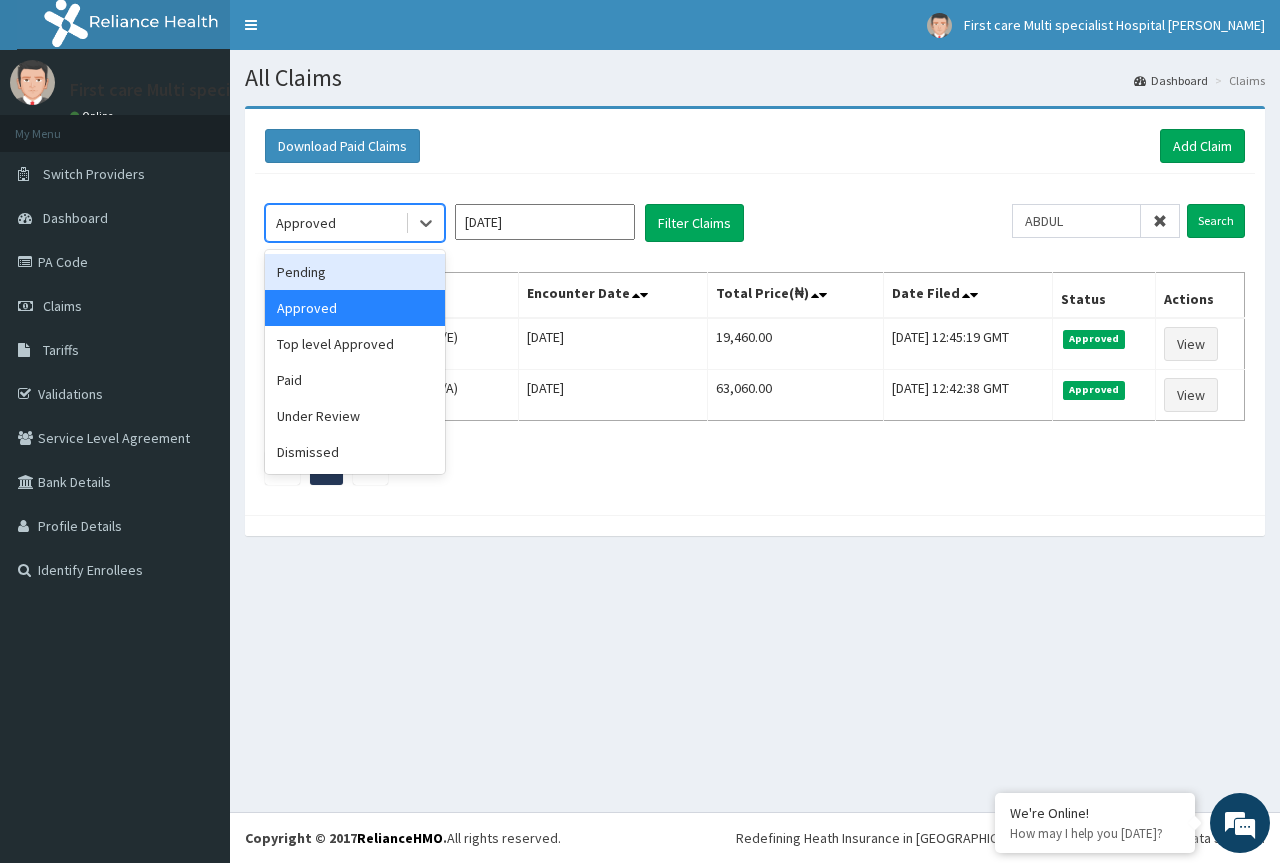 click on "Pending" at bounding box center [355, 272] 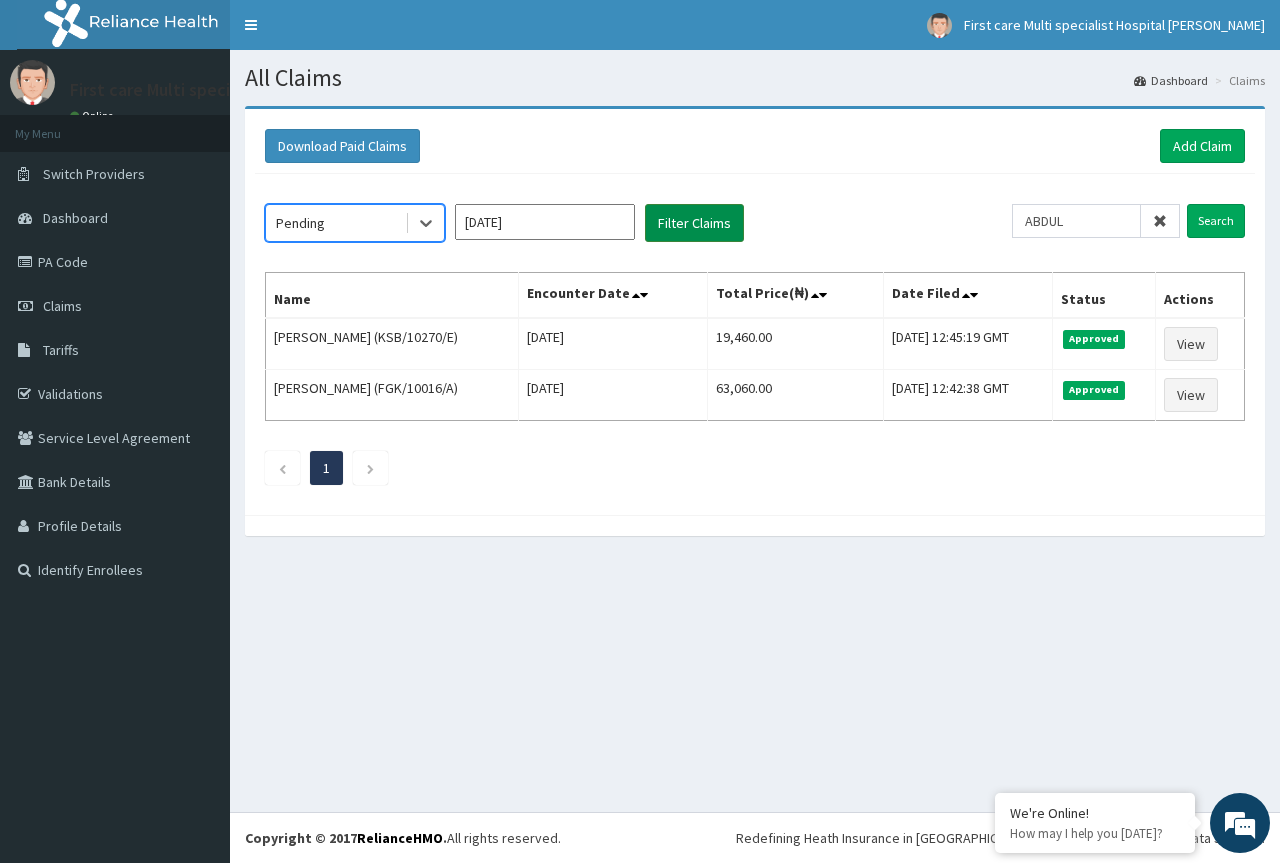 click on "Filter Claims" at bounding box center (694, 223) 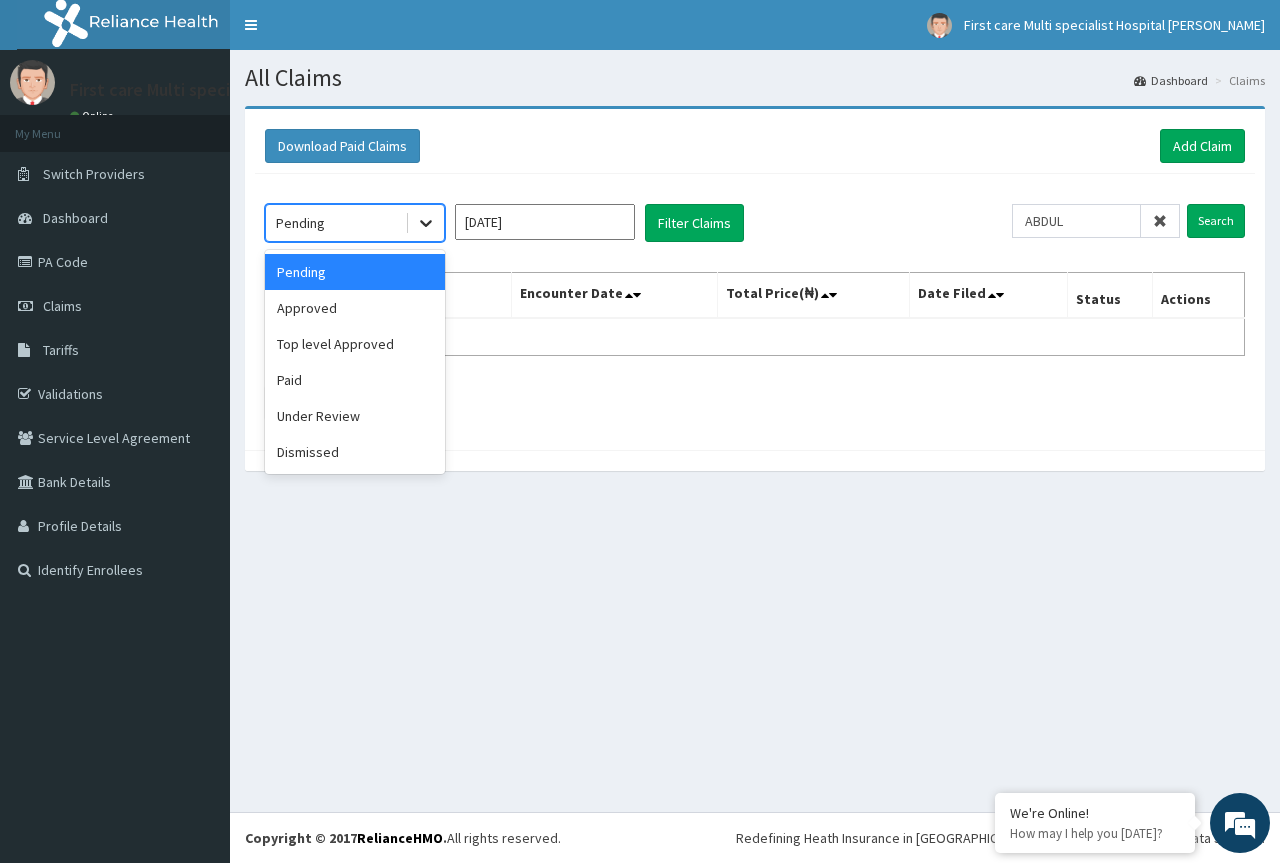 click 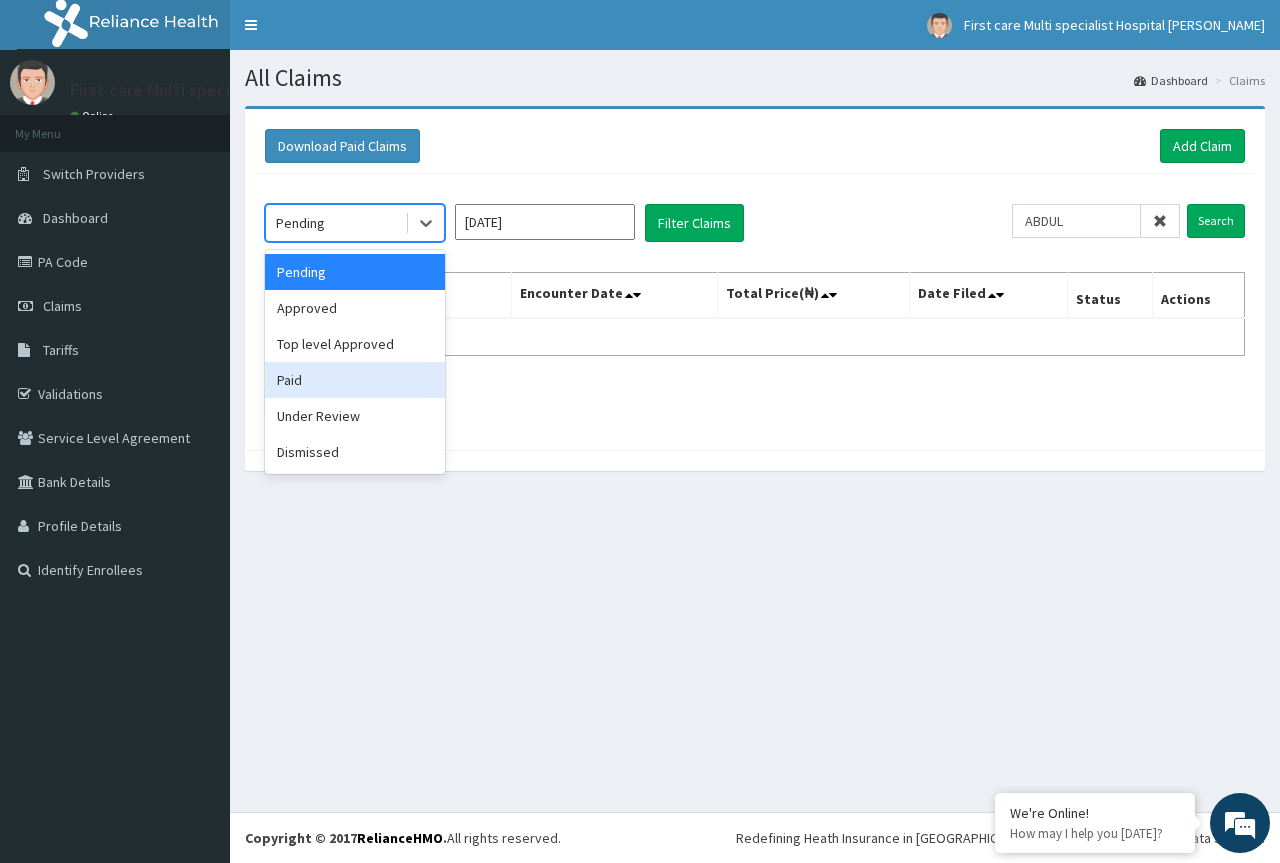 click on "Paid" at bounding box center (355, 380) 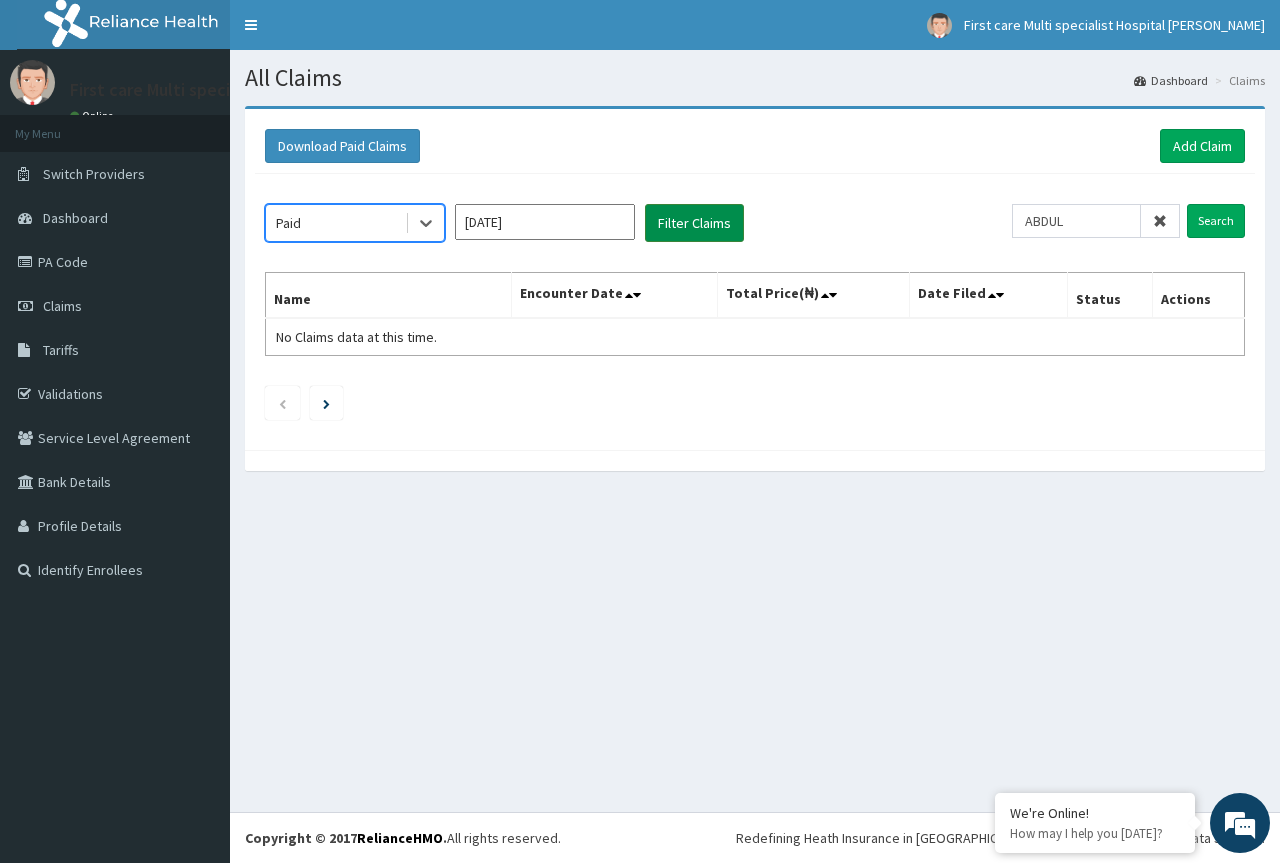 click on "Filter Claims" at bounding box center (694, 223) 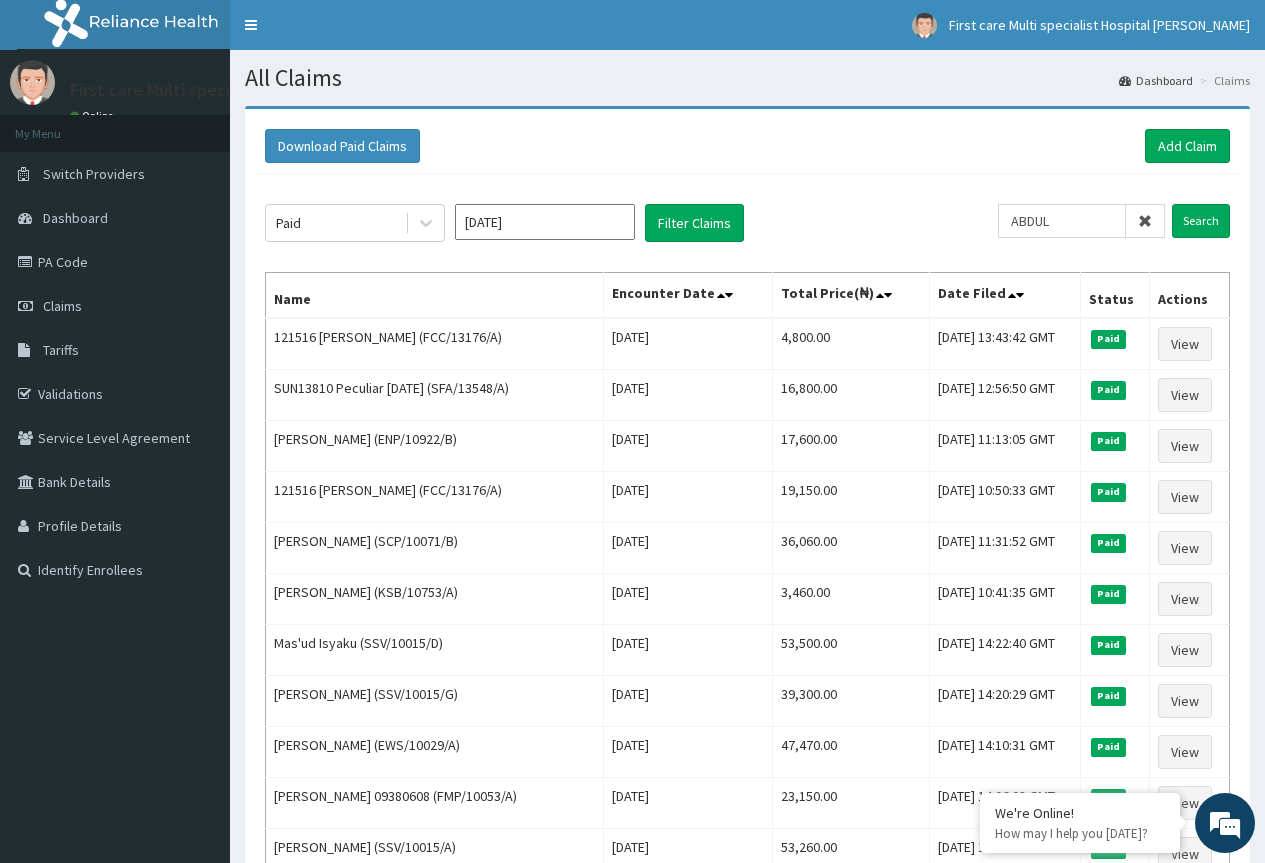 click at bounding box center (1145, 221) 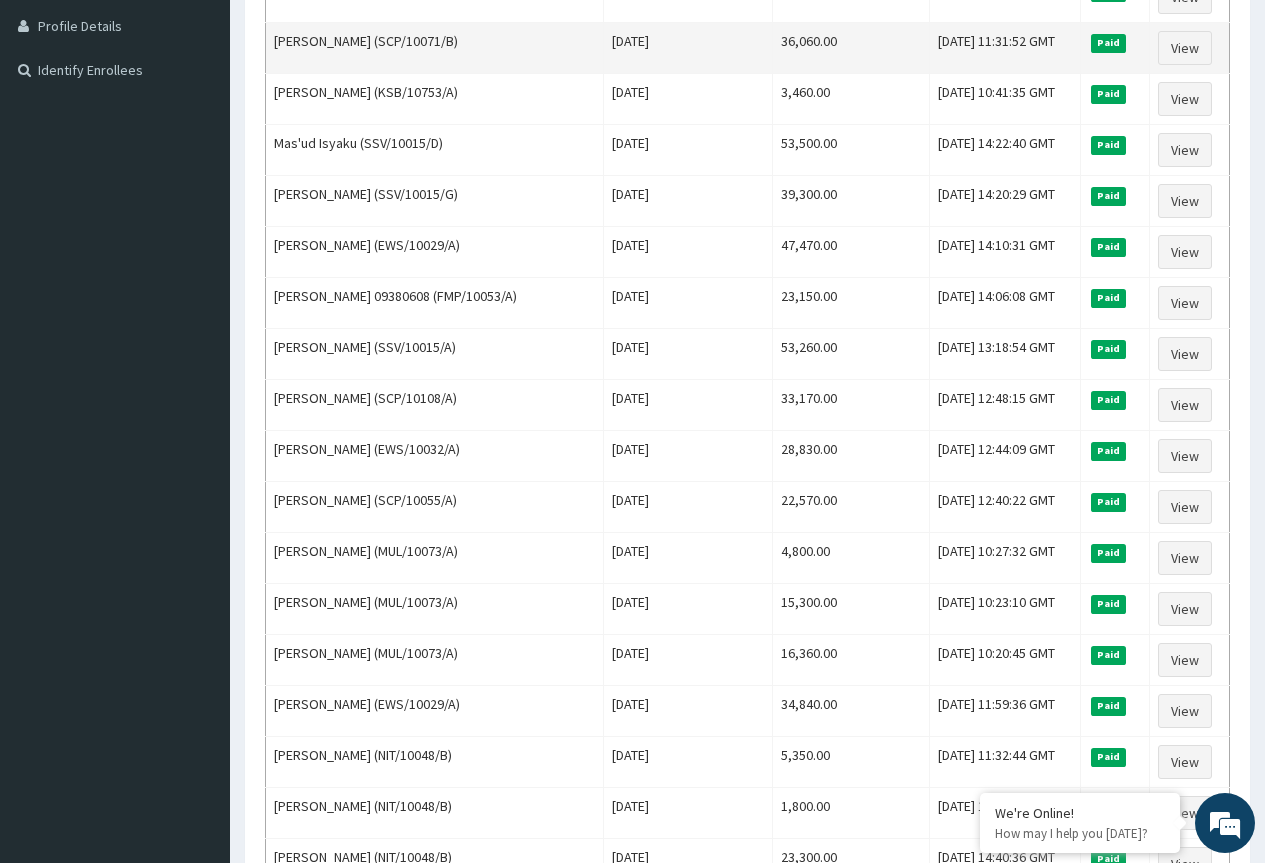 scroll, scrollTop: 0, scrollLeft: 0, axis: both 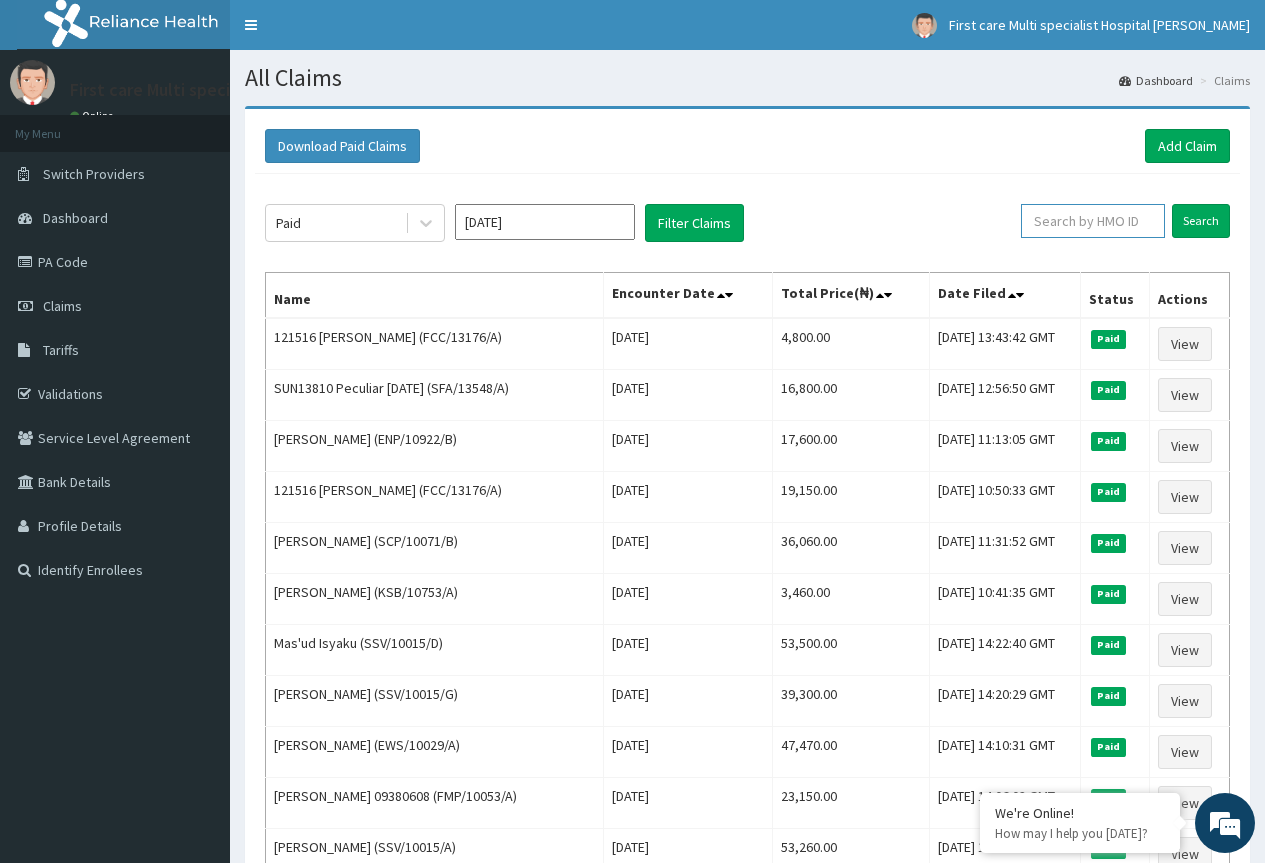 click at bounding box center [1093, 221] 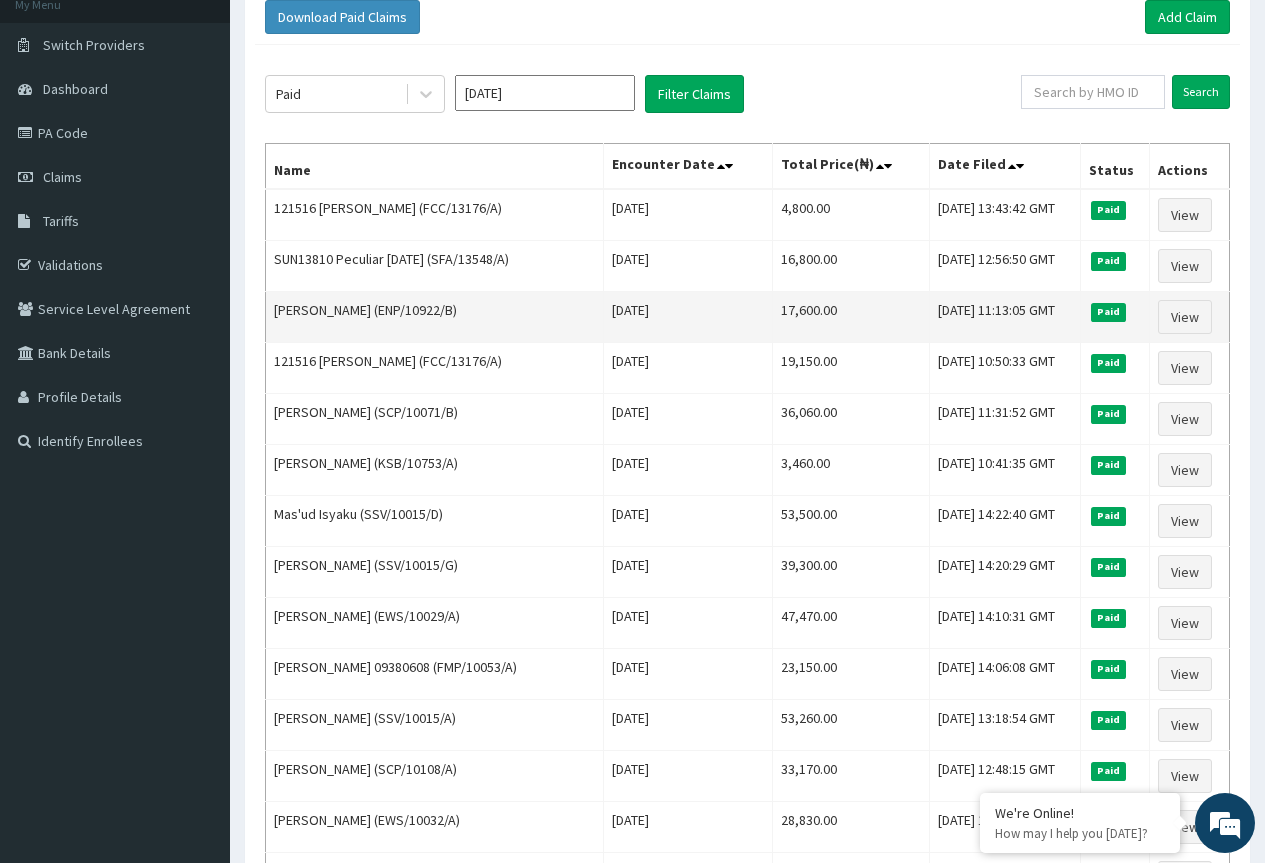 scroll, scrollTop: 0, scrollLeft: 0, axis: both 